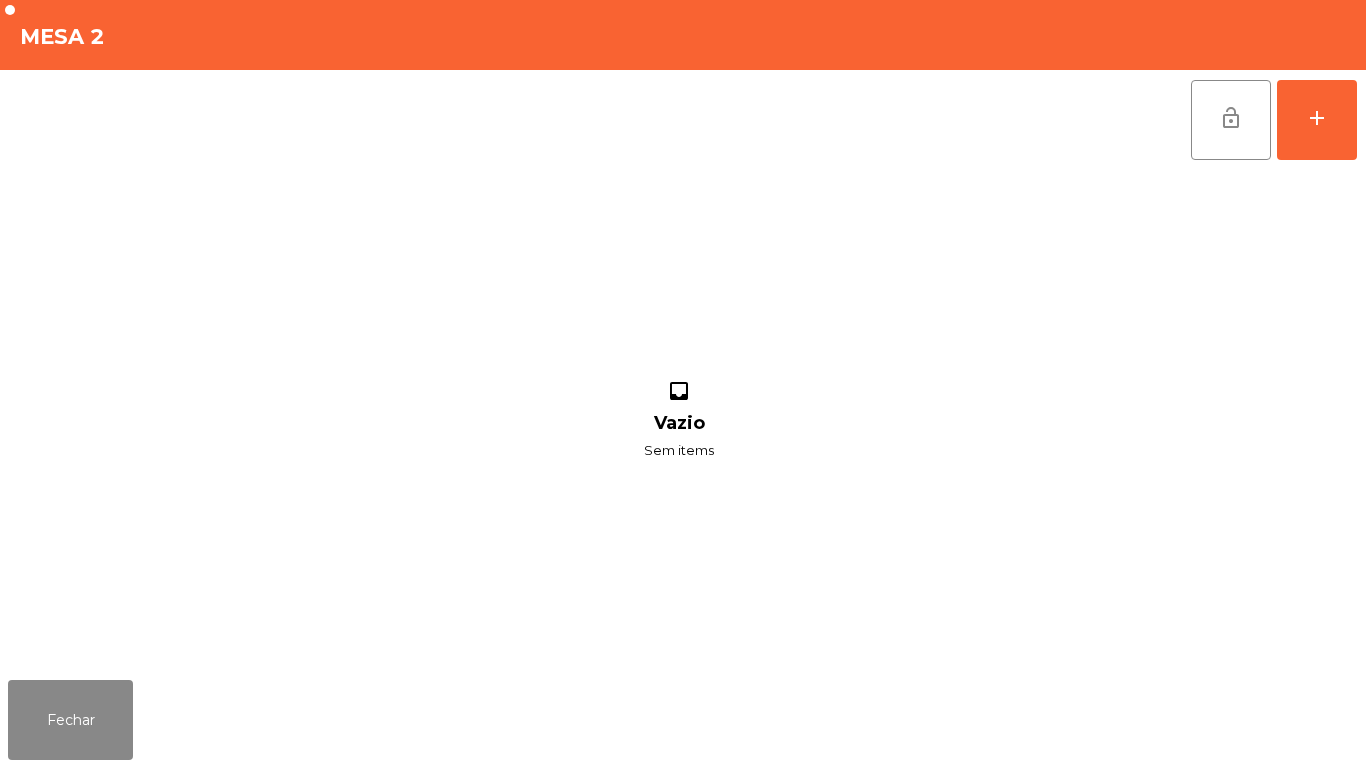 scroll, scrollTop: 0, scrollLeft: 0, axis: both 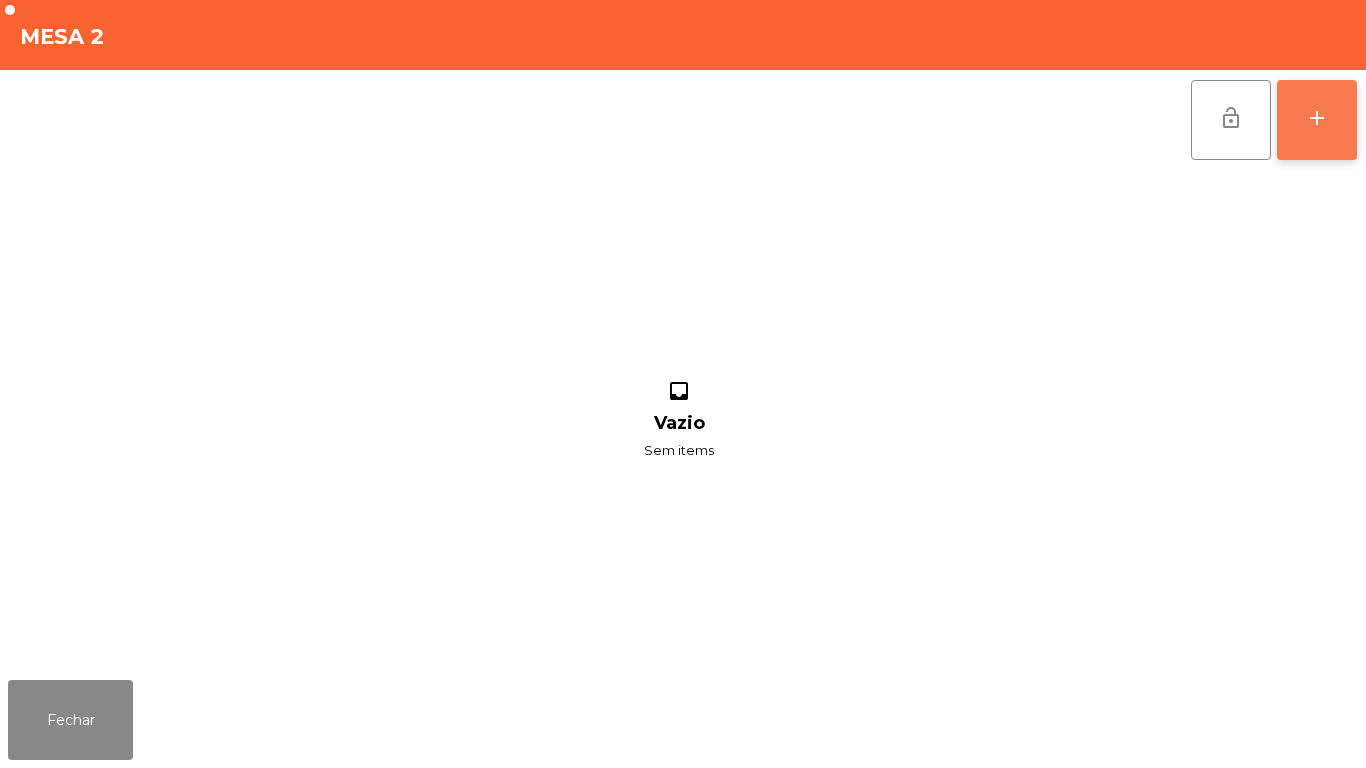 click on "add" 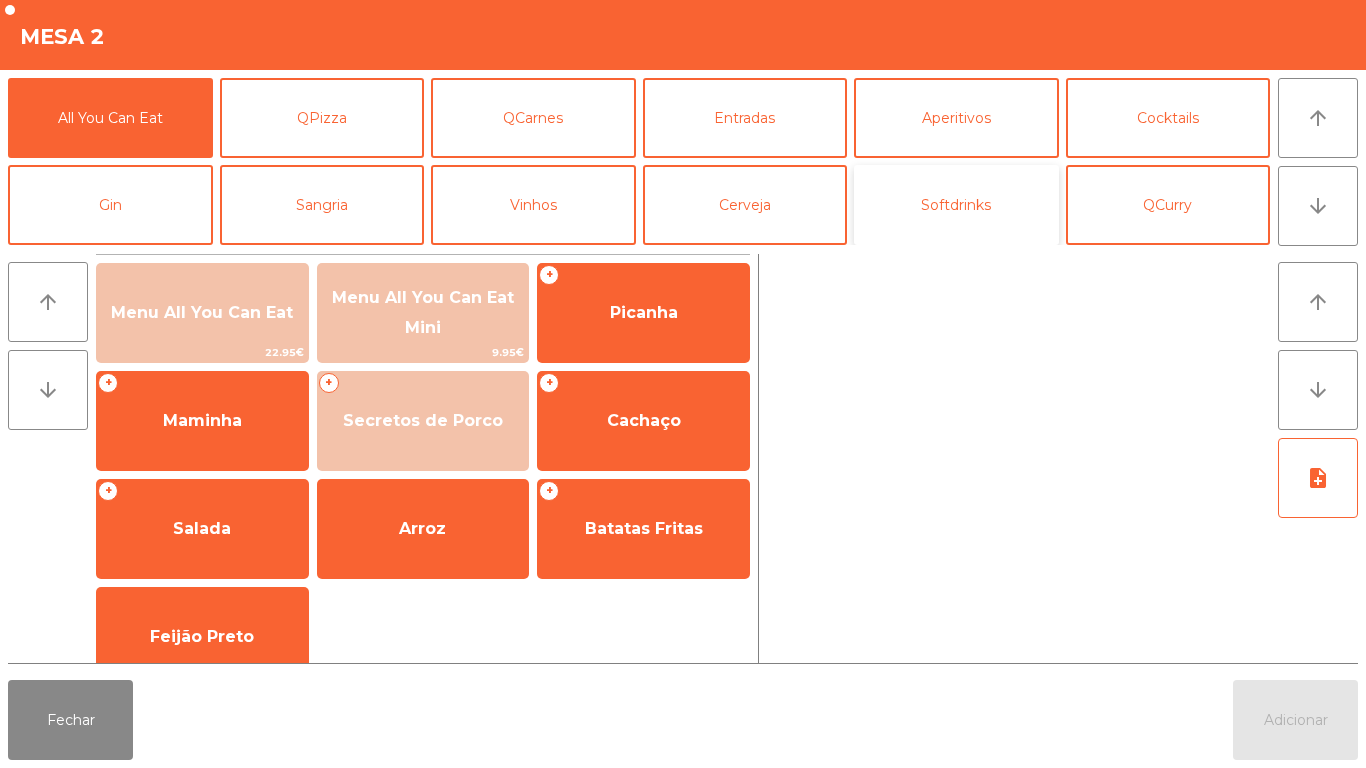 click on "Softdrinks" 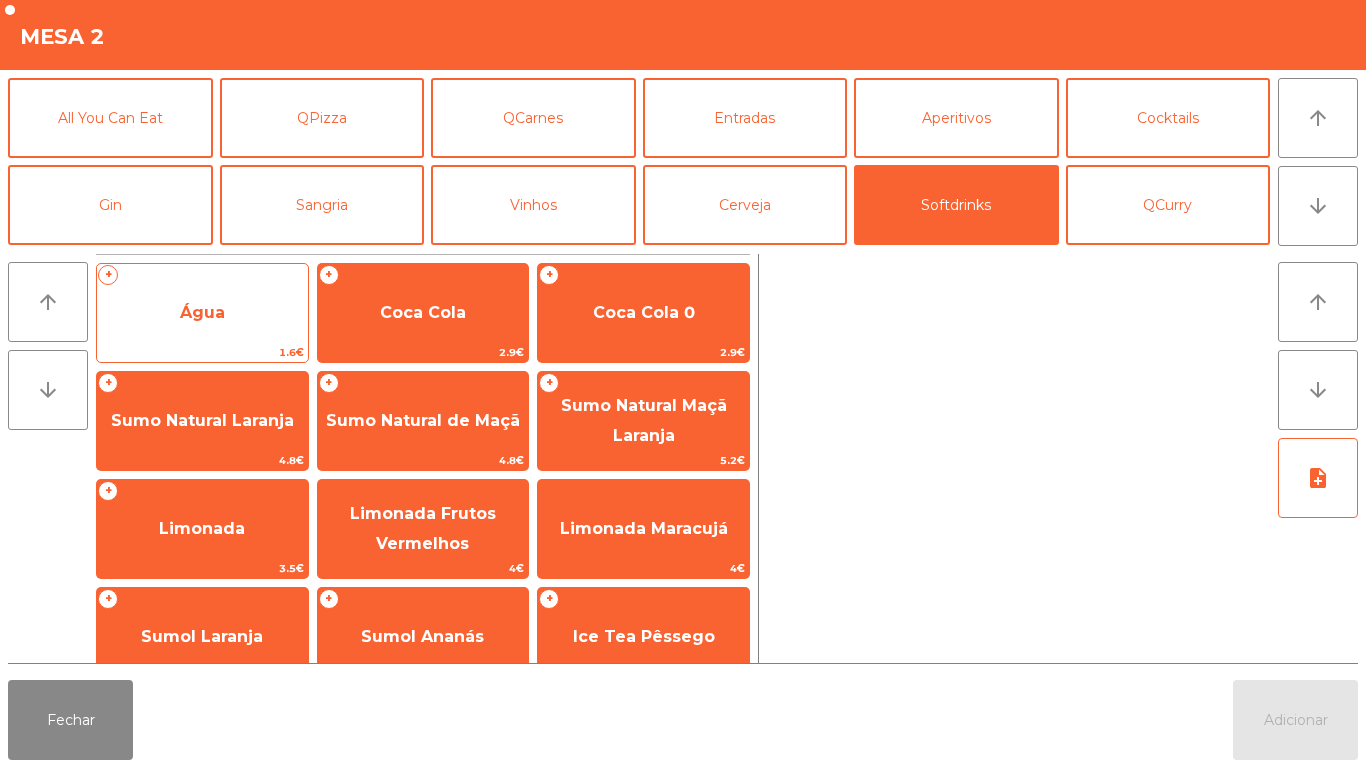 click on "Água" 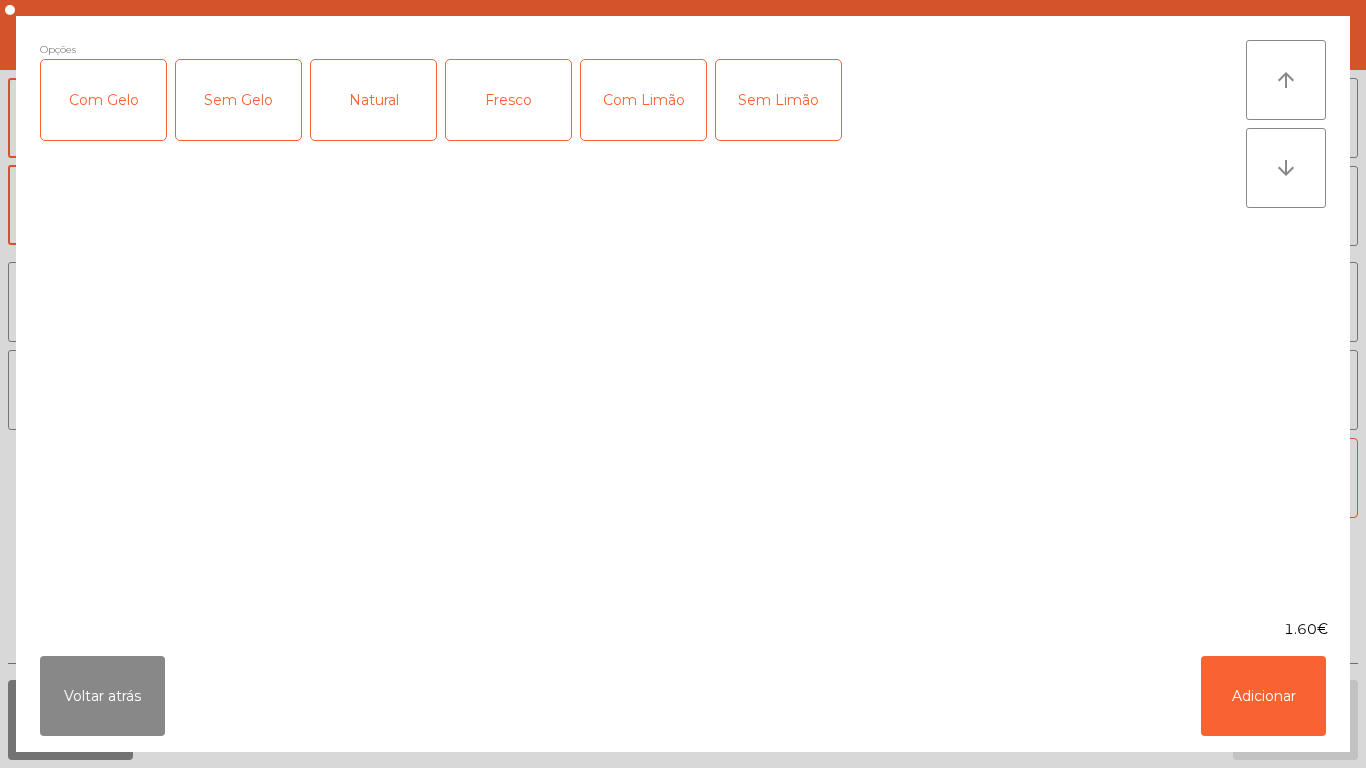 click on "Fresco" 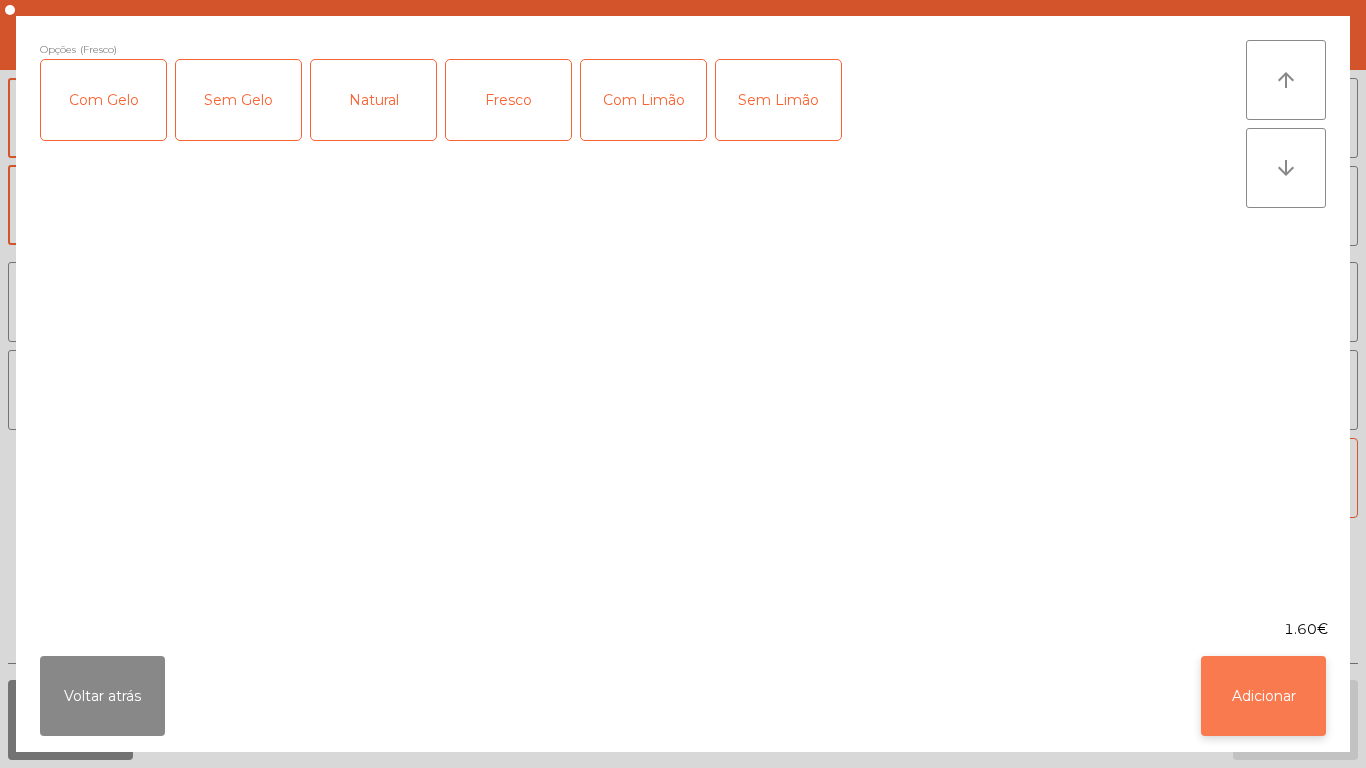 click on "Adicionar" 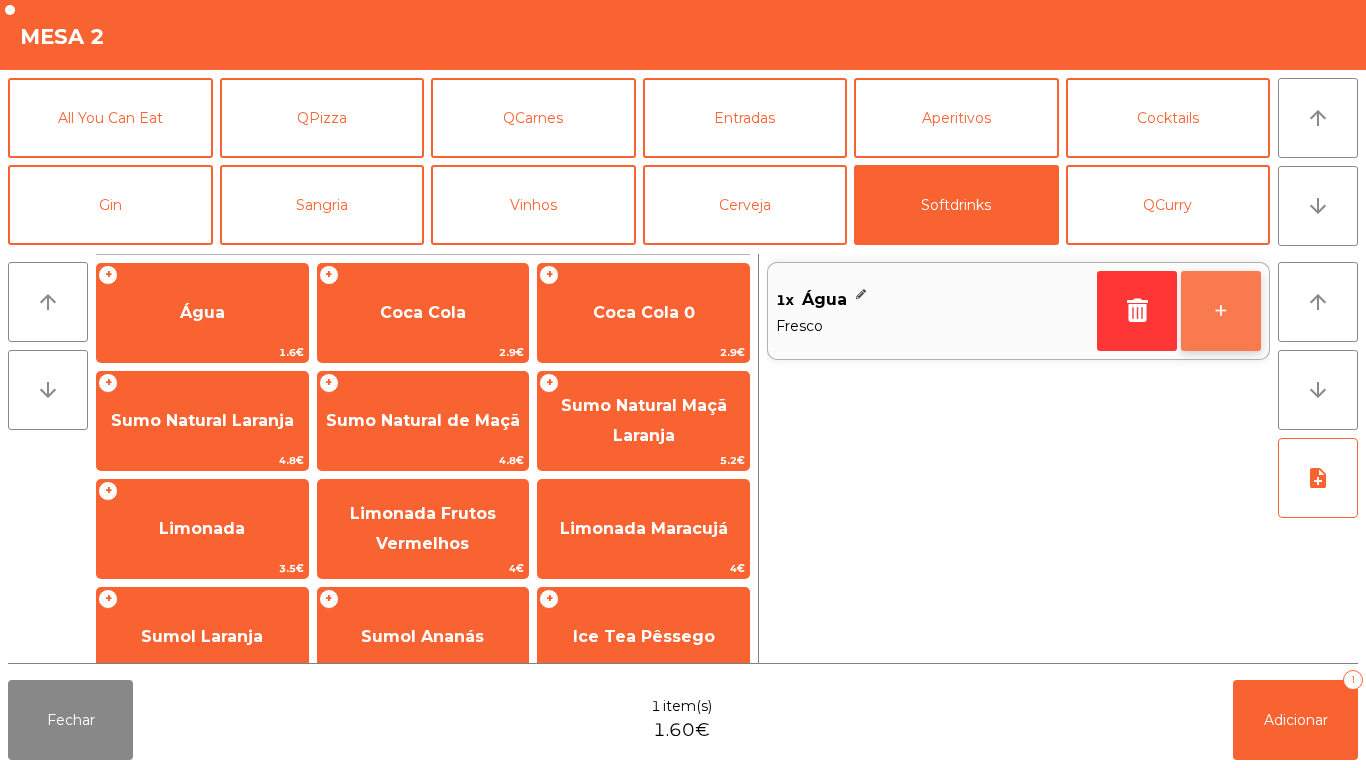 click on "+" 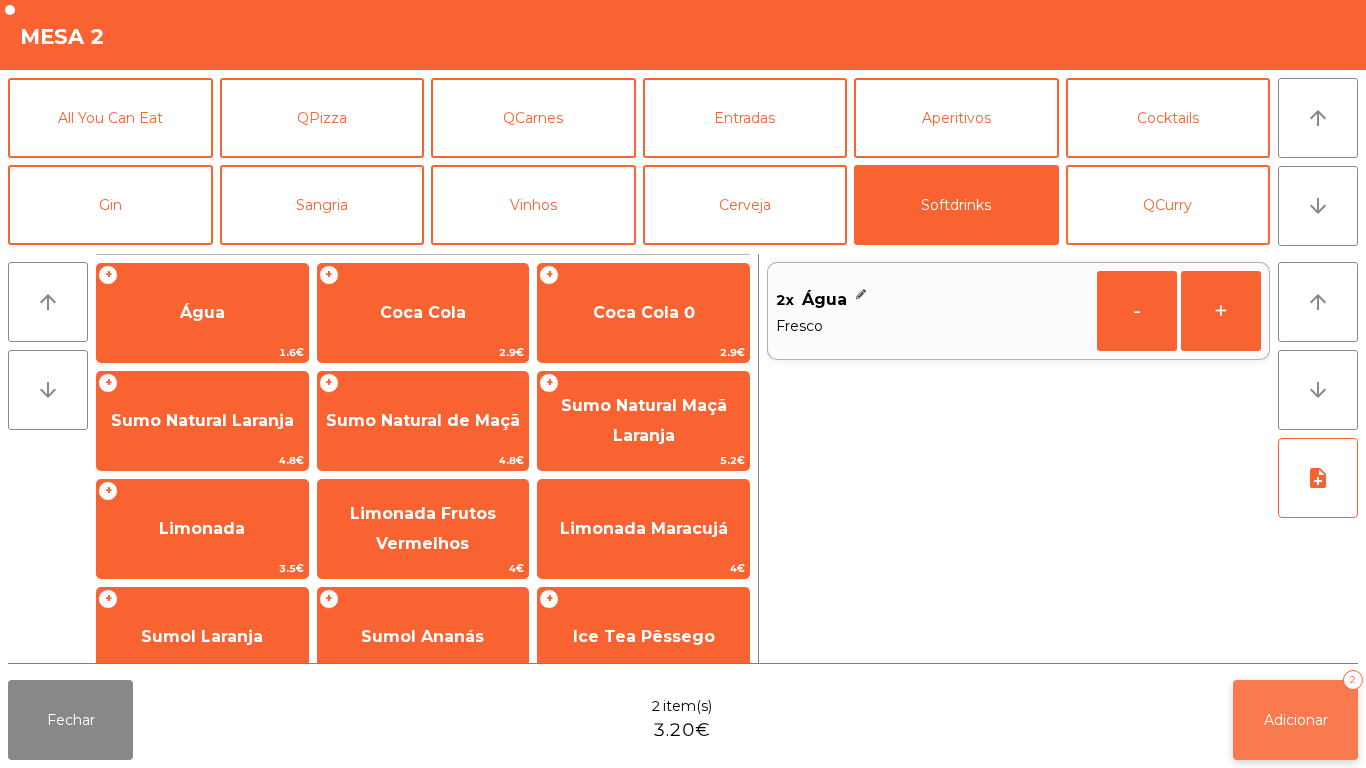 click on "Adicionar   2" 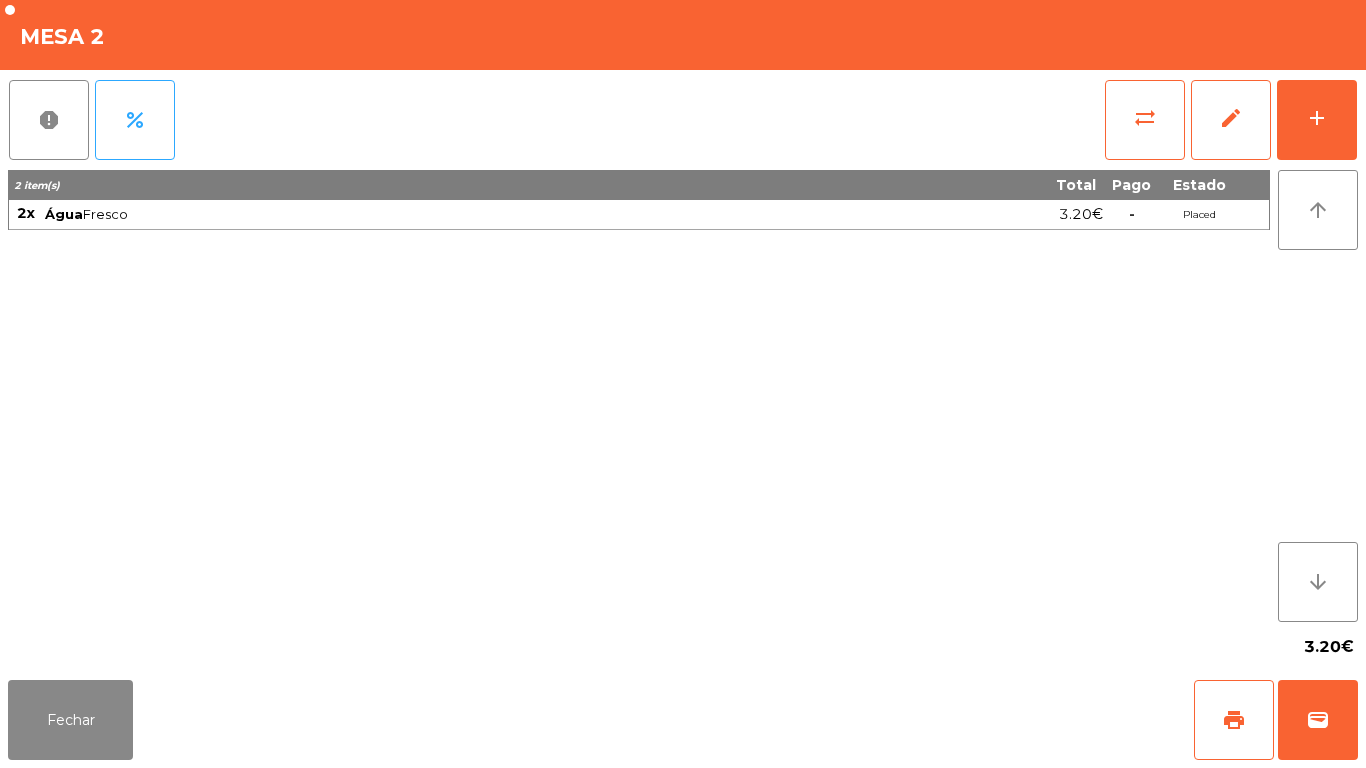 click on "Mesa 2   report   percent   sync_alt   edit   add  2 item(s) Total Pago Estado 2x Água  Fresco  3.20€  -  Placed arrow_upward arrow_downward  3.20€" 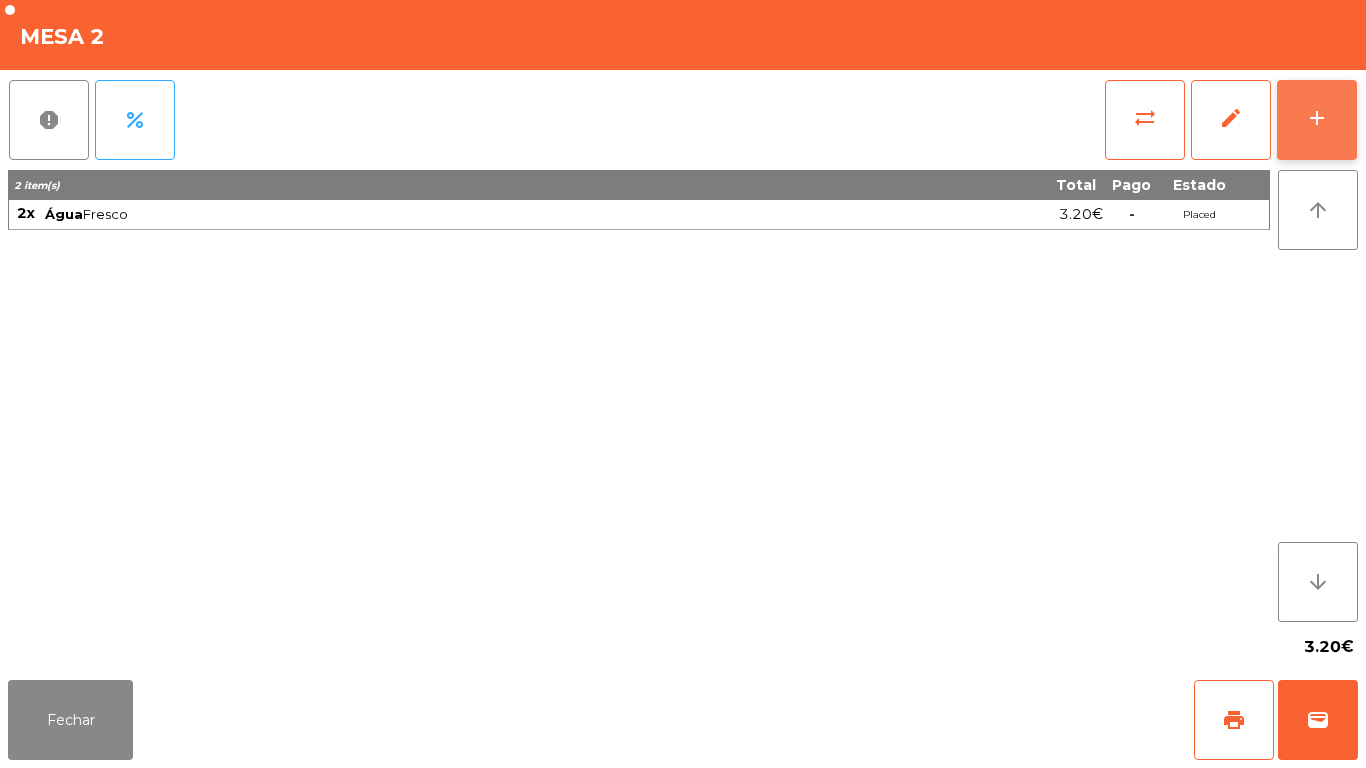 click on "add" 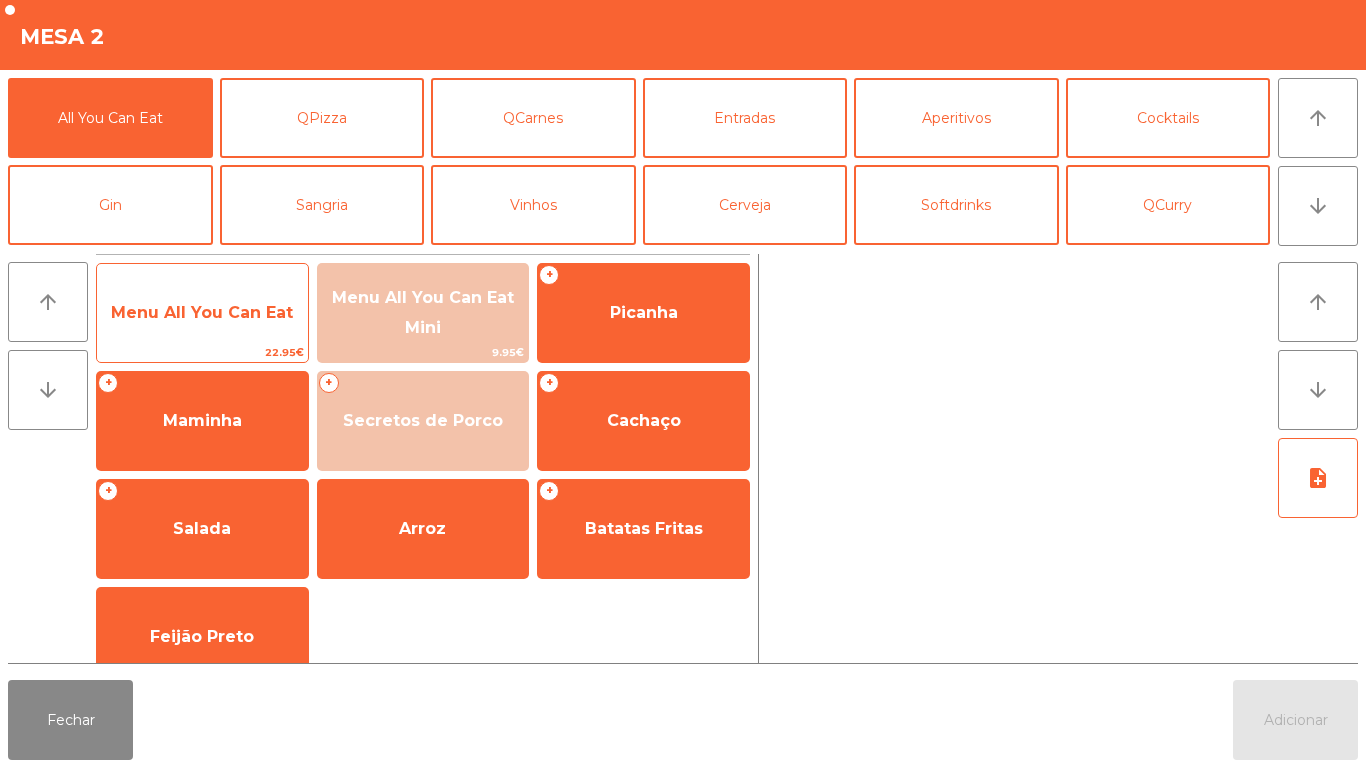 click on "Menu All You Can Eat" 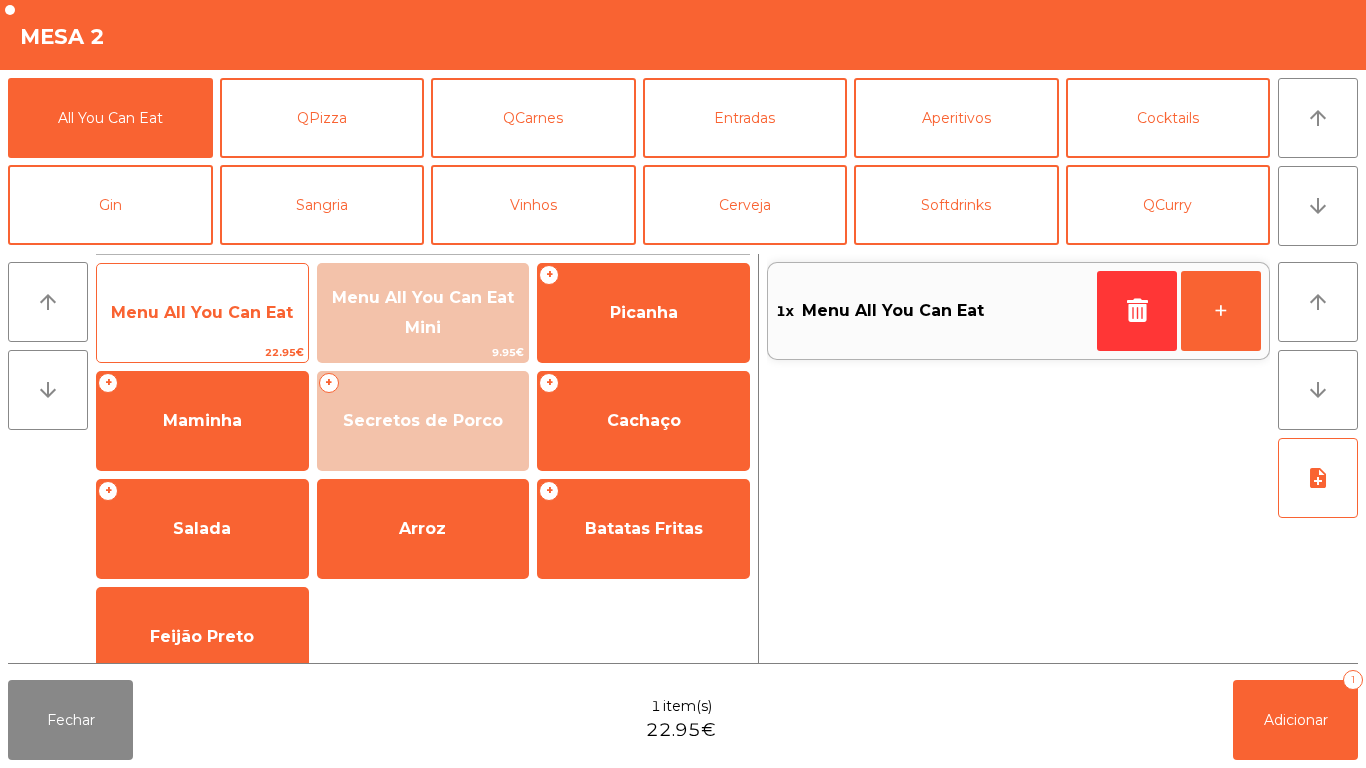 click on "Menu All You Can Eat" 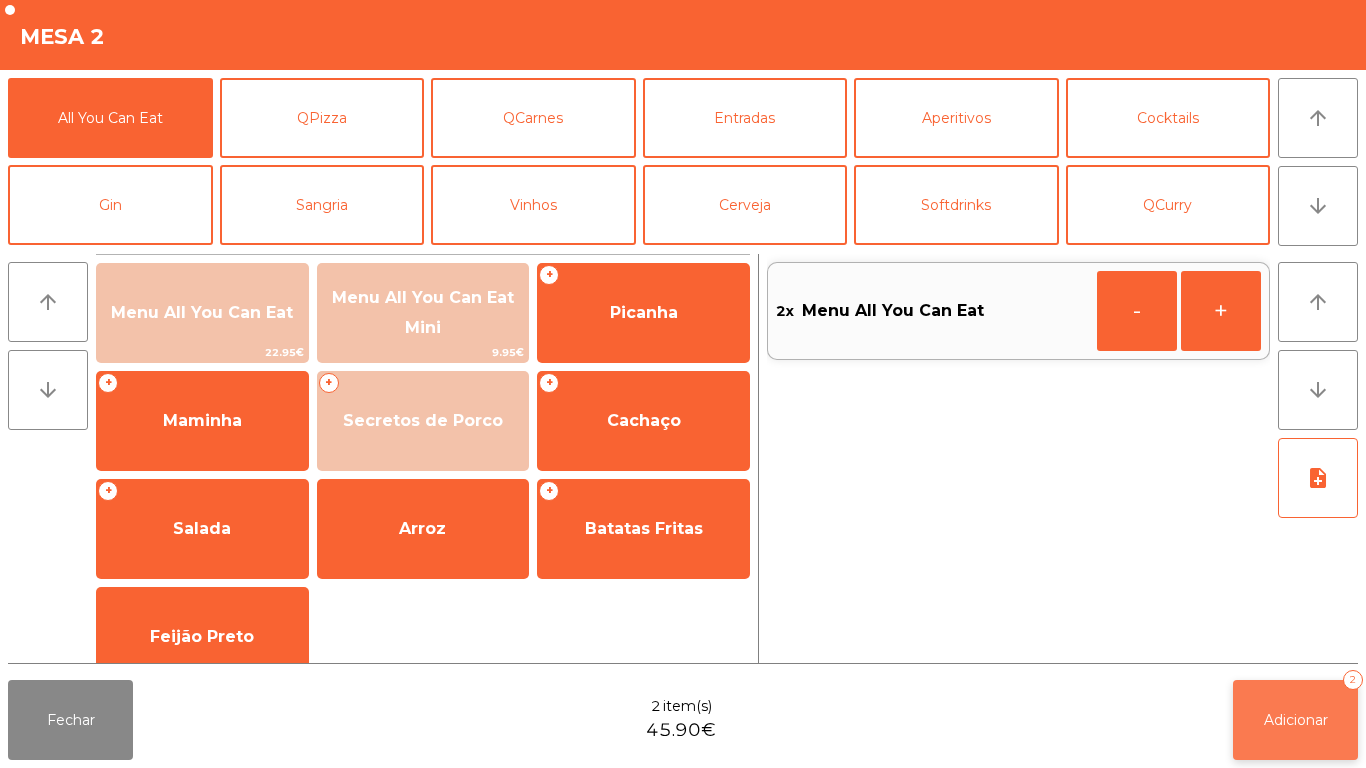 click on "Adicionar   2" 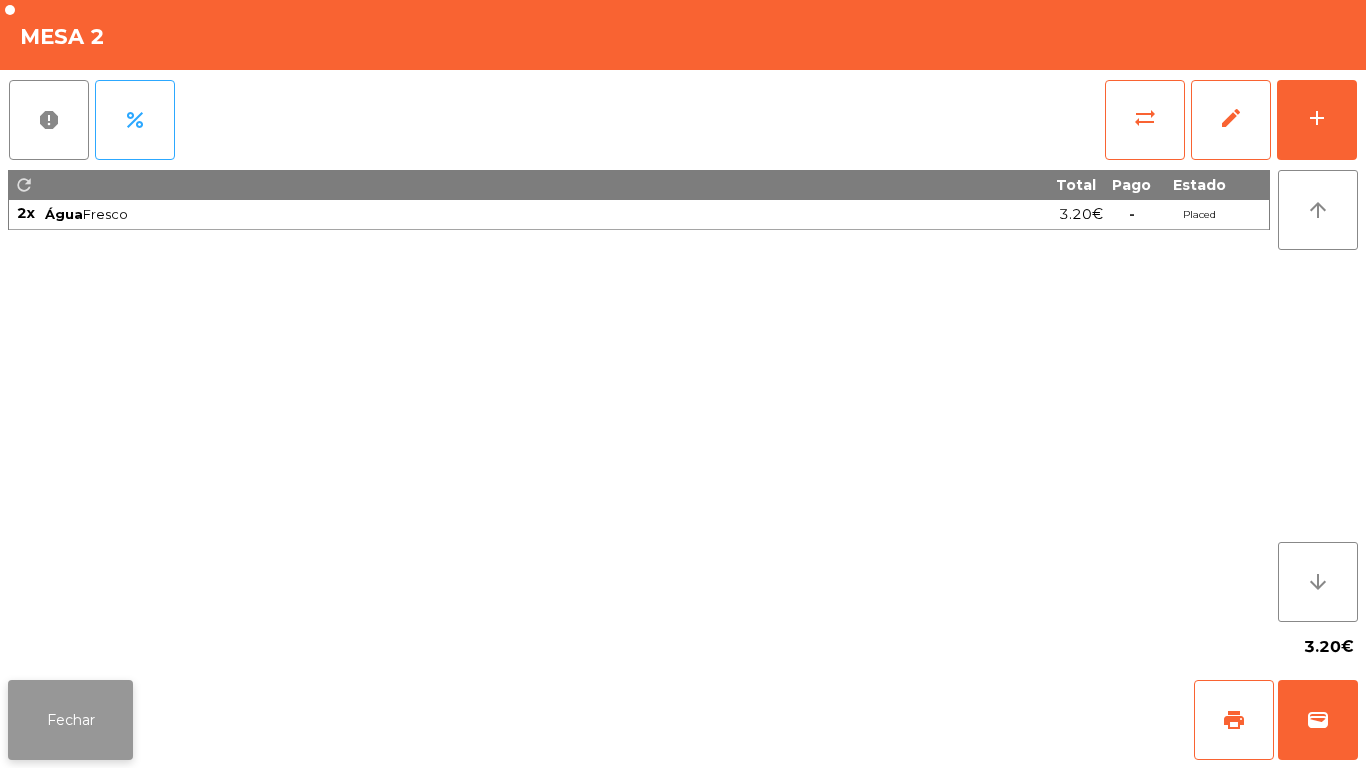 click on "Fechar" 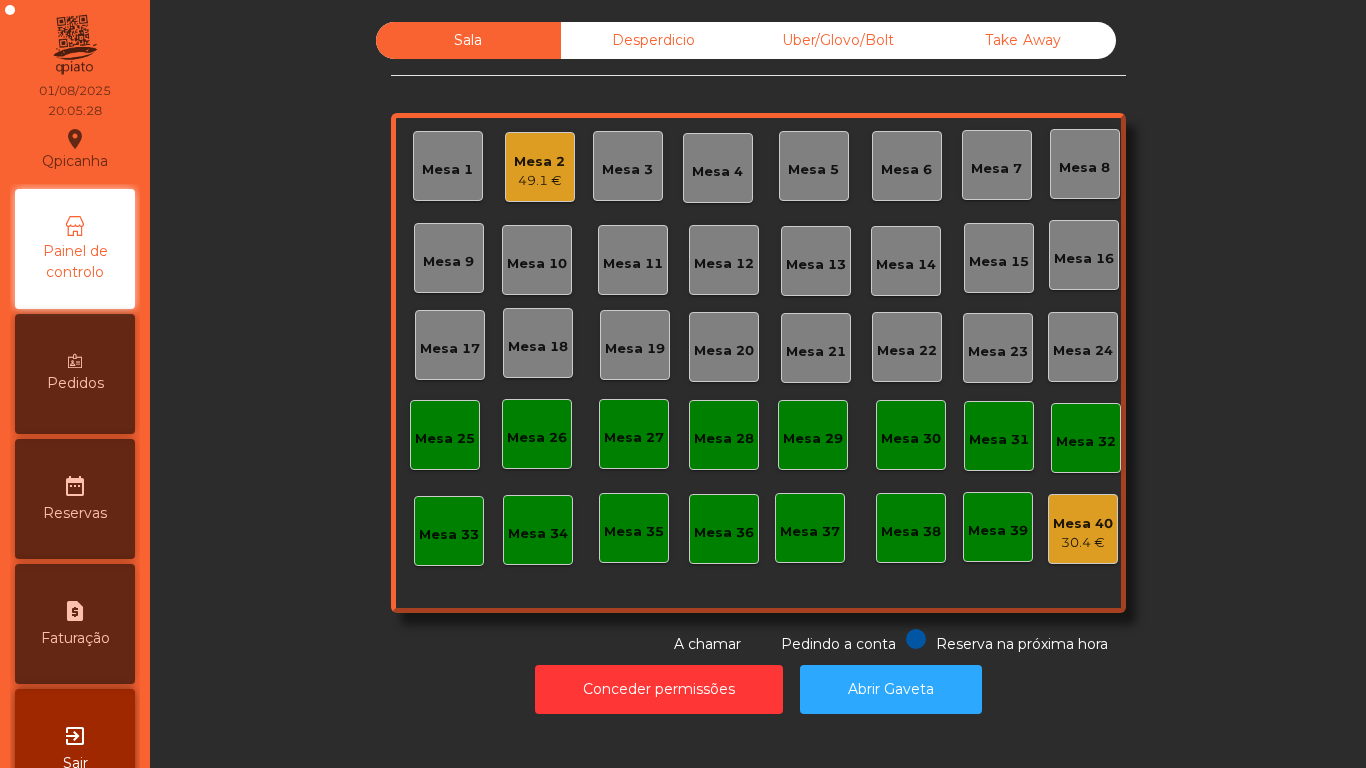 click on "Mesa 2   49.1 €" 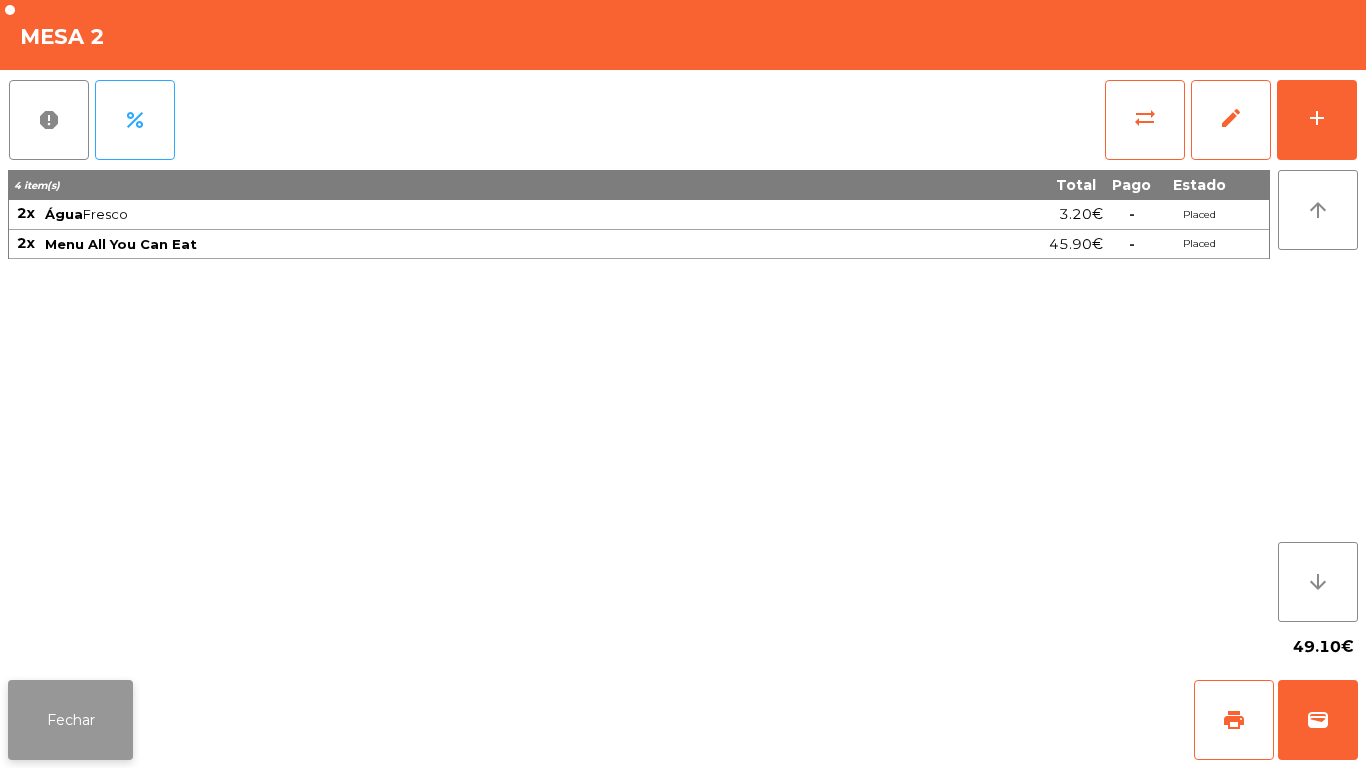 click on "Fechar" 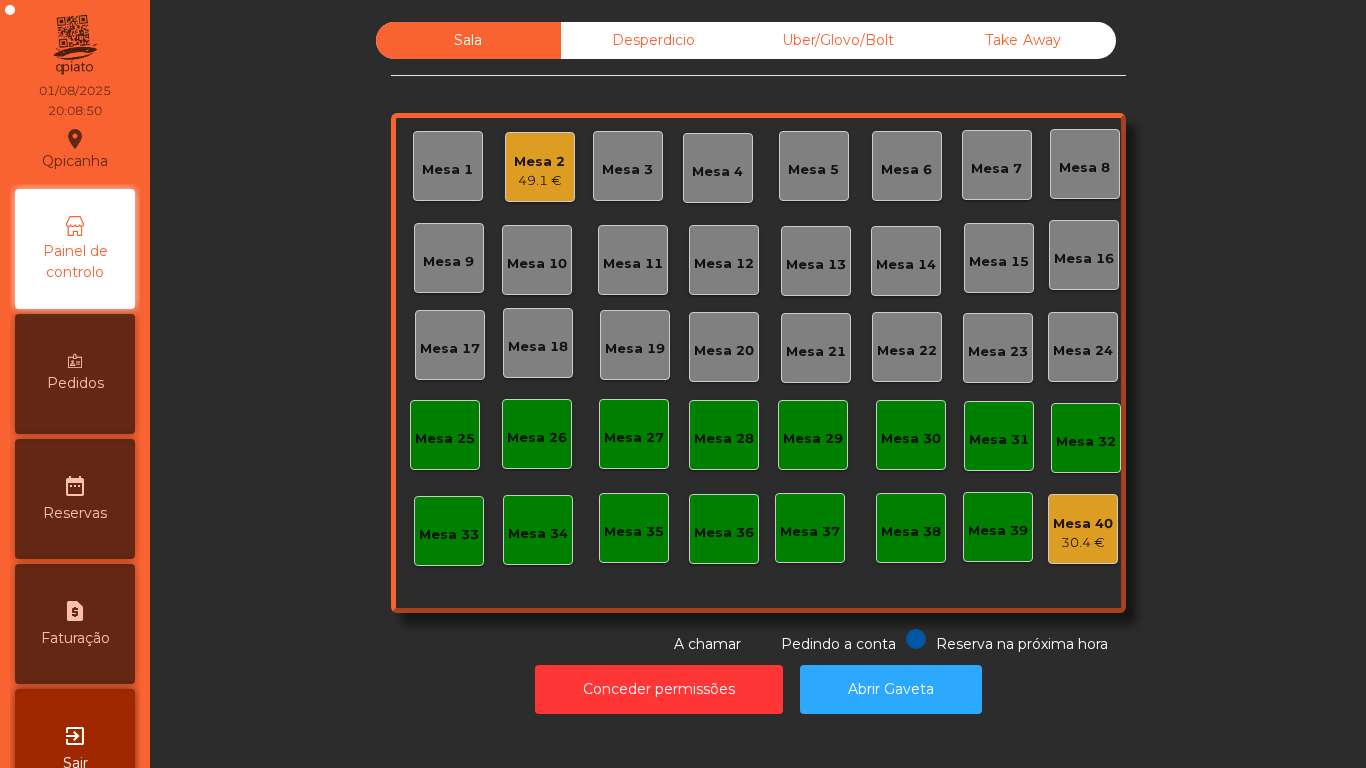 click on "Mesa 2   49.1 €" 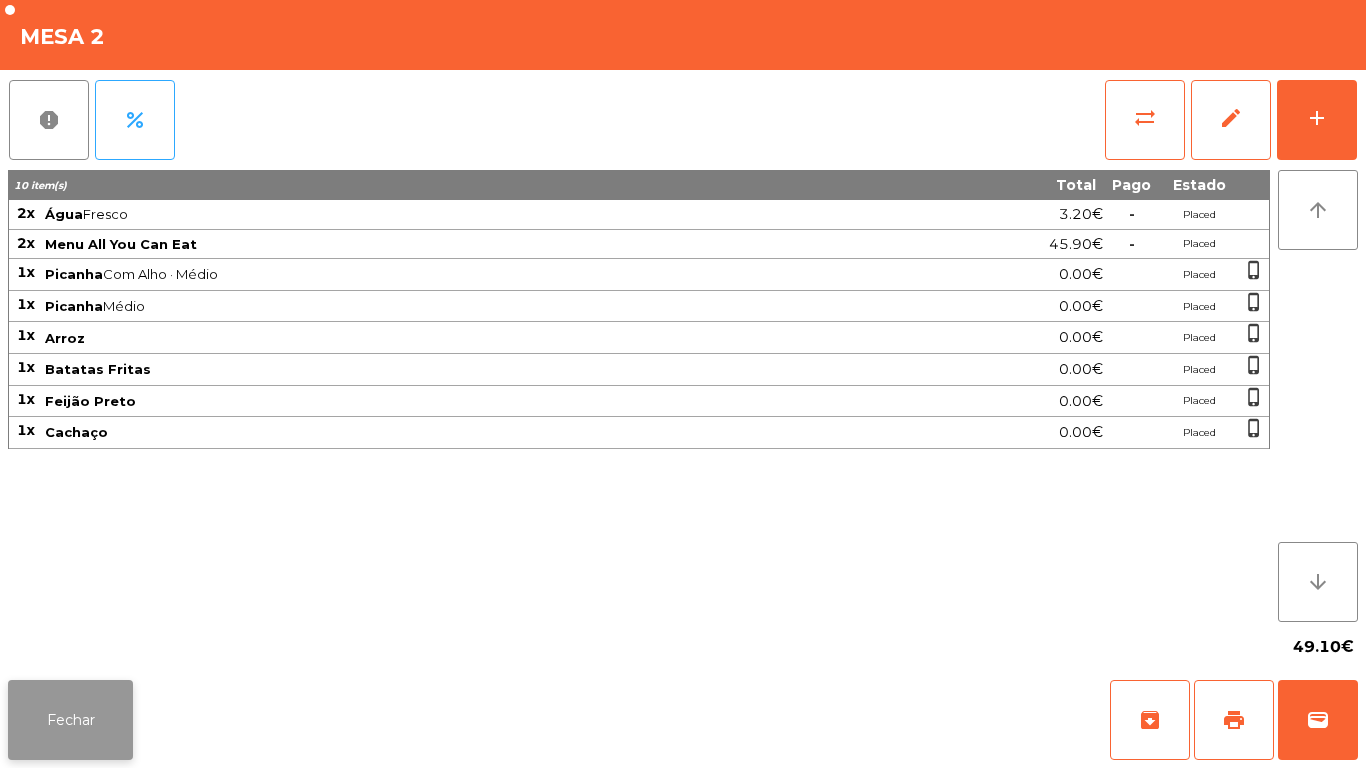 click on "Fechar" 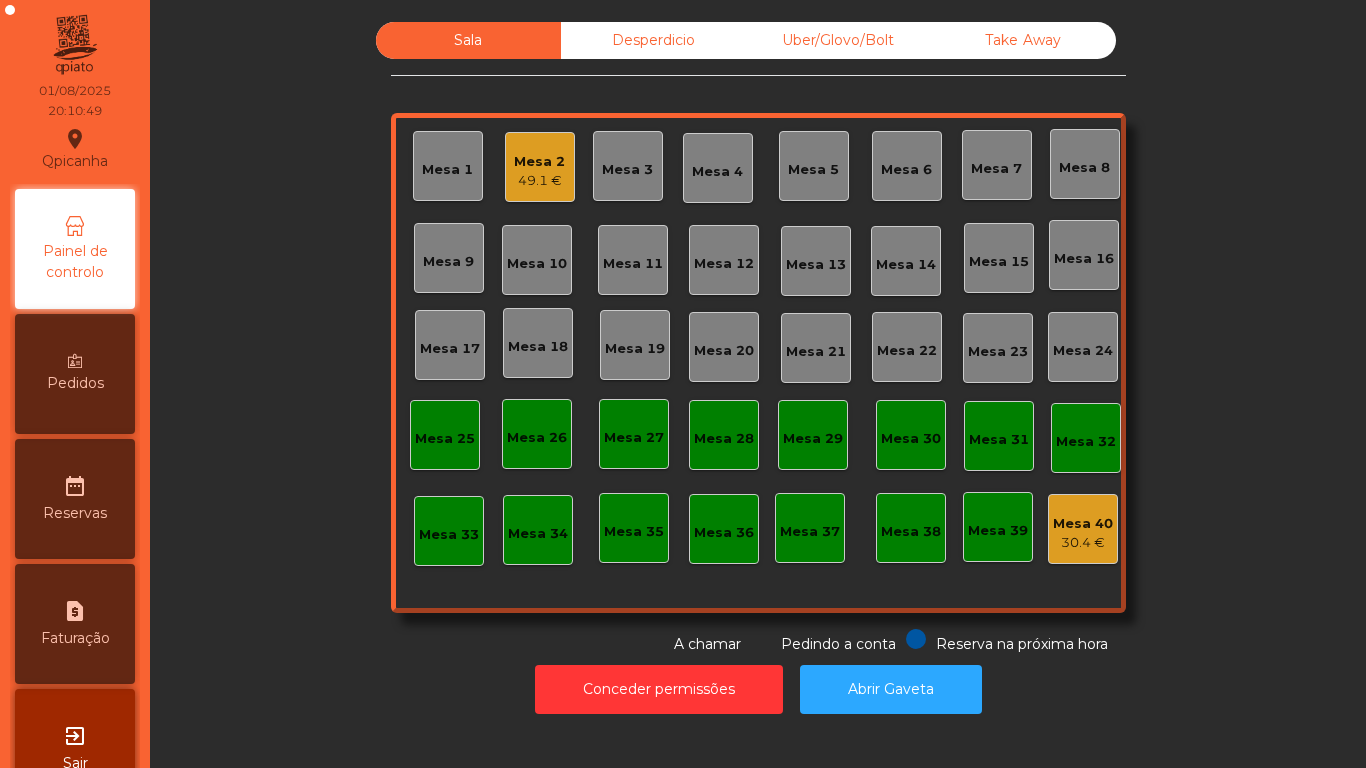 click on "49.1 €" 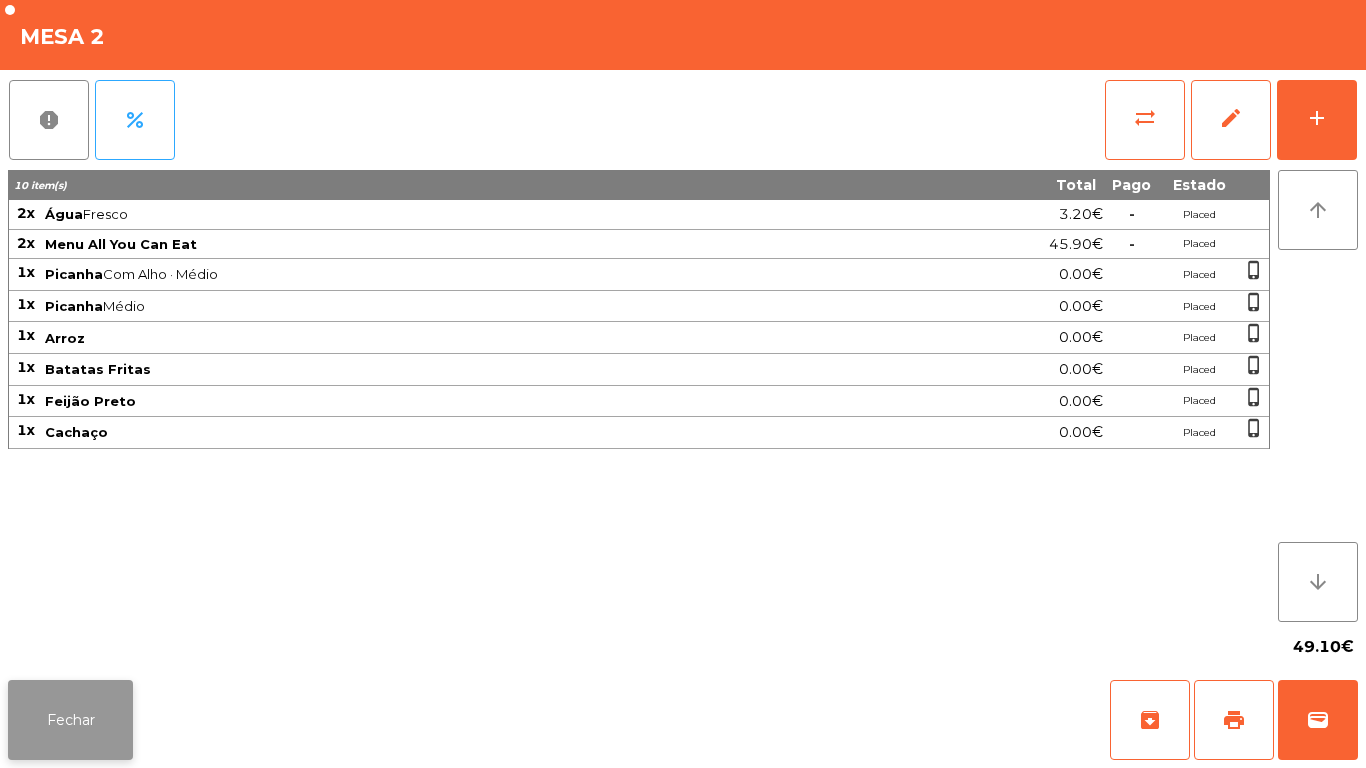 click on "Fechar" 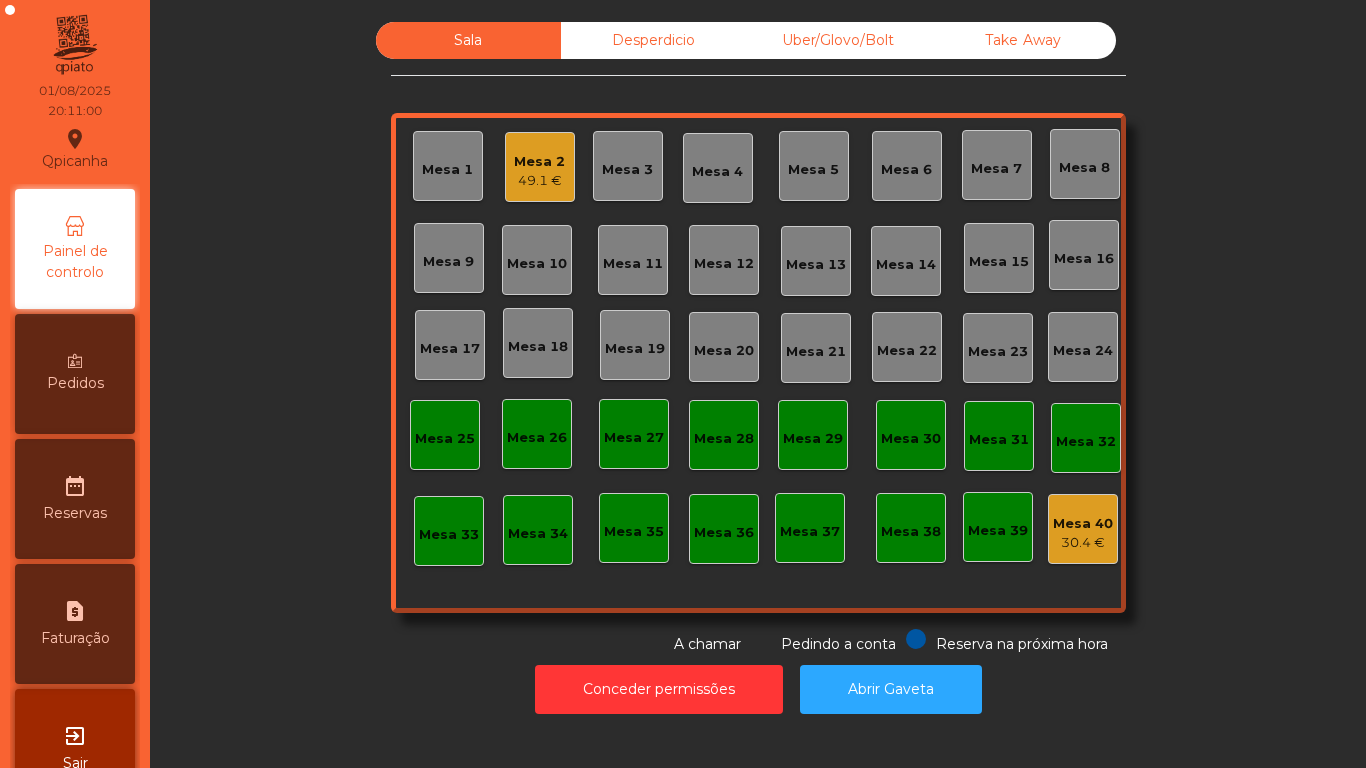 click on "Pedidos" at bounding box center (75, 374) 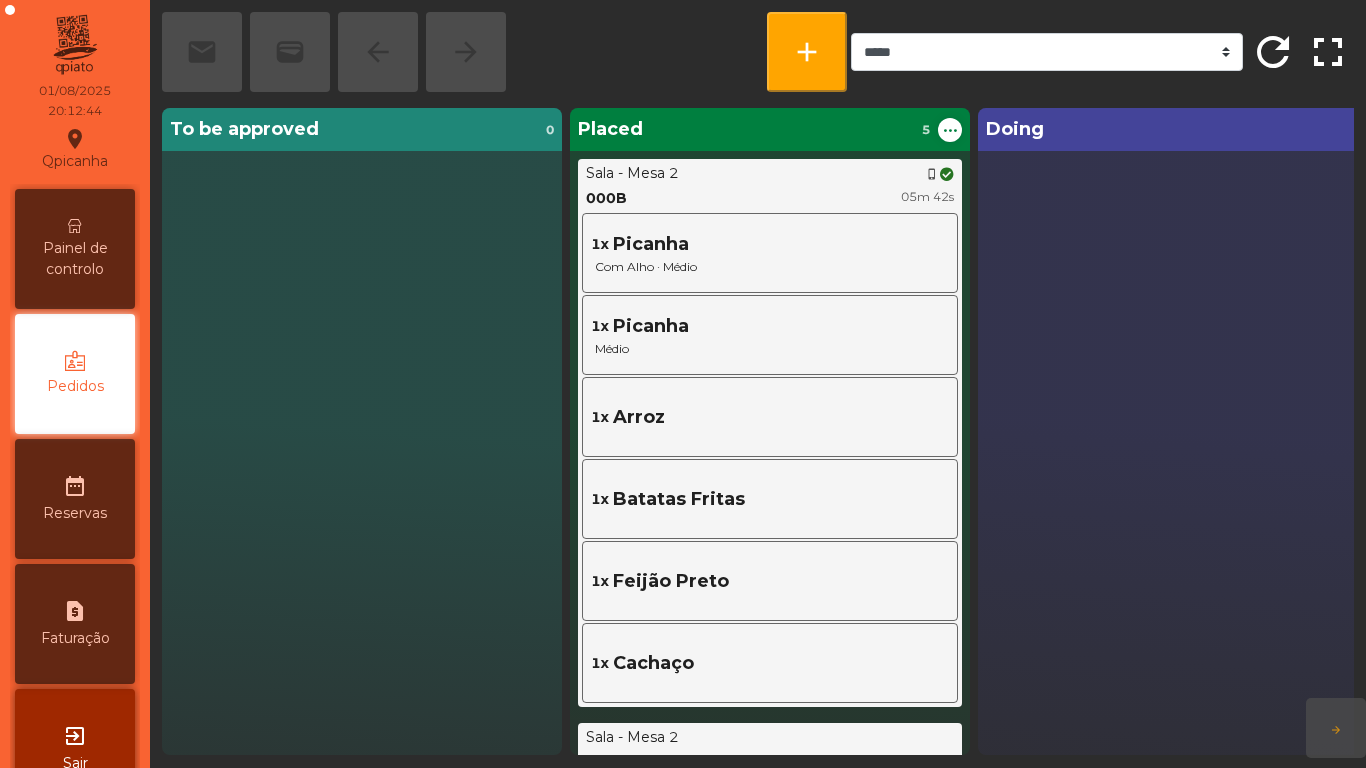 click at bounding box center [75, 226] 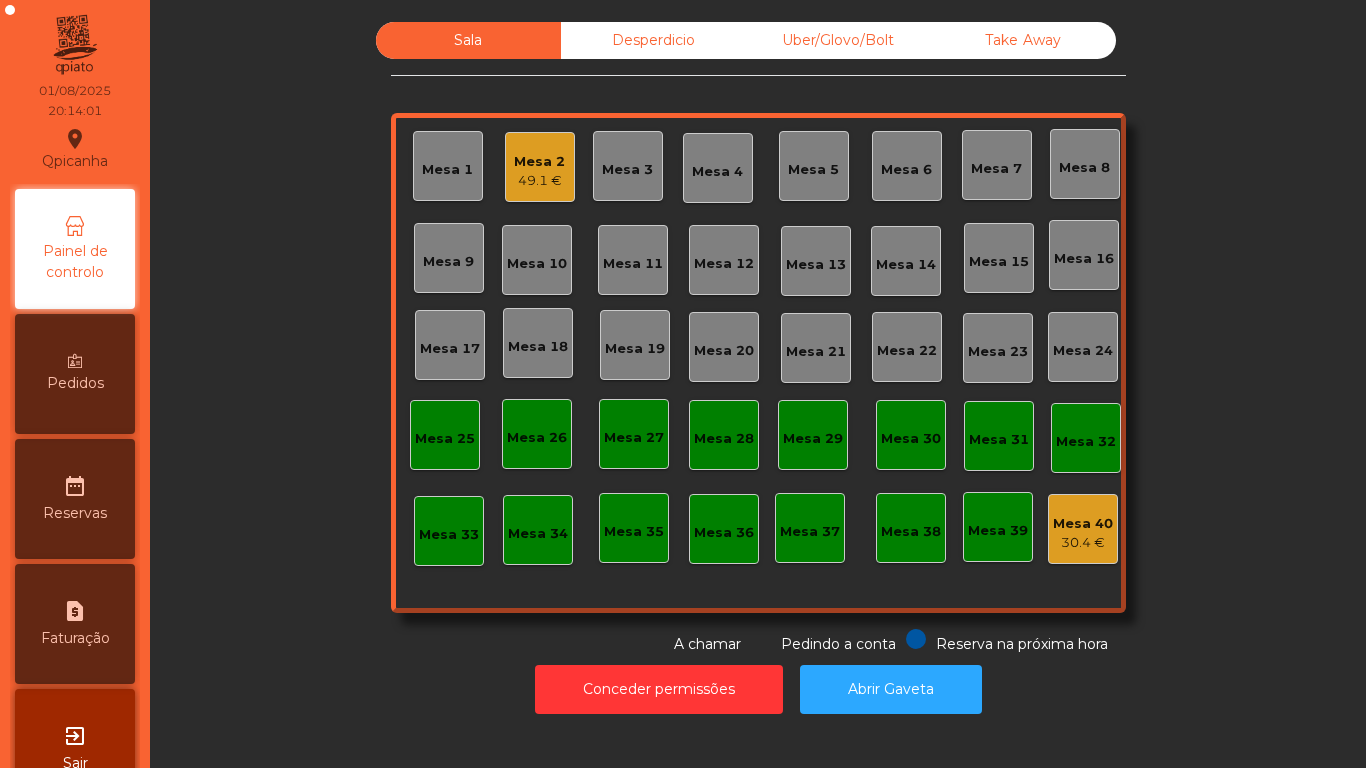 click on "49.1 €" 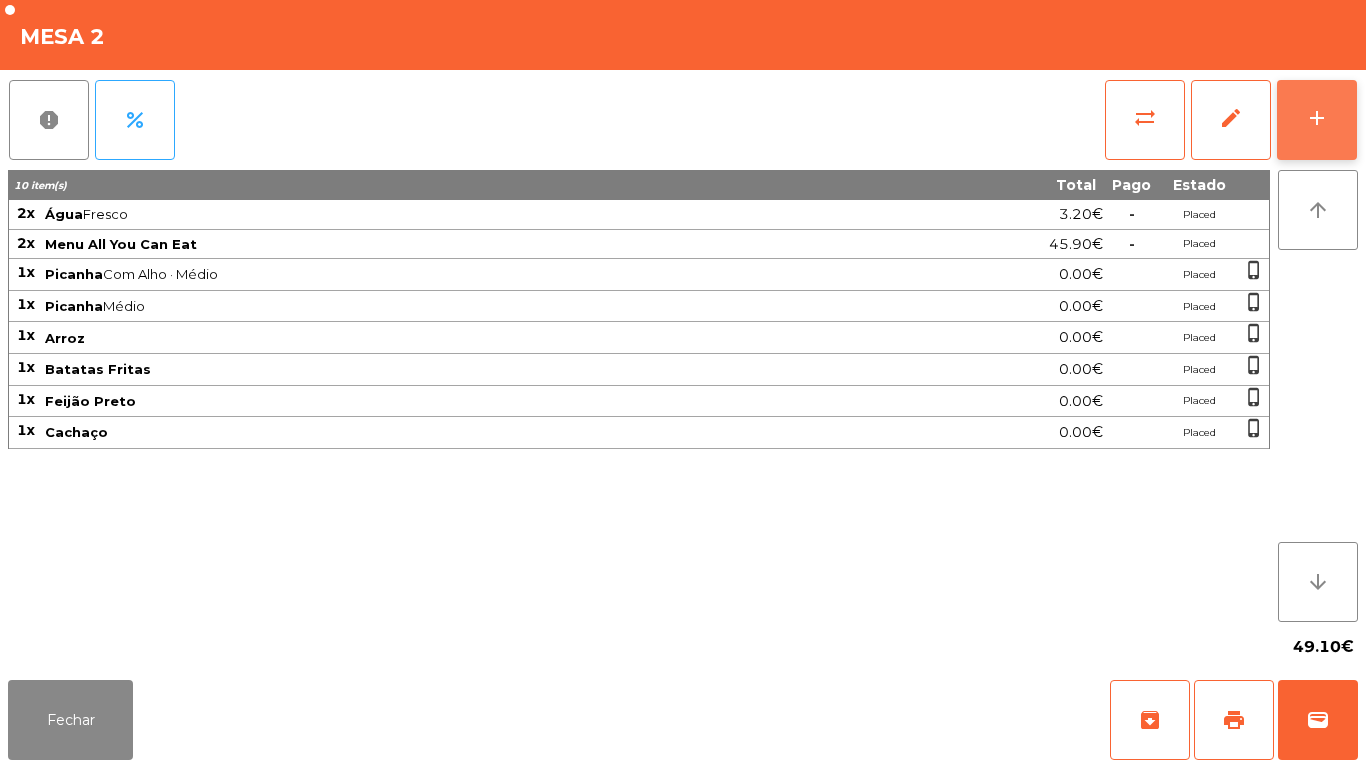 click on "add" 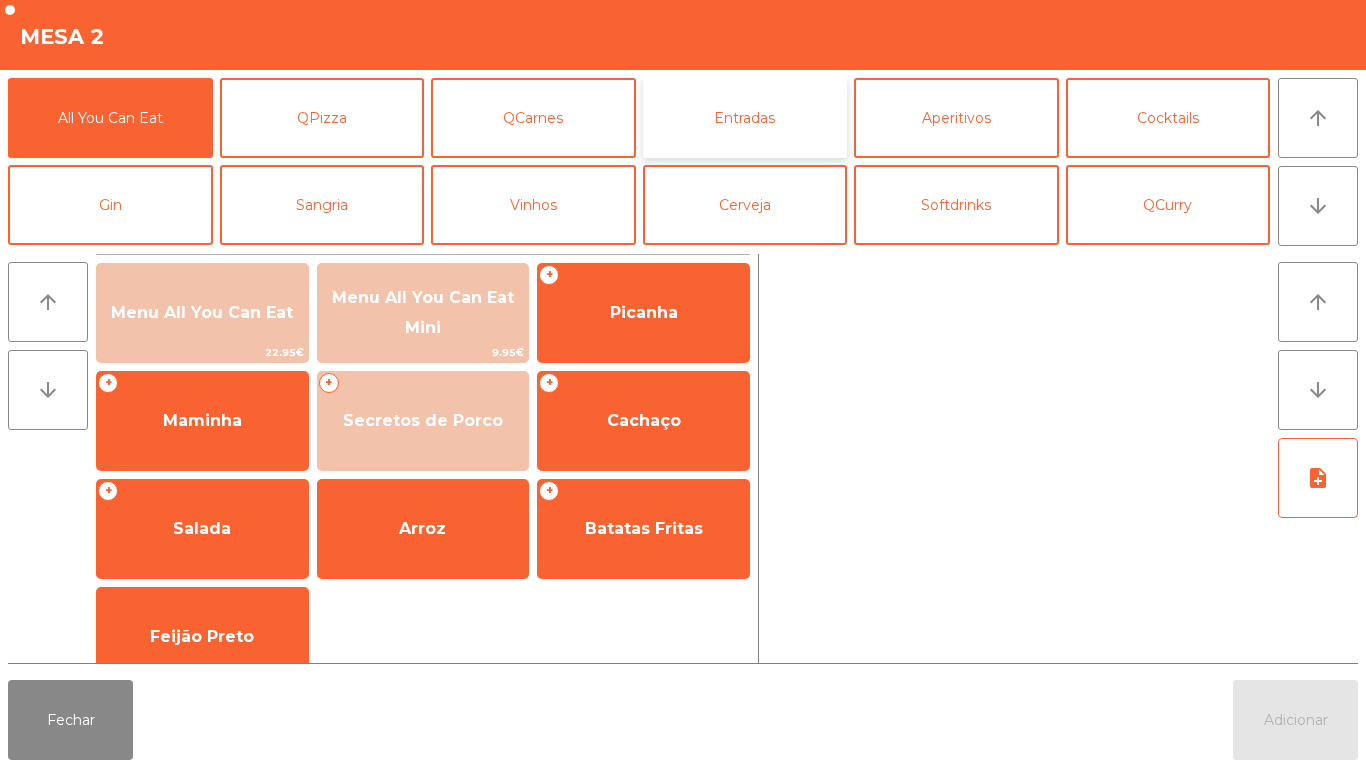 click on "Entradas" 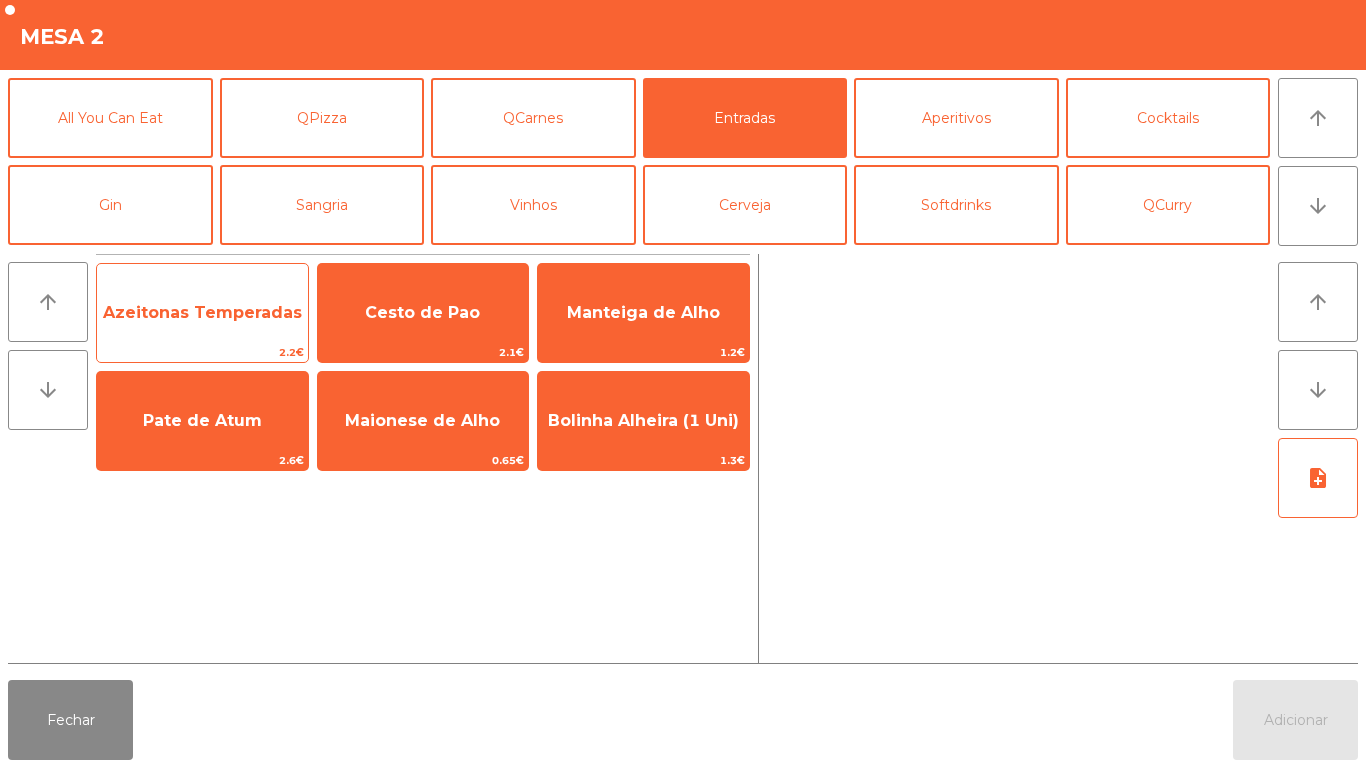 click on "Azeitonas Temperadas" 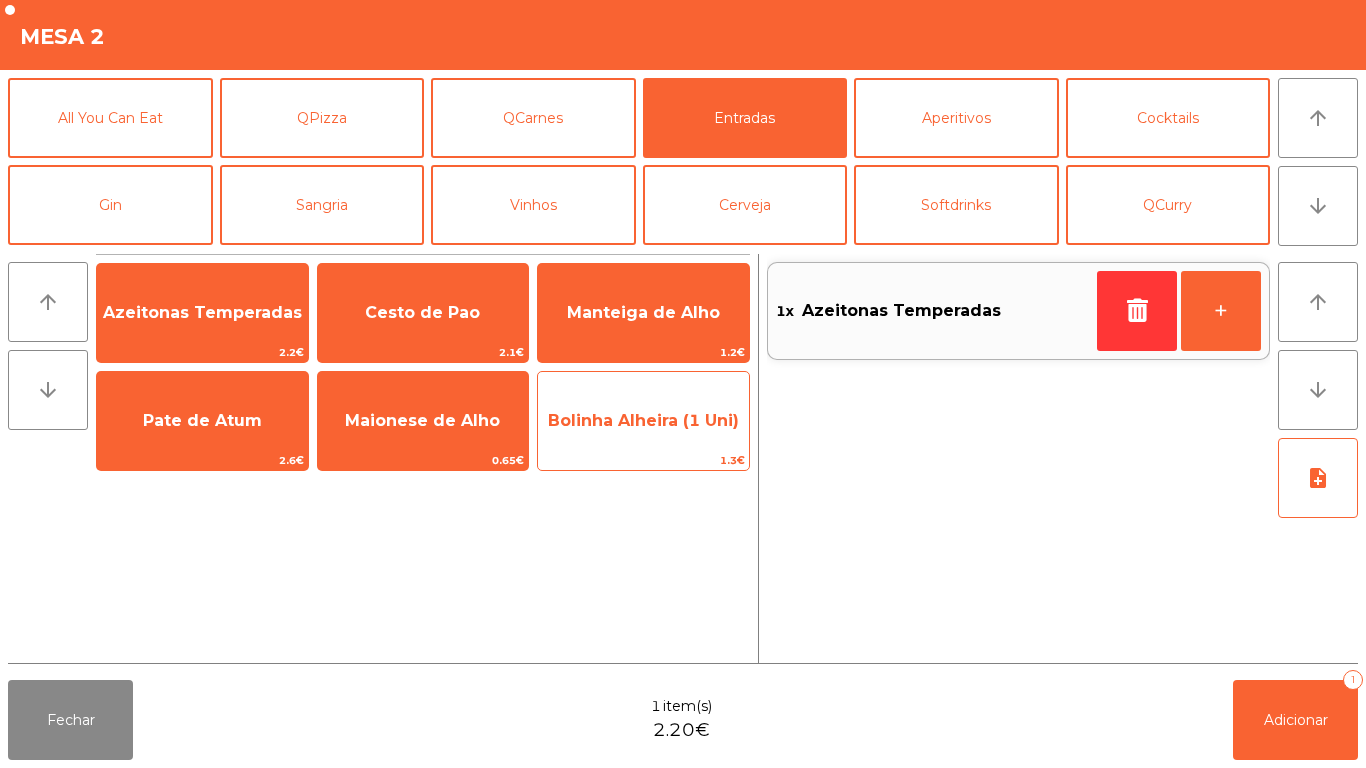 click on "Bolinha Alheira (1 Uni)" 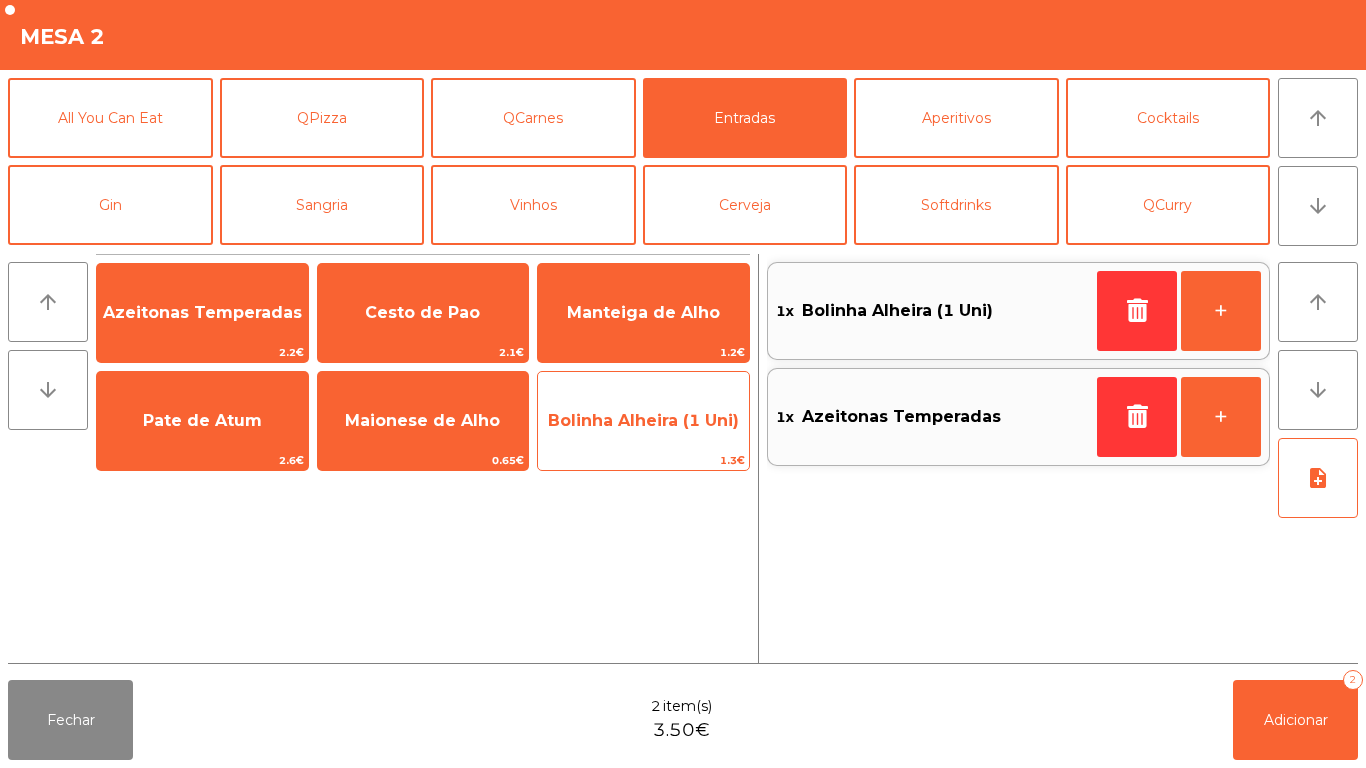 click on "Bolinha Alheira (1 Uni)" 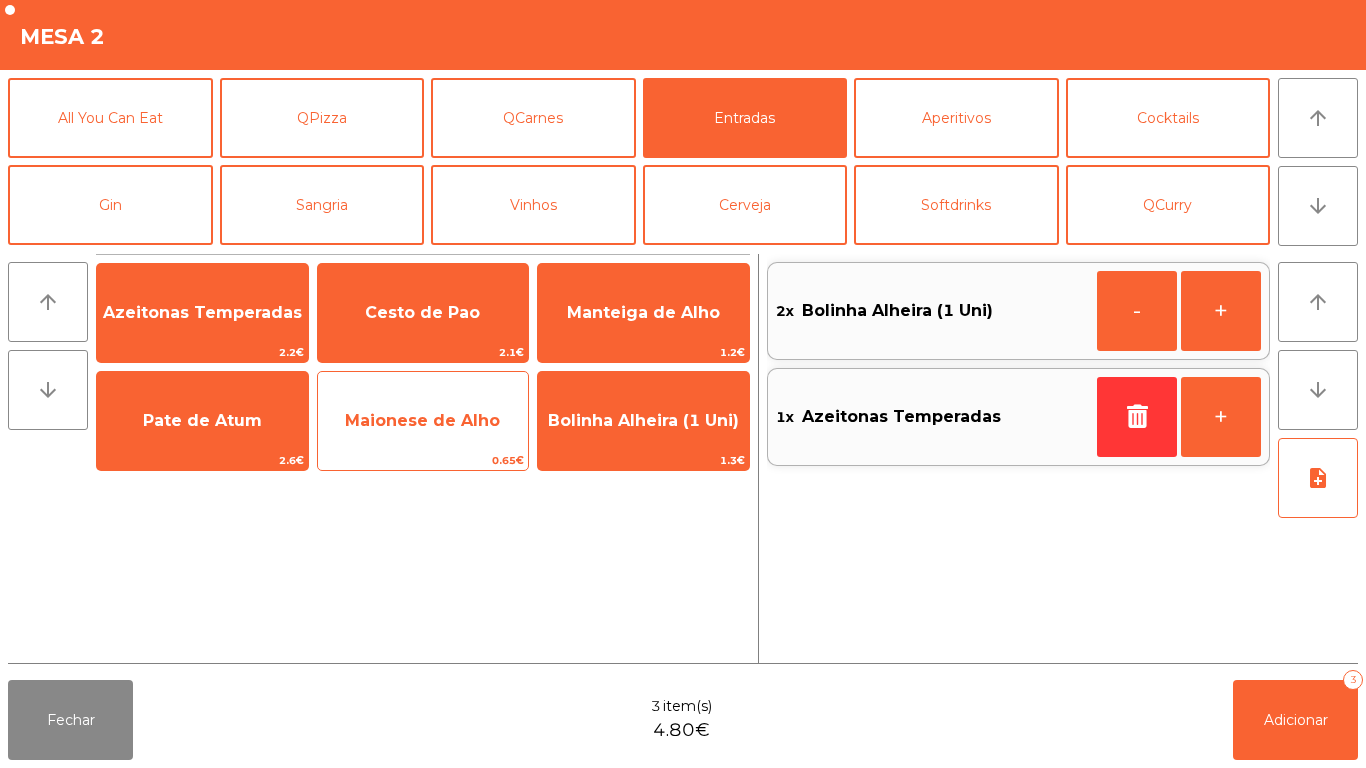click on "Maionese de Alho" 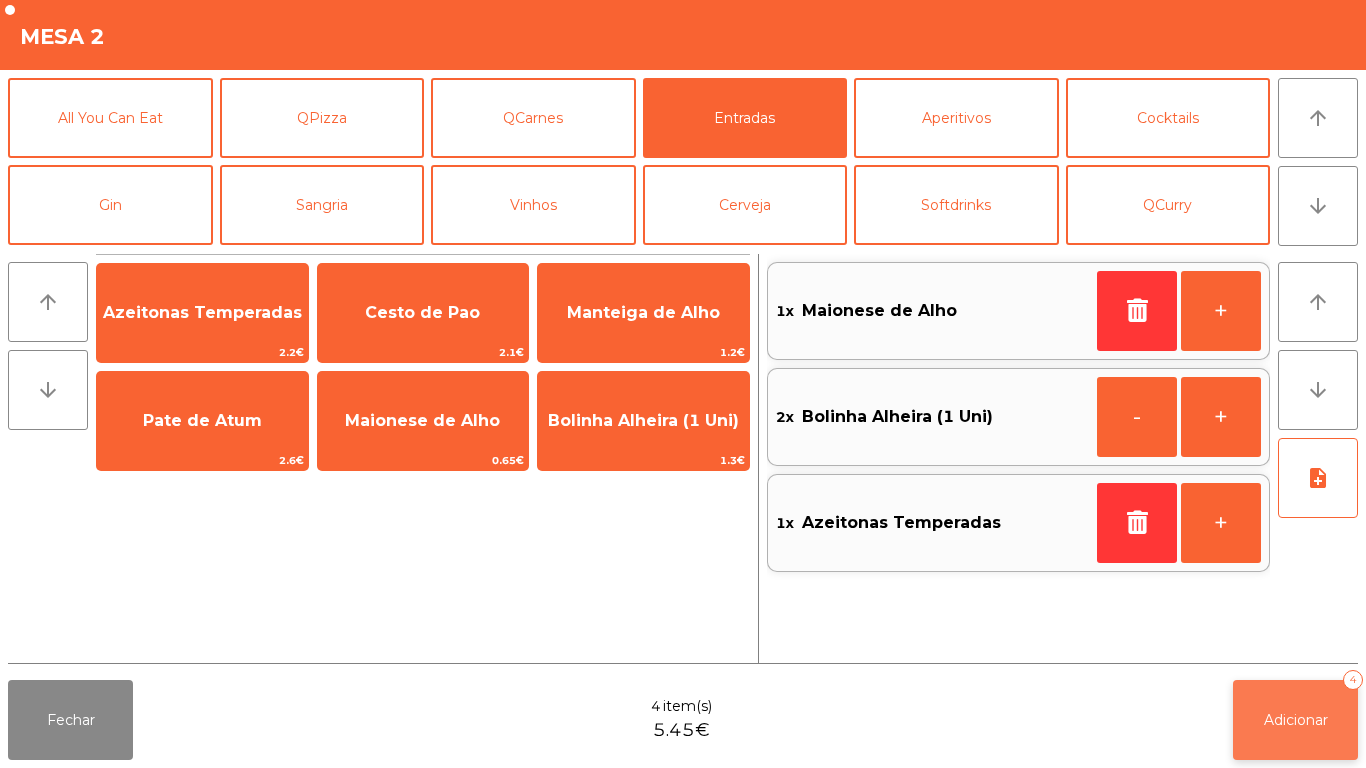 click on "Adicionar" 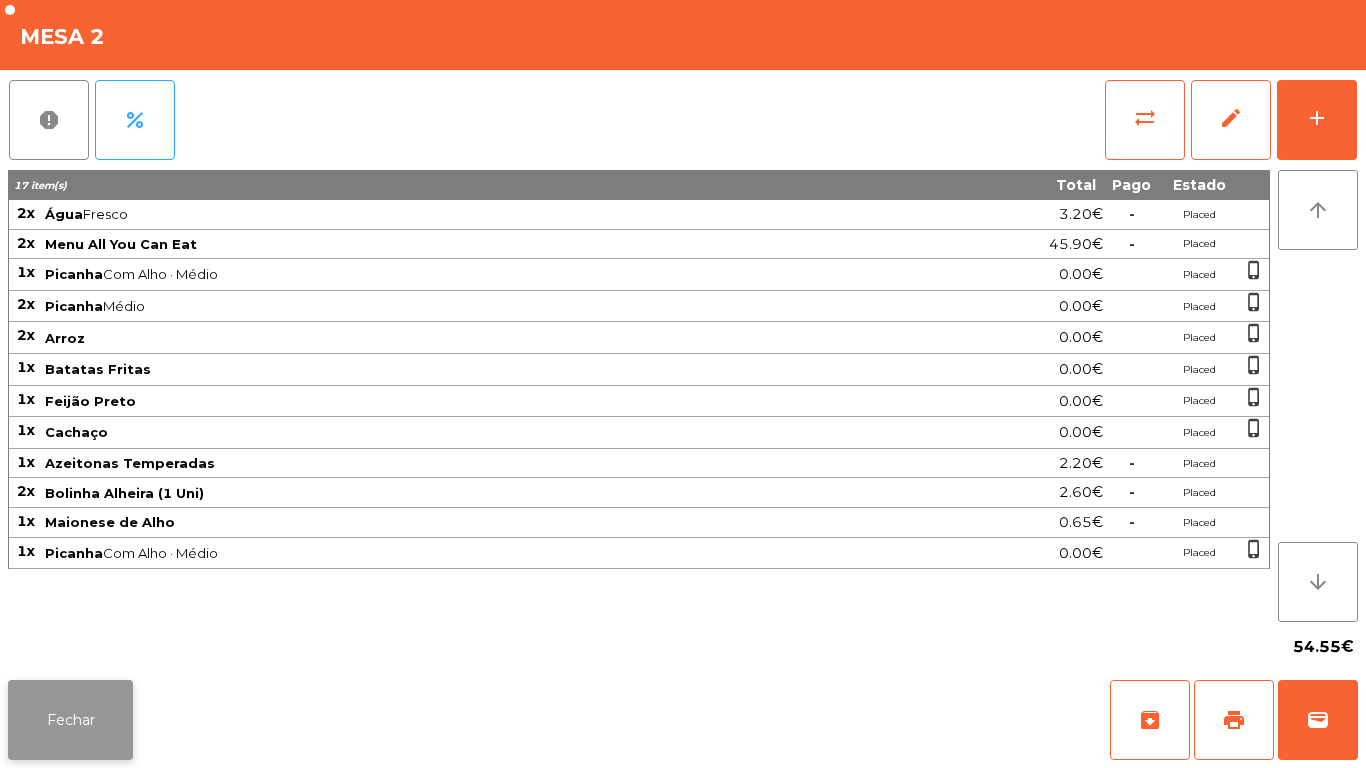 click on "Fechar" 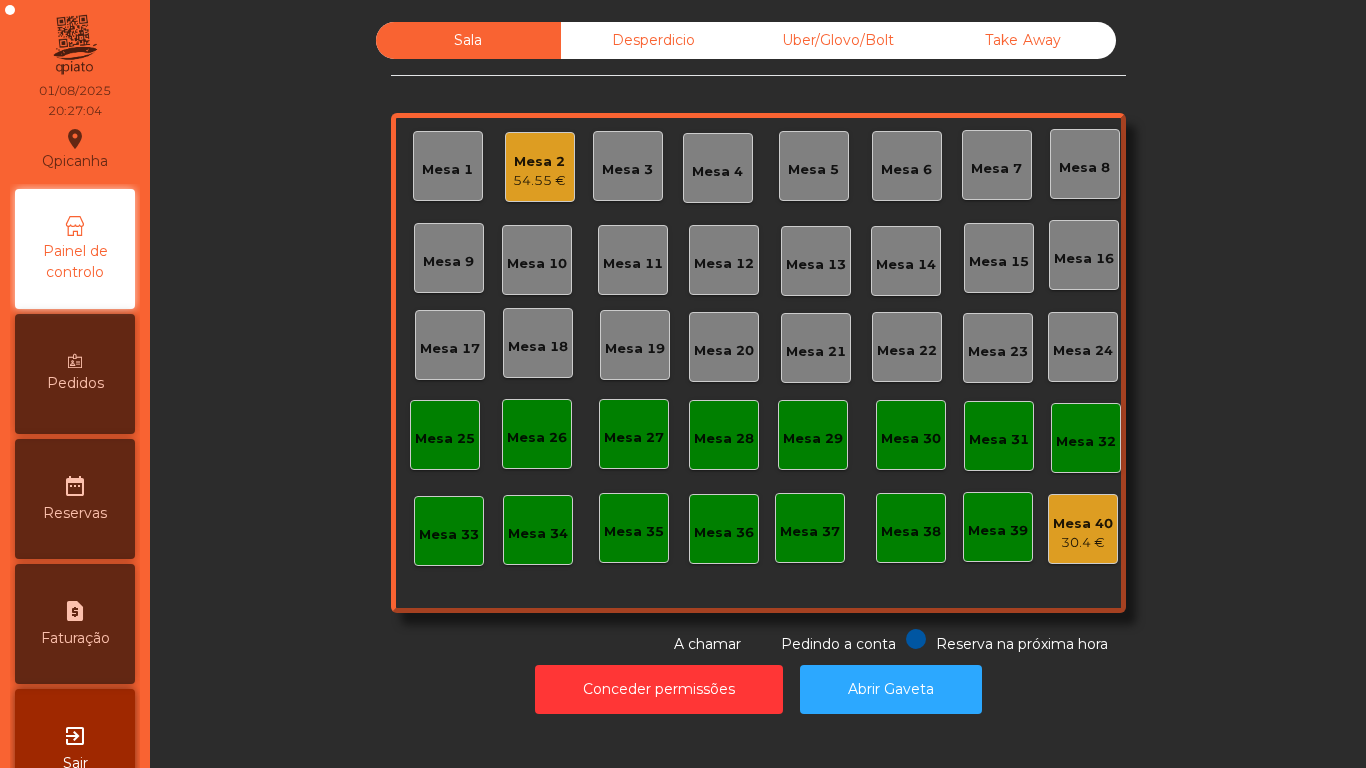 click on "Mesa 19" 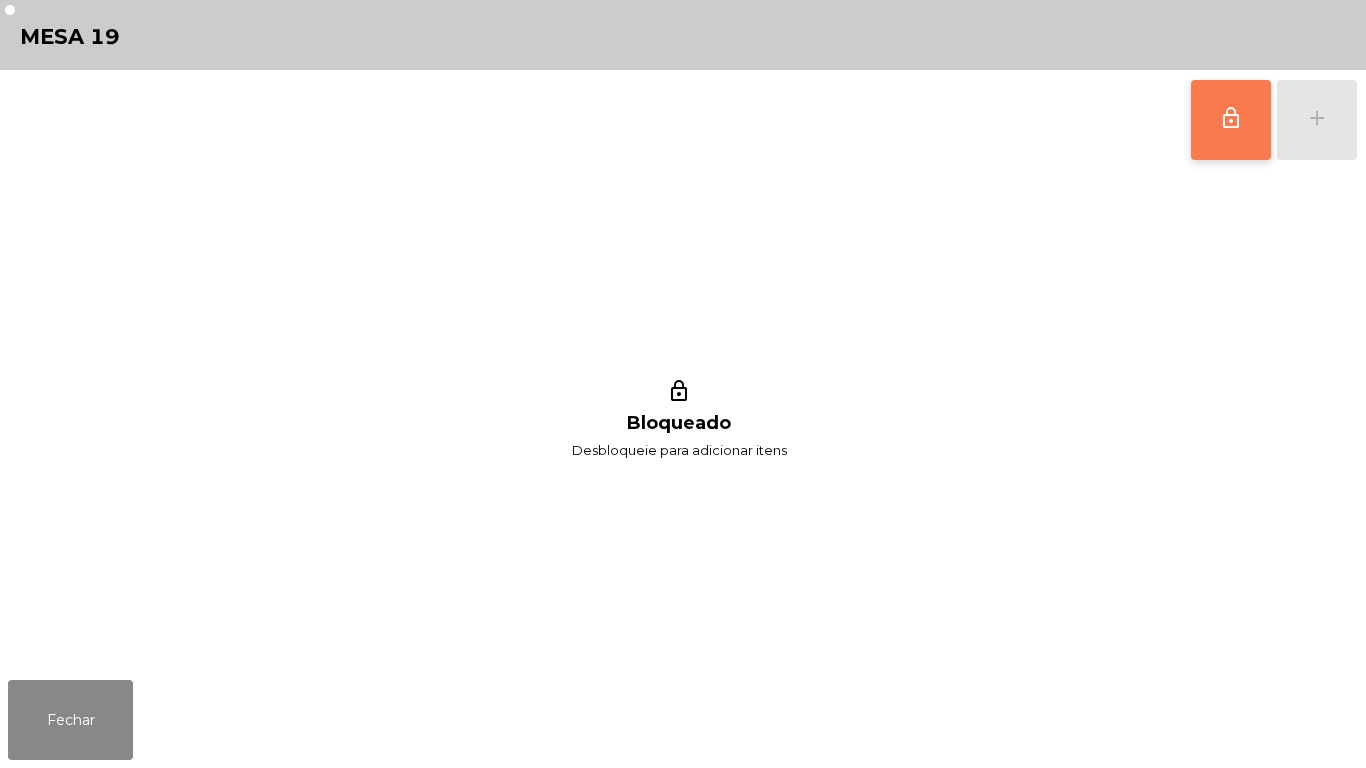 click on "lock_outline" 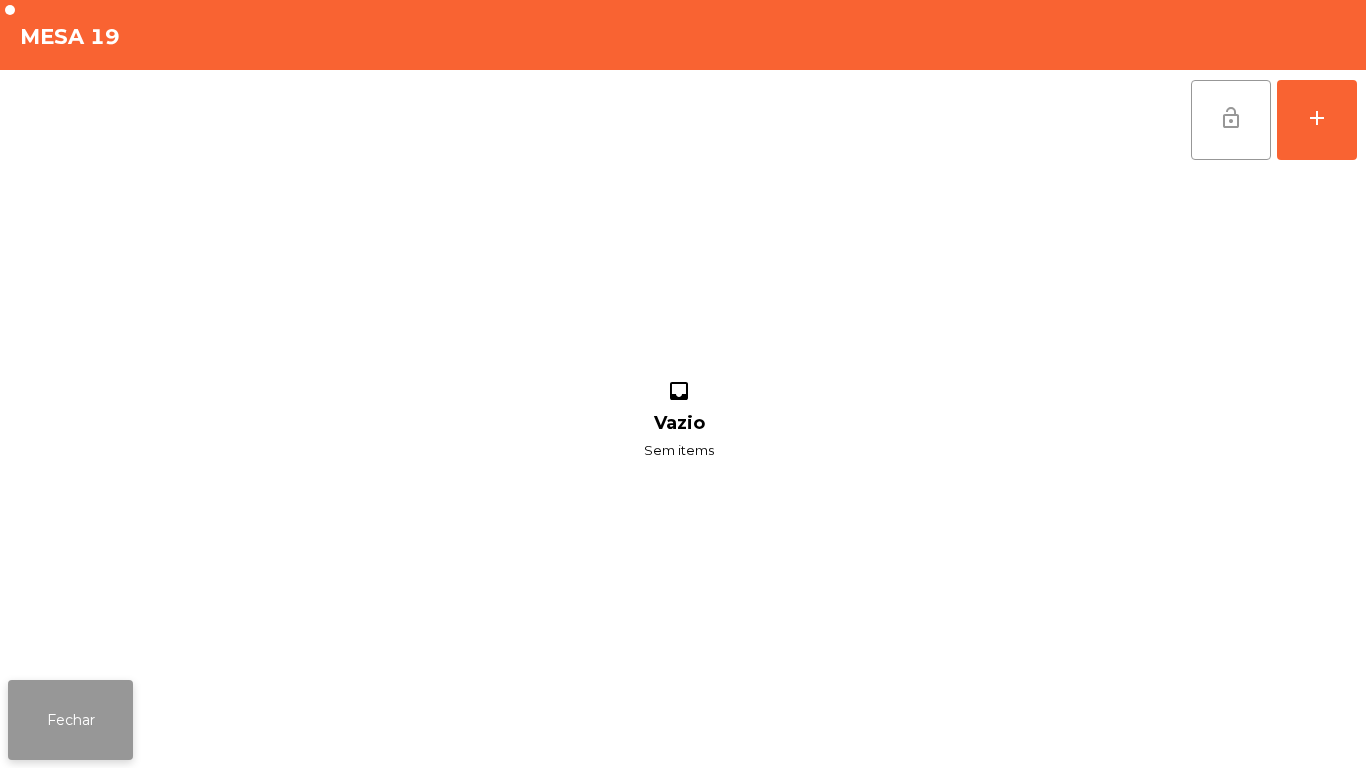 click on "Fechar" 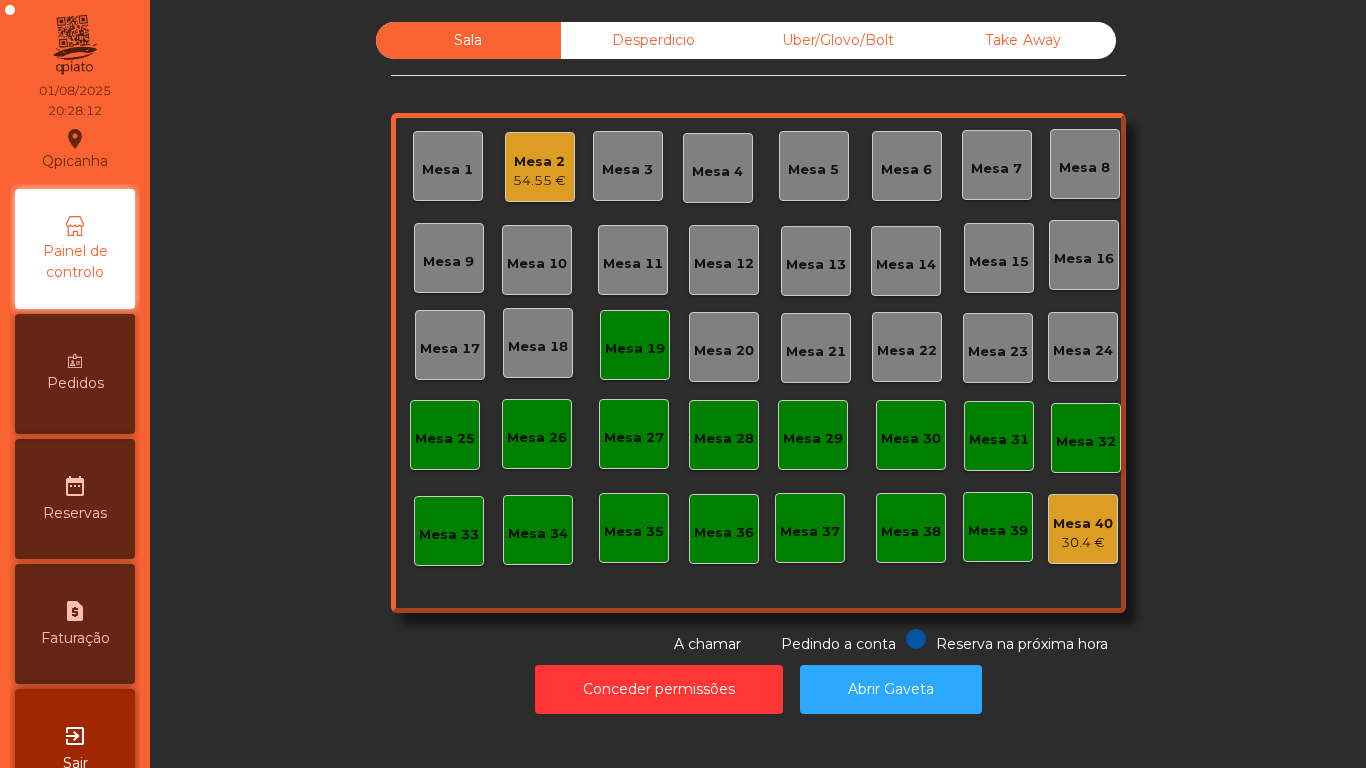 click on "Mesa 19" 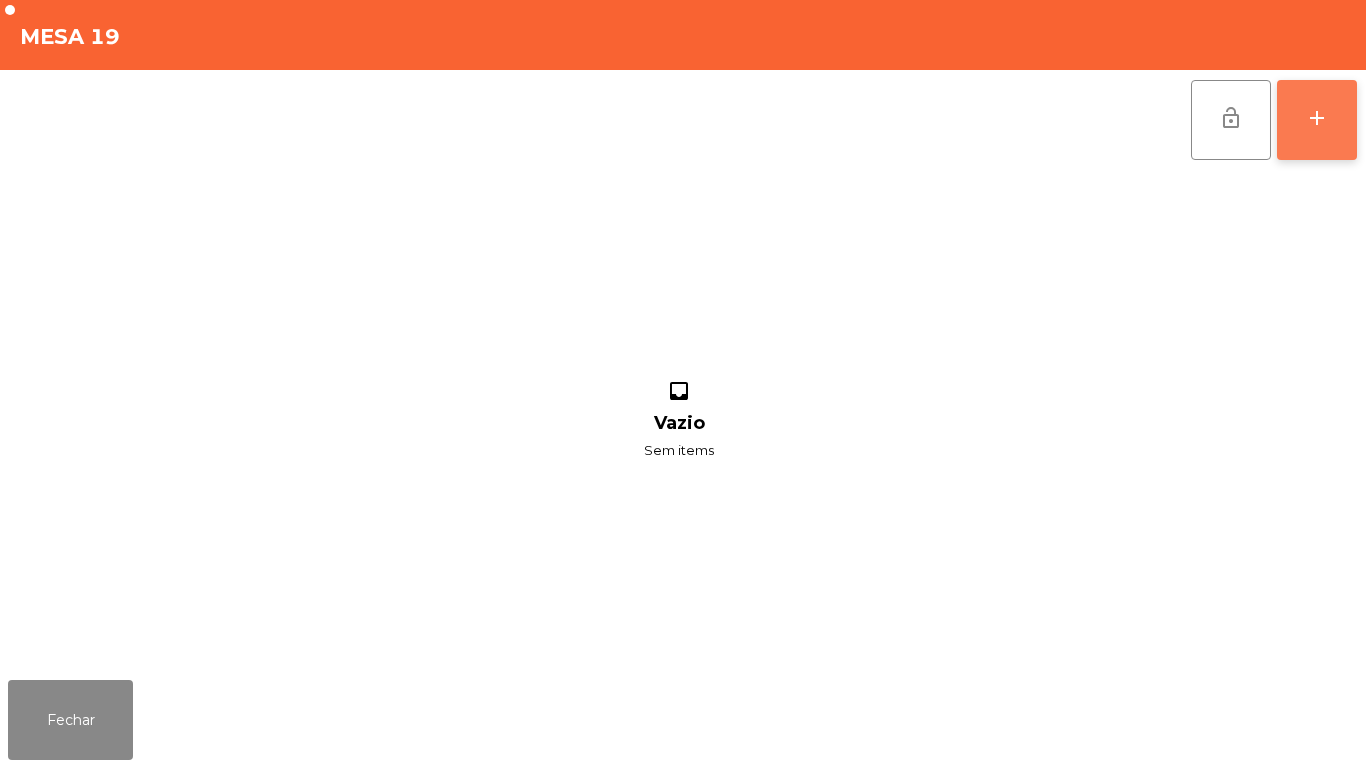 click on "add" 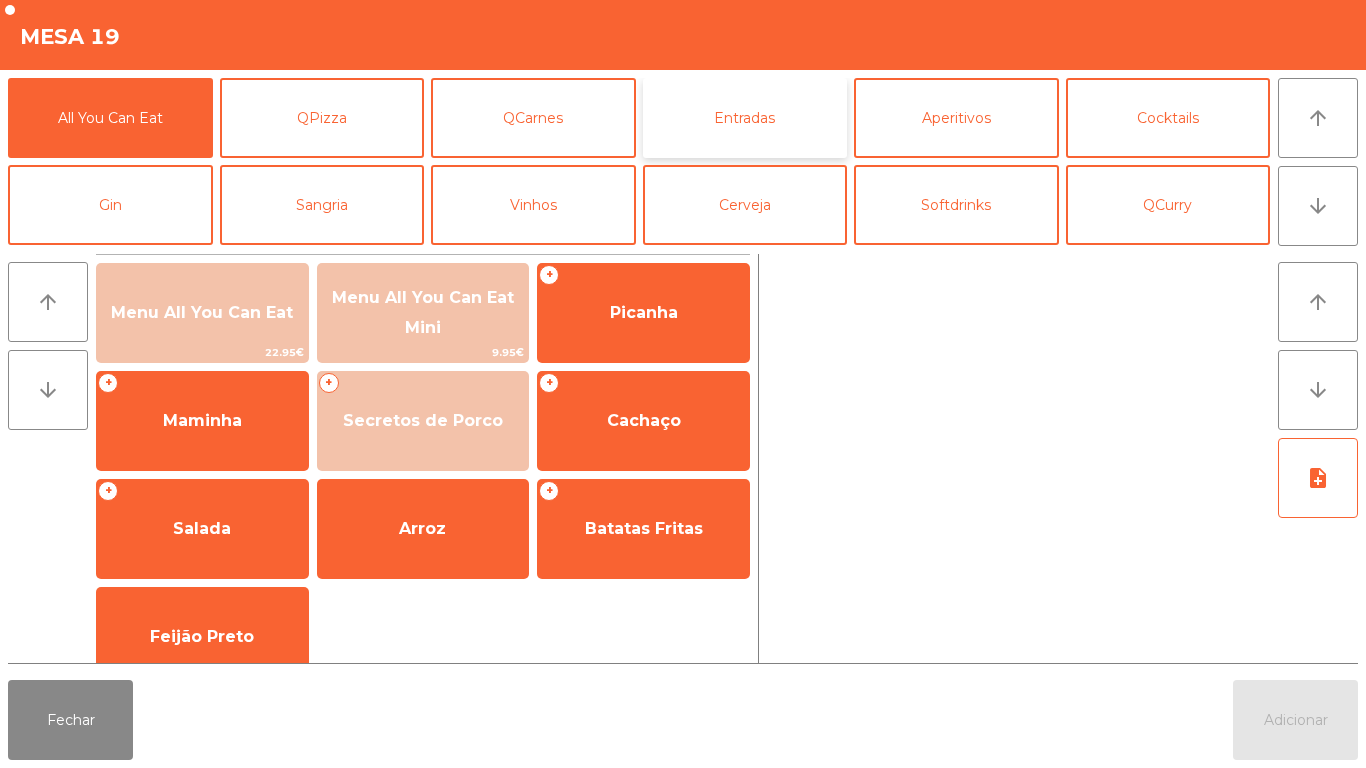 click on "Entradas" 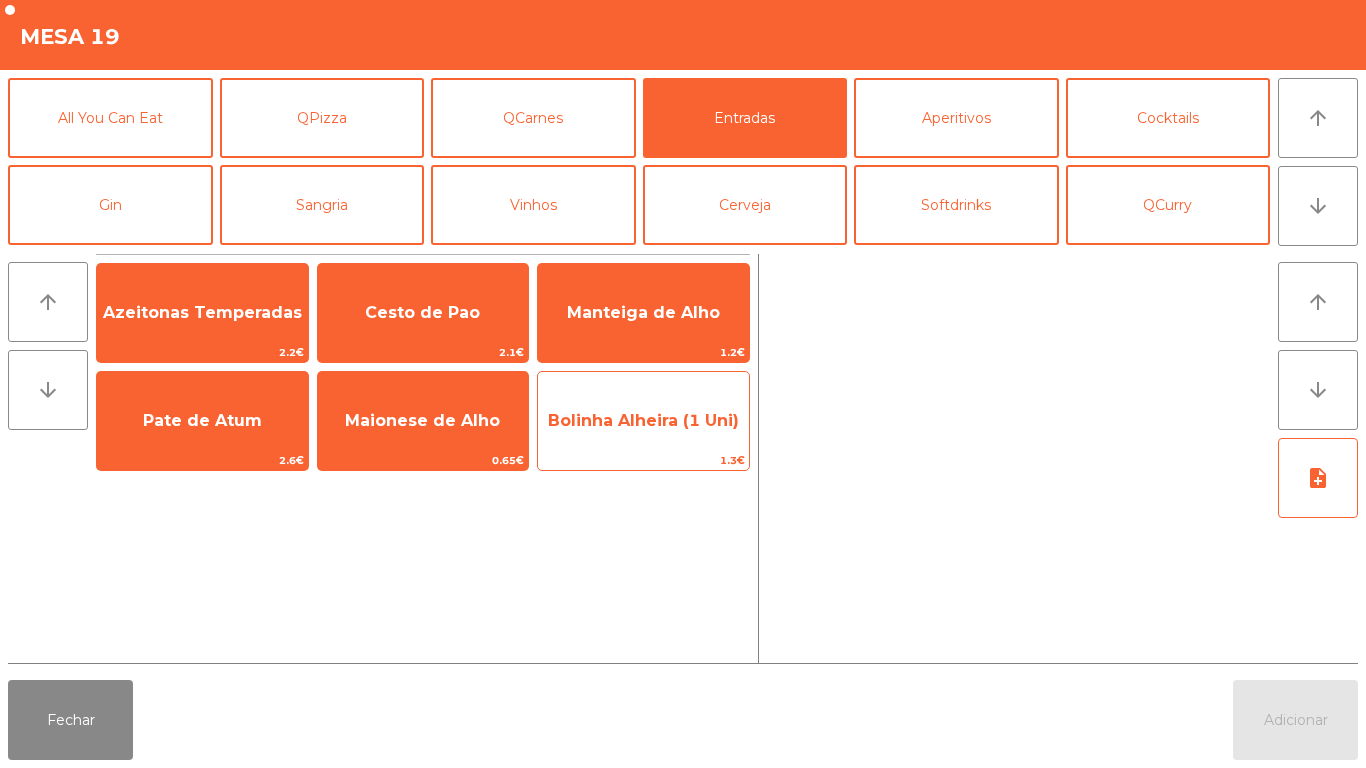 click on "Bolinha Alheira (1 Uni)" 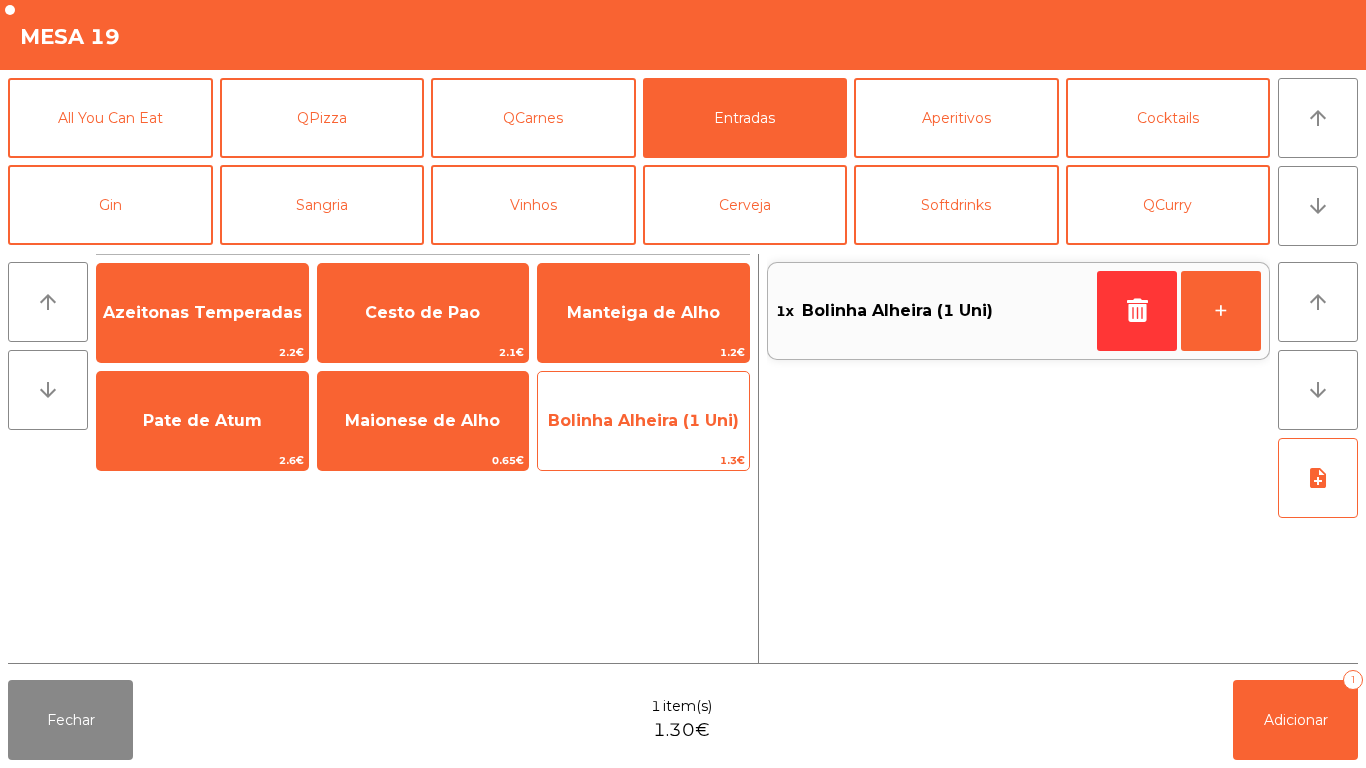 click on "Bolinha Alheira (1 Uni)" 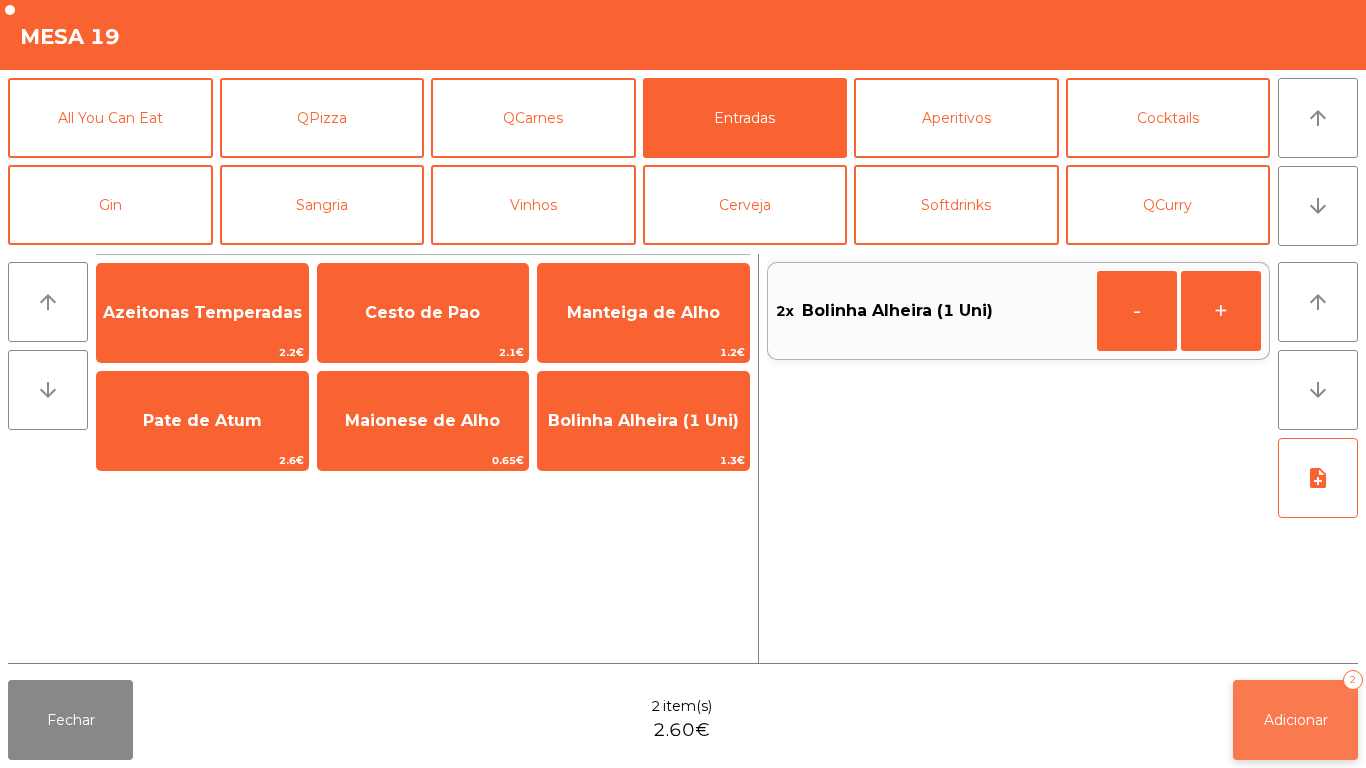 click on "Adicionar" 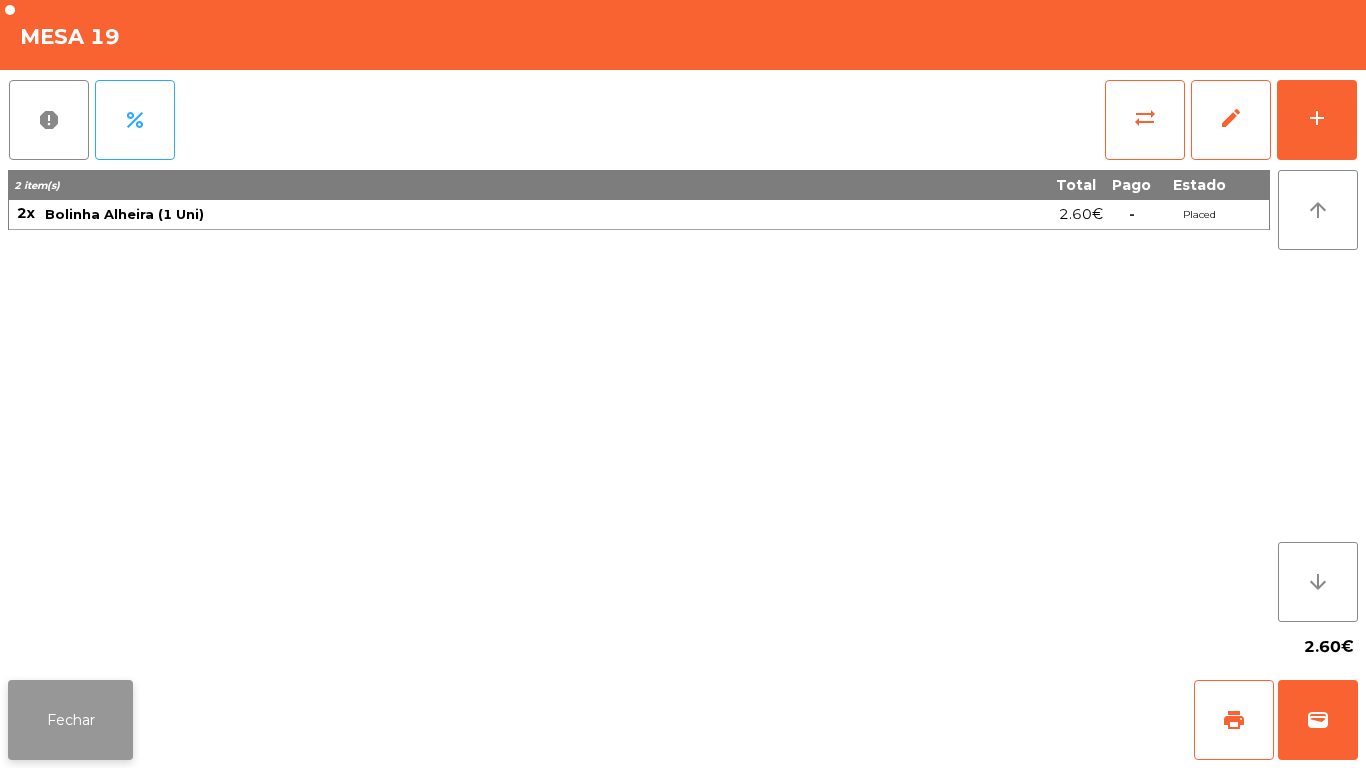 click on "Fechar" 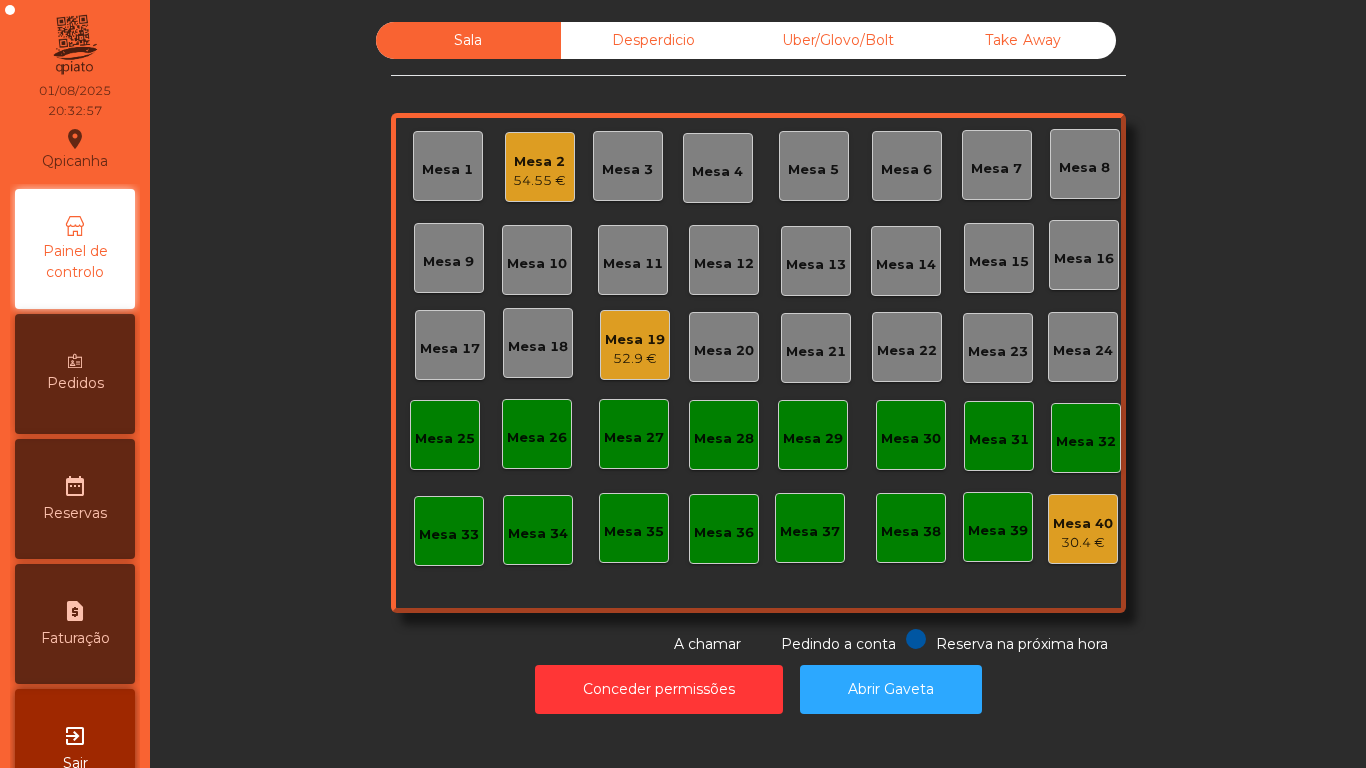 click on "Mesa 19" 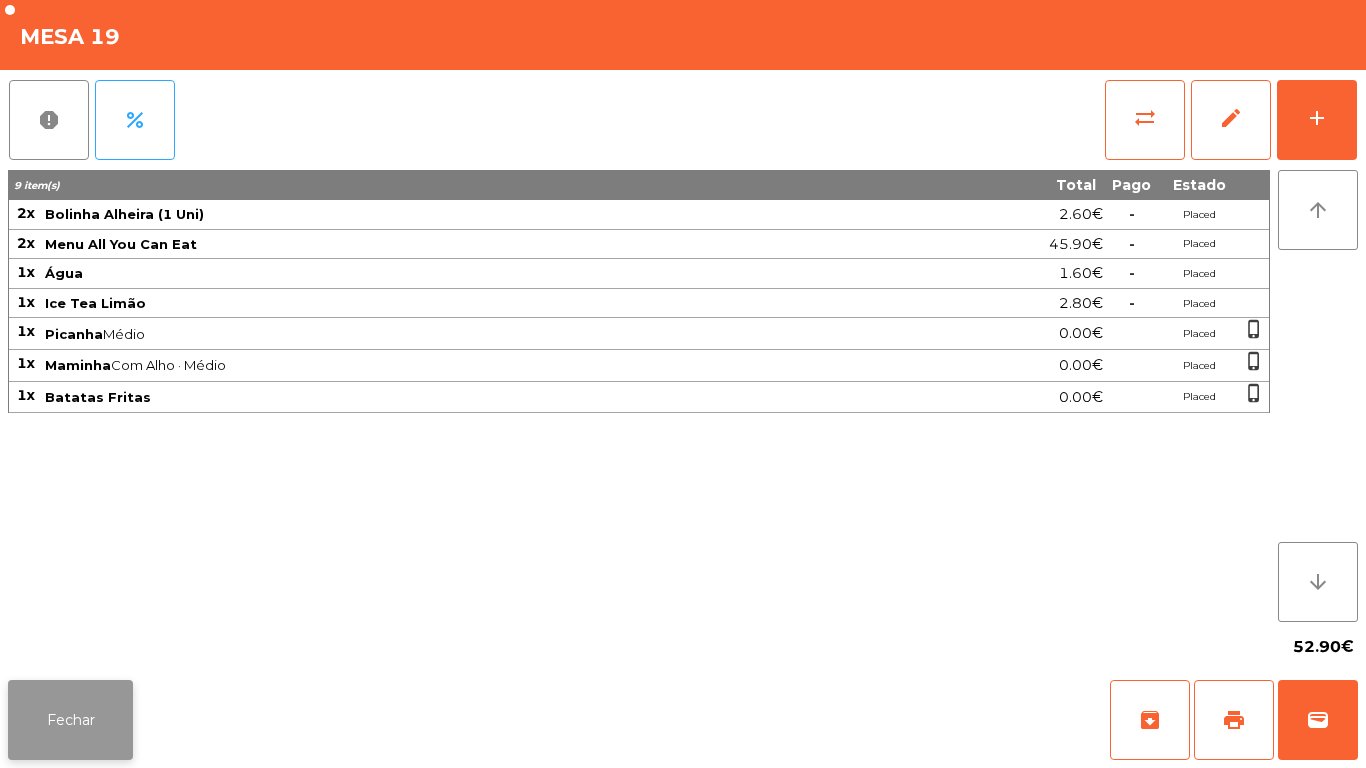 click on "Fechar" 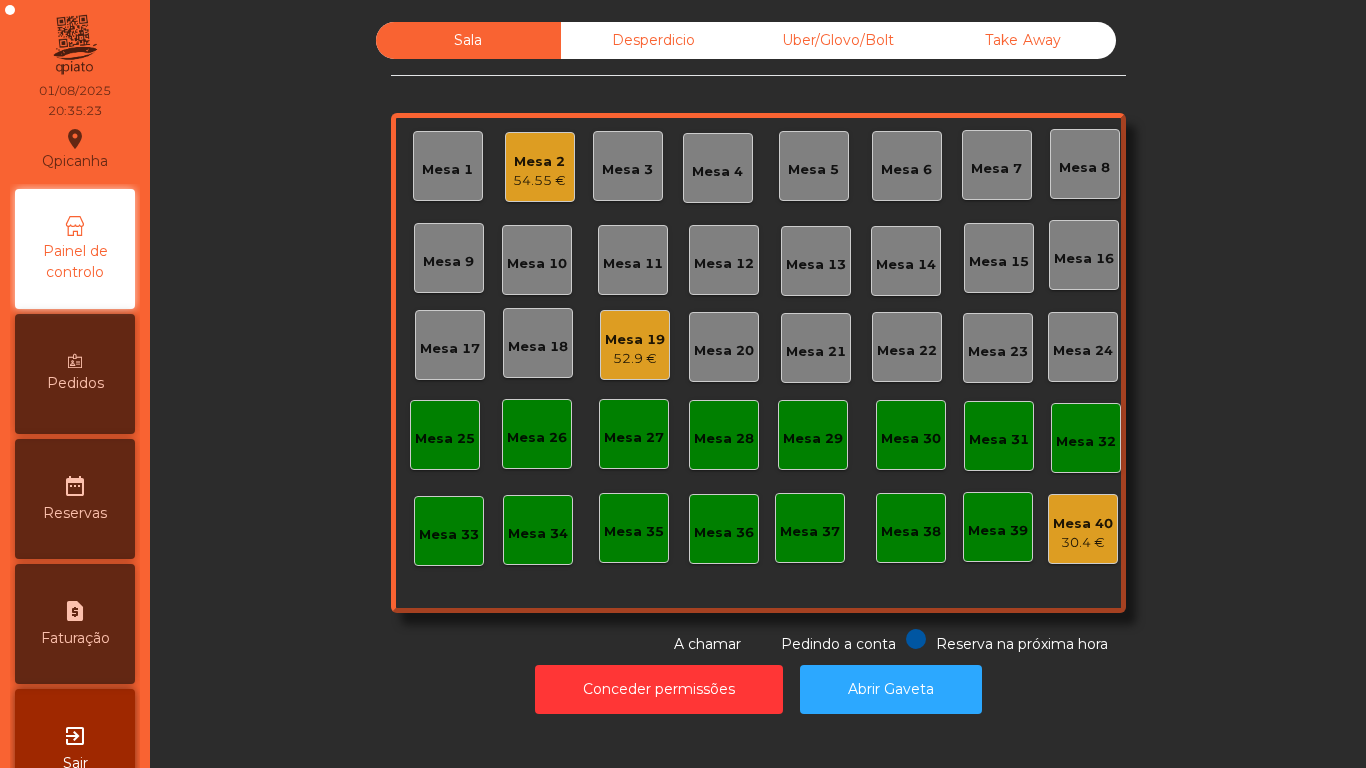 click on "52.9 €" 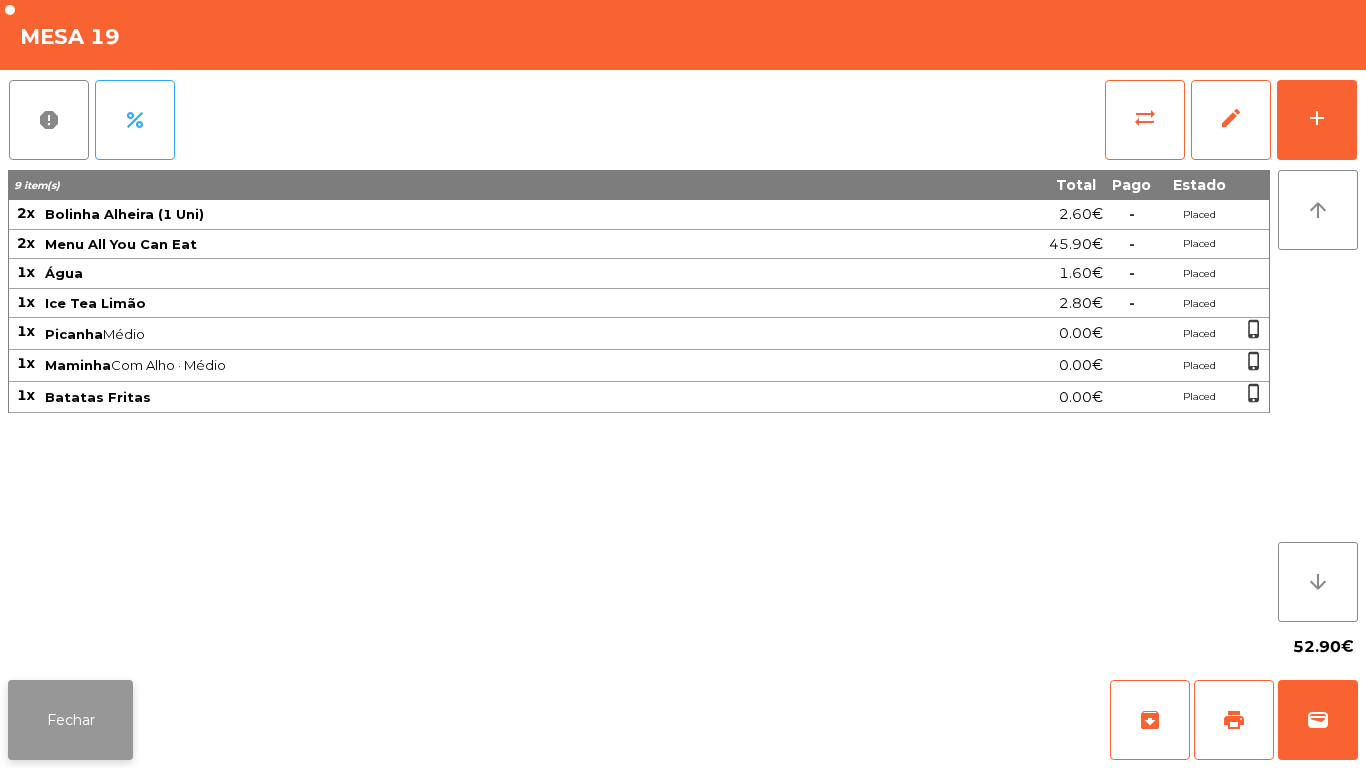 click on "Fechar" 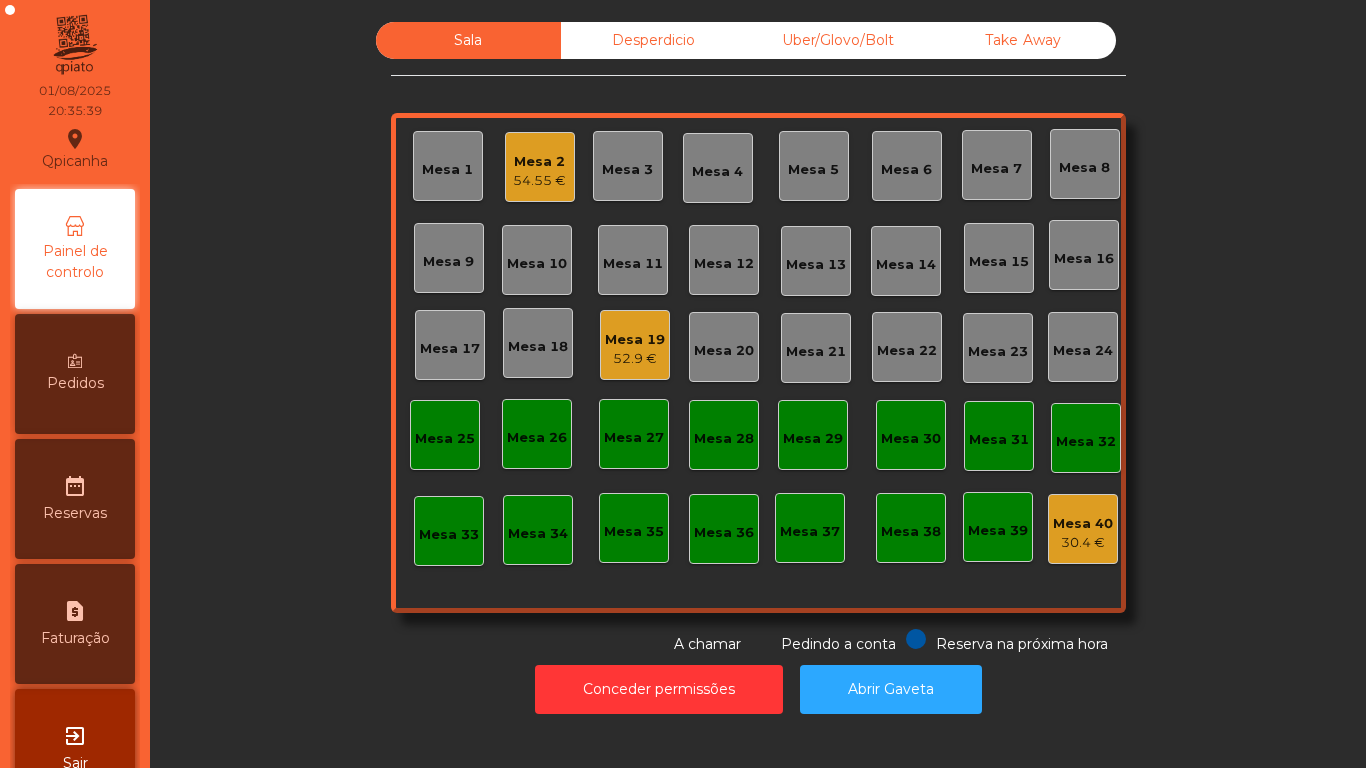 click on "52.9 €" 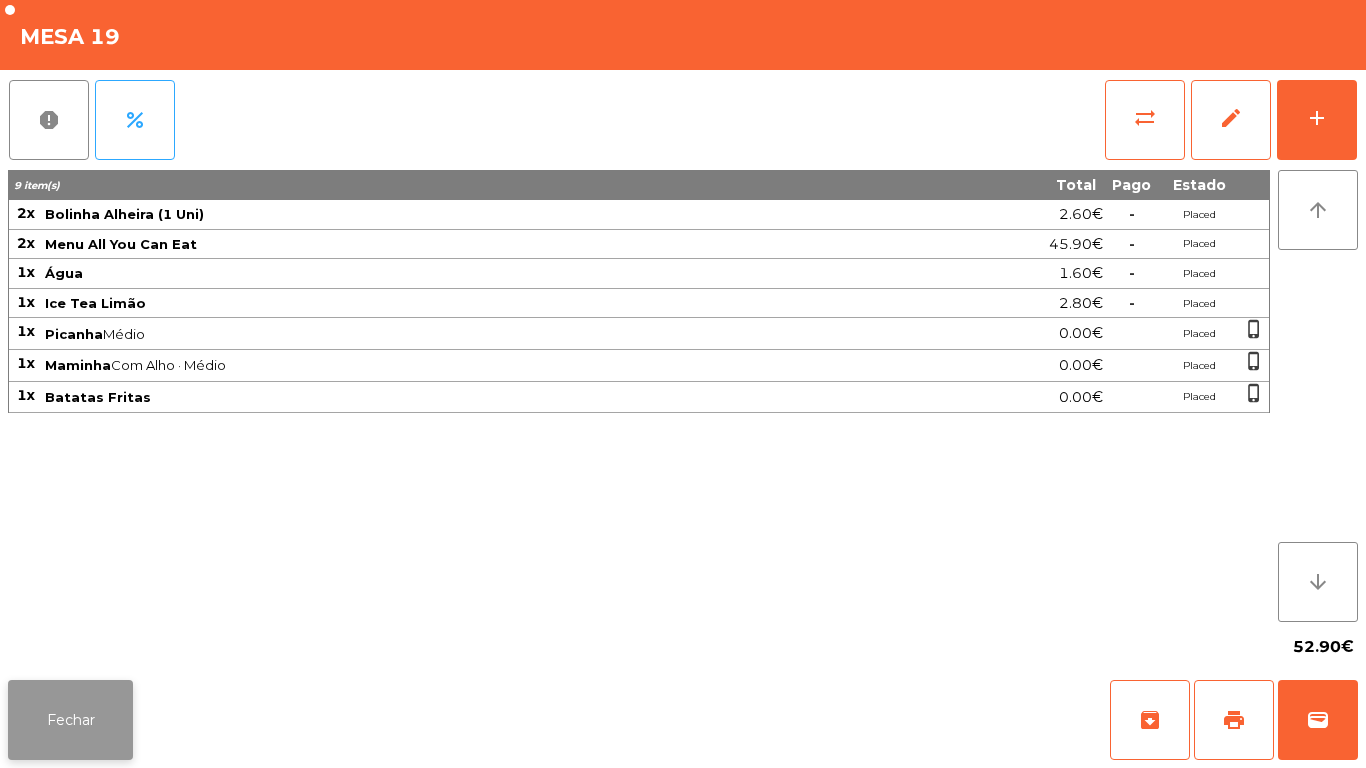 click on "Fechar" 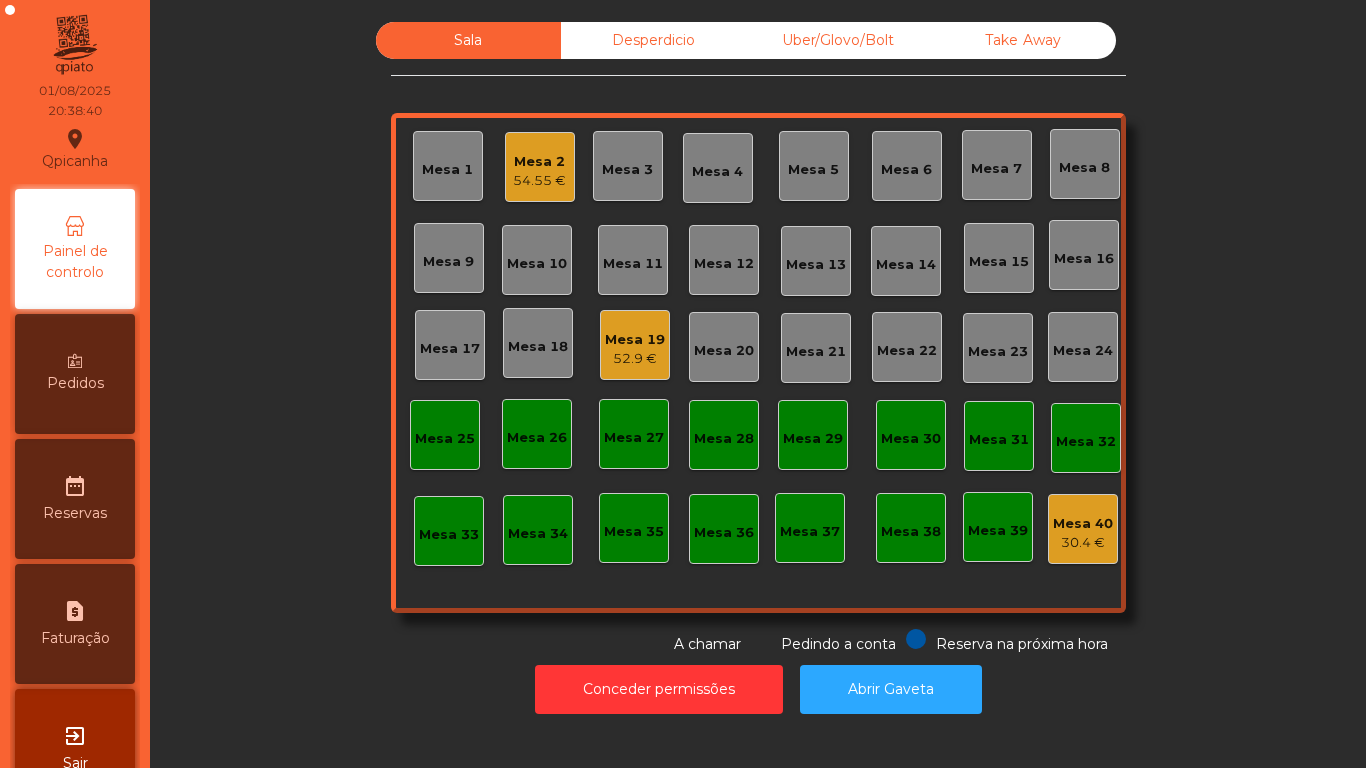 click on "Mesa 3" 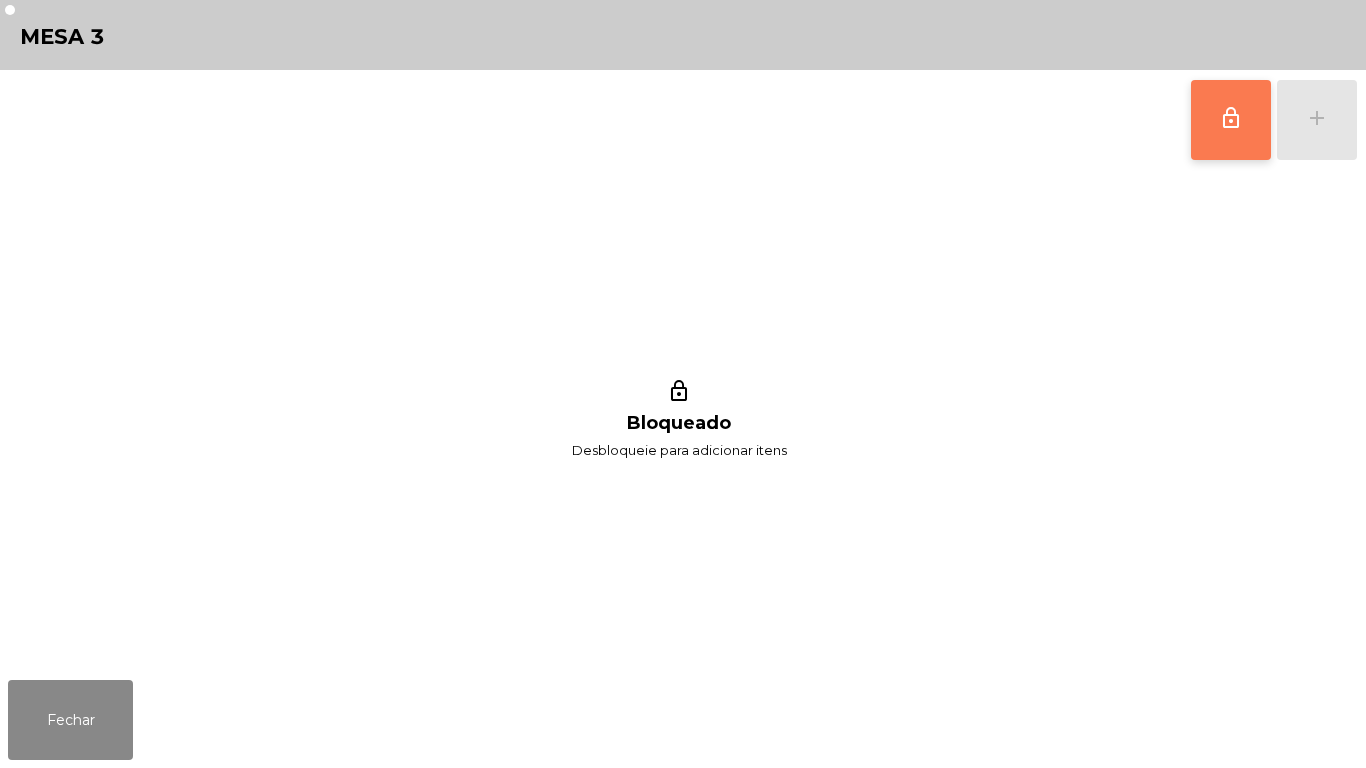 click on "lock_outline" 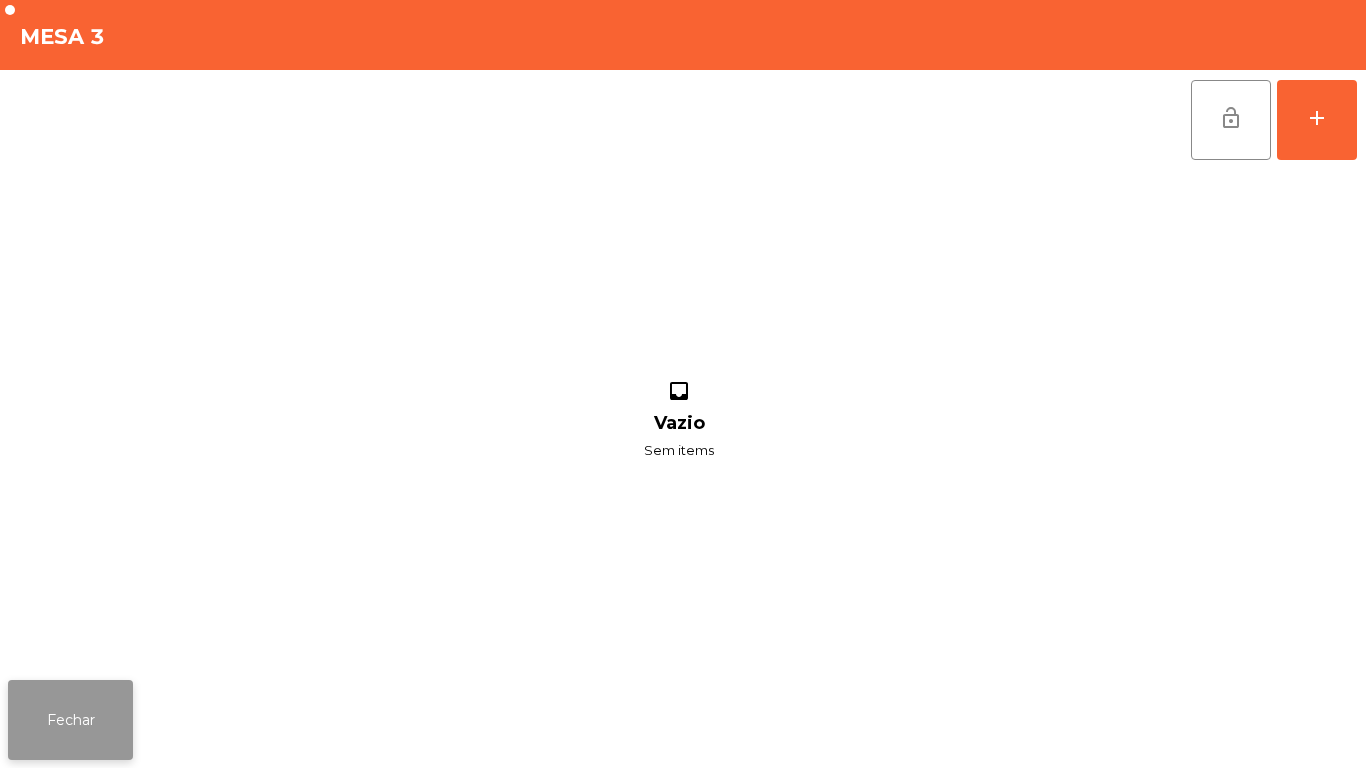 click on "Fechar" 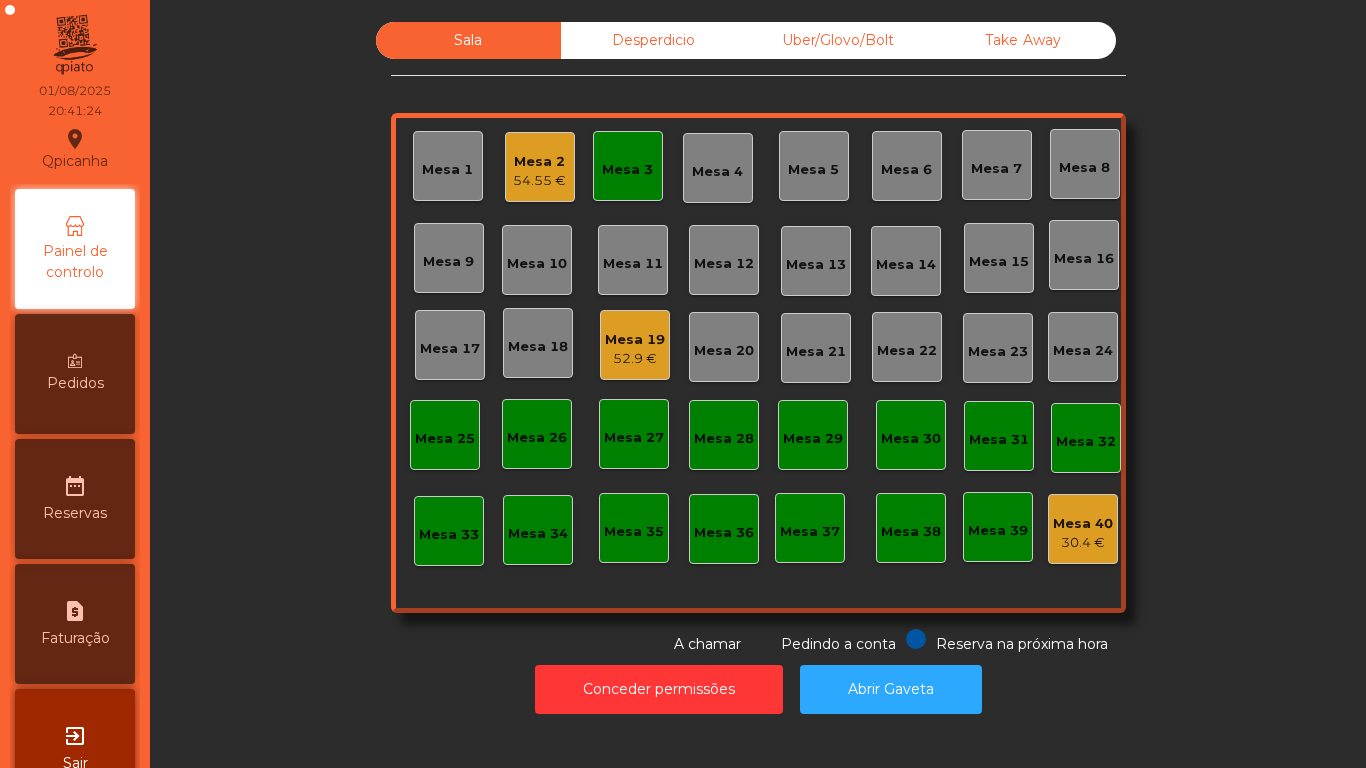 click on "Mesa 3" 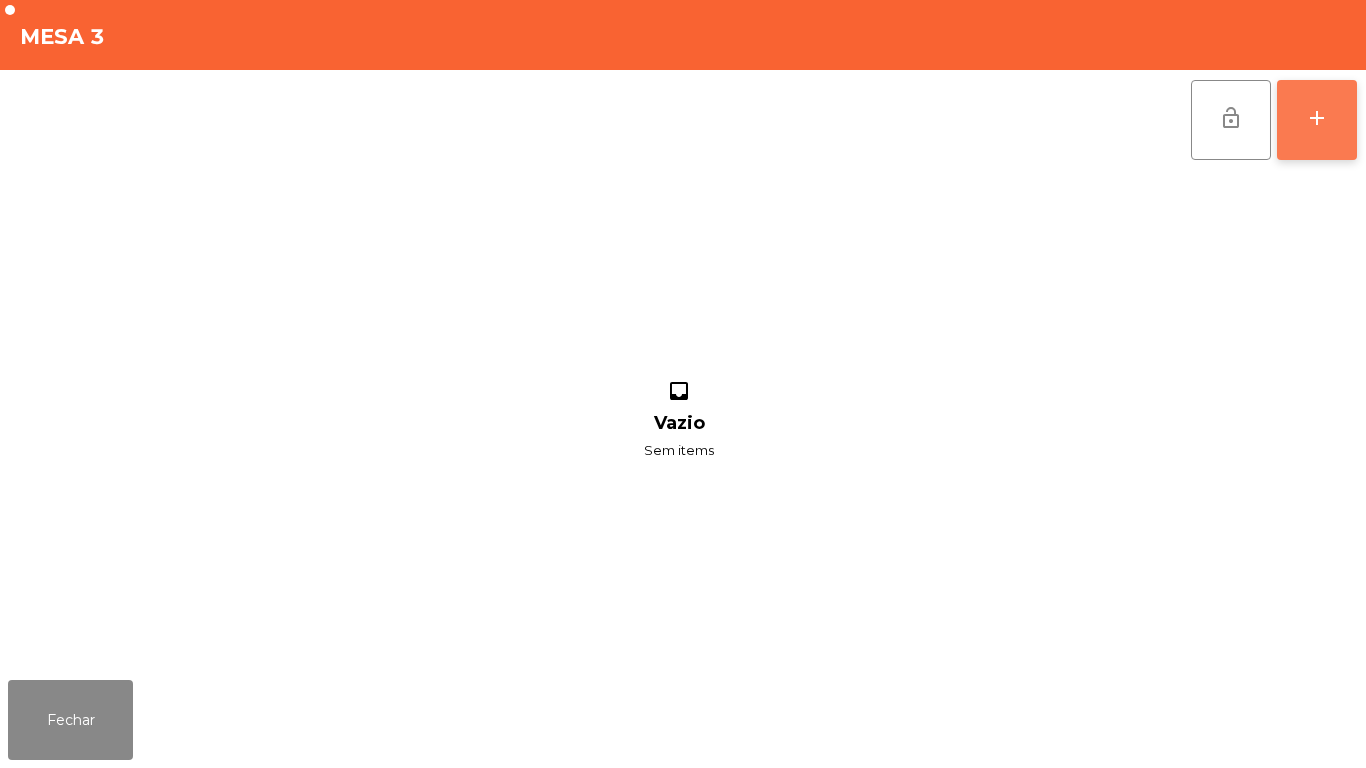 click on "add" 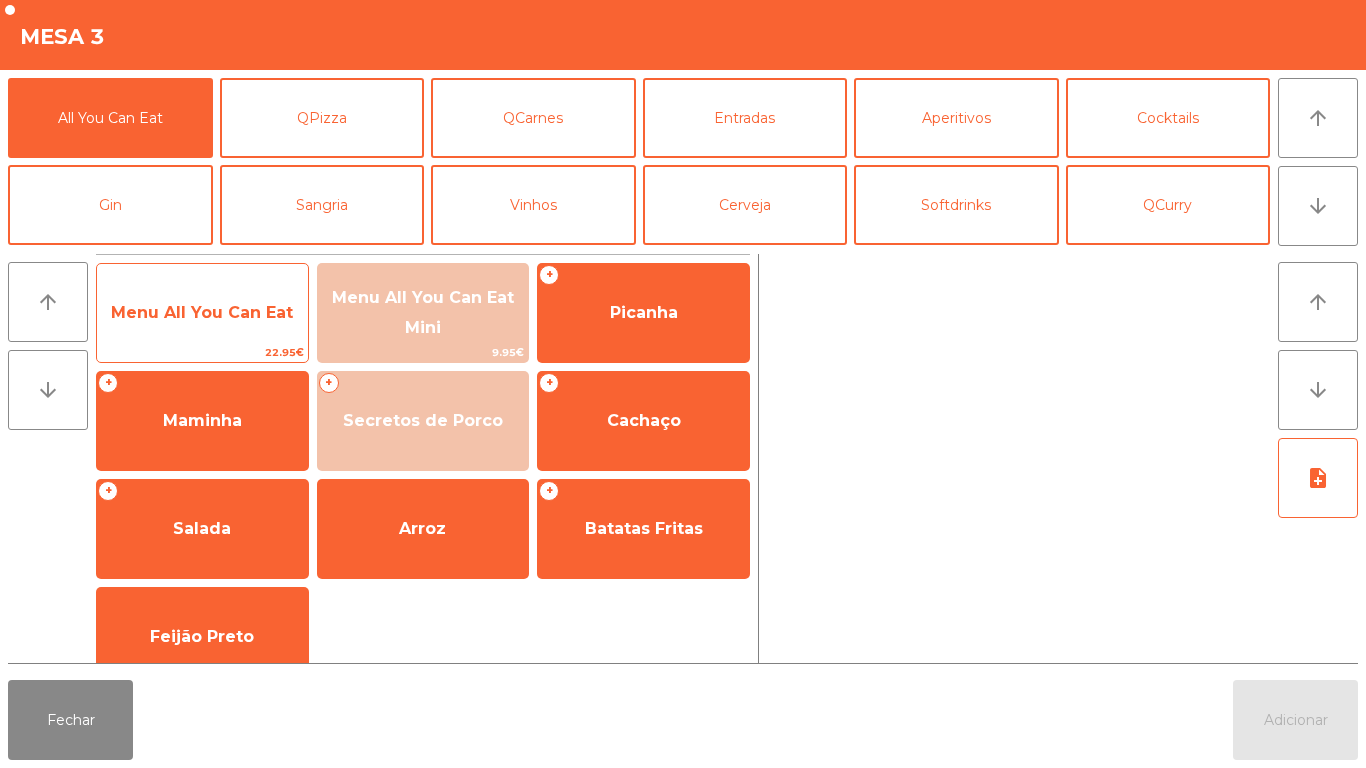 click on "Menu All You Can Eat" 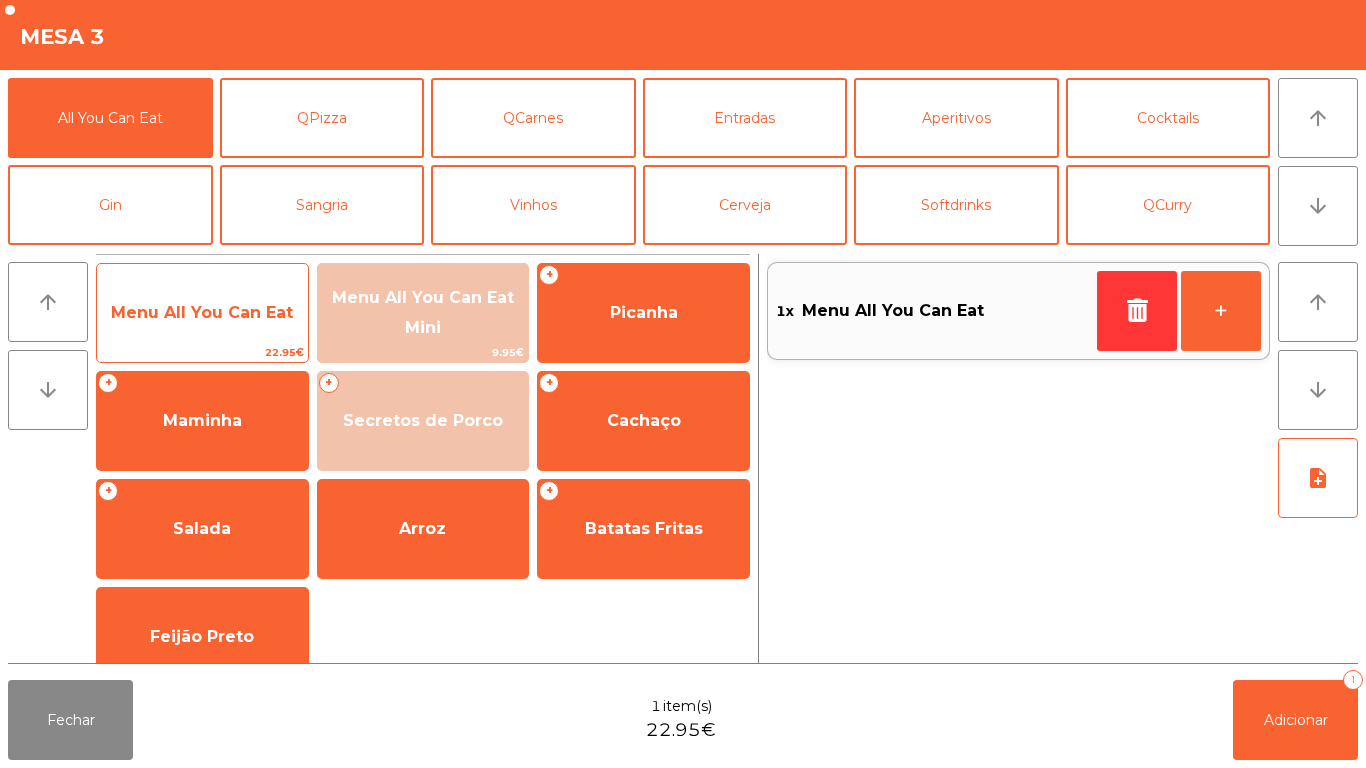 click on "Menu All You Can Eat" 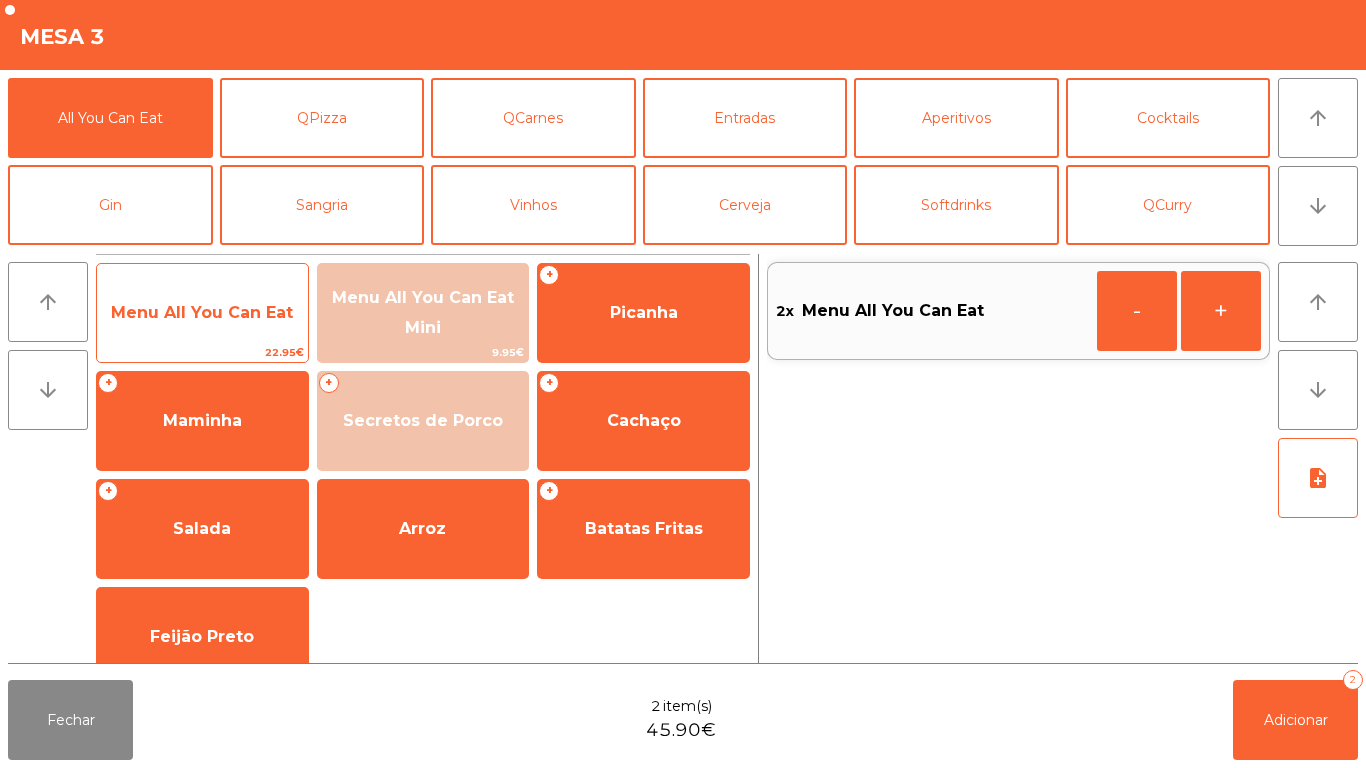 click on "Menu All You Can Eat" 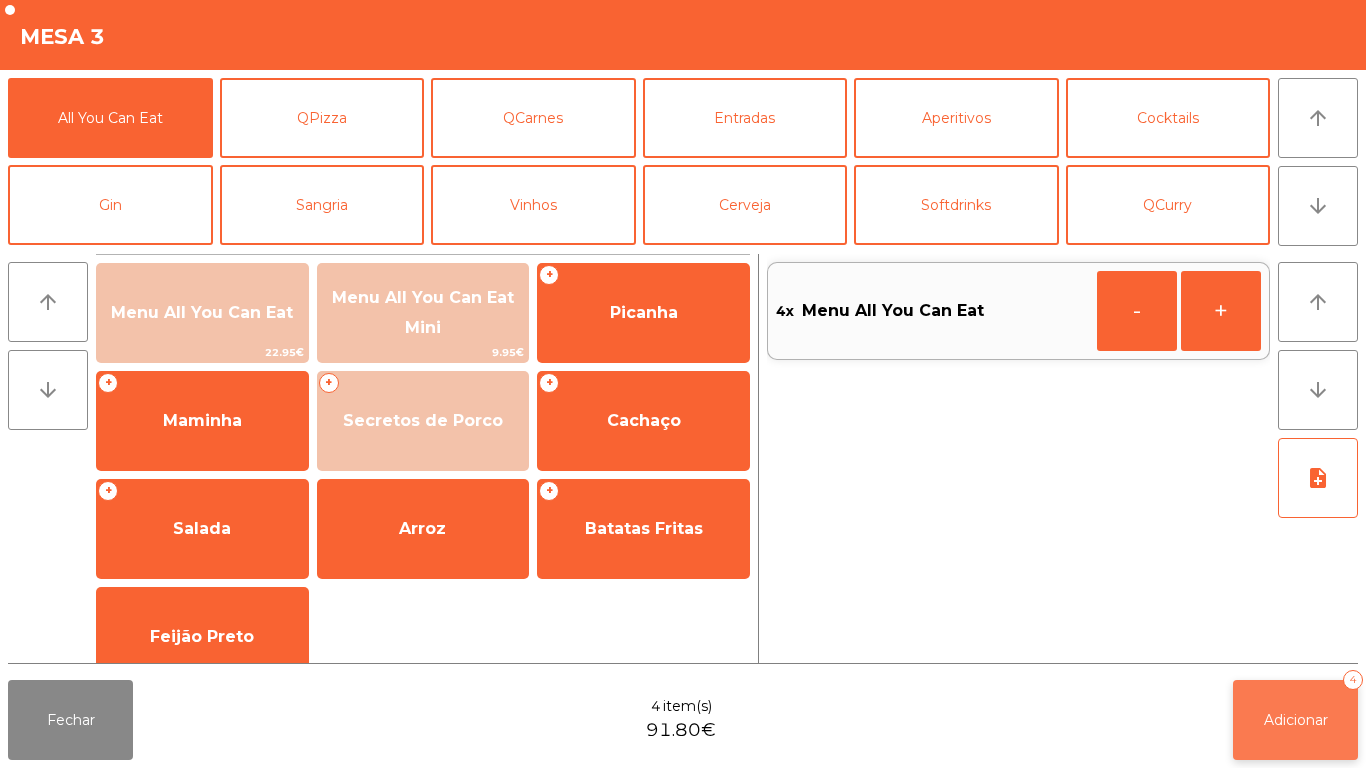 click on "Adicionar" 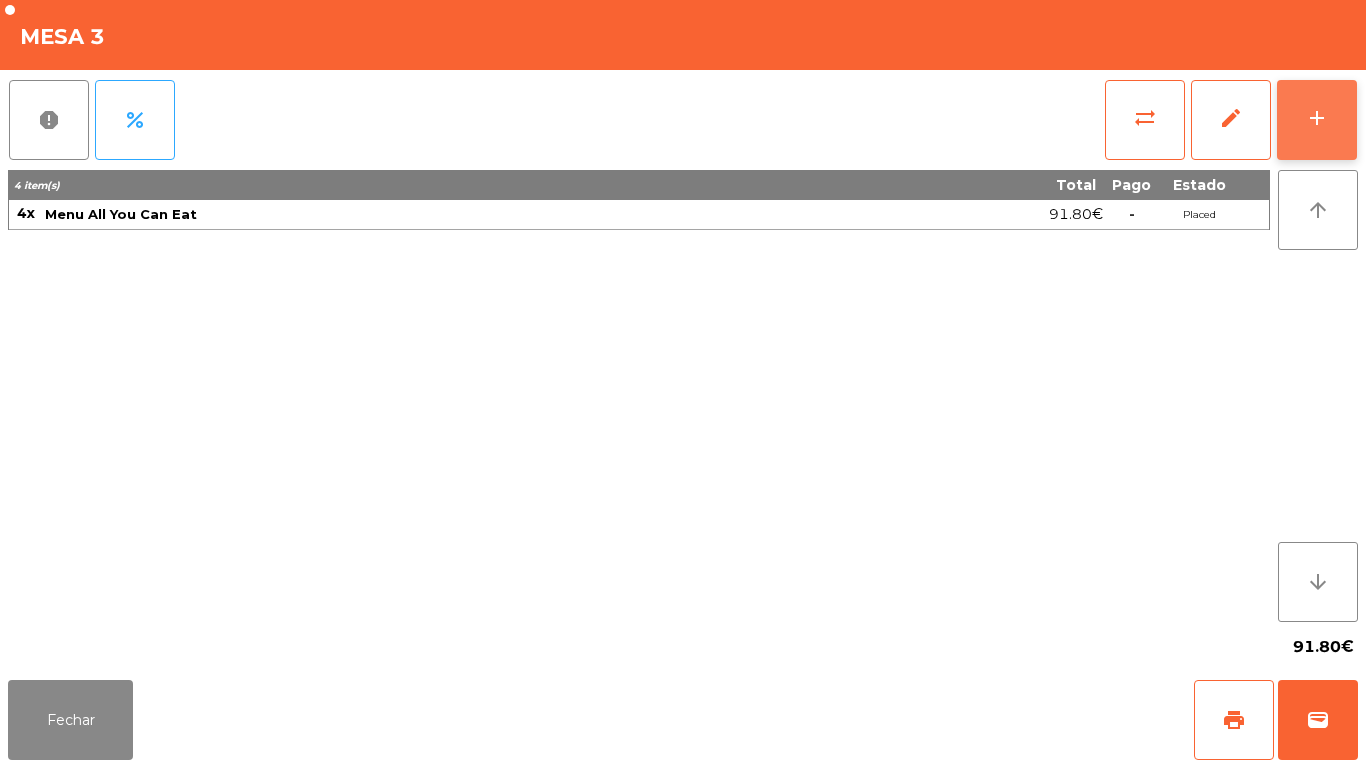 click on "add" 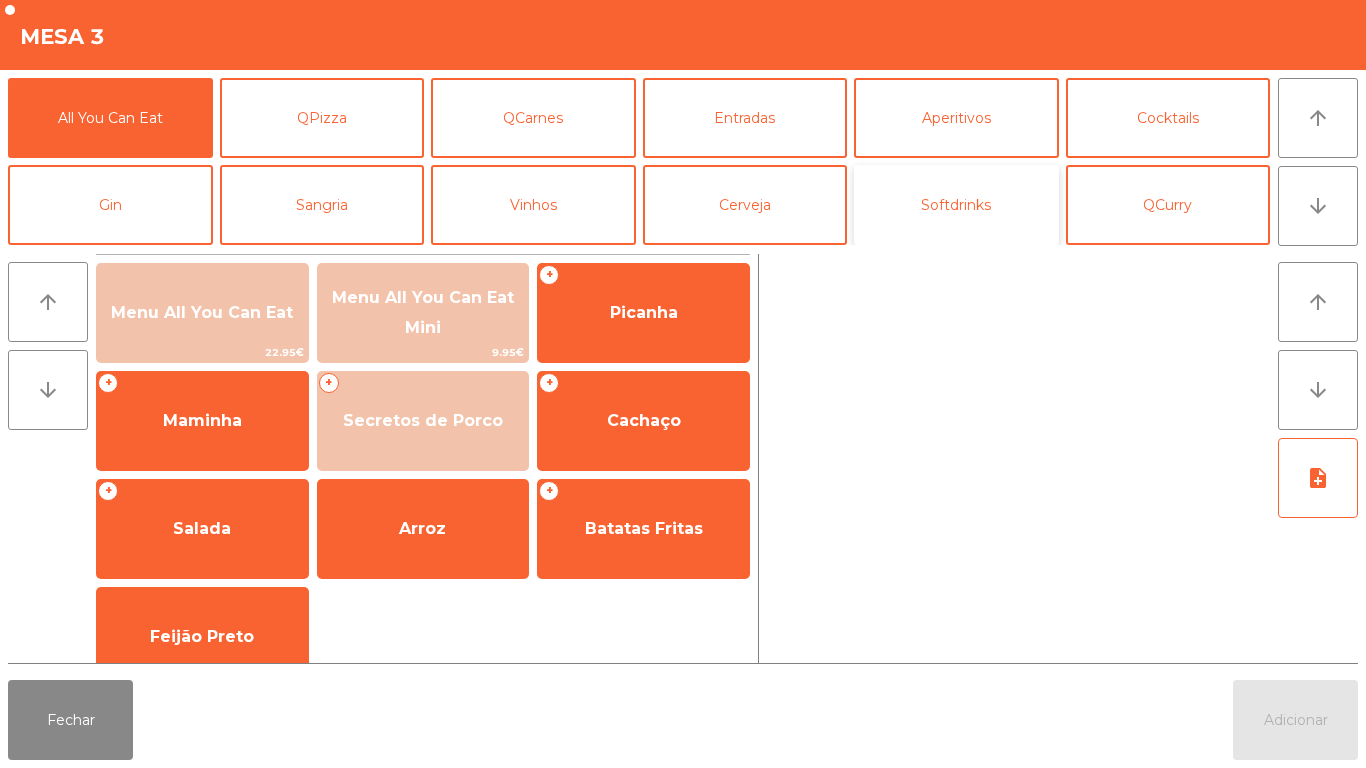 click on "Softdrinks" 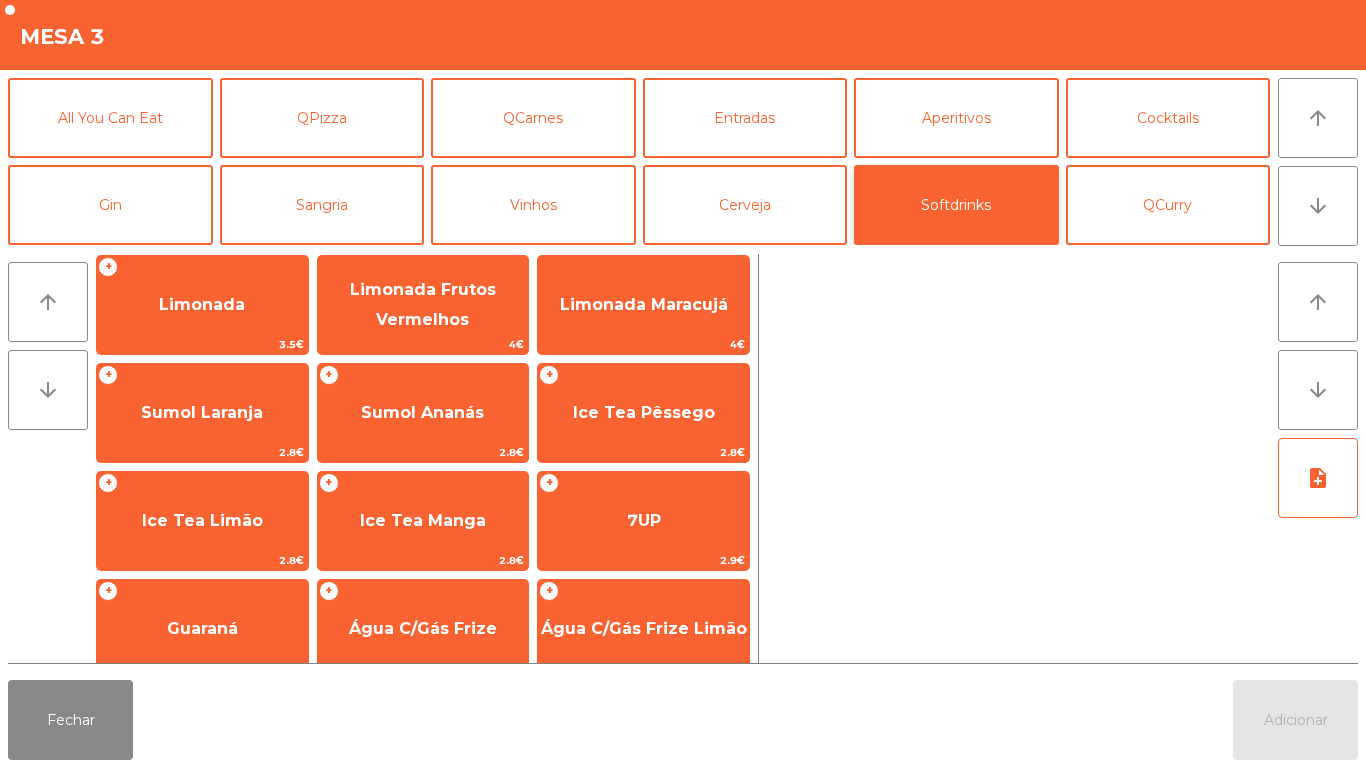 scroll, scrollTop: 223, scrollLeft: 0, axis: vertical 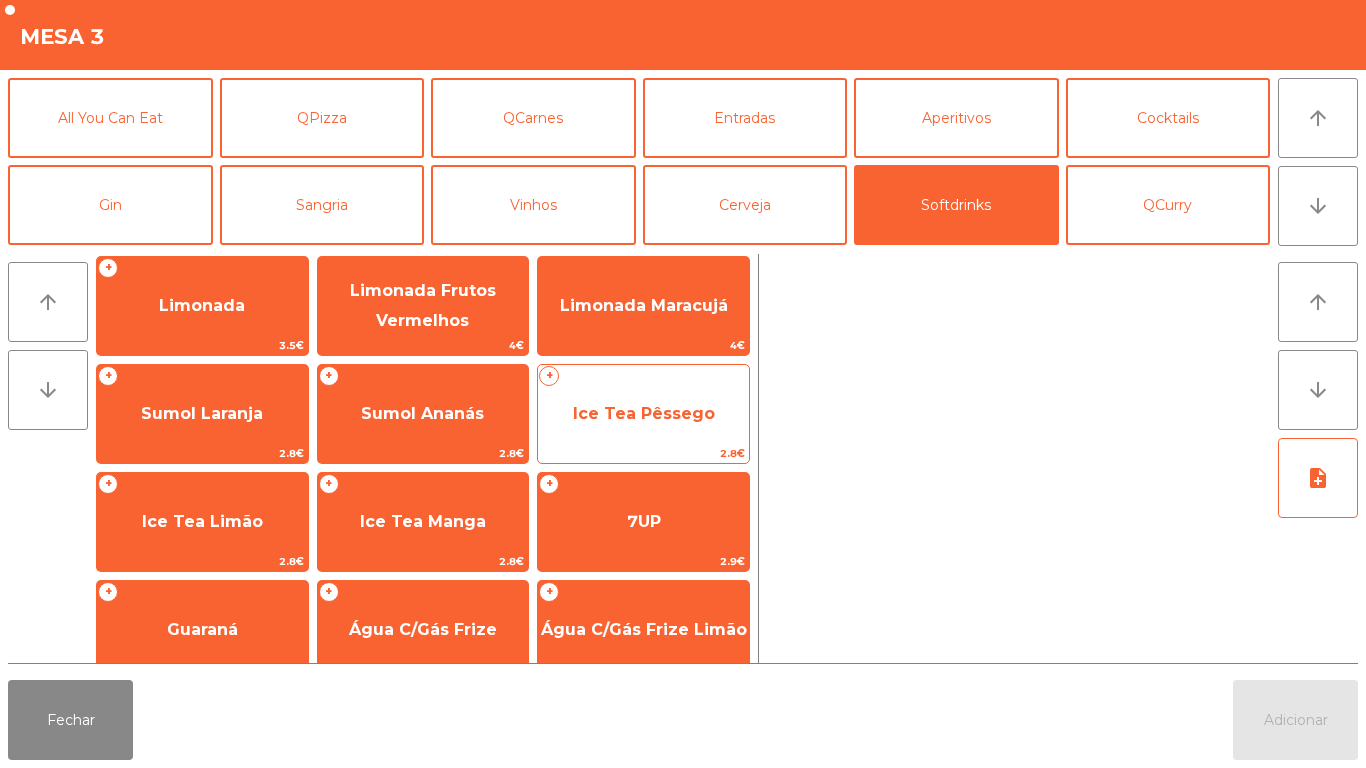 click on "Ice Tea Pêssego" 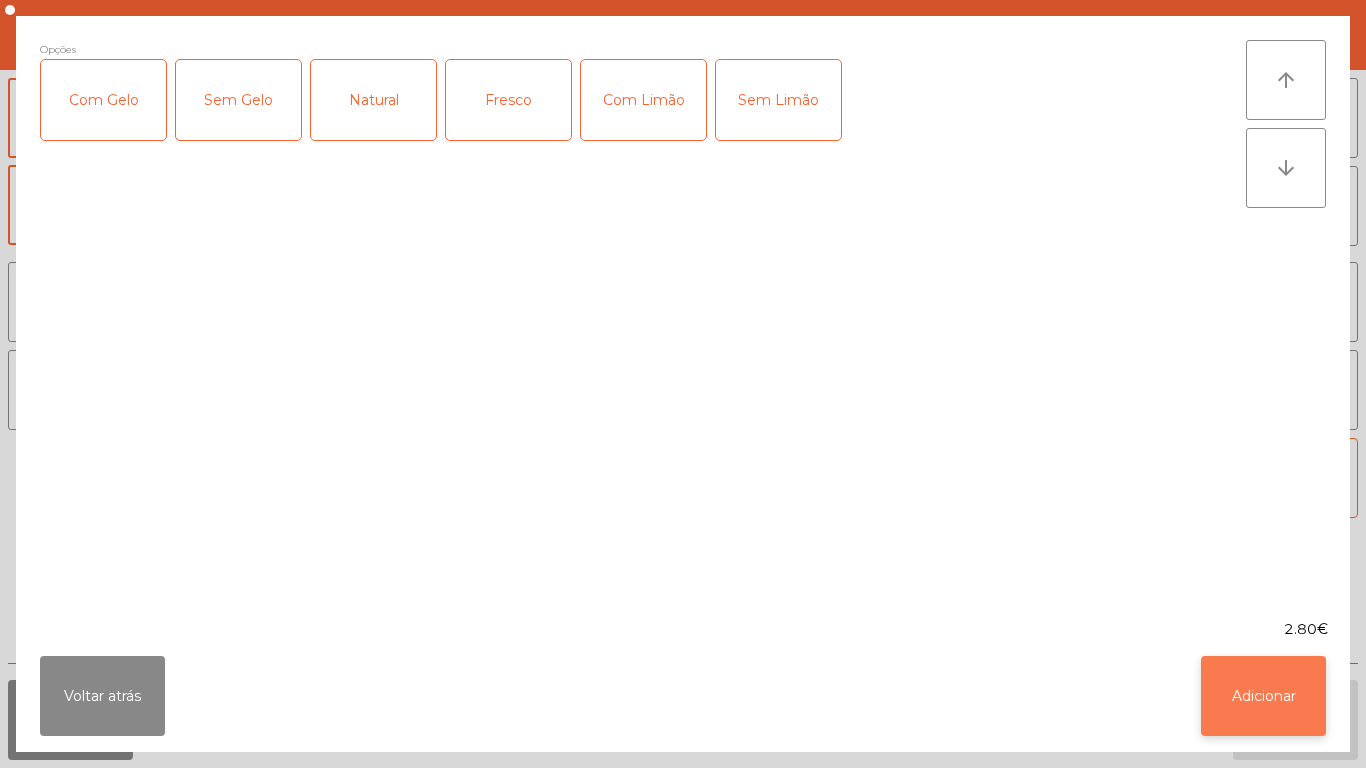 click on "Adicionar" 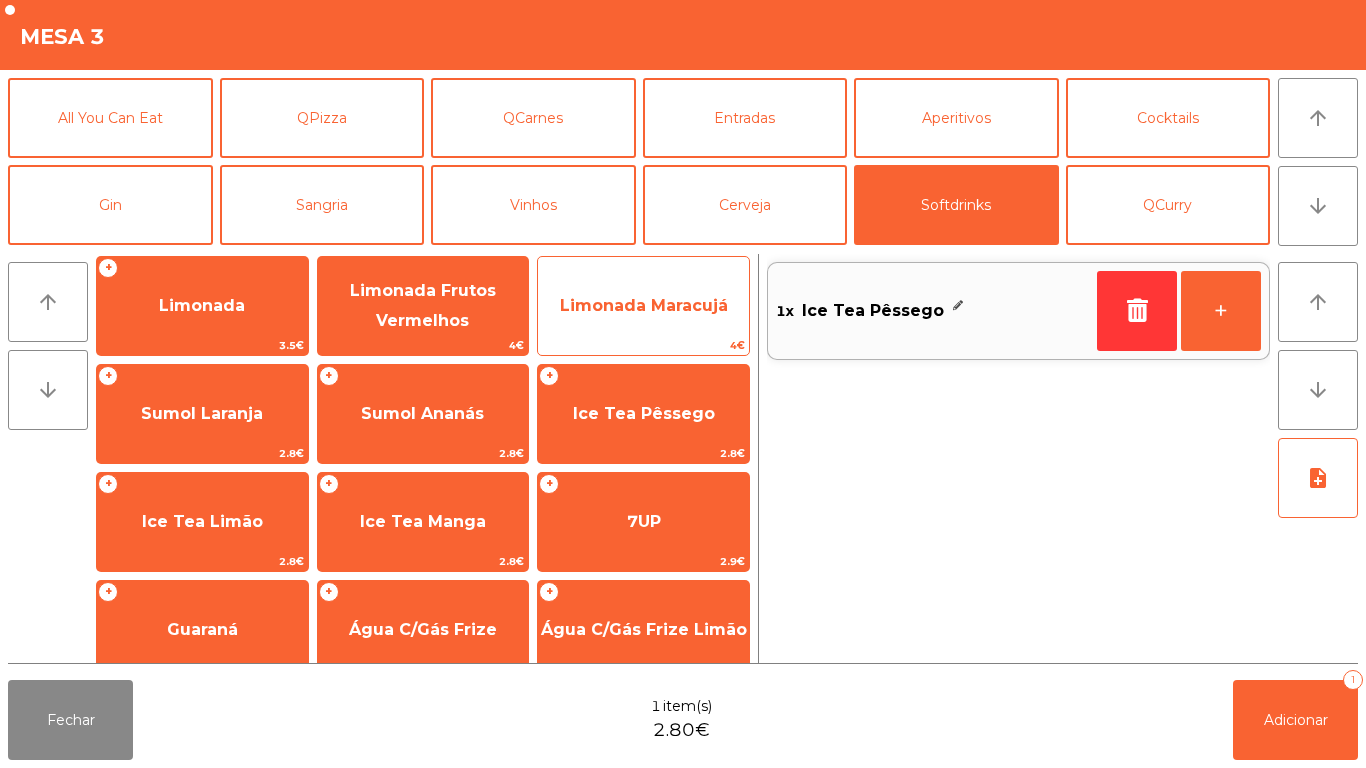 click on "Limonada Maracujá" 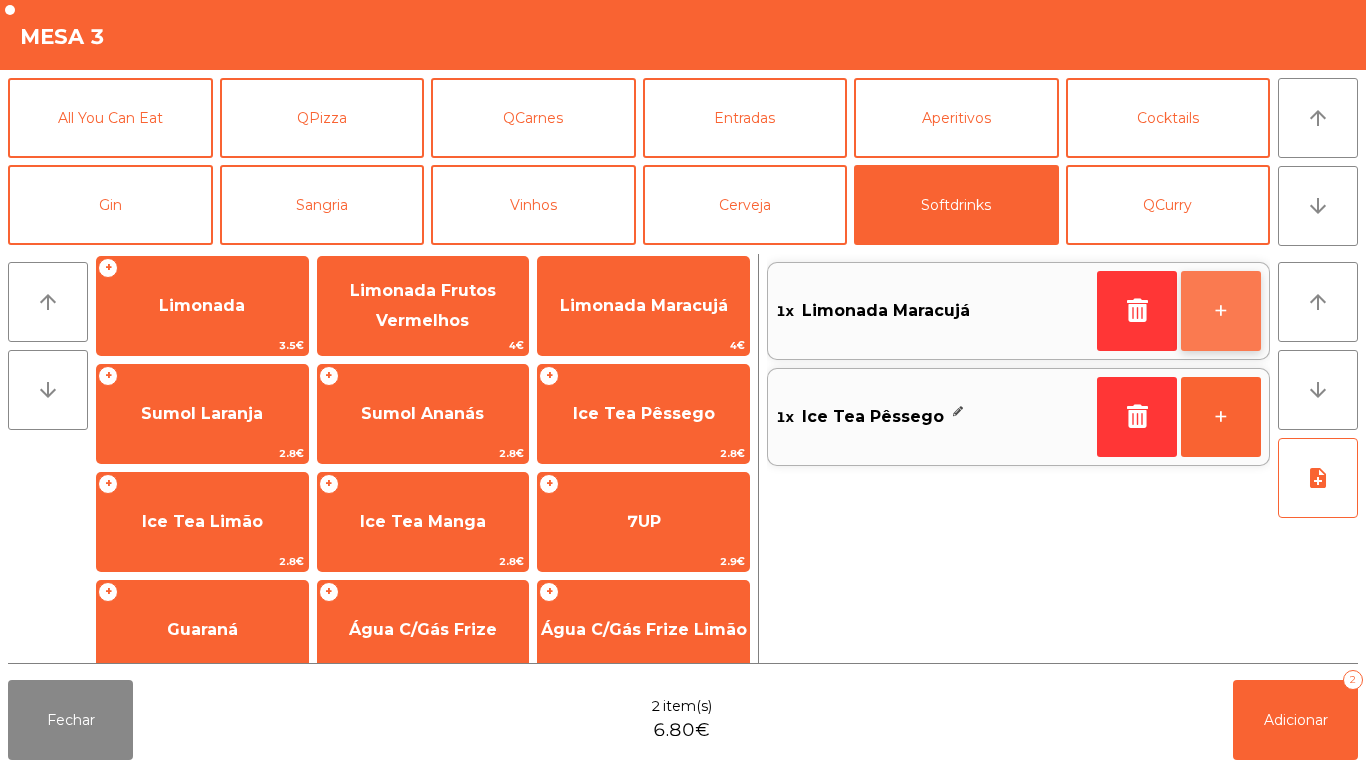 click on "+" 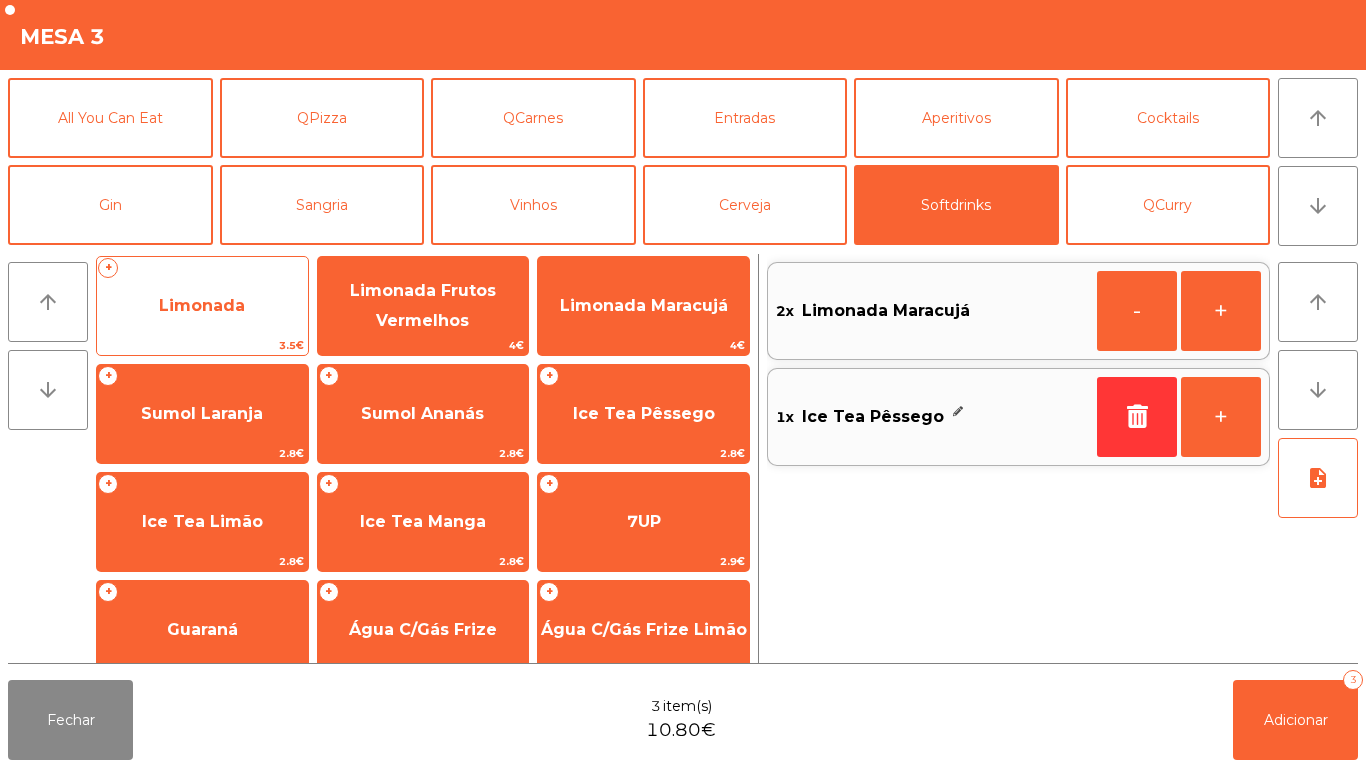 click on "Limonada" 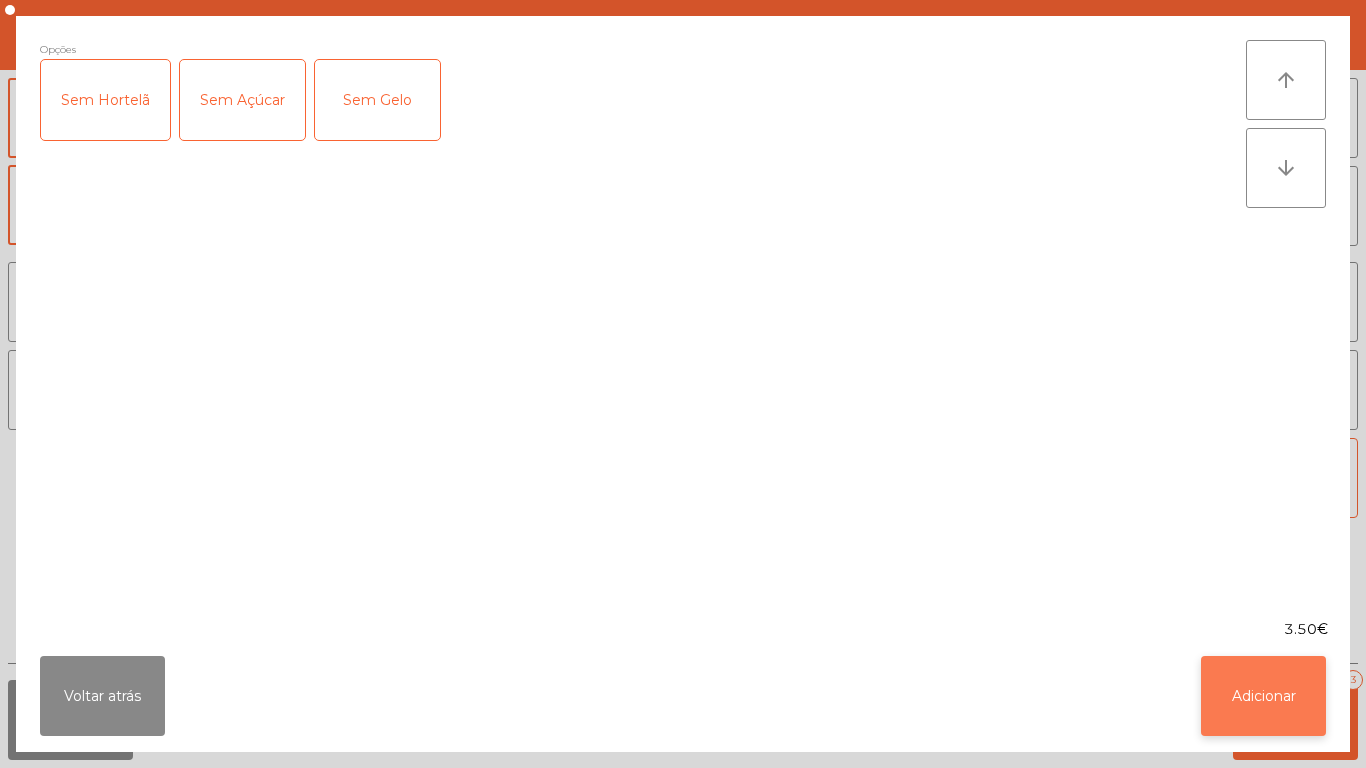 click on "Adicionar" 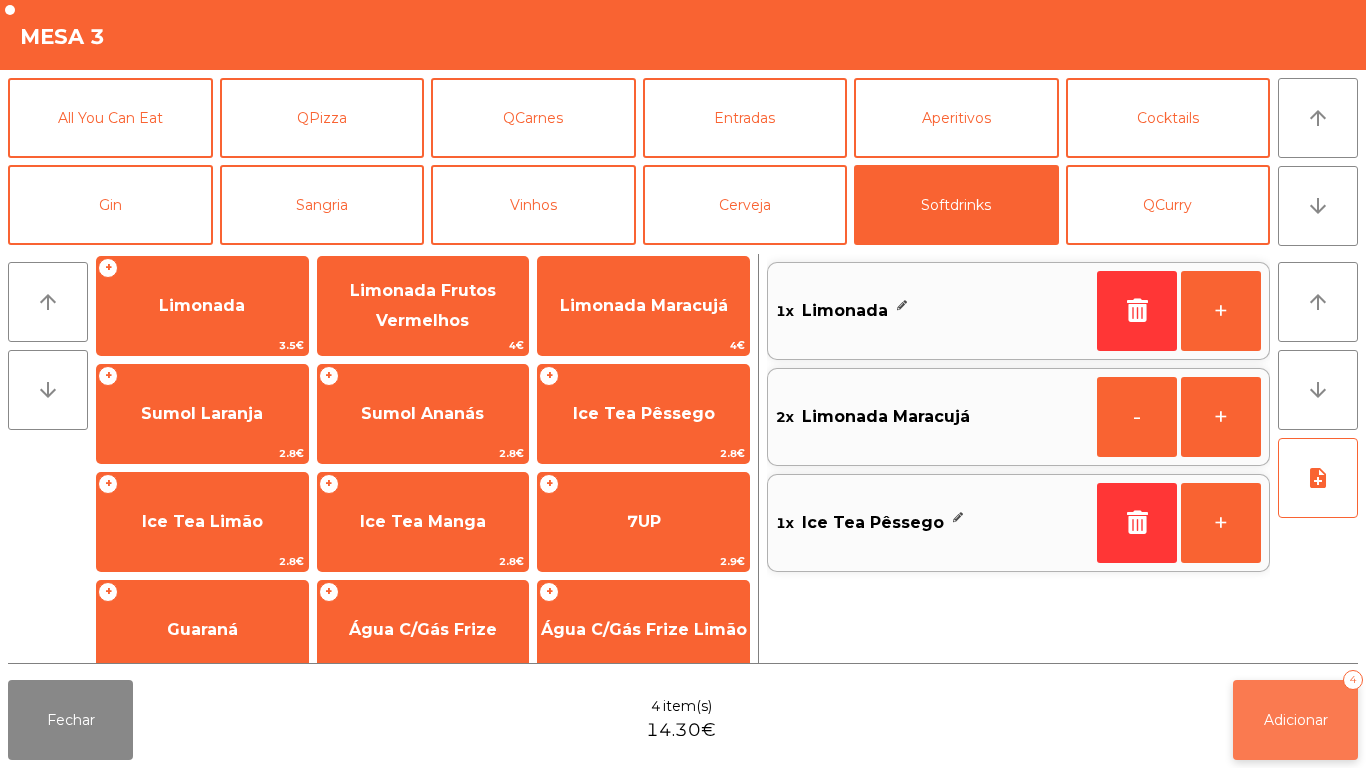 click on "Adicionar   4" 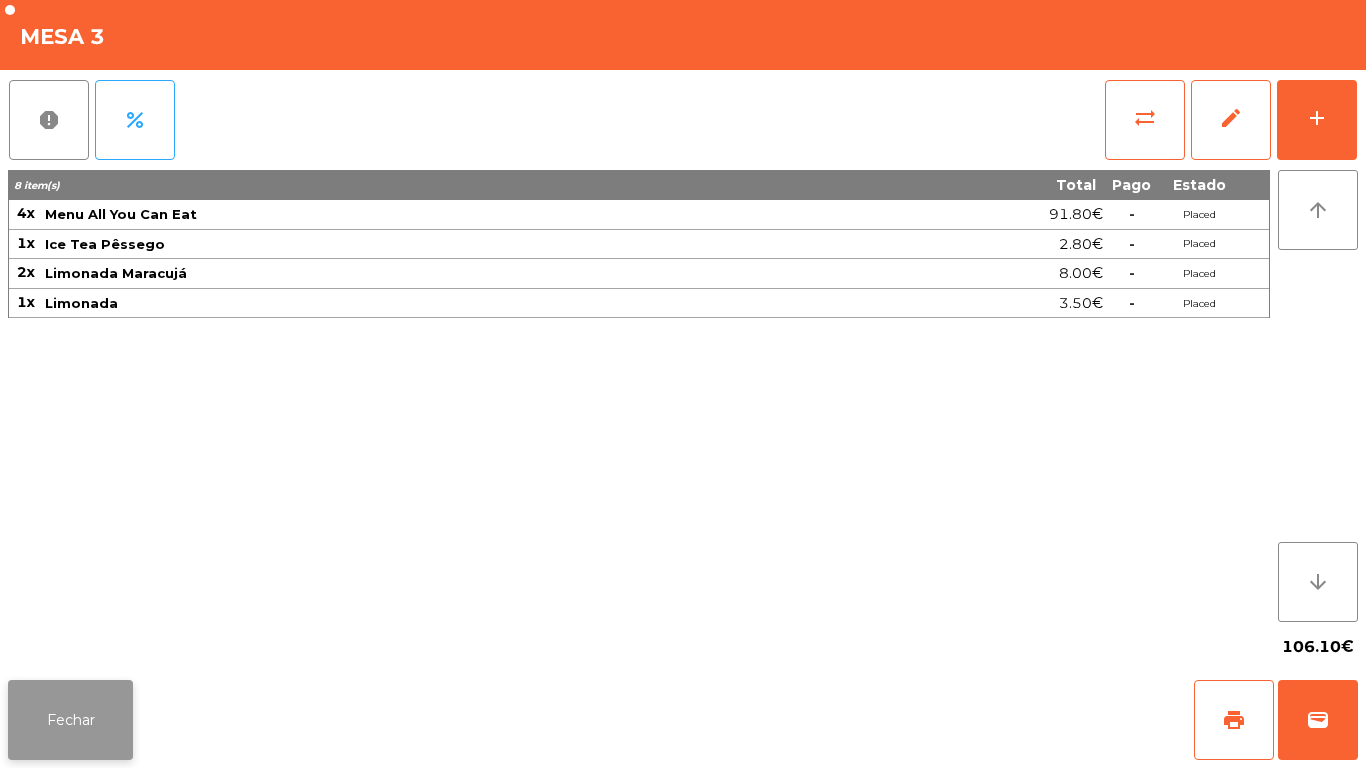 click on "Fechar" 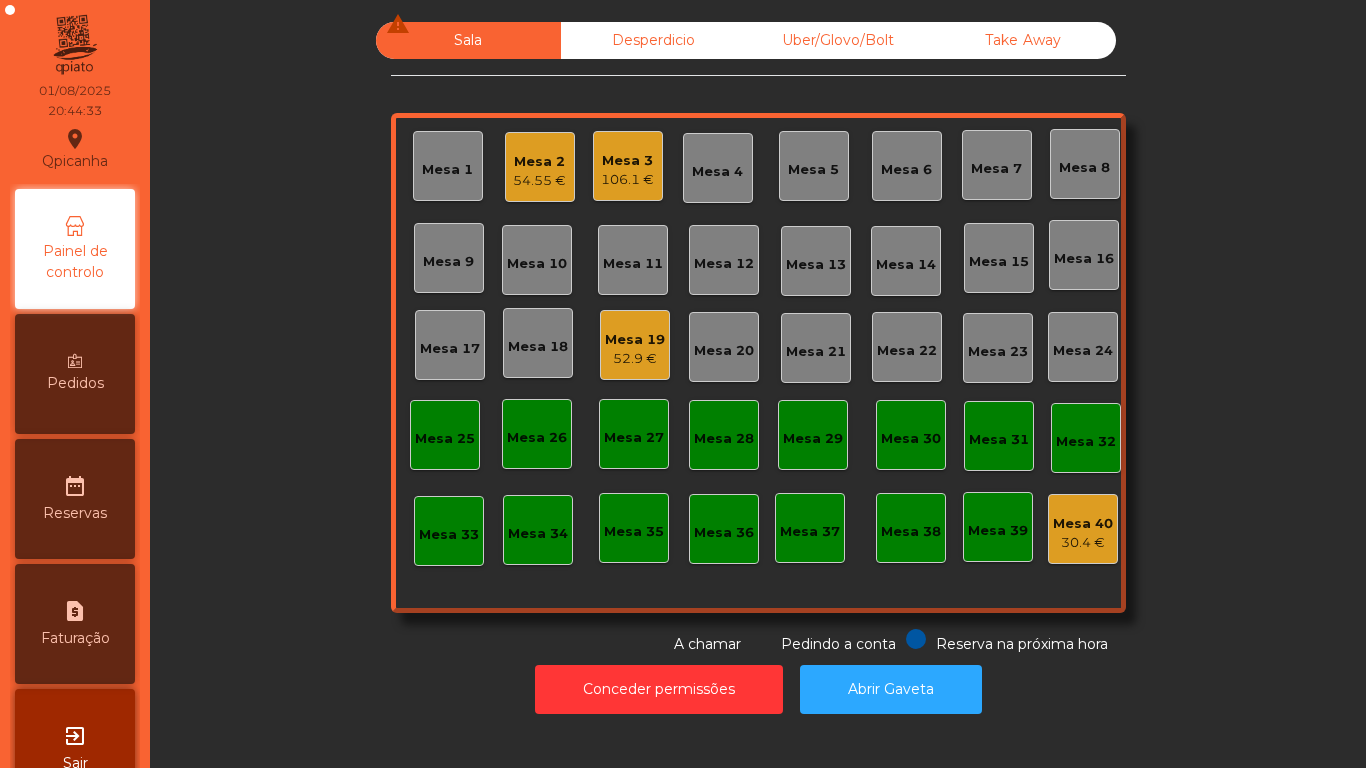 click on "54.55 €" 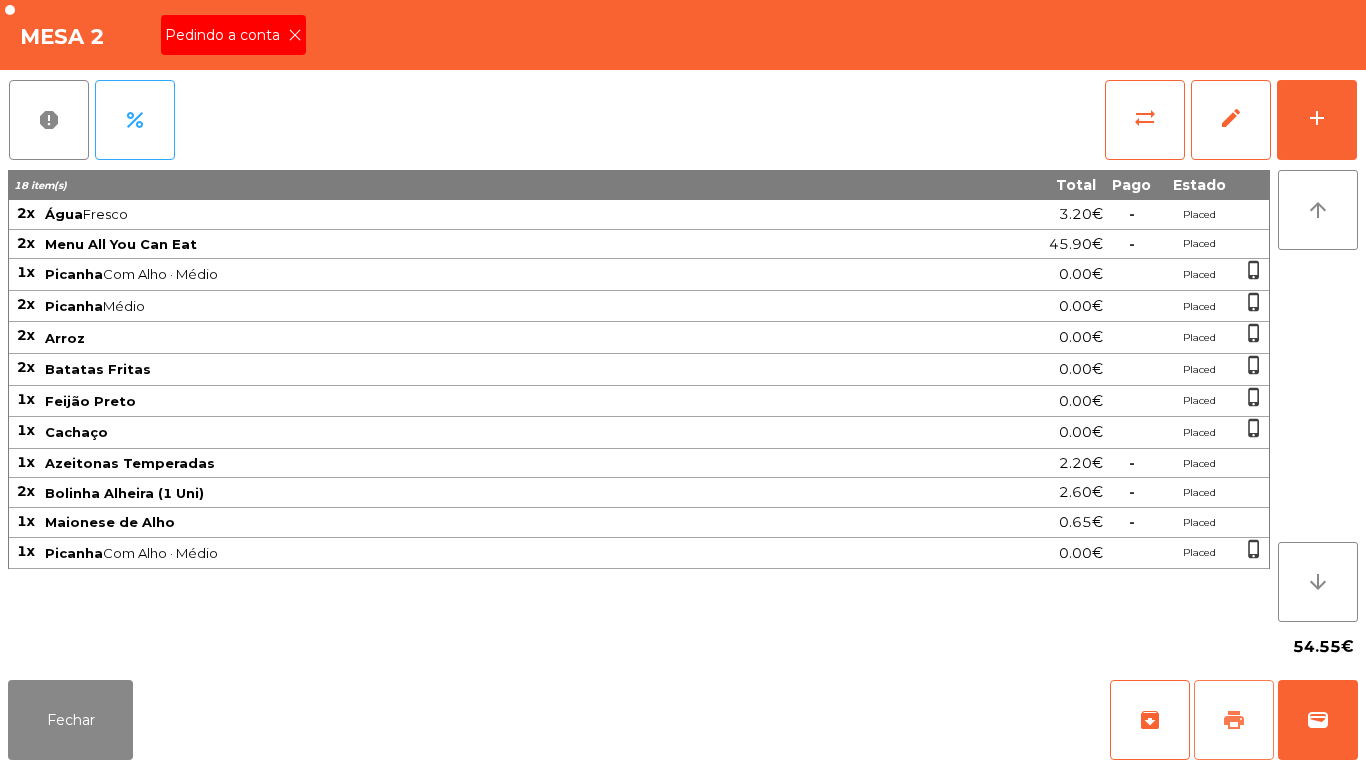 click on "print" 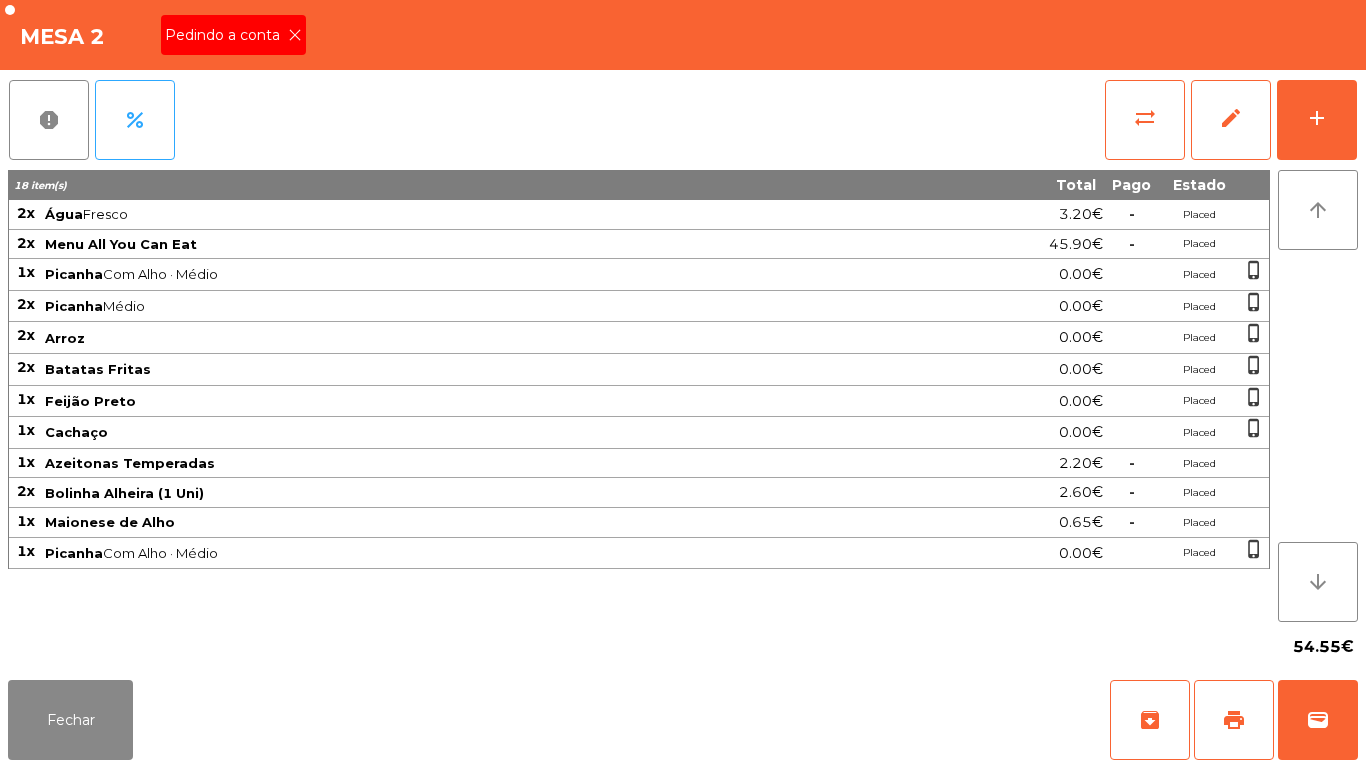 click 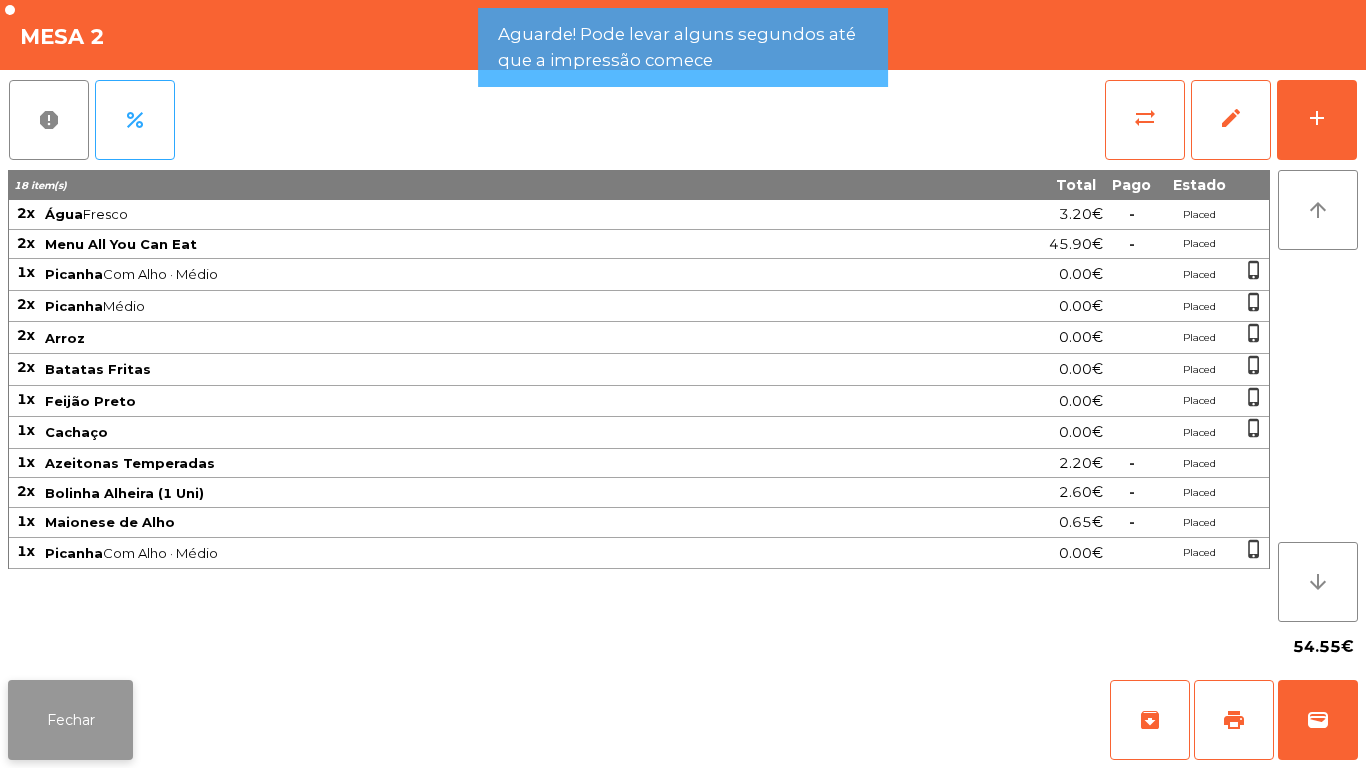 click on "Fechar" 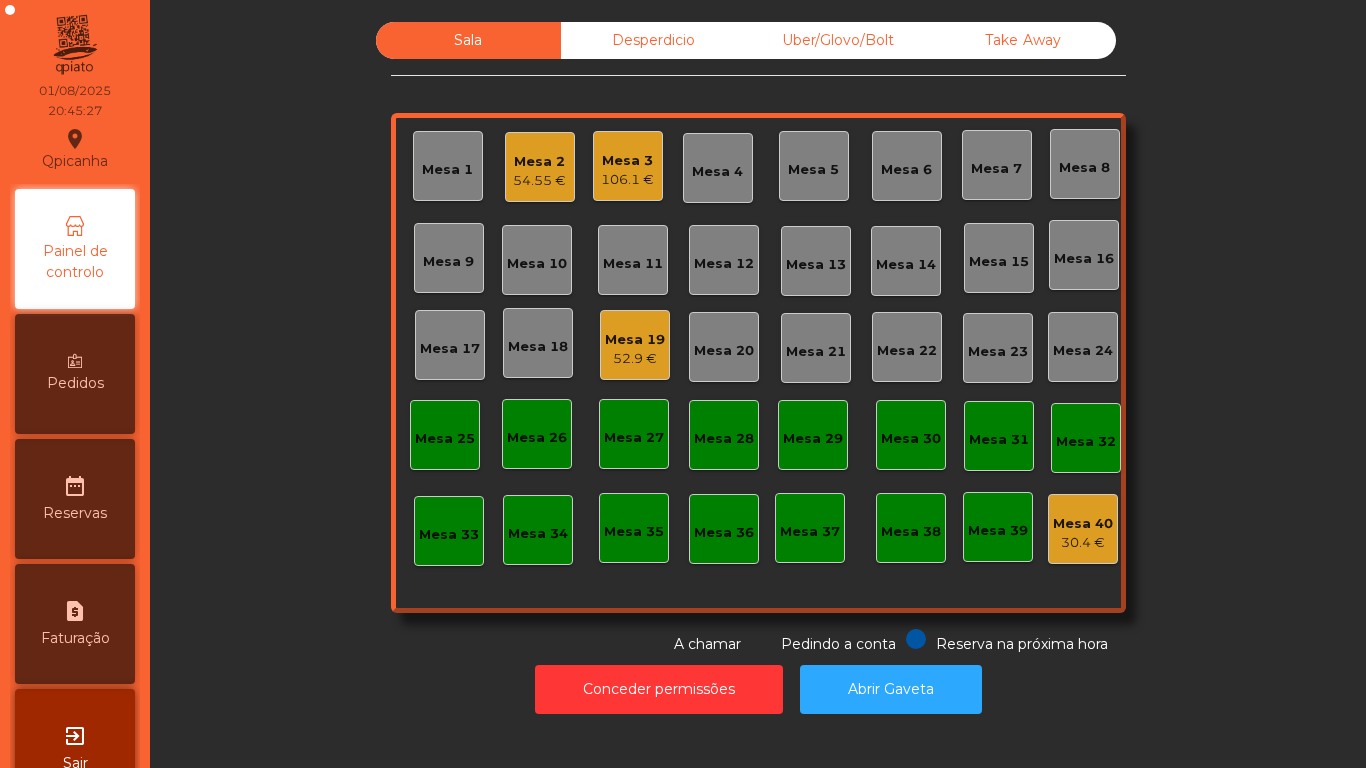 click on "54.55 €" 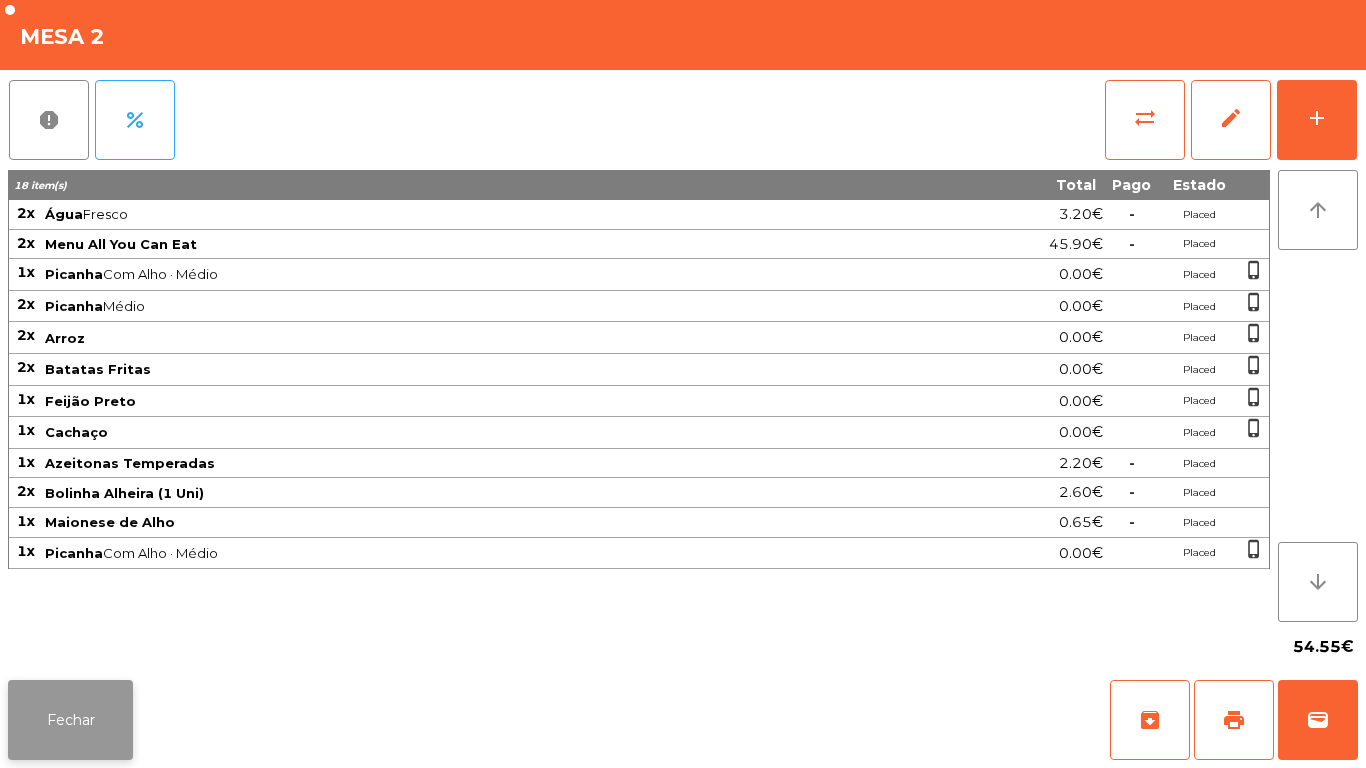 click on "Fechar" 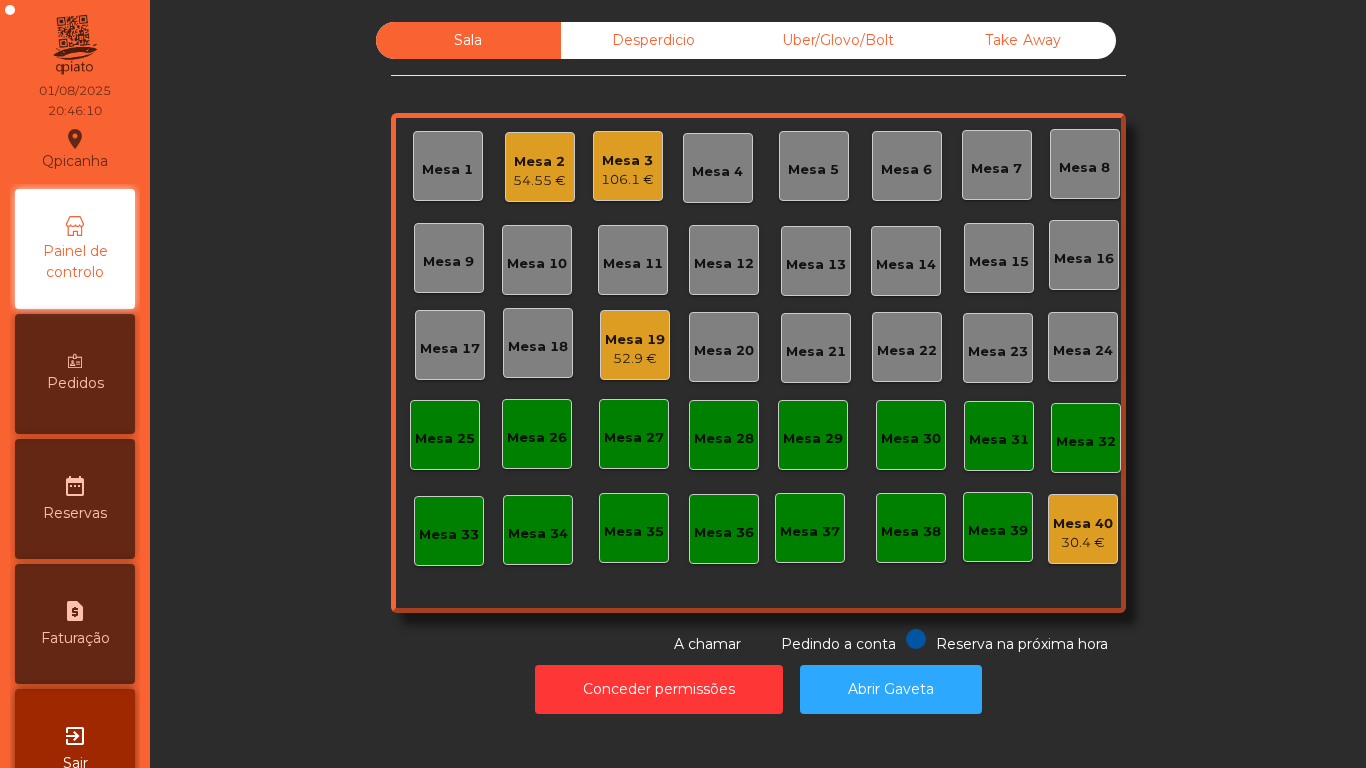 click on "Mesa 2" 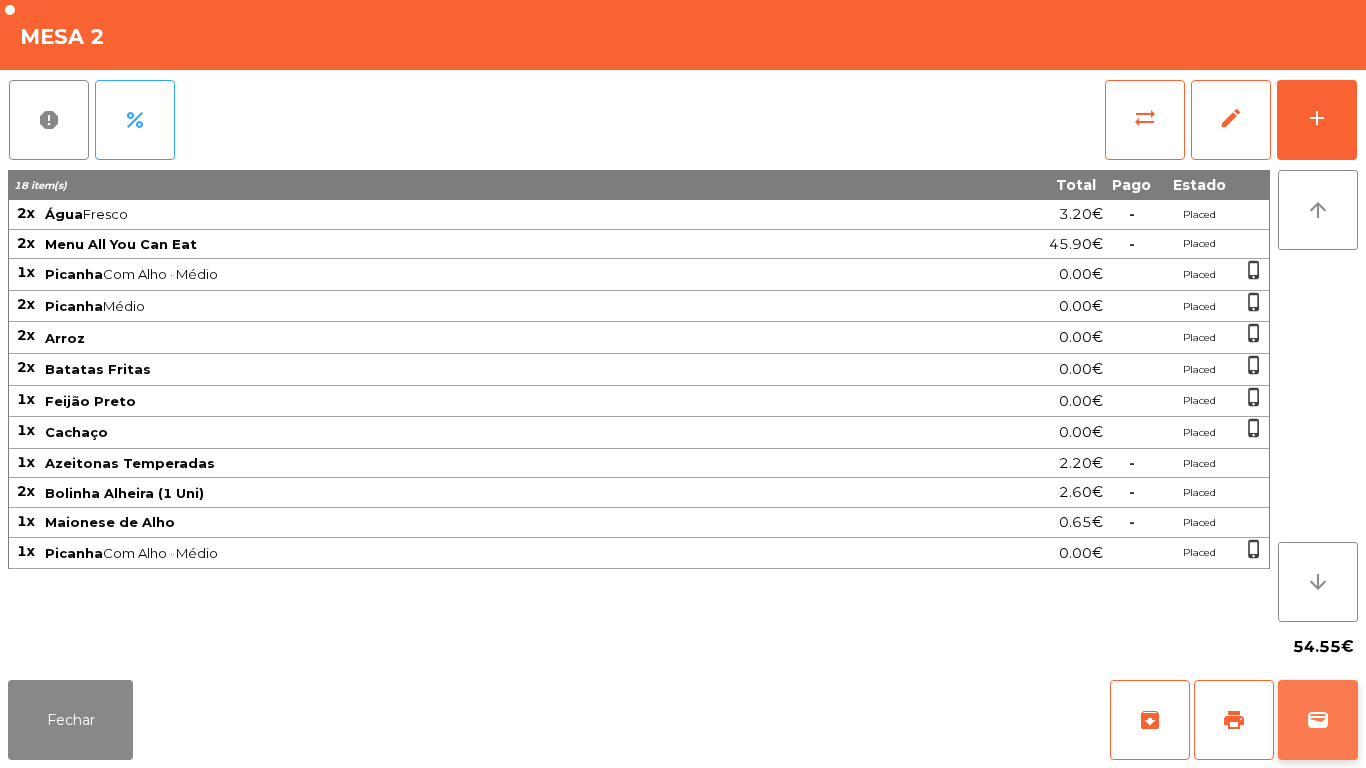 click on "wallet" 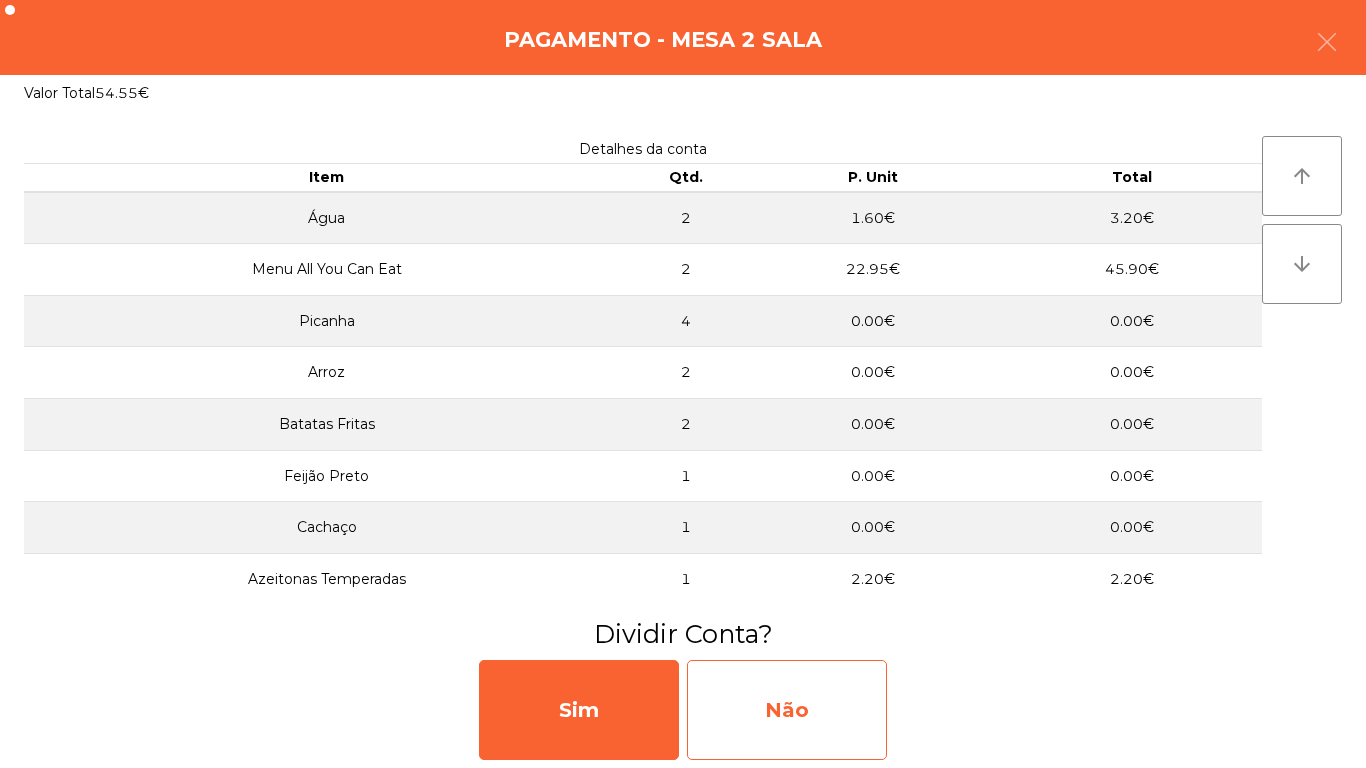 click on "Não" 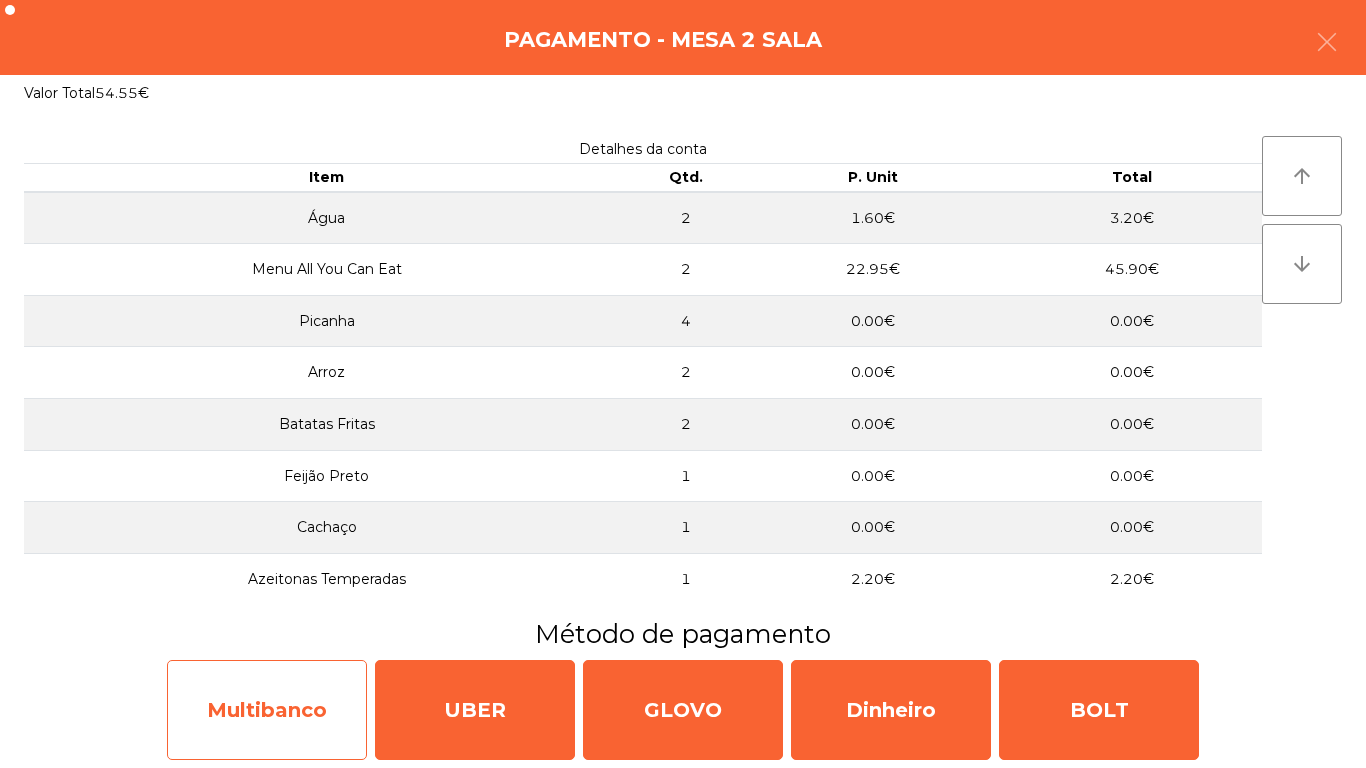 click on "Multibanco" 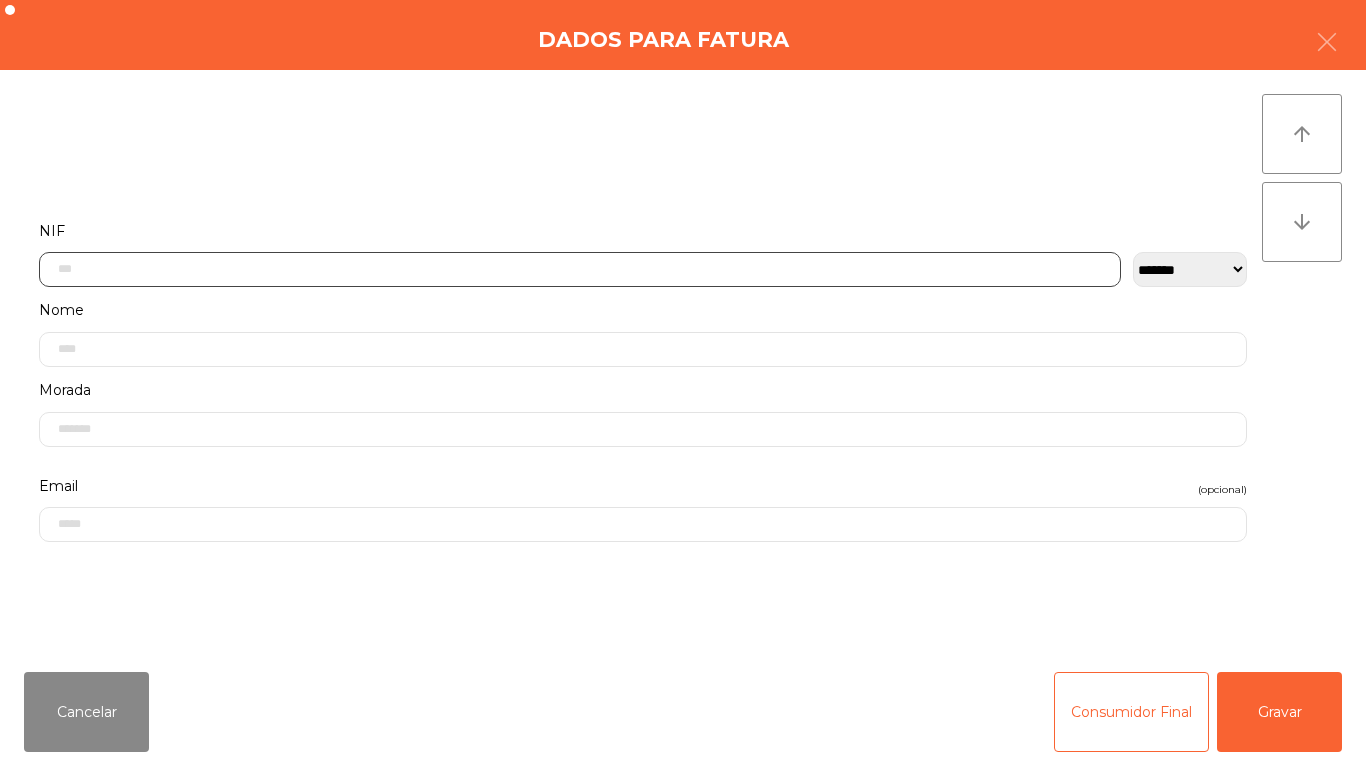 click 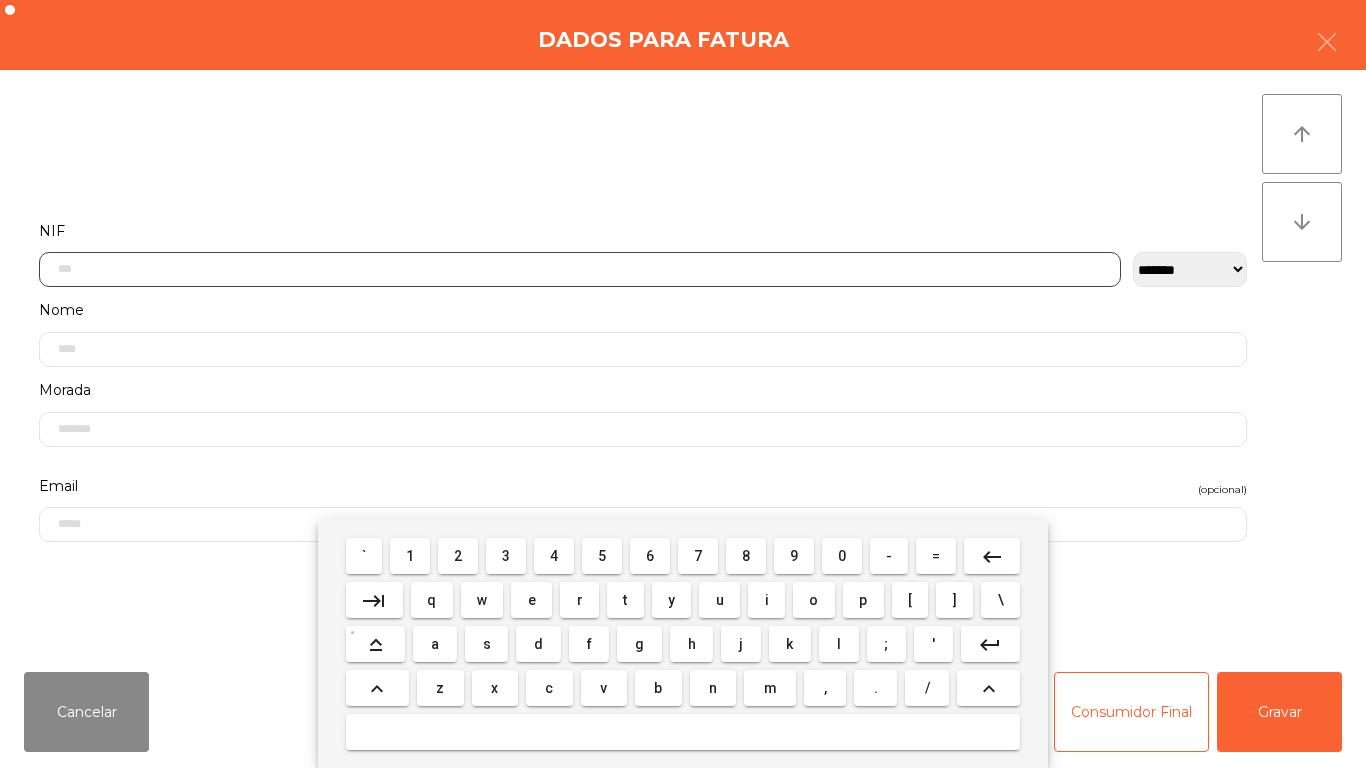scroll, scrollTop: 122, scrollLeft: 0, axis: vertical 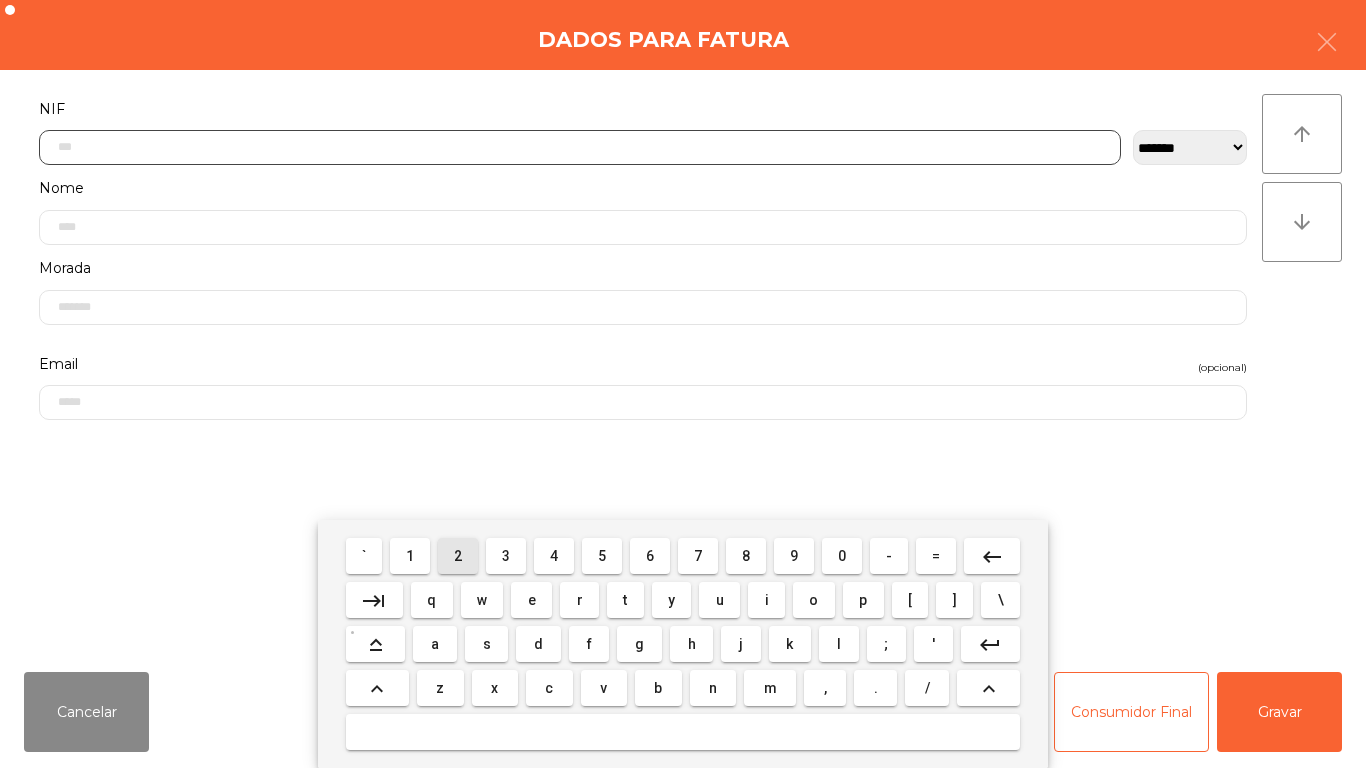 click on "2" at bounding box center [458, 556] 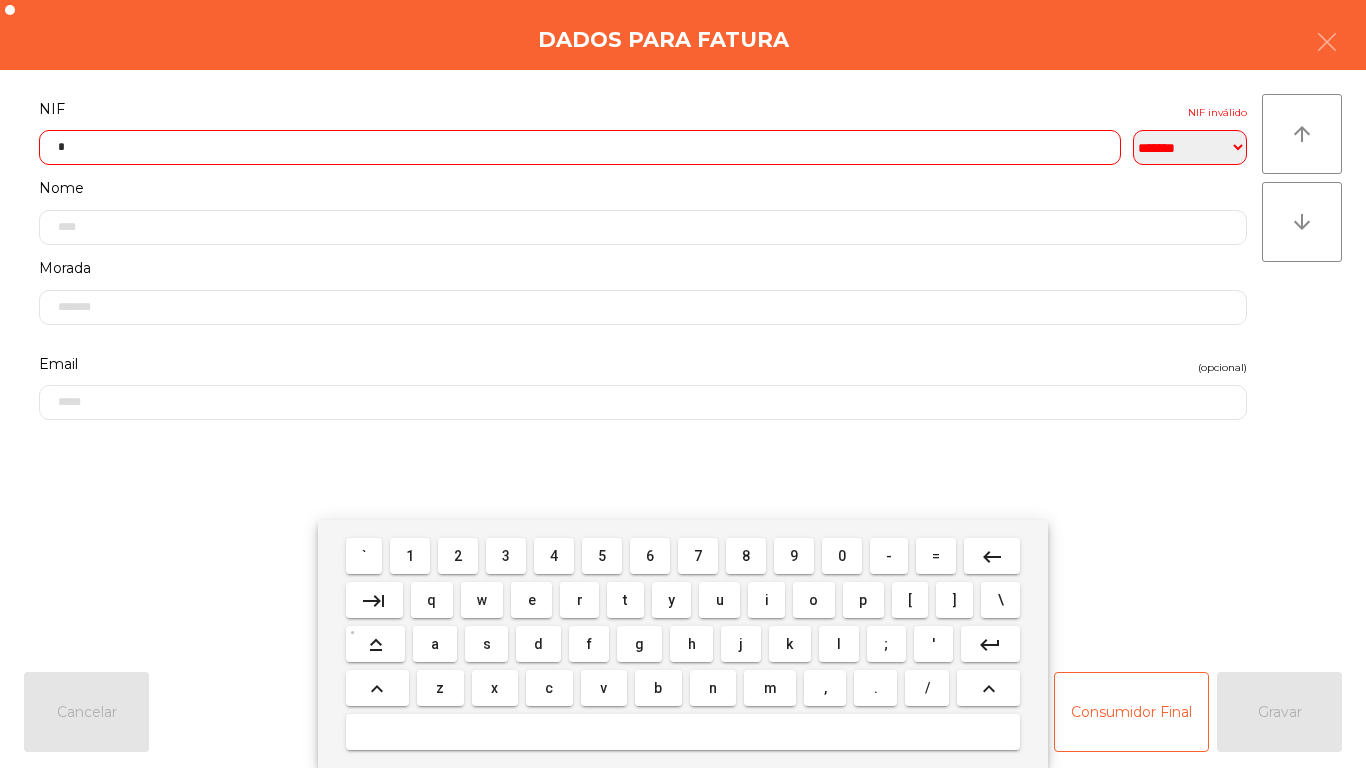 click on "7" at bounding box center (698, 556) 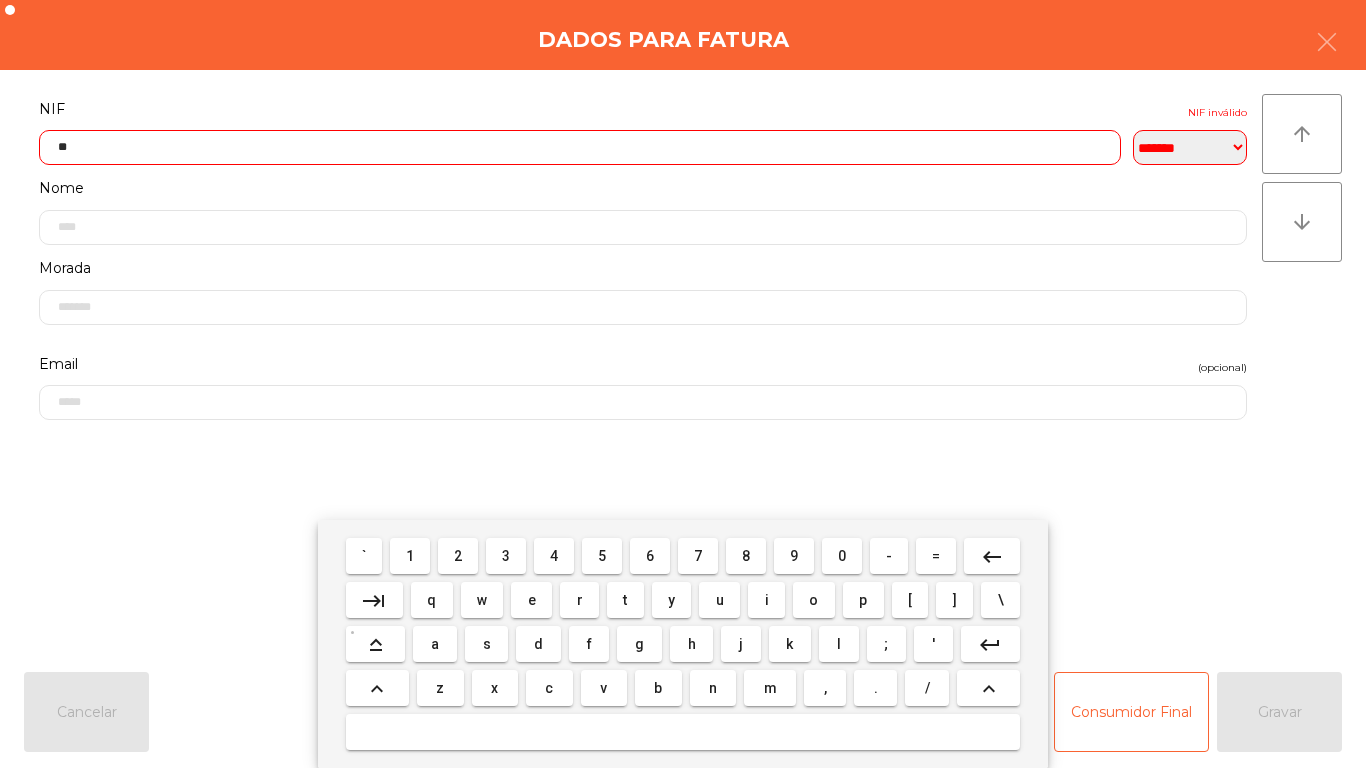 click on "4" at bounding box center [554, 556] 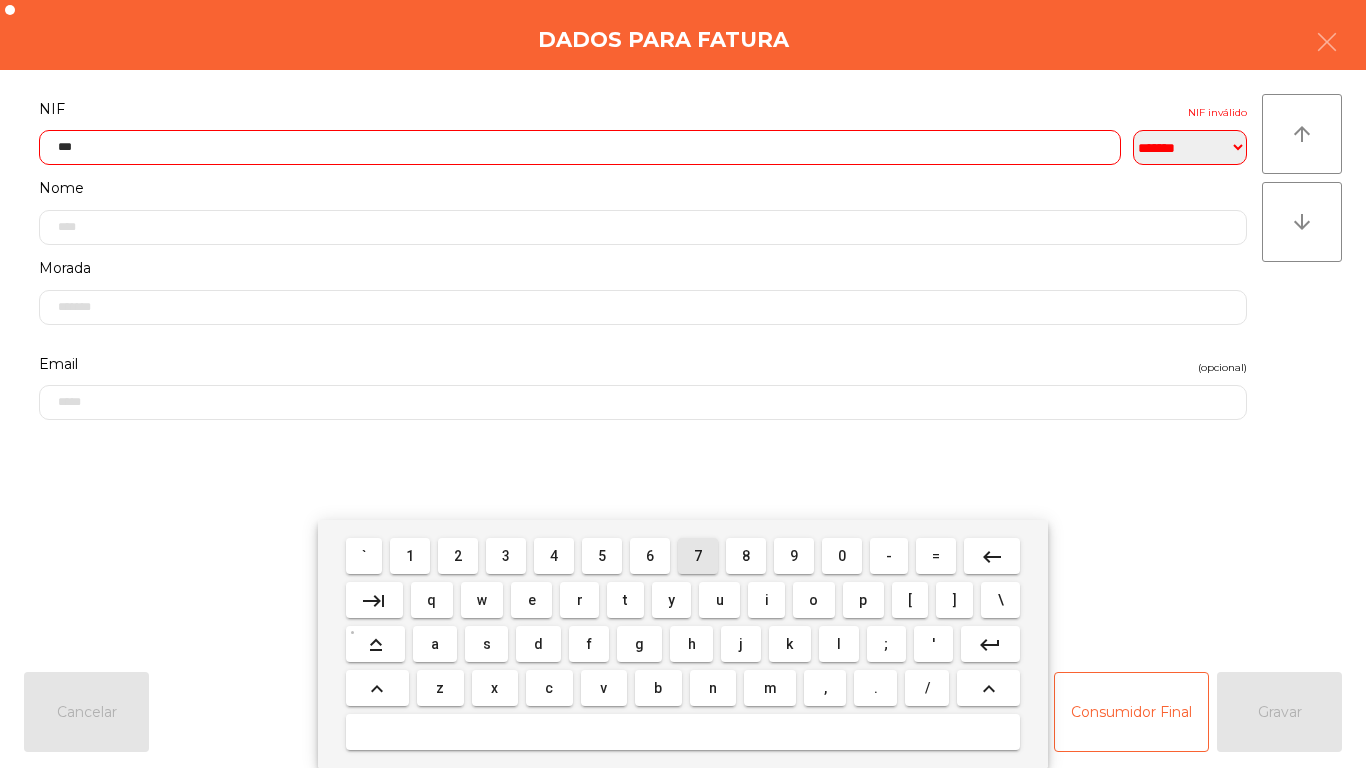 click on "7" at bounding box center [698, 556] 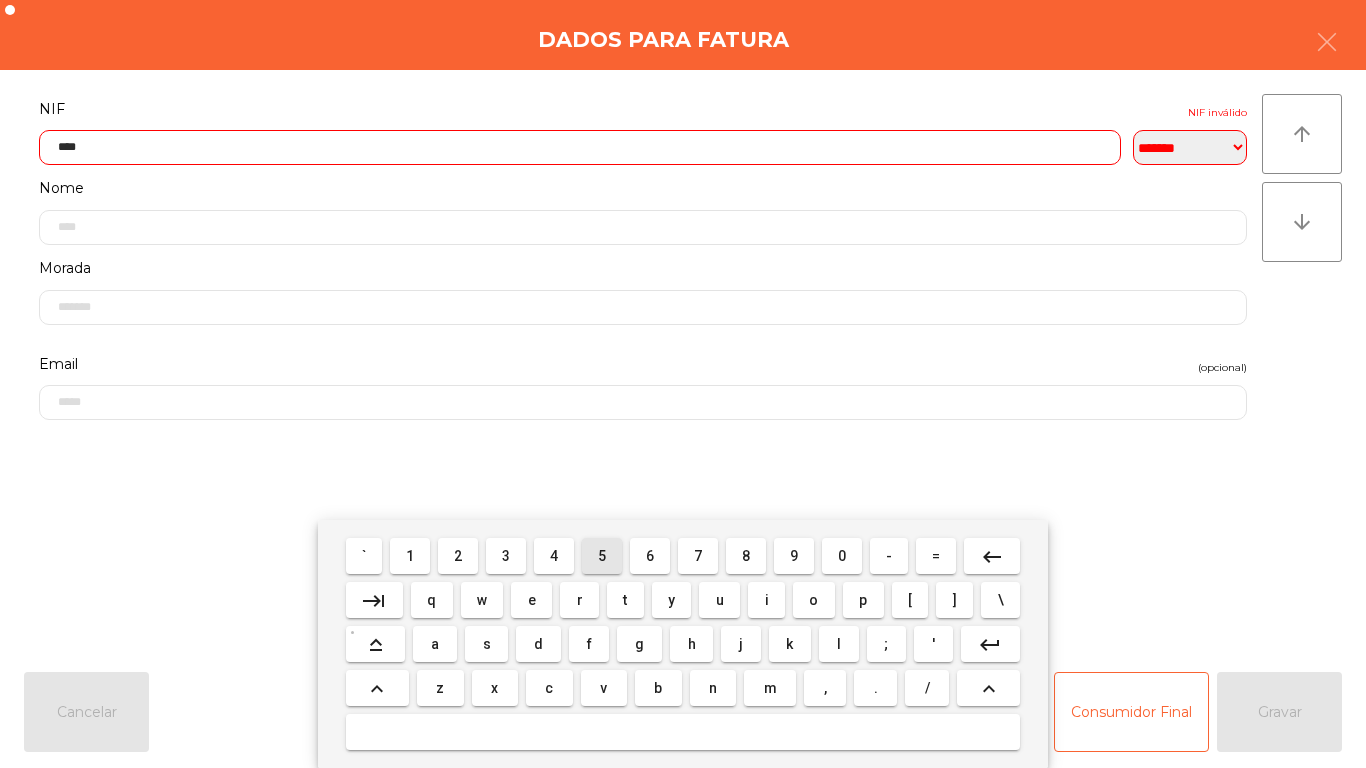 click on "5" at bounding box center [602, 556] 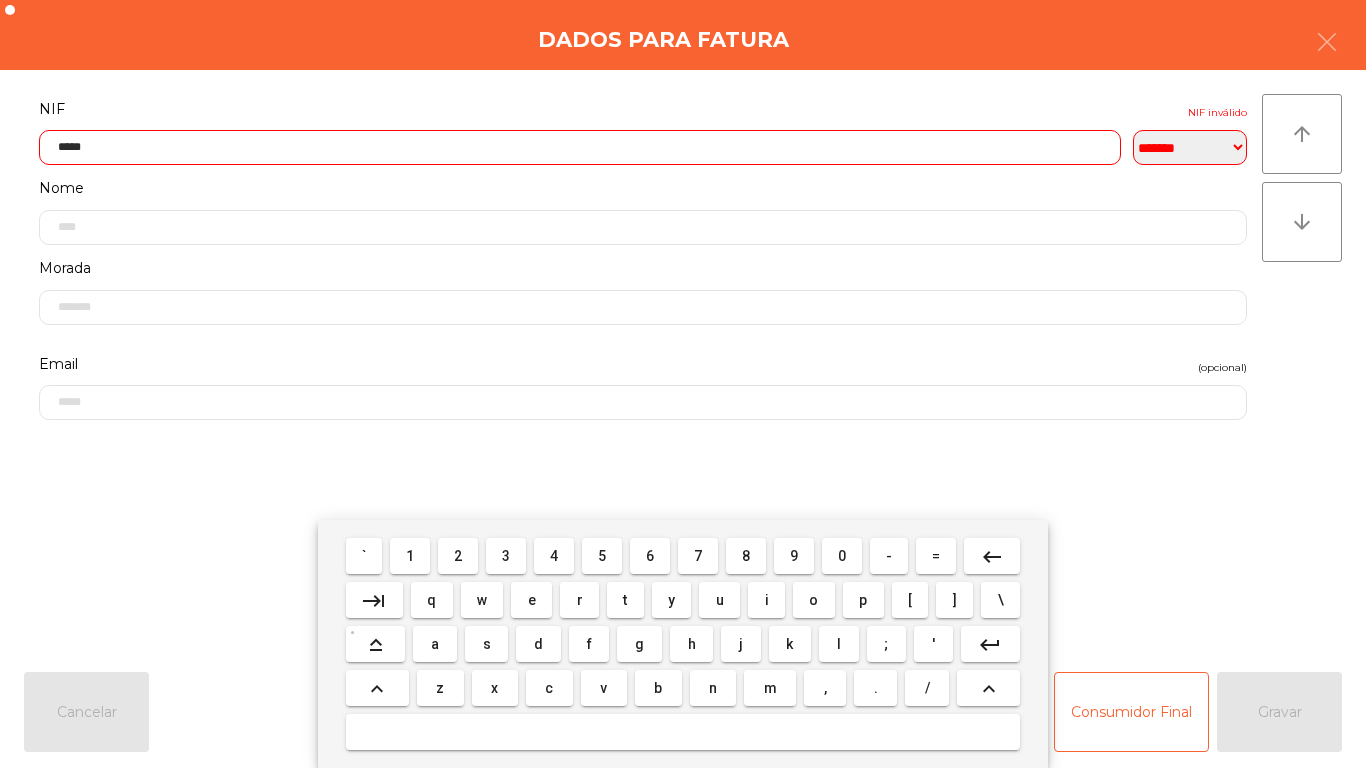 click on "1" at bounding box center (410, 556) 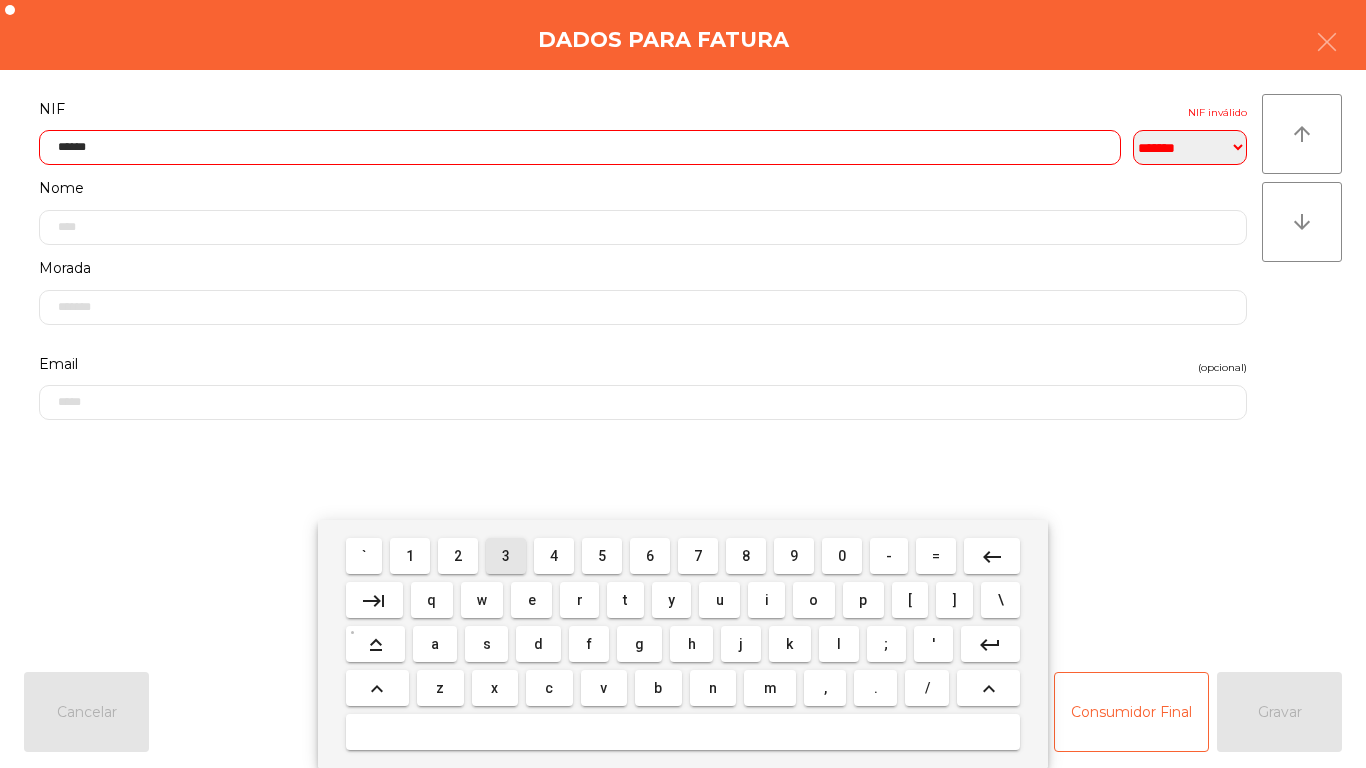 click on "3" at bounding box center (506, 556) 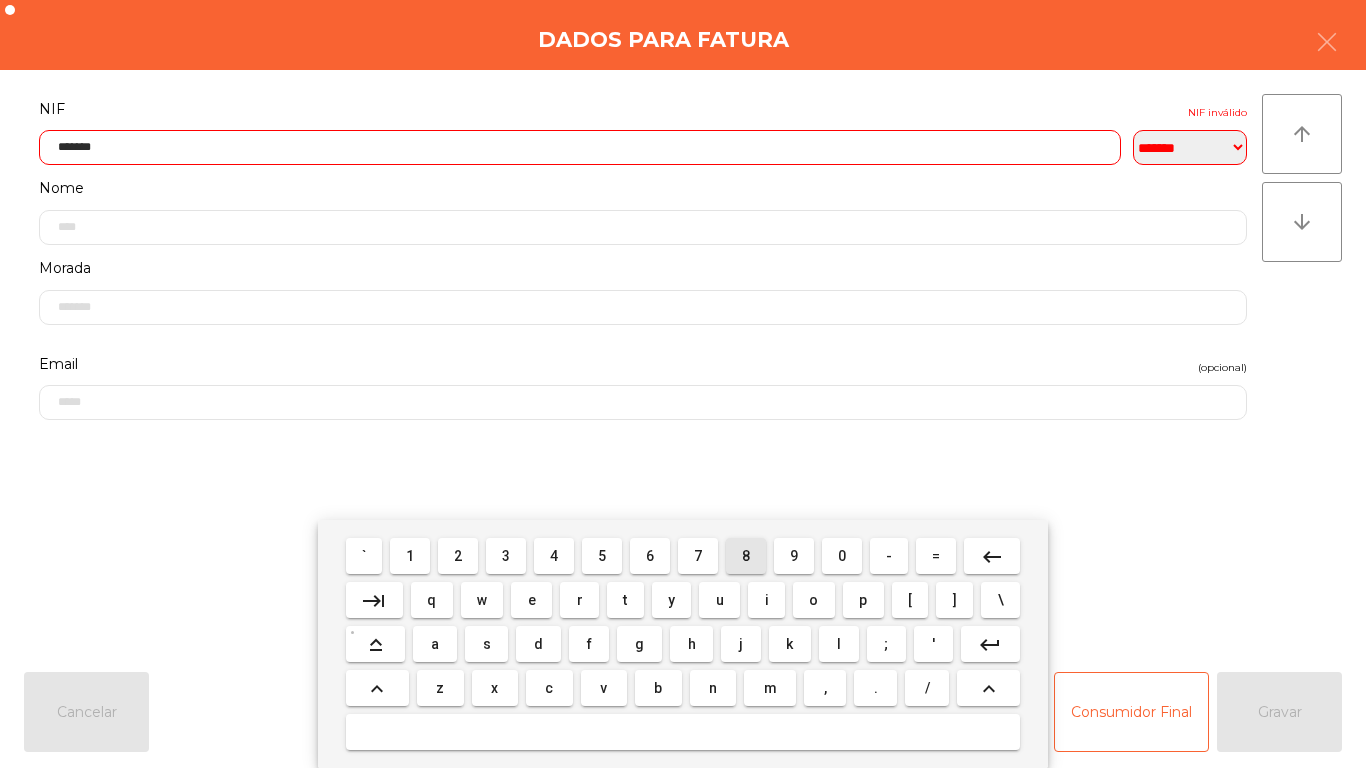click on "8" at bounding box center (746, 556) 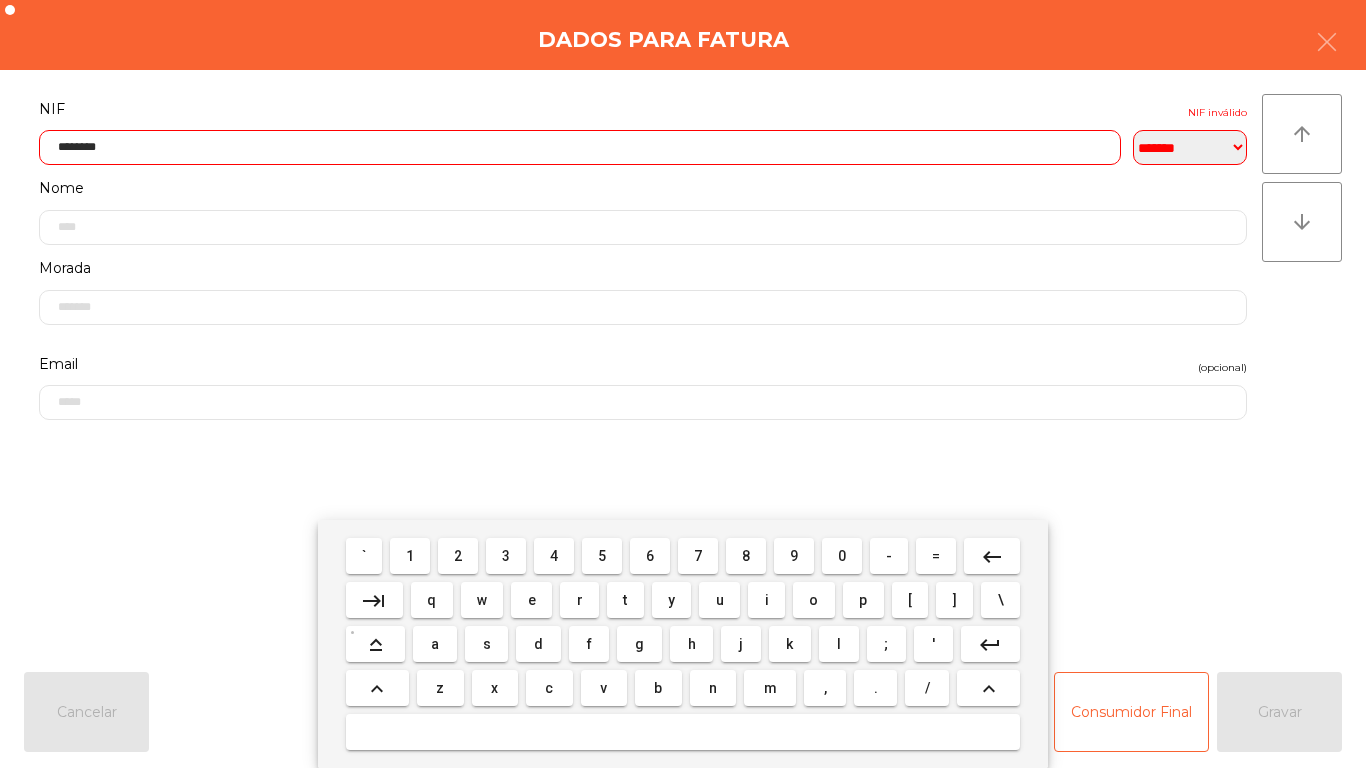 click on "0" at bounding box center [842, 556] 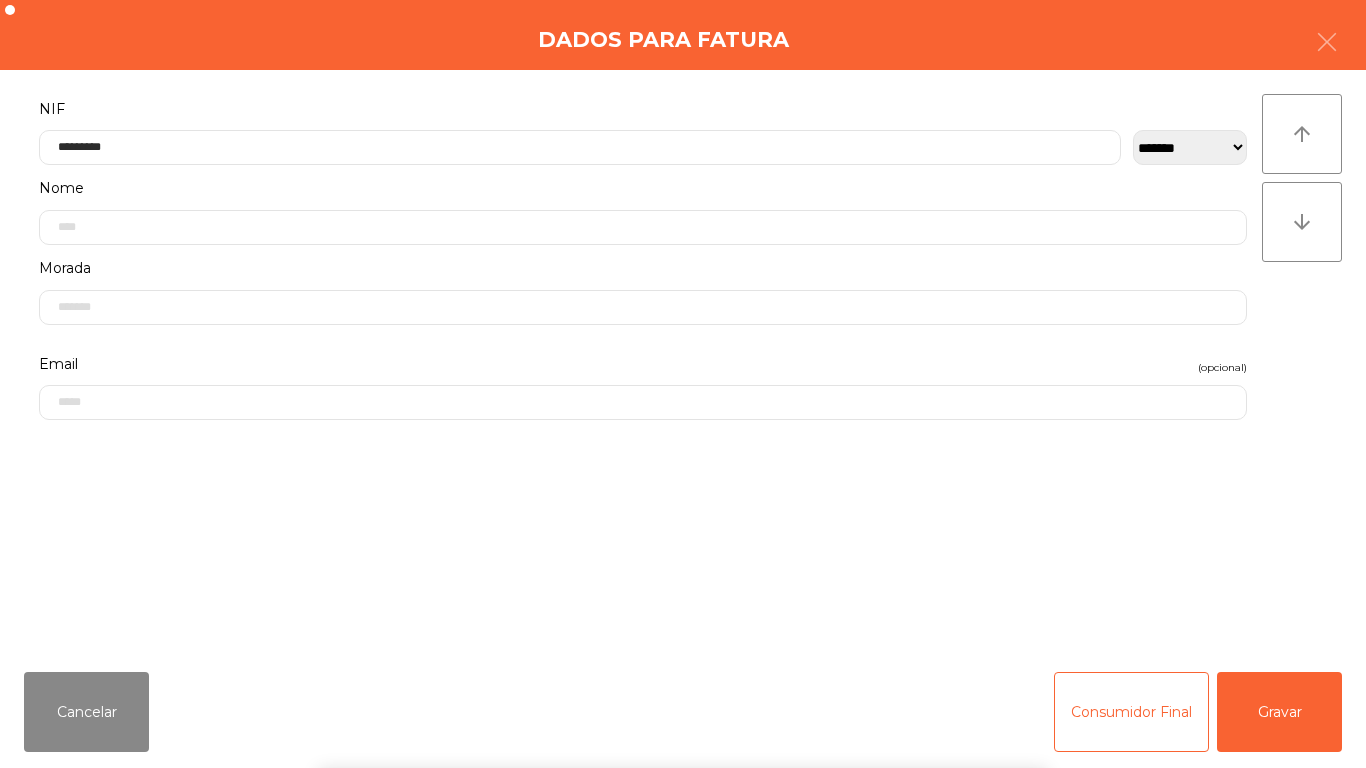 click on "` 1 2 3 4 5 6 7 8 9 0 - = keyboard_backspace keyboard_tab q w e r t y u i o p [ ] \ keyboard_capslock a s d f g h j k l ; ' keyboard_return keyboard_arrow_up z x c v b n m , . / keyboard_arrow_up" at bounding box center (683, 644) 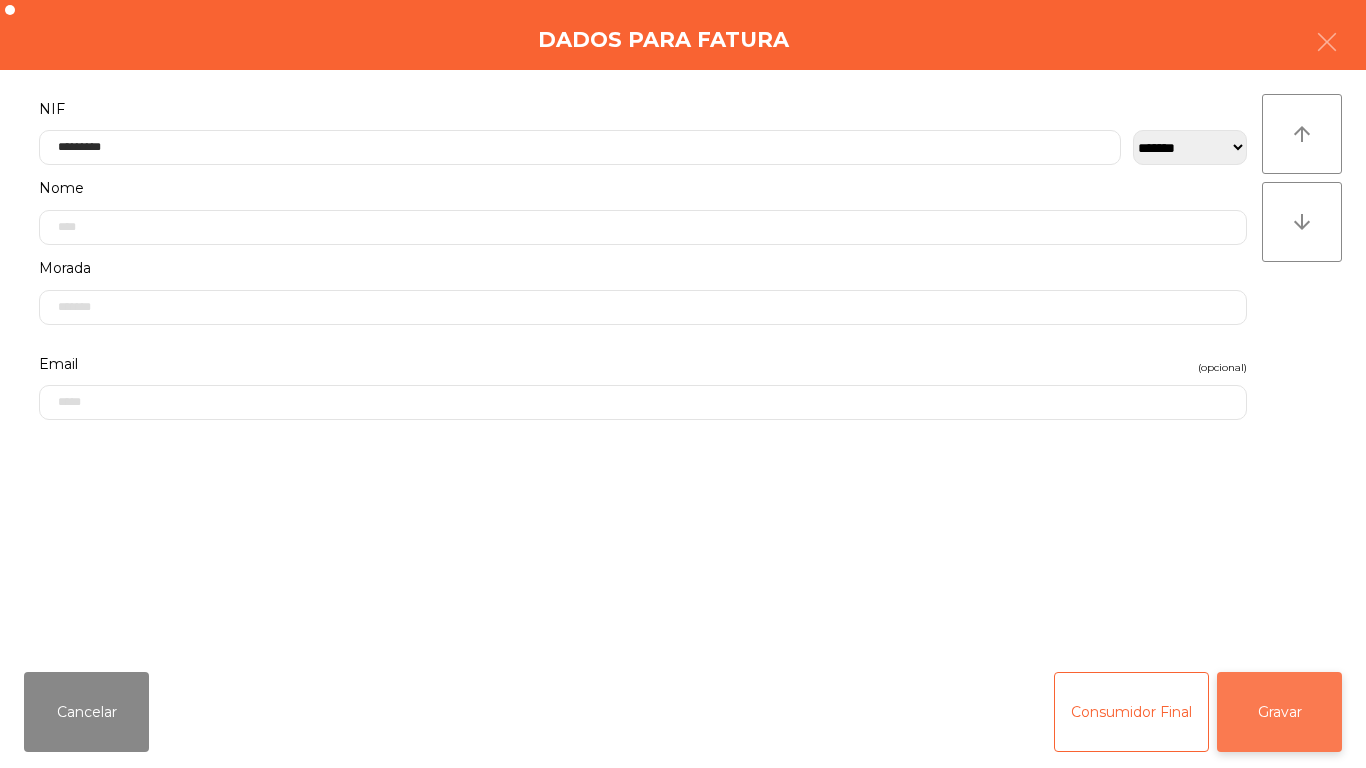 click on "Gravar" 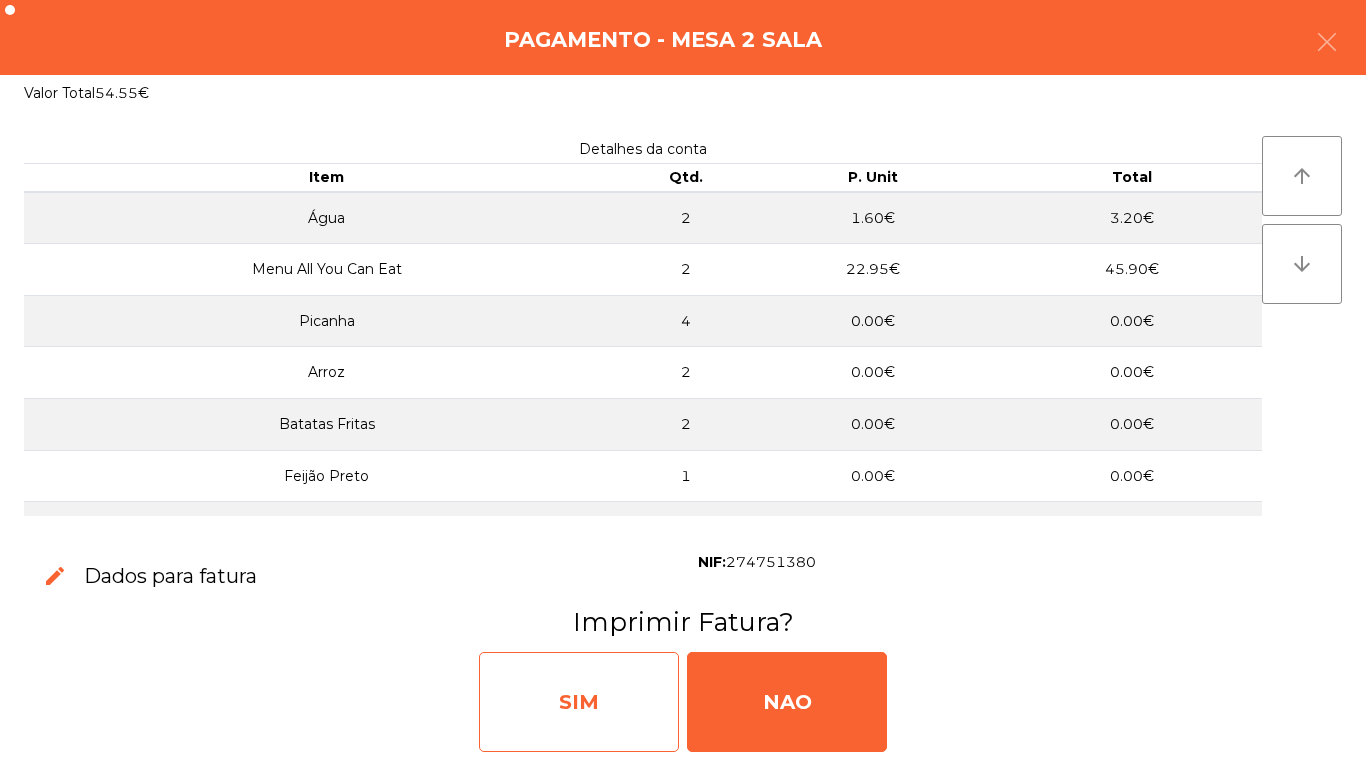 click on "SIM" 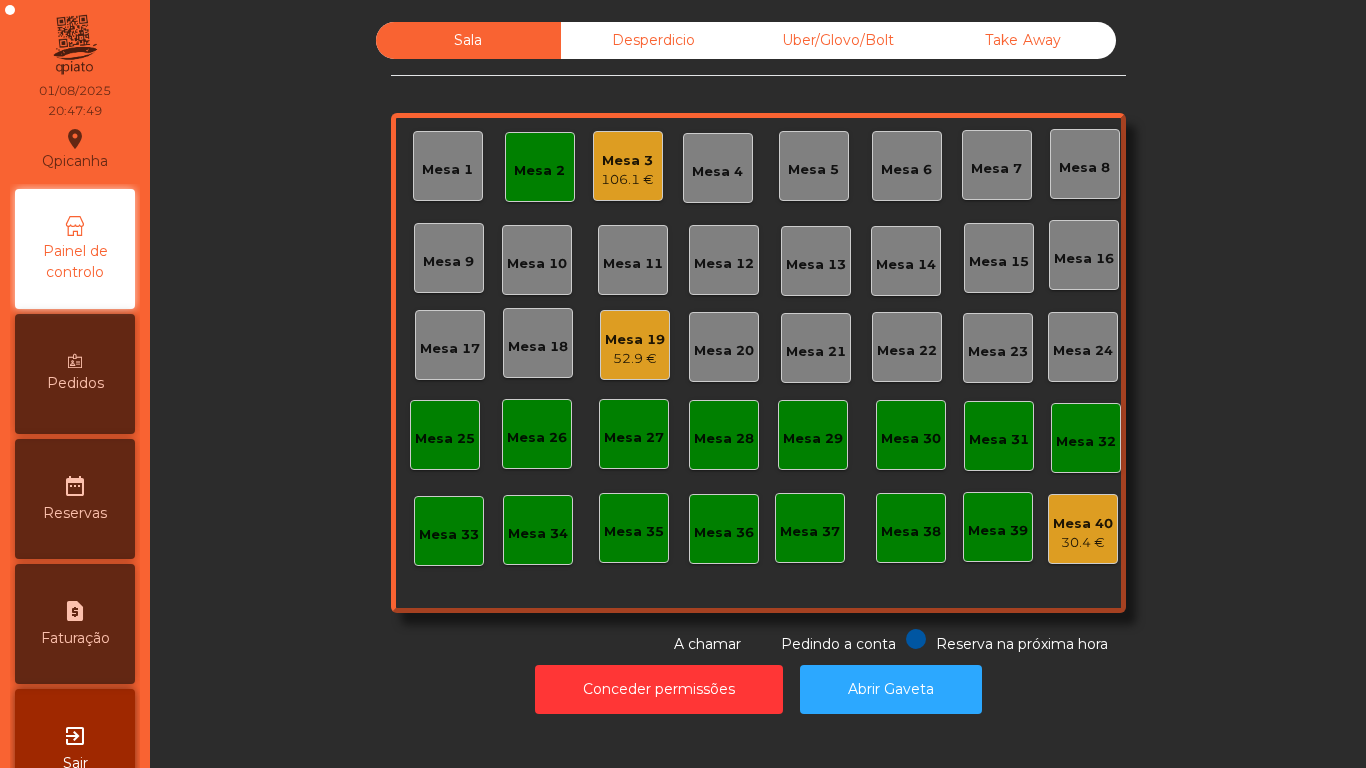click on "Mesa 2" 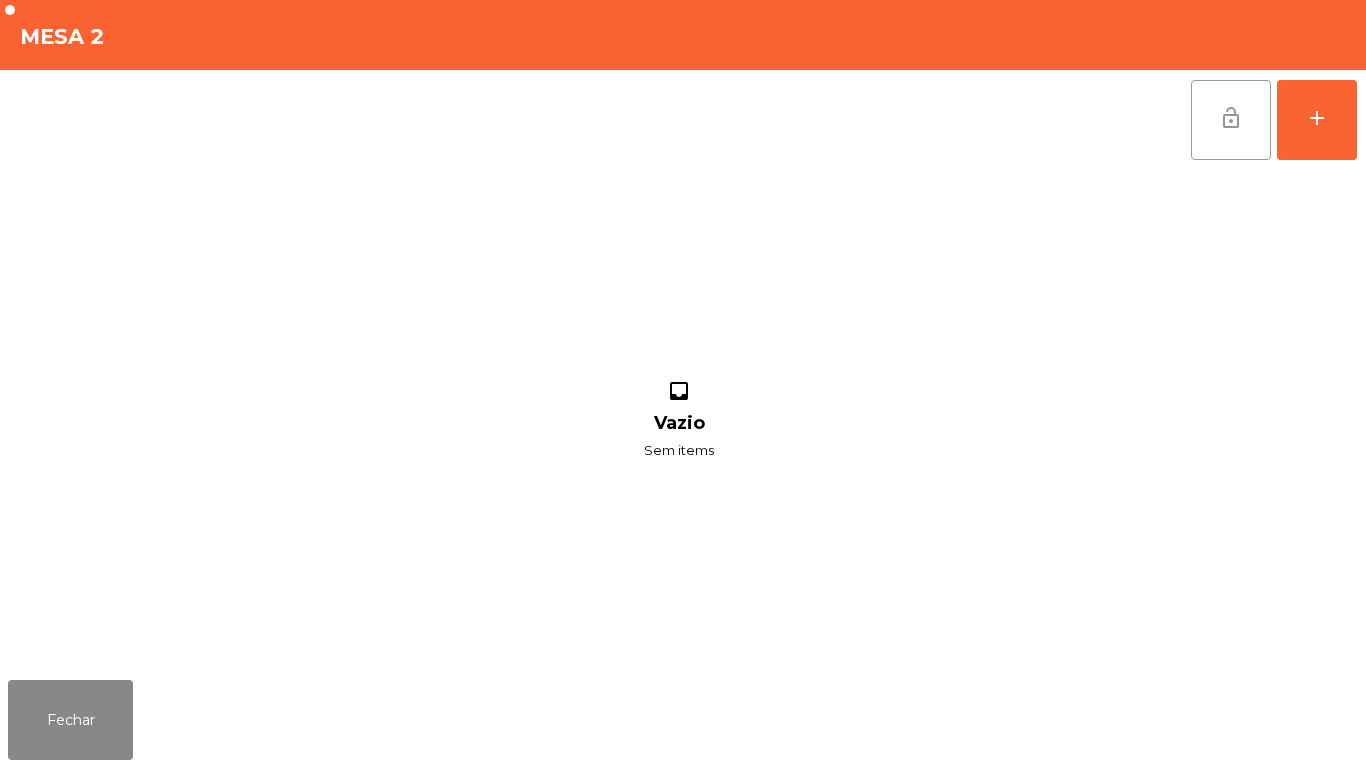 click on "lock_open" 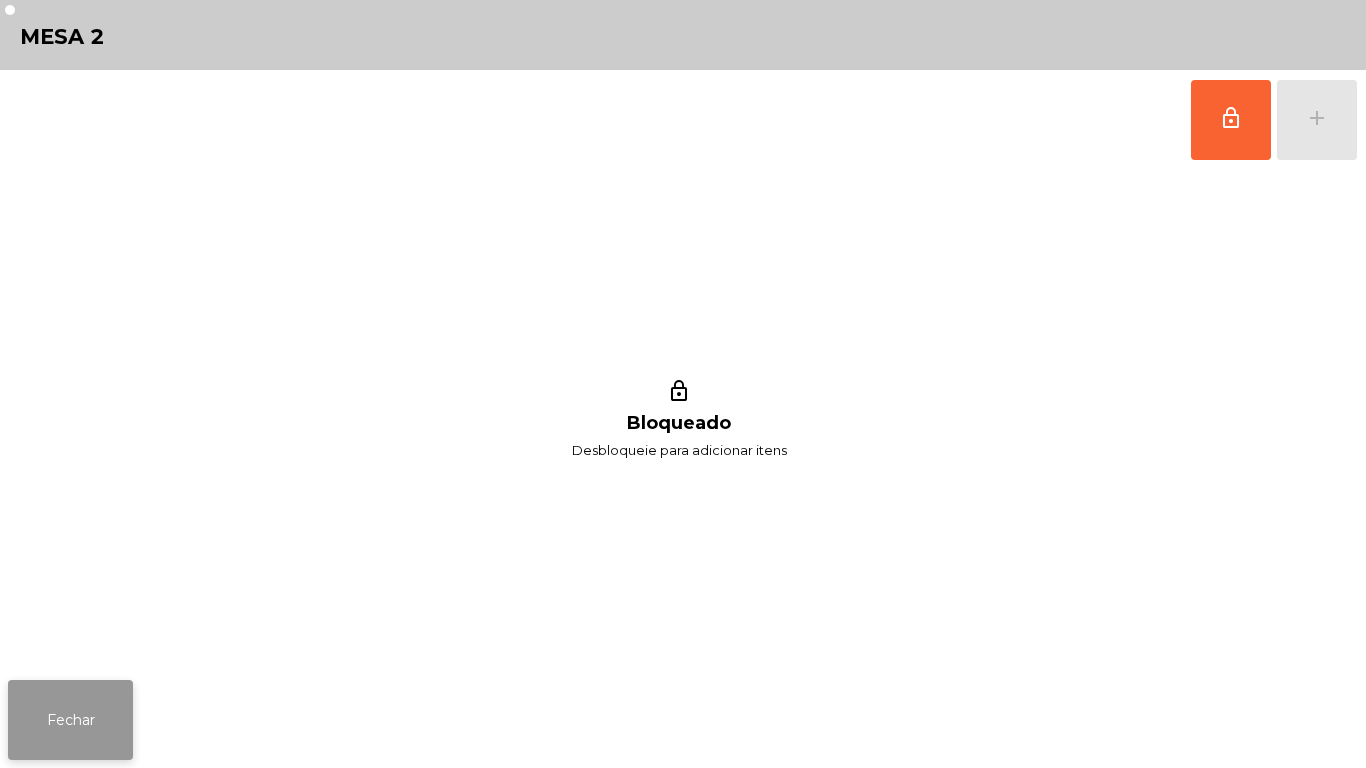 click on "Fechar" 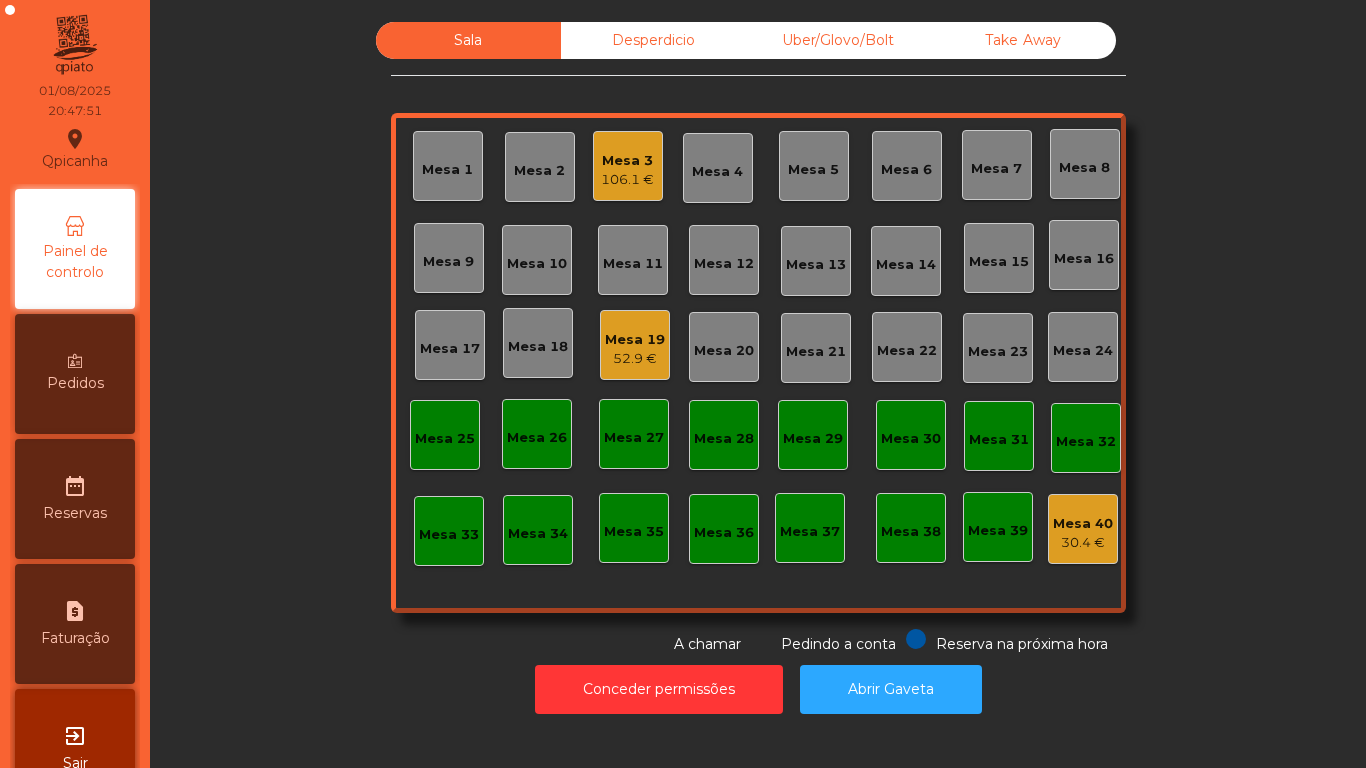 click on "106.1 €" 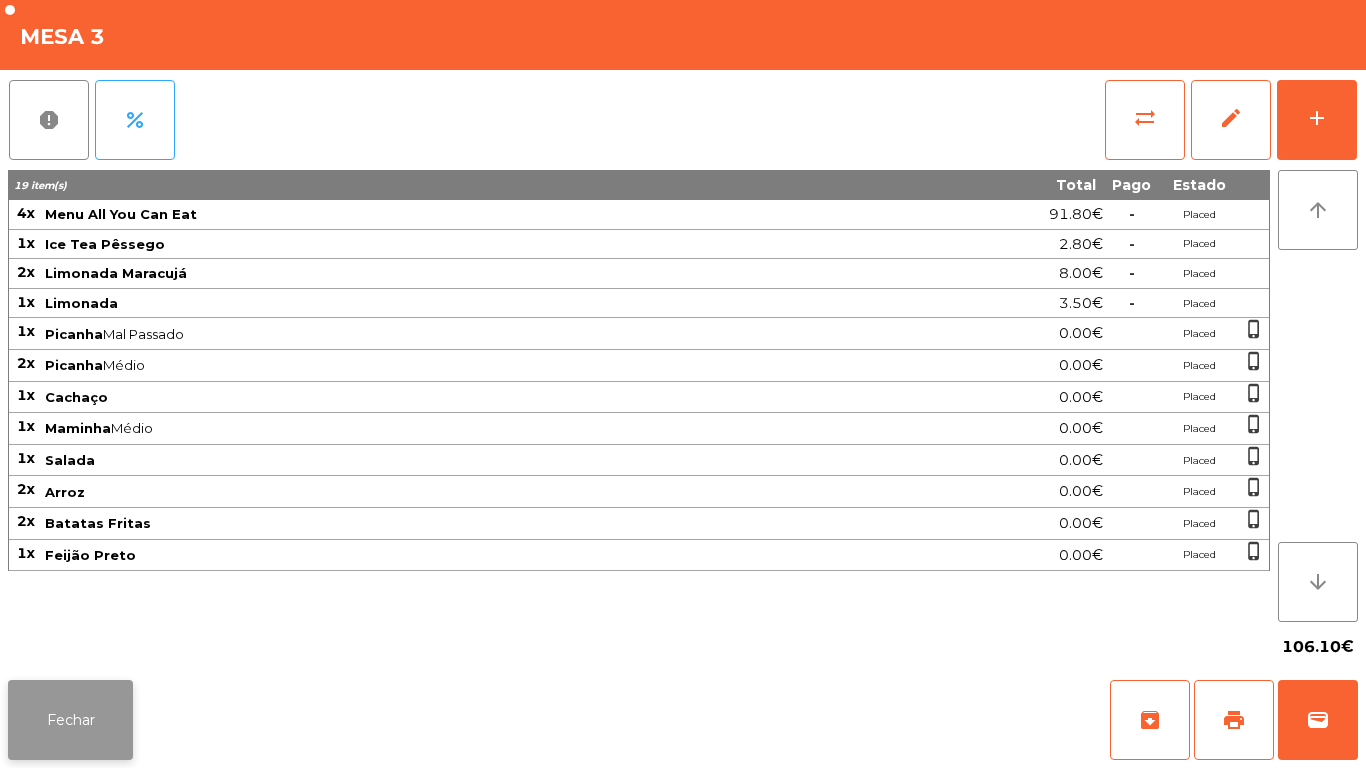 click on "Fechar" 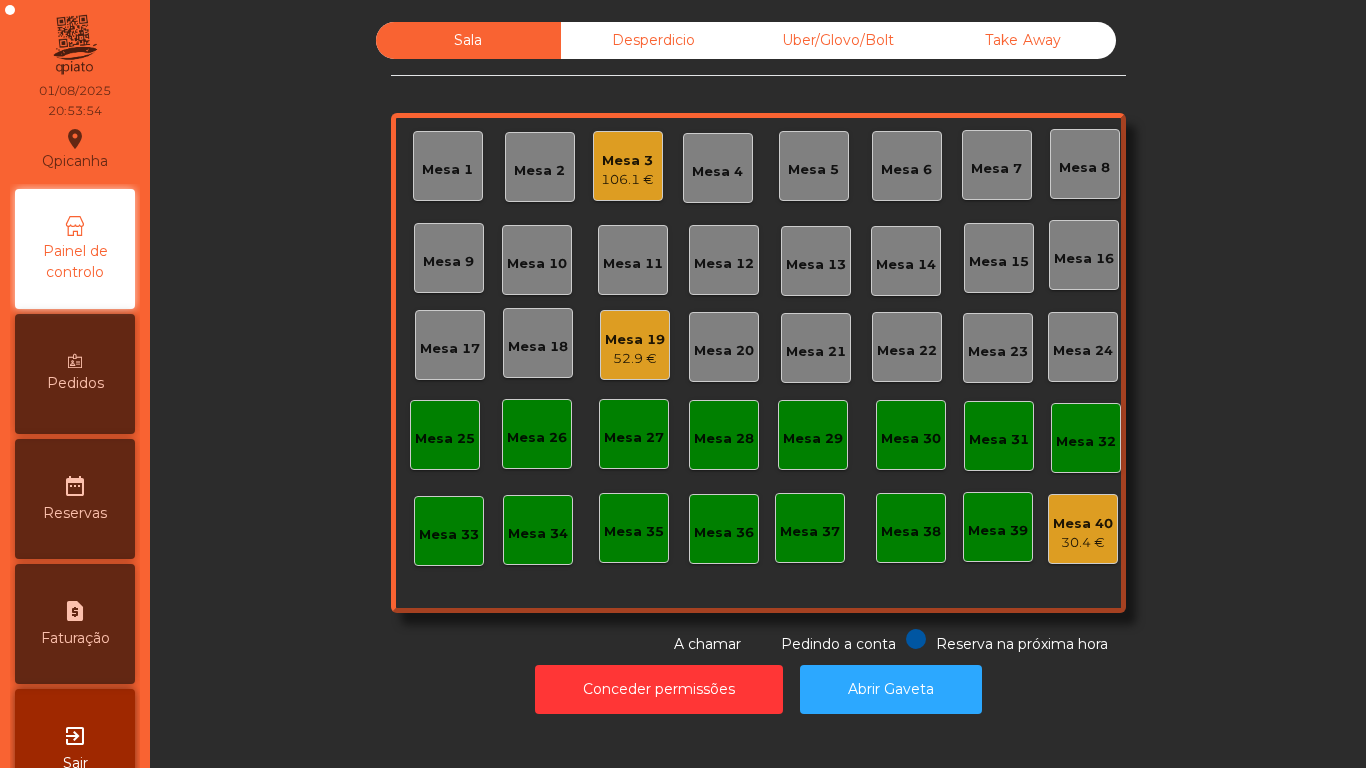 click on "Mesa 3   106.1 €" 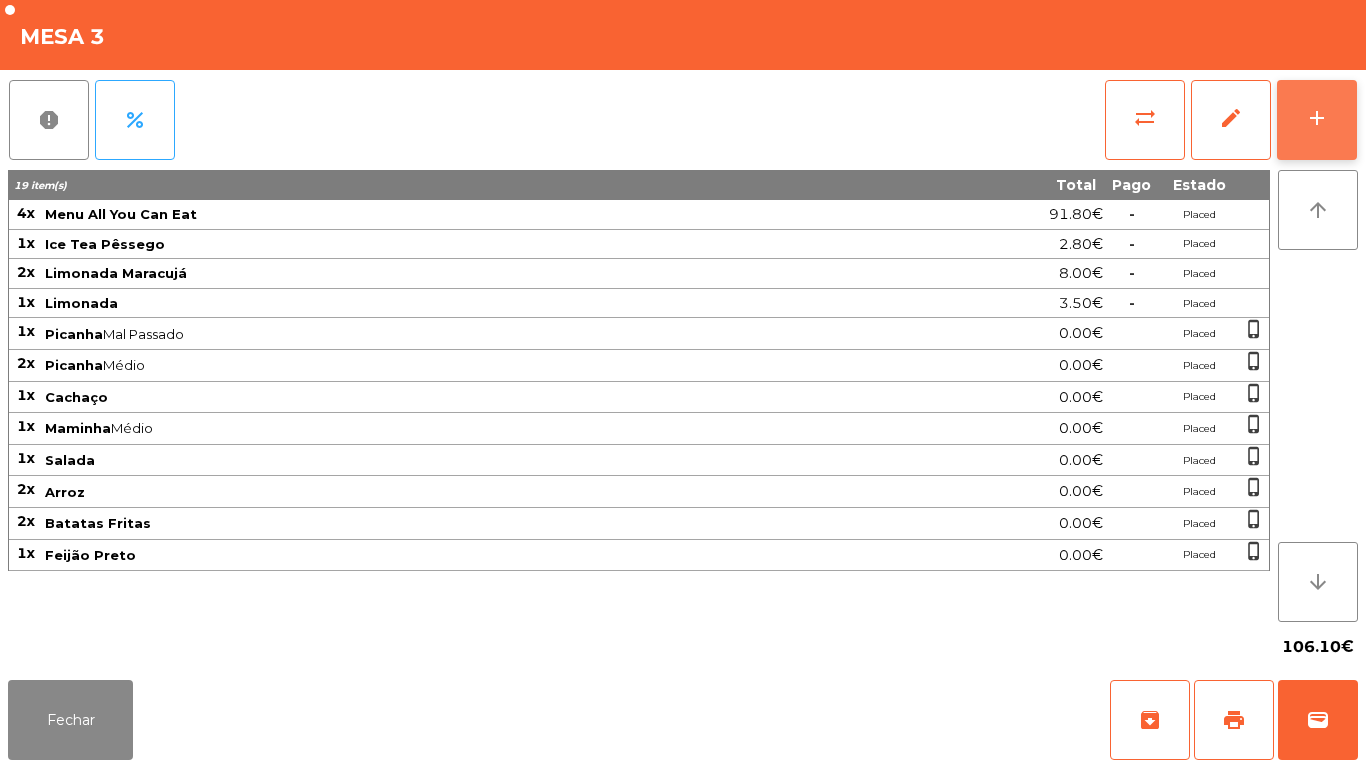 click on "add" 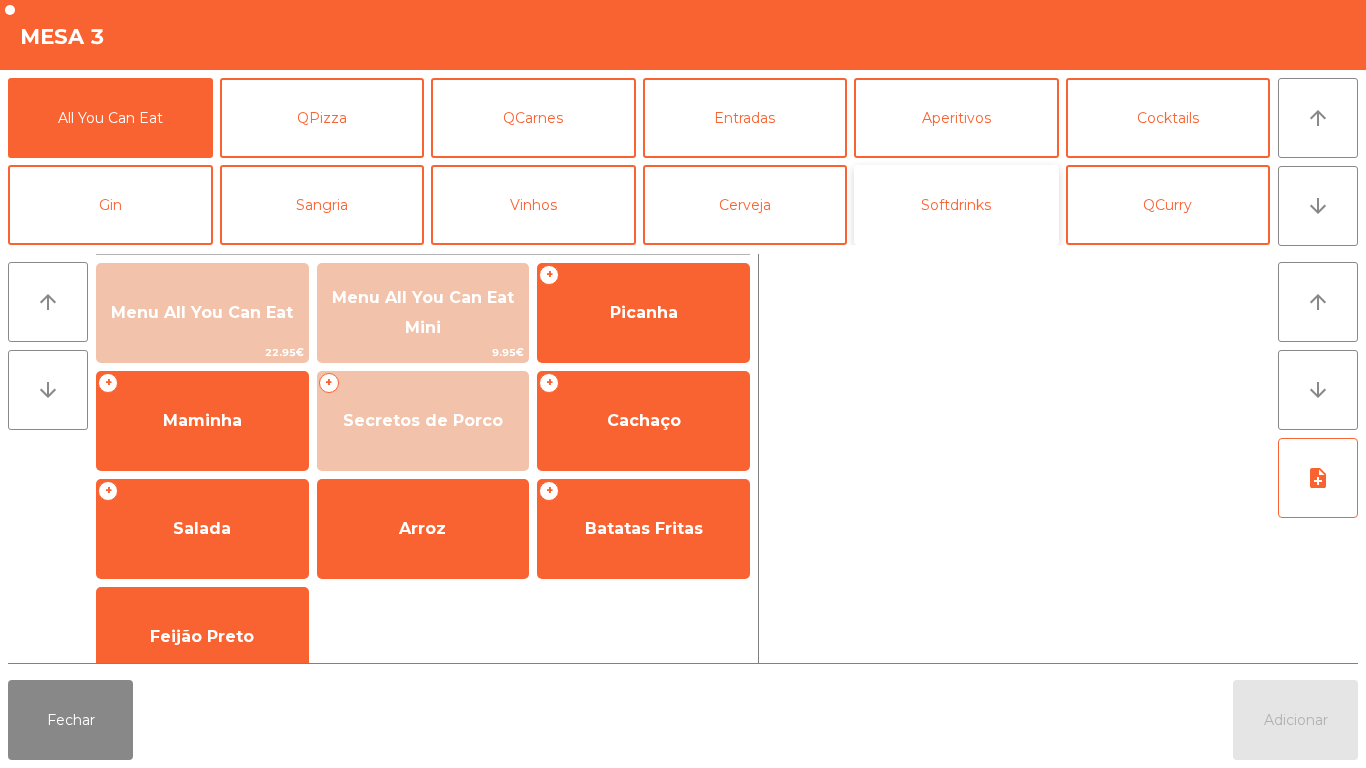 click on "Softdrinks" 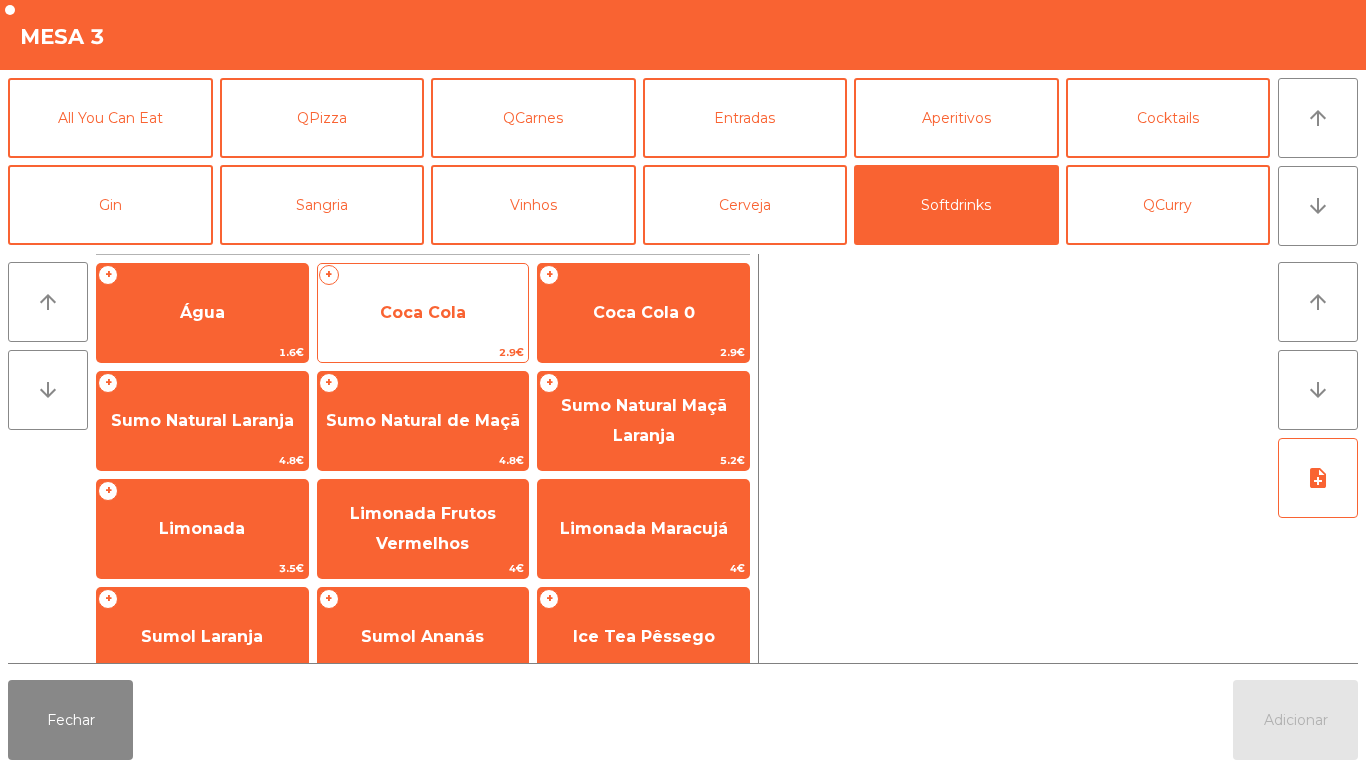 click on "Coca Cola" 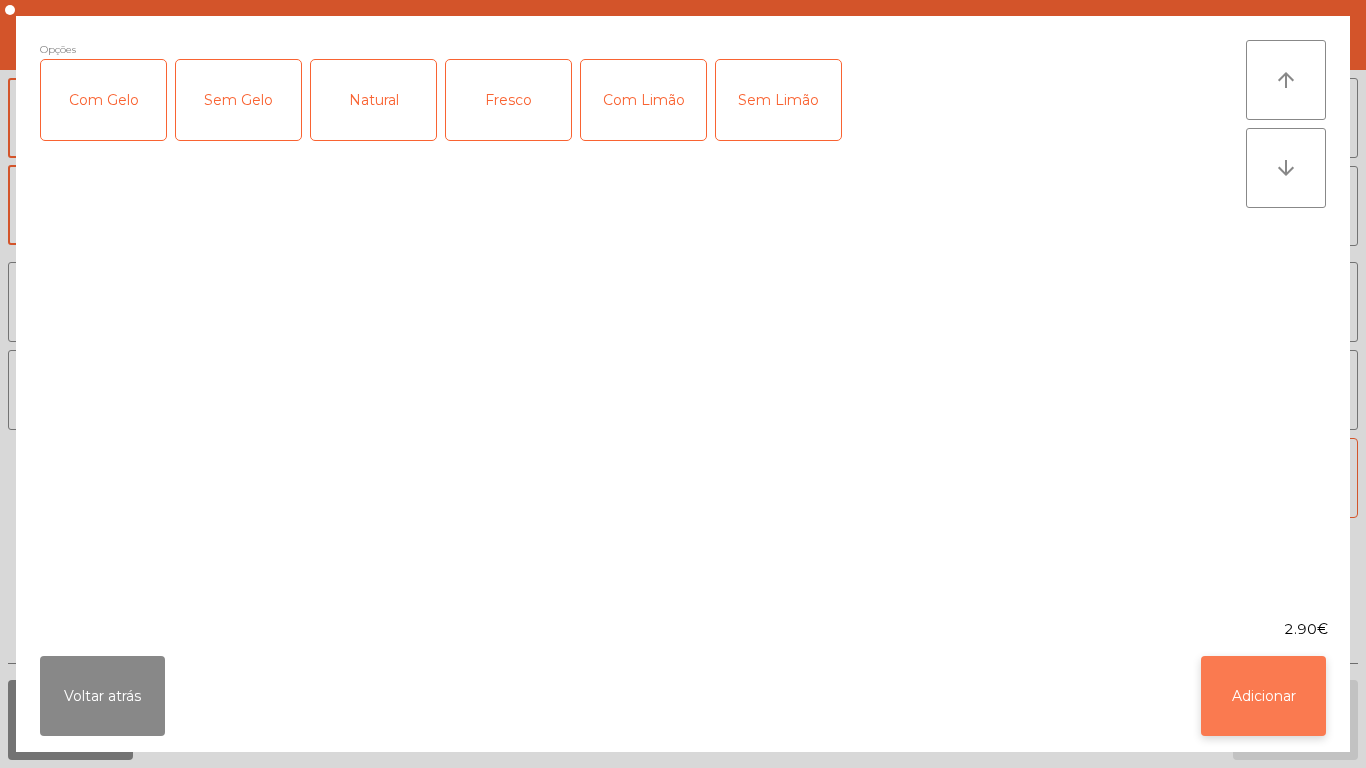 click on "Adicionar" 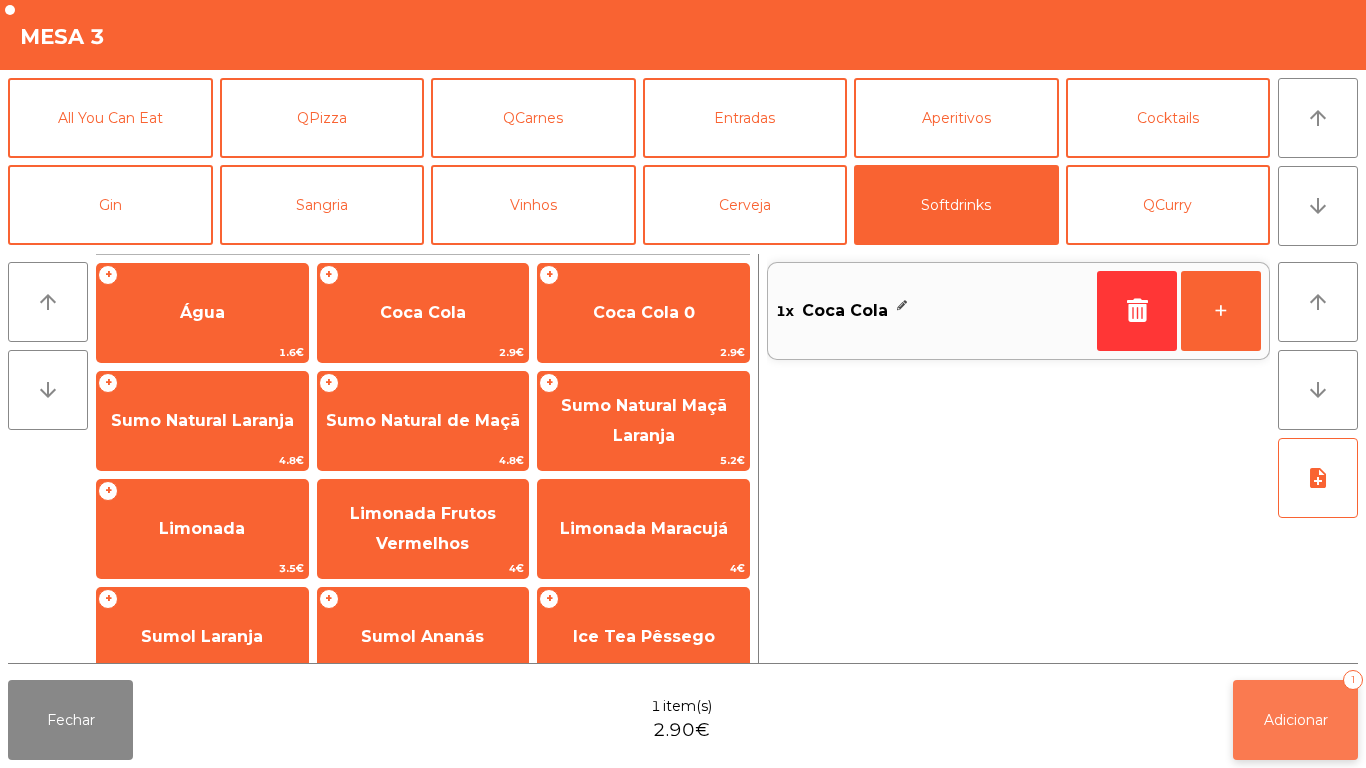 click on "Adicionar" 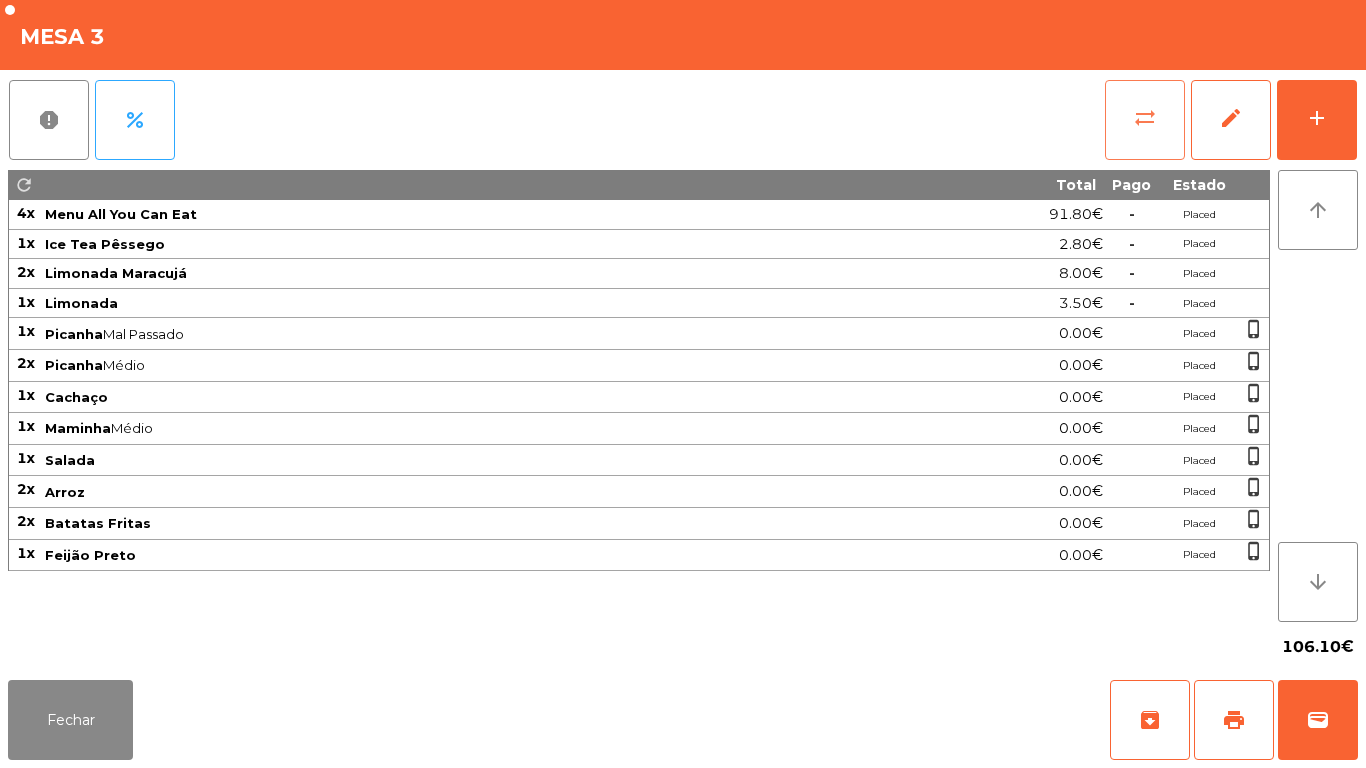 click on "sync_alt" 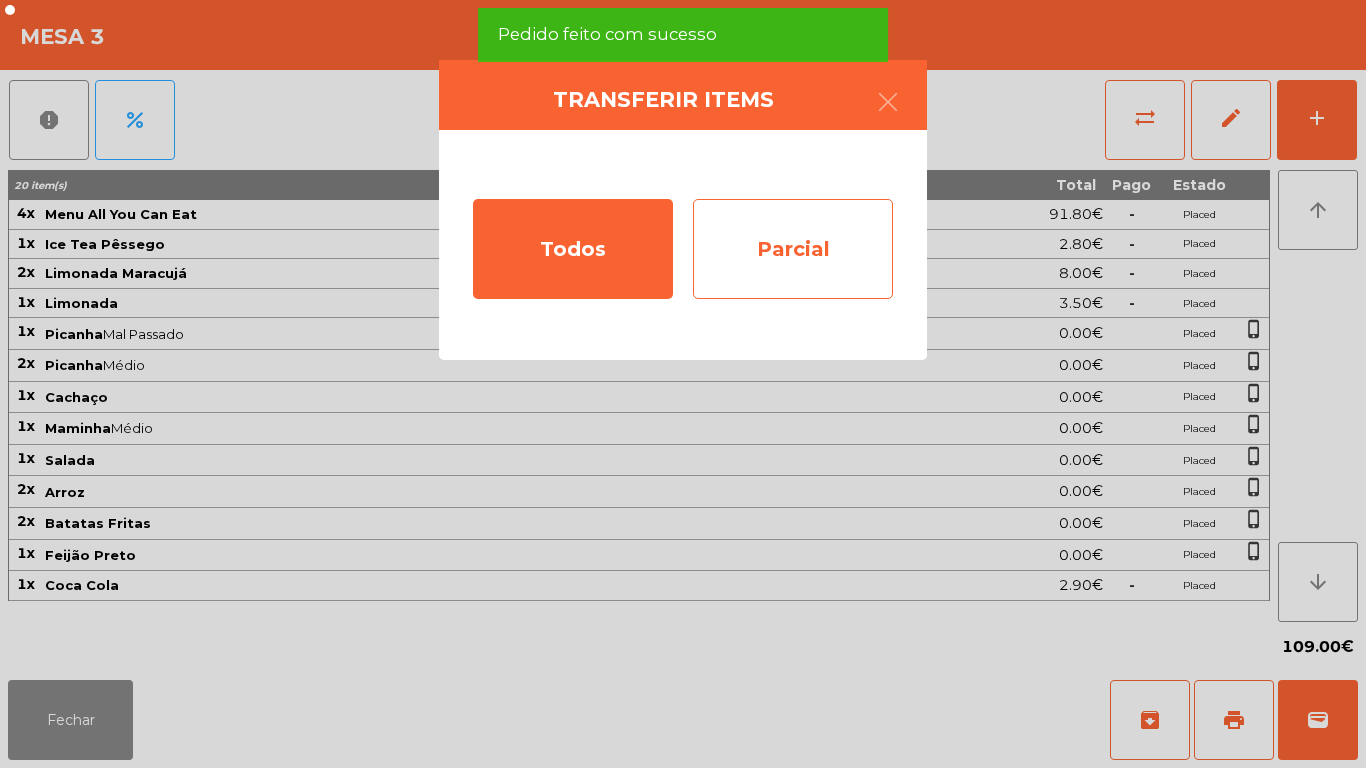 click on "Parcial" 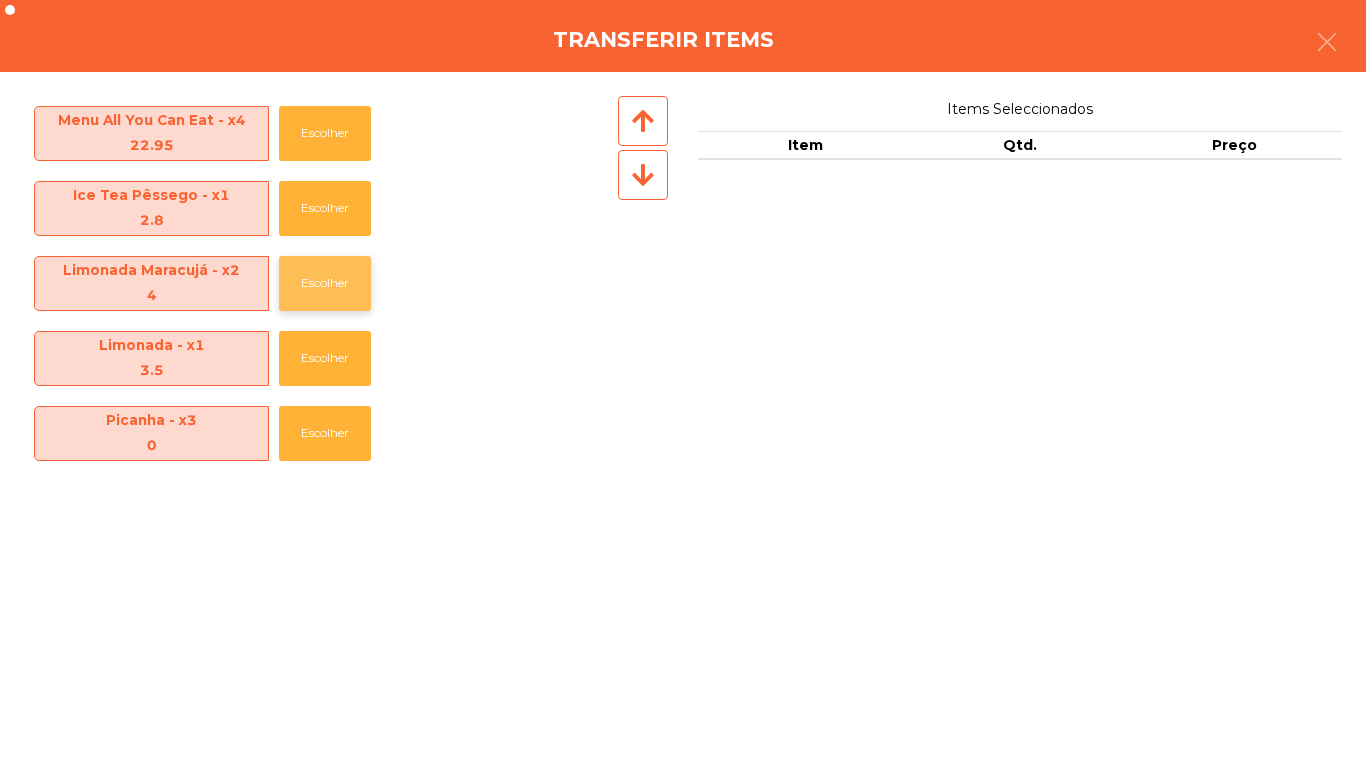 click on "Escolher" 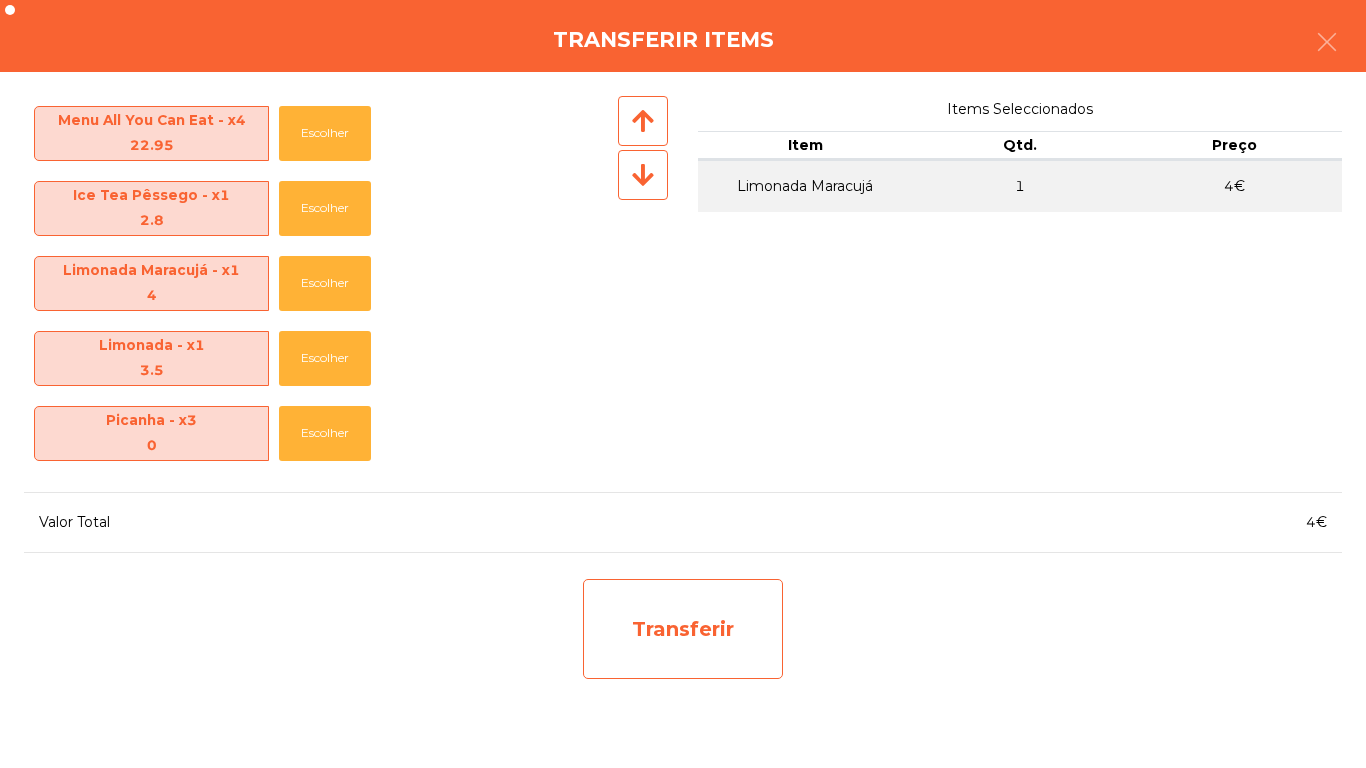 click on "Transferir" 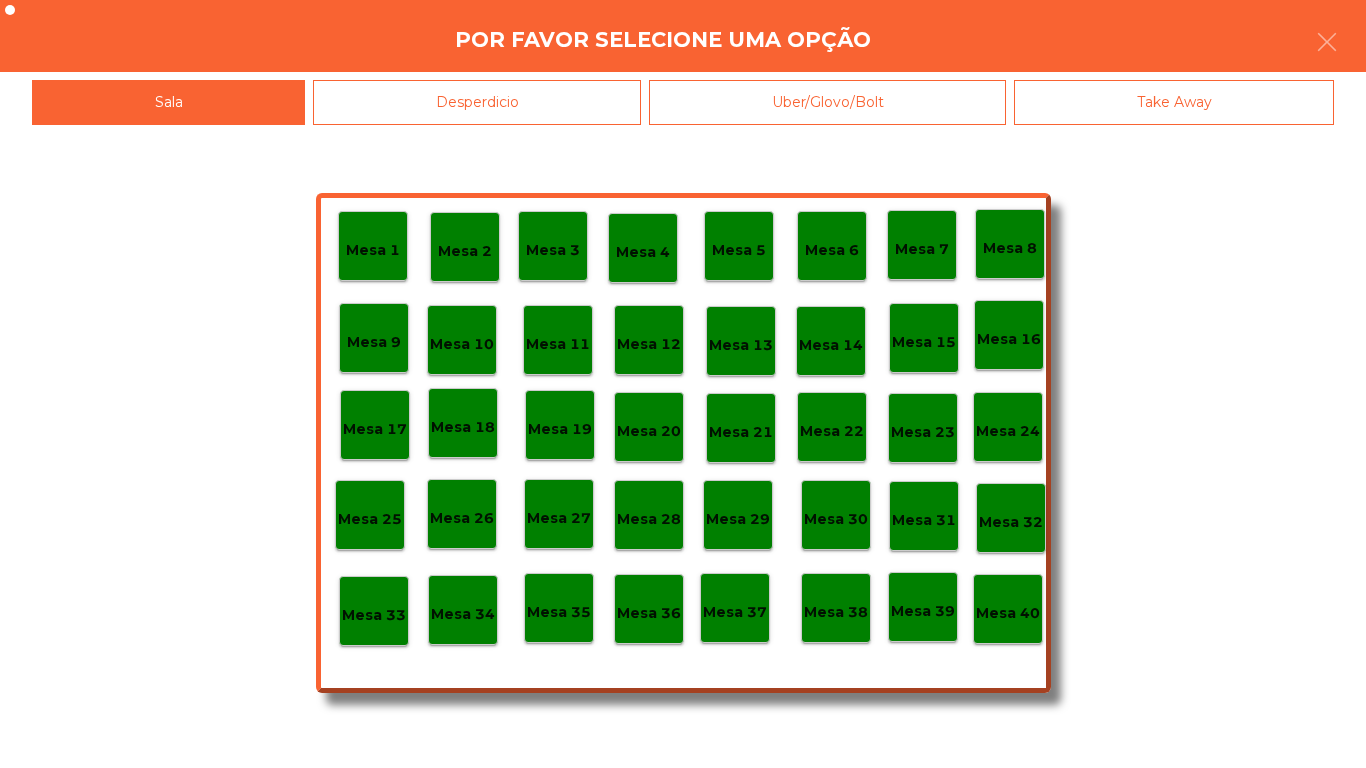click on "Mesa 25" 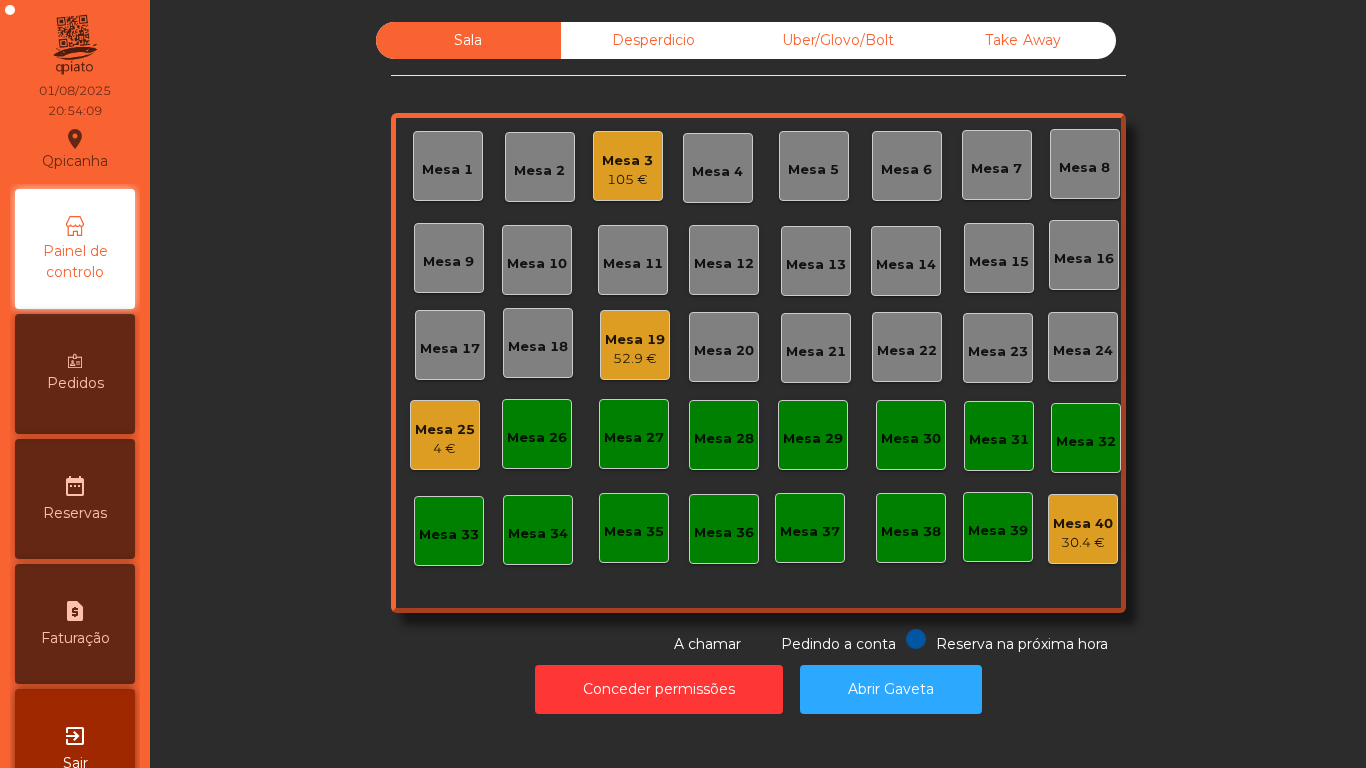 click on "105 €" 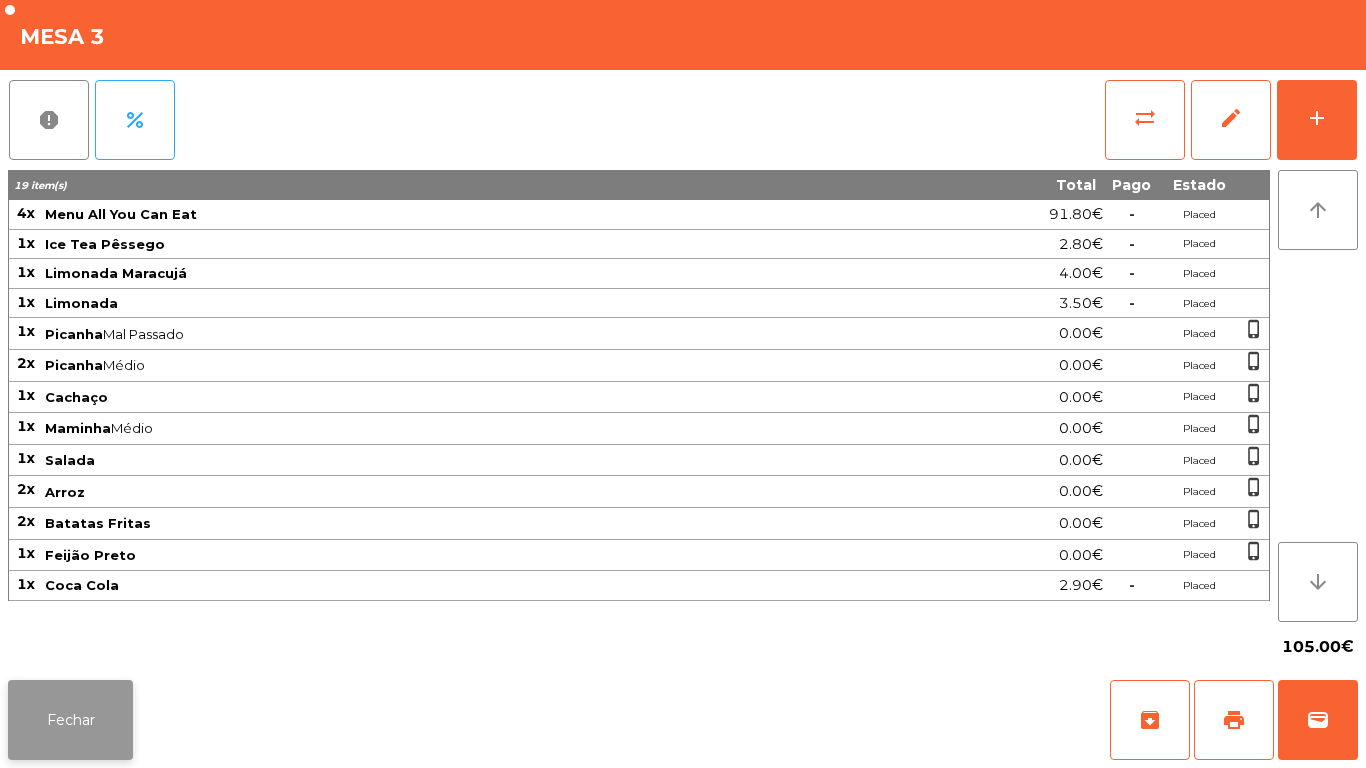 click on "Fechar" 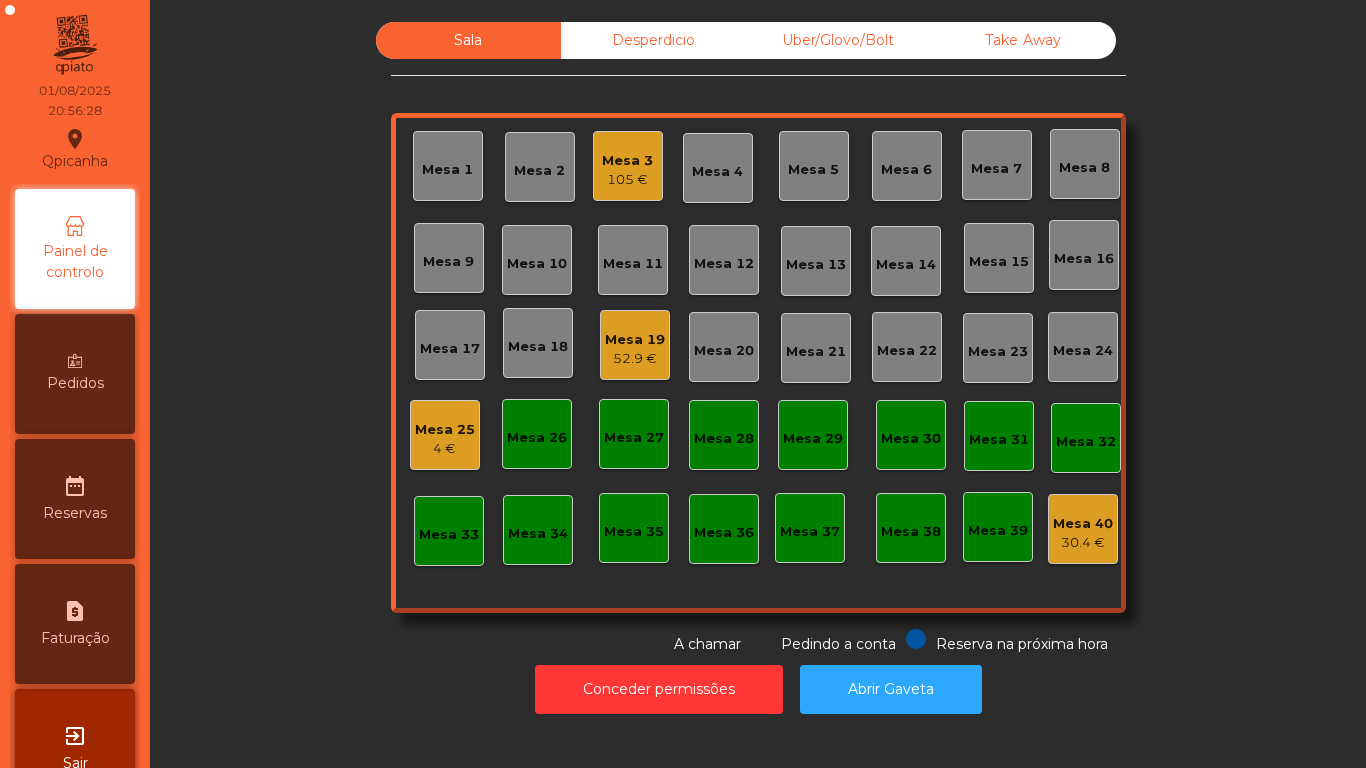 click on "Mesa 3" 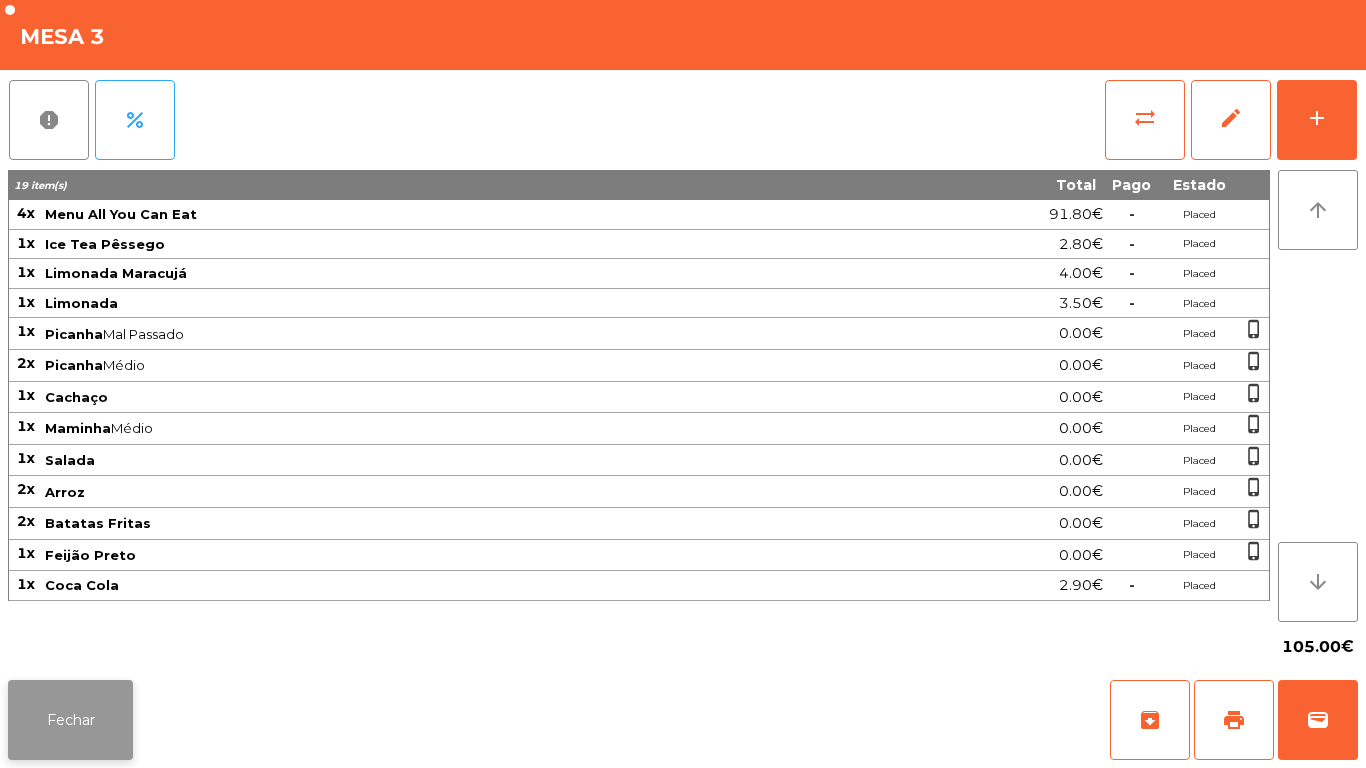 click on "Fechar" 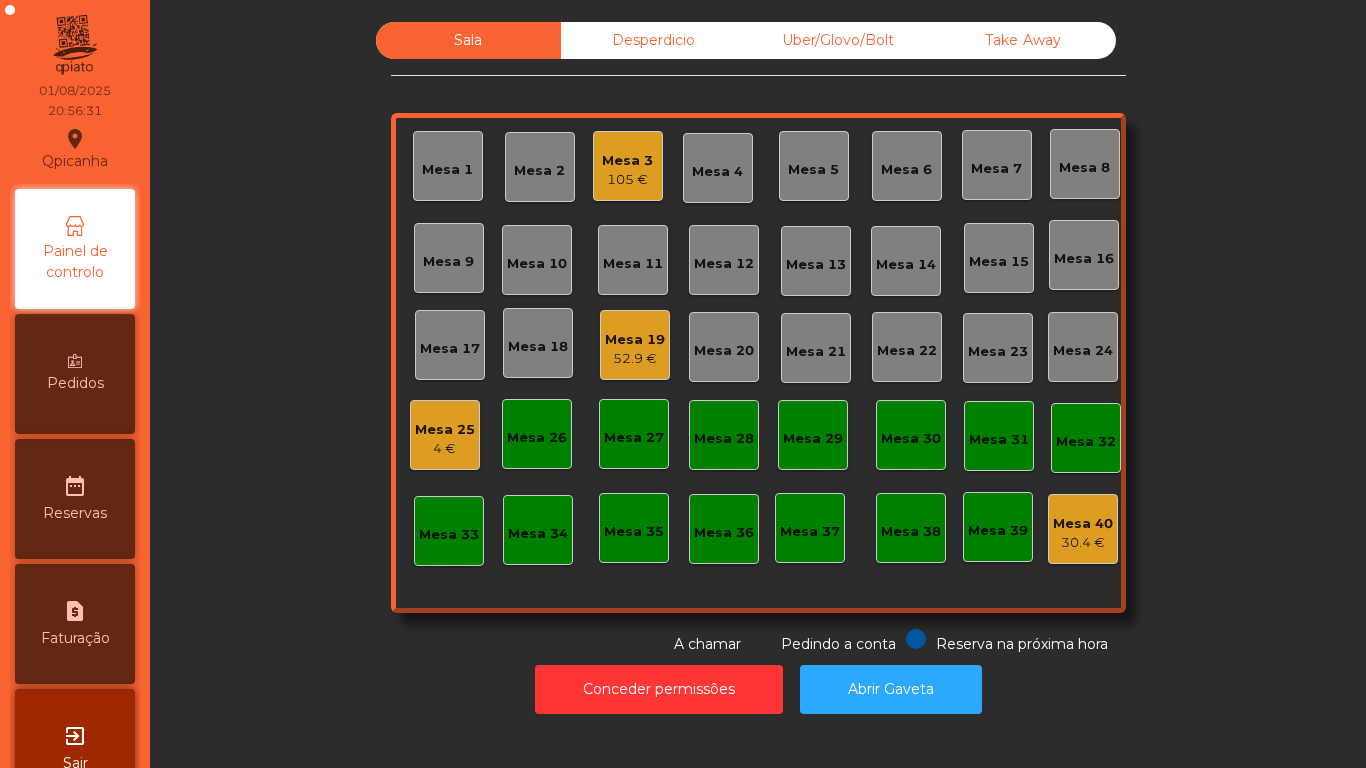 click on "Mesa 26" 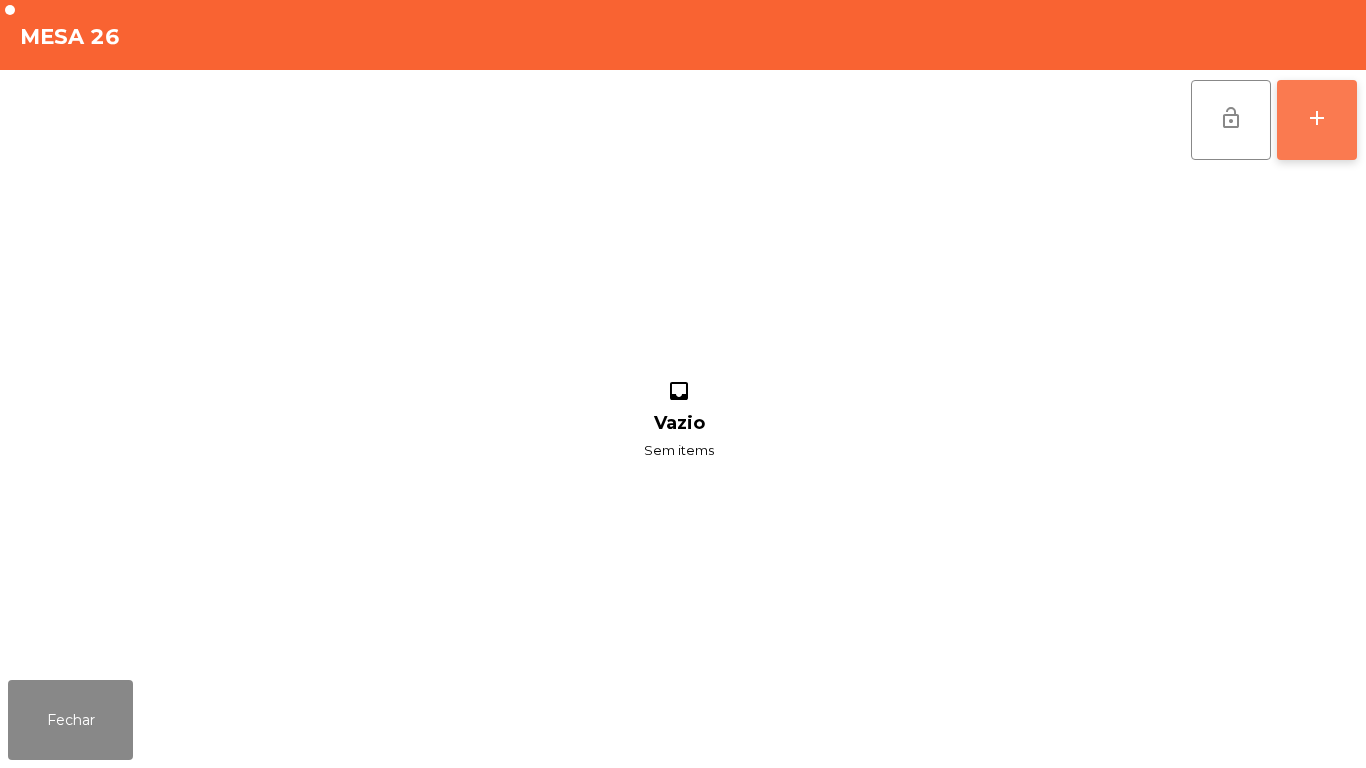 click on "add" 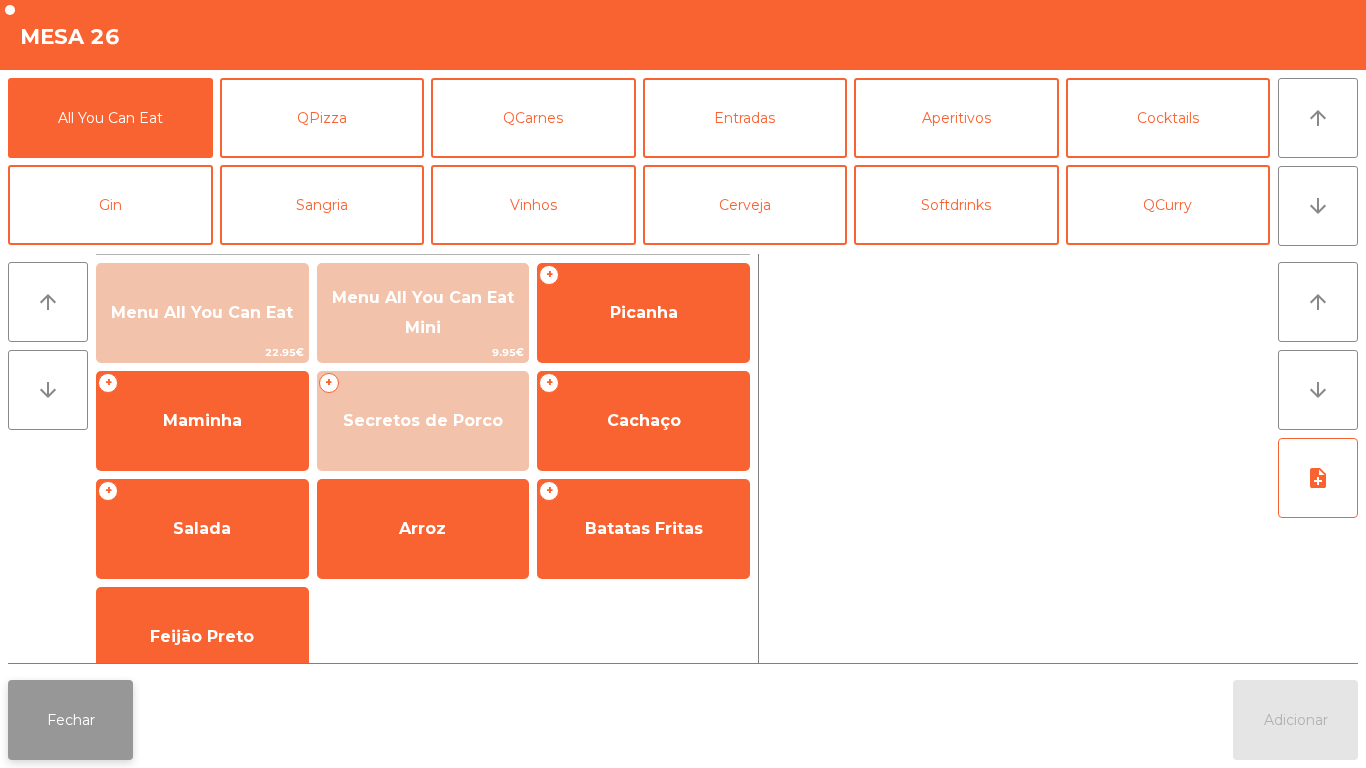 click on "Fechar" 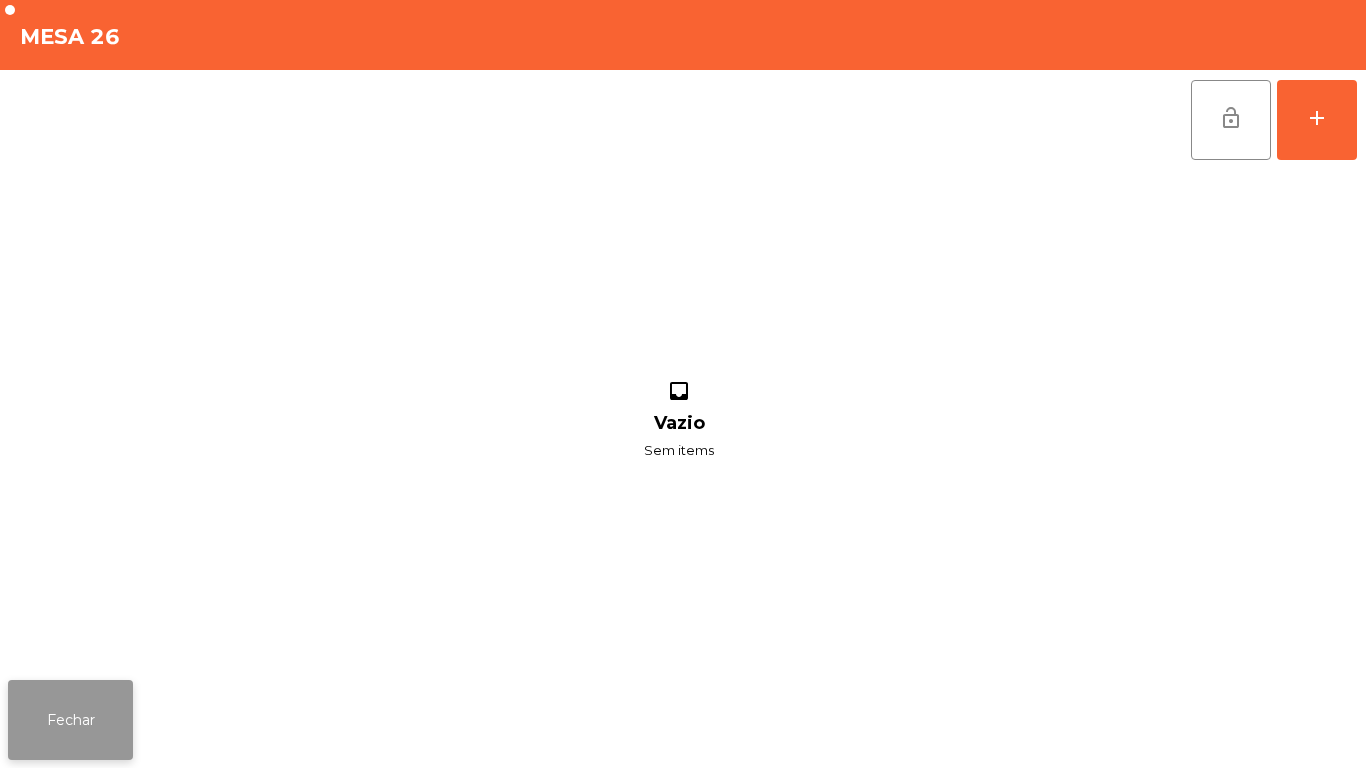 click on "Fechar" 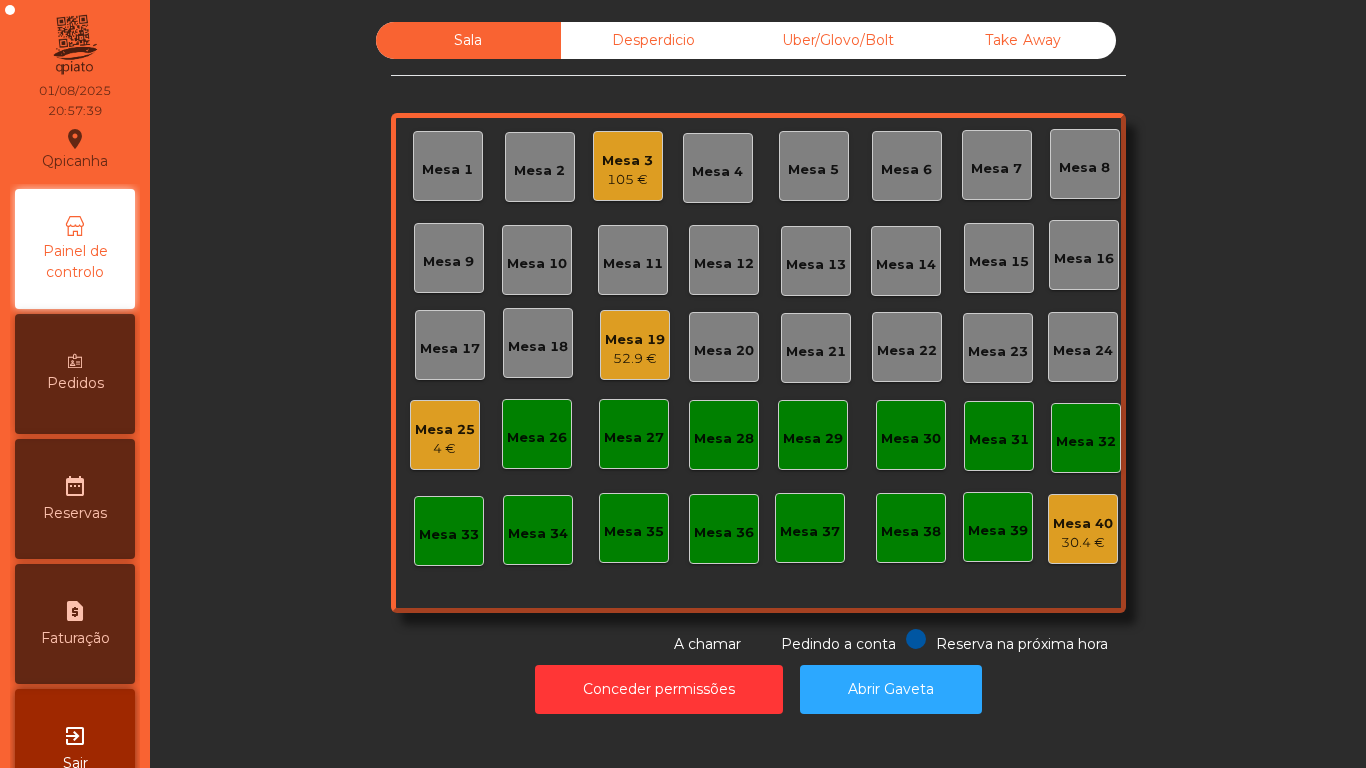 click on "Mesa 2" 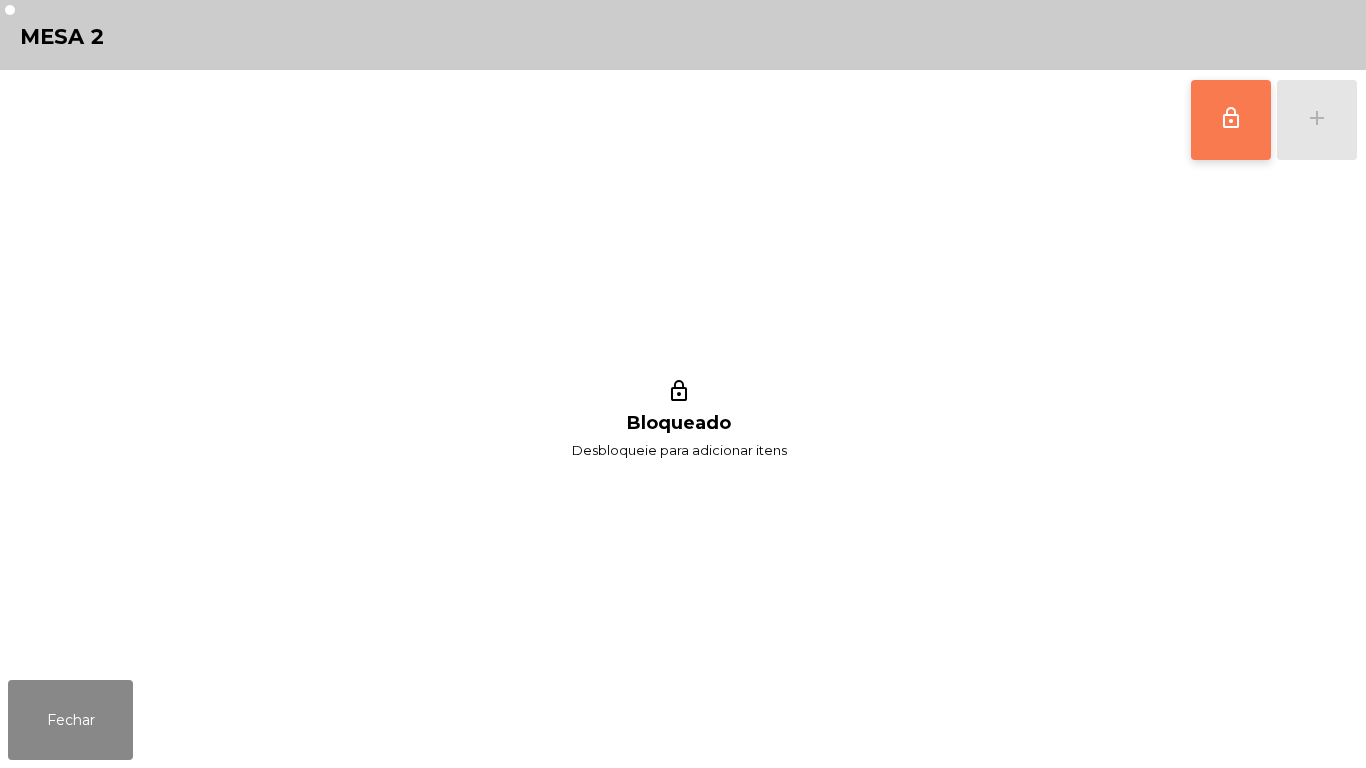 click on "lock_outline" 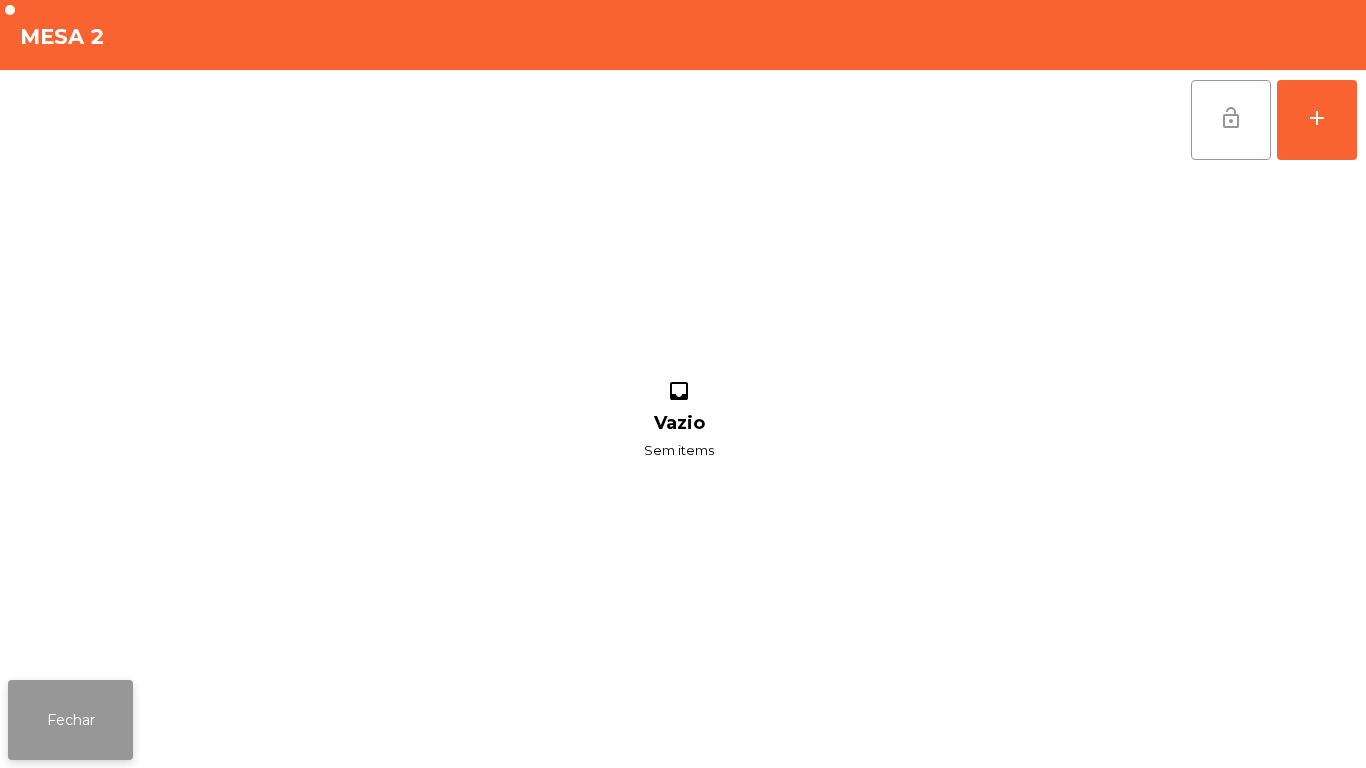 click on "Fechar" 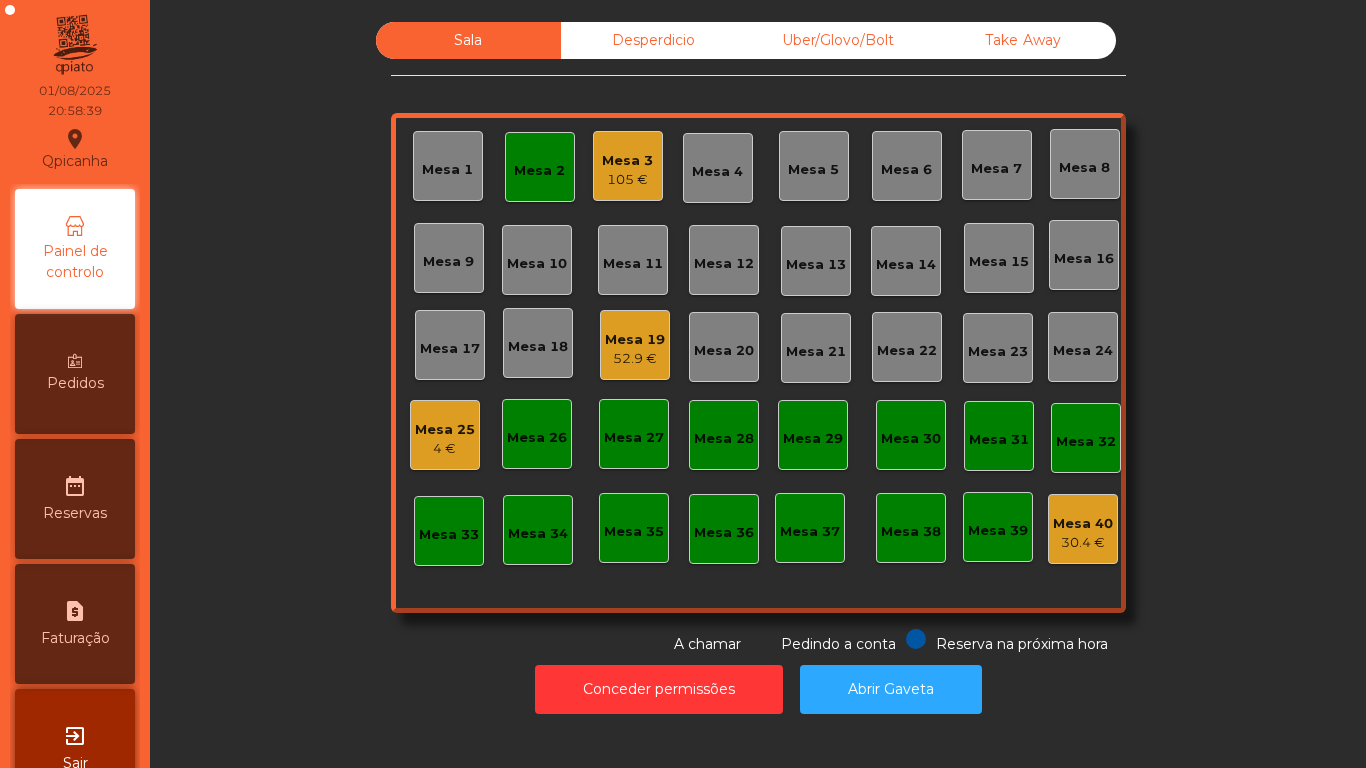 click on "Mesa 2" 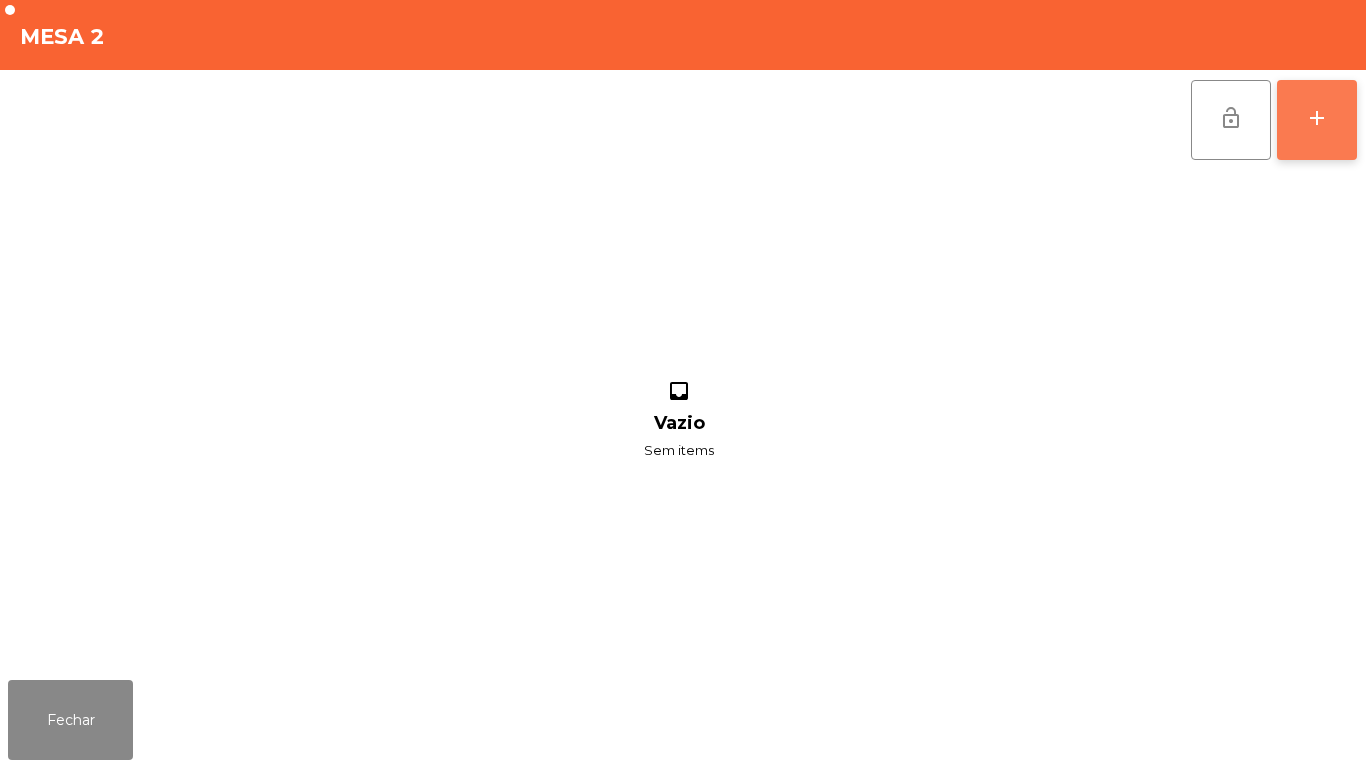 click on "add" 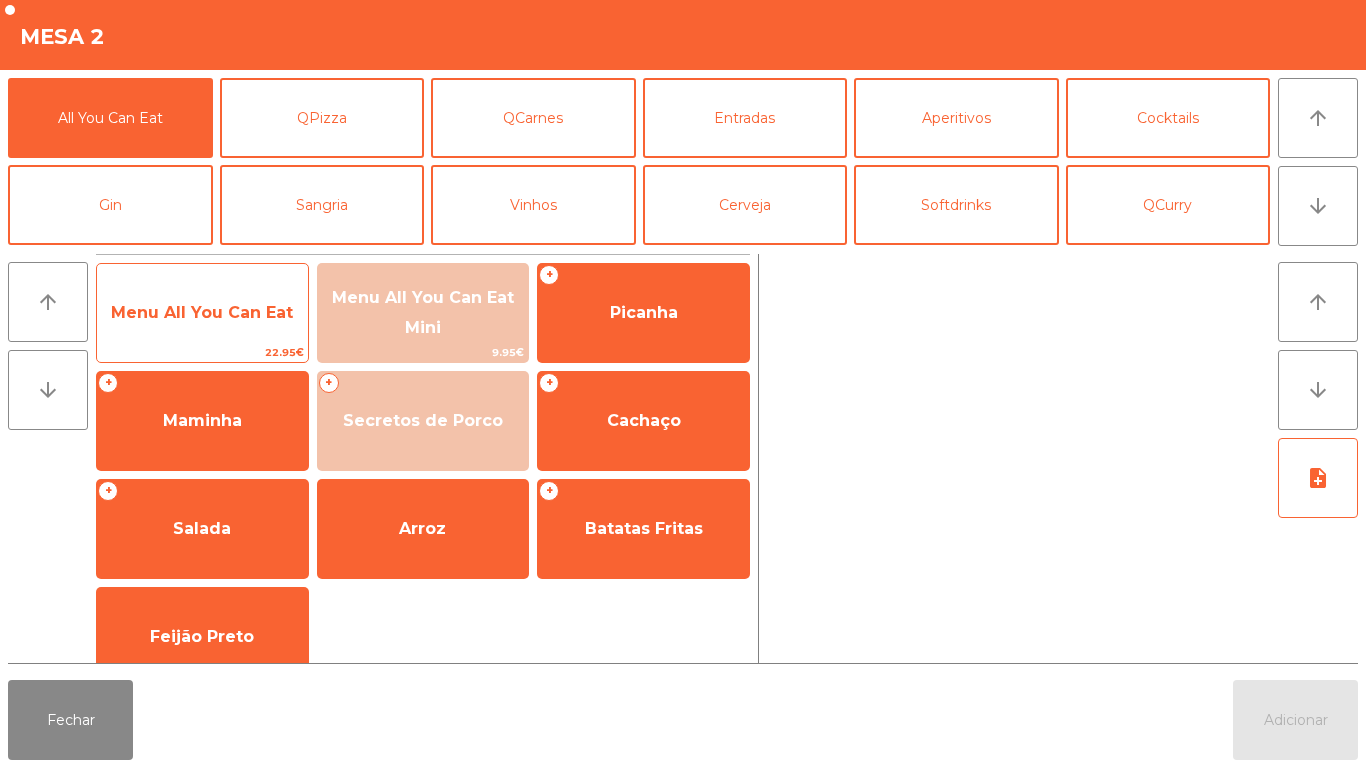 click on "Menu All You Can Eat" 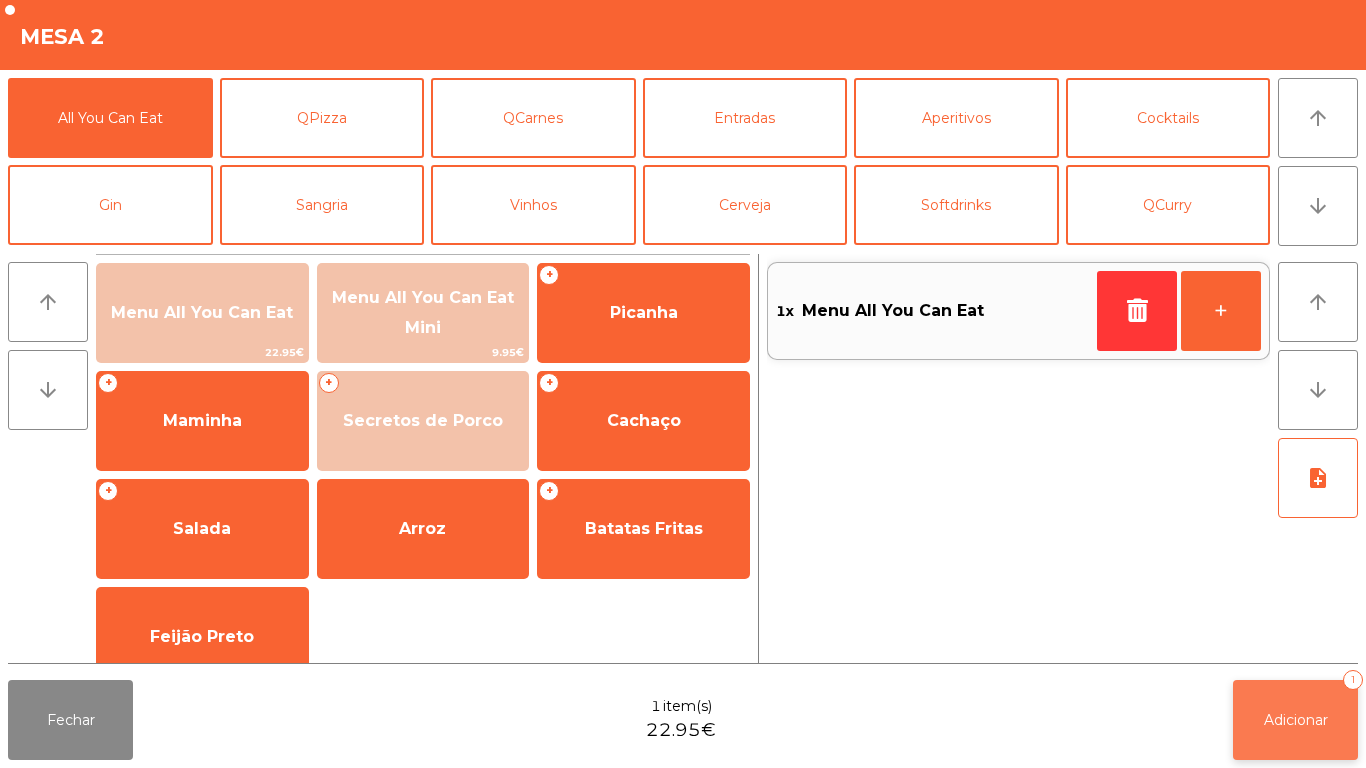 click on "Adicionar" 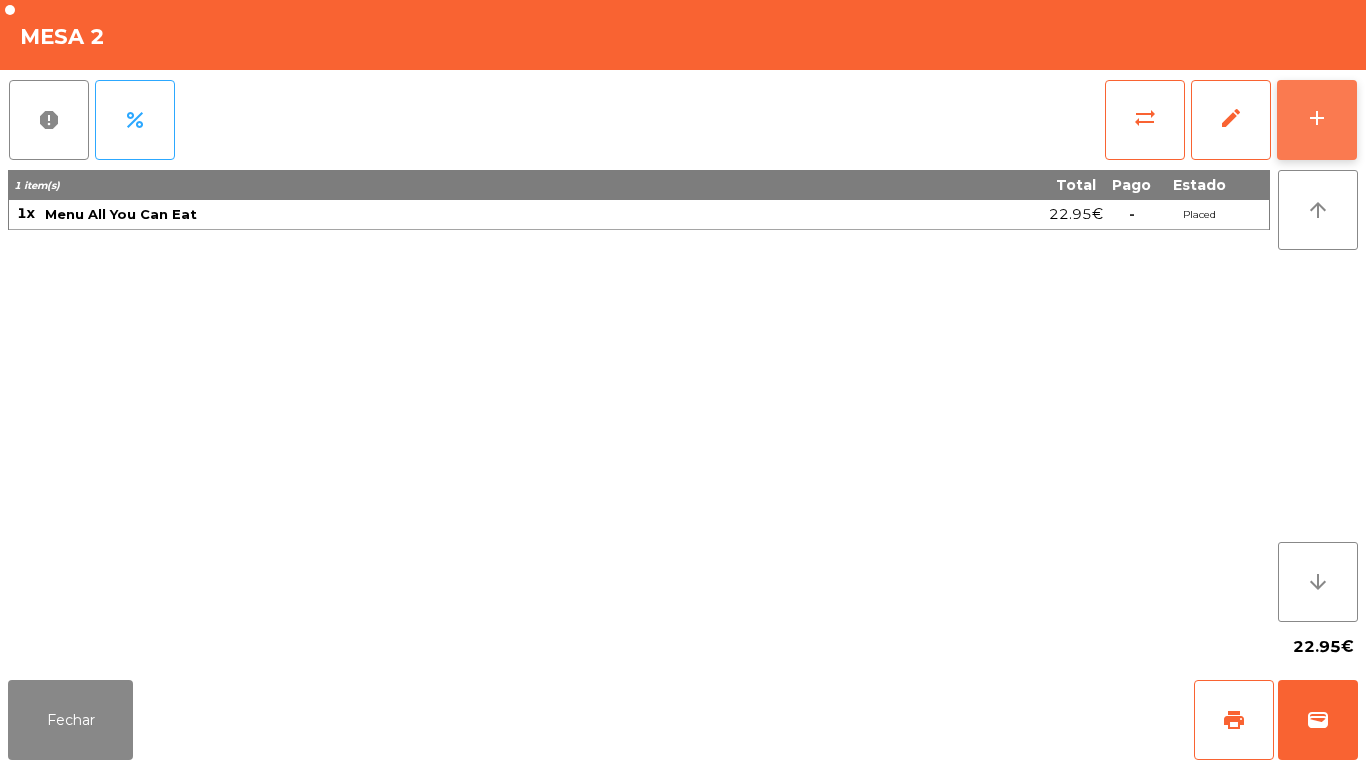 click on "add" 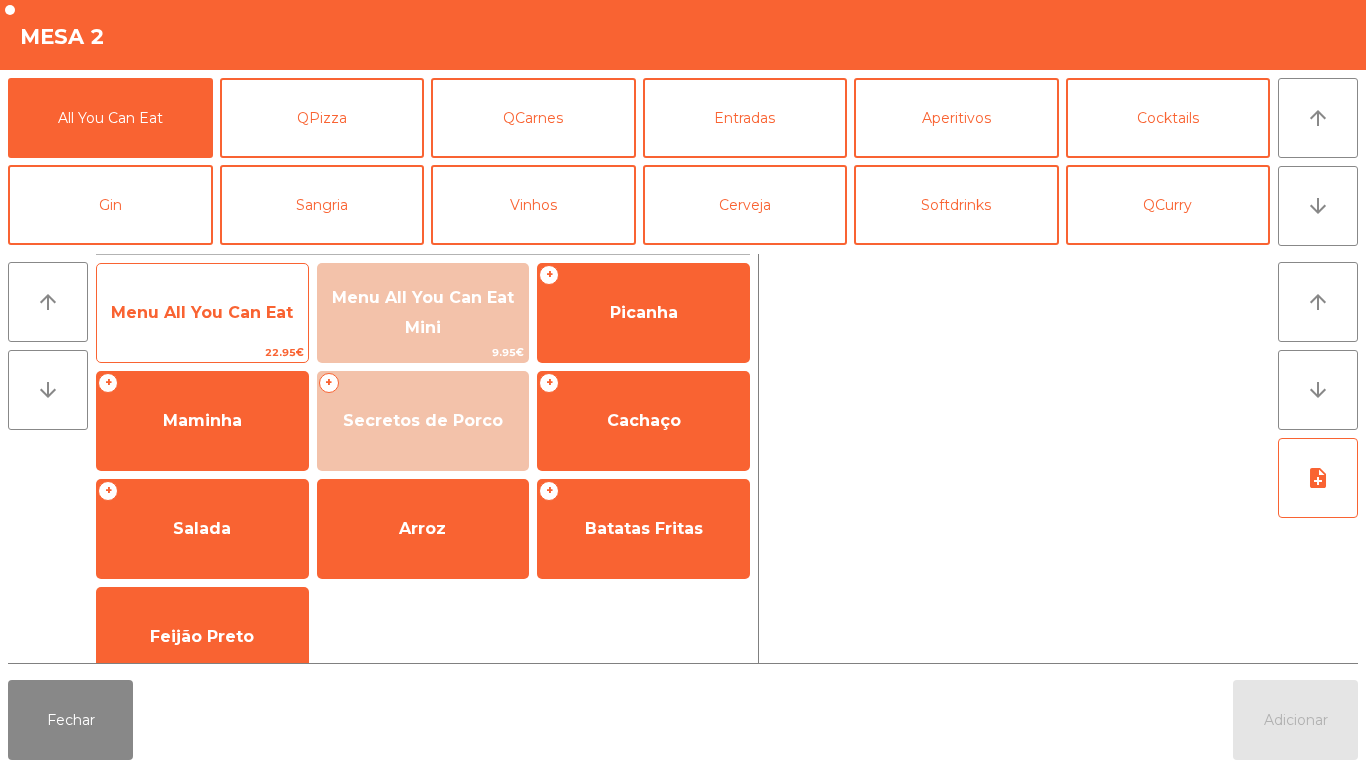 click on "Menu All You Can Eat" 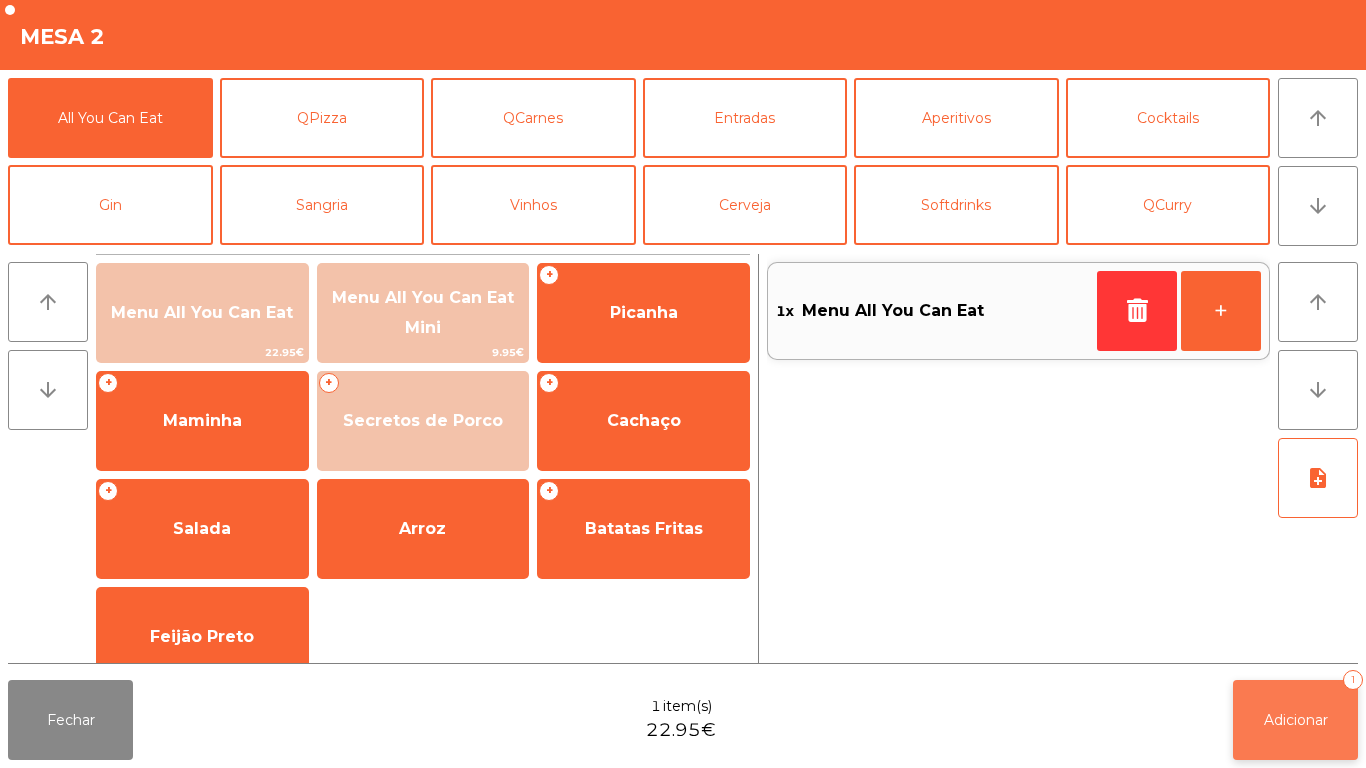 click on "Adicionar" 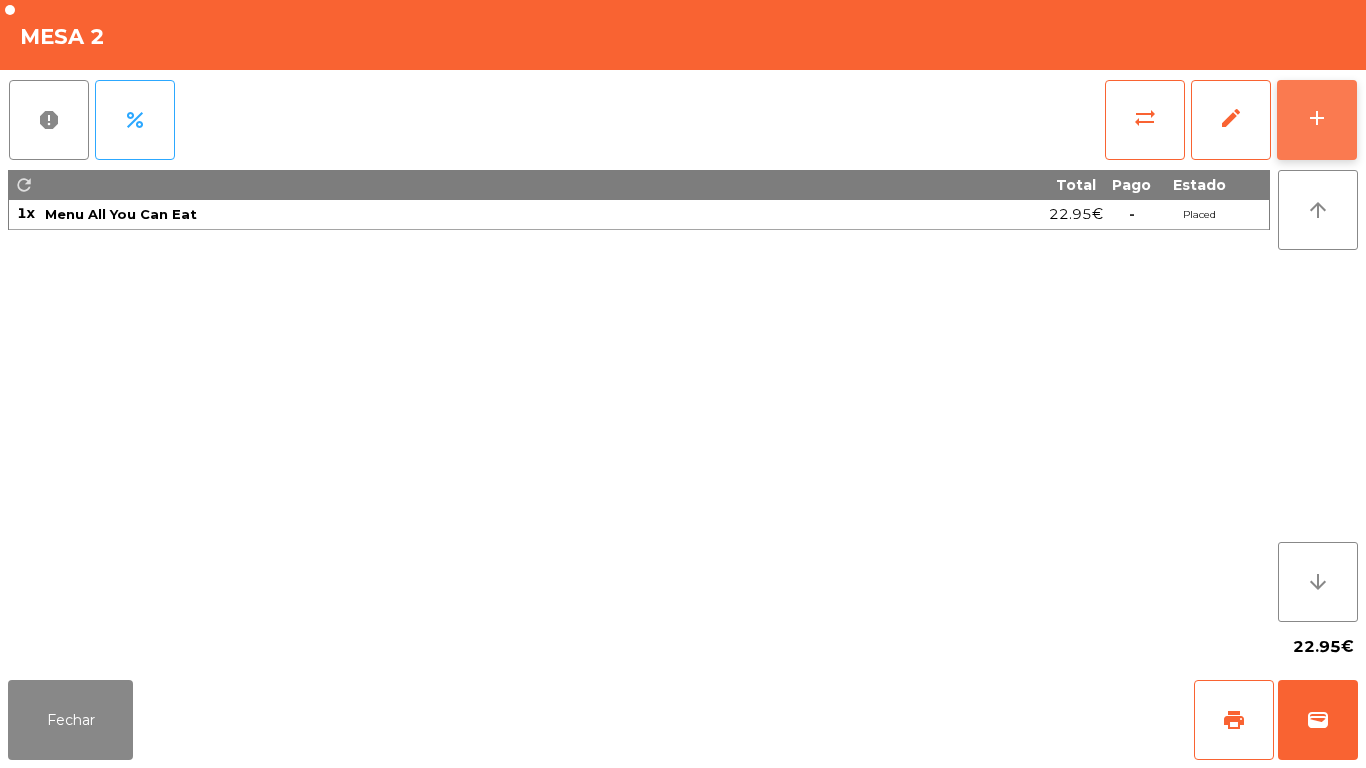 click on "add" 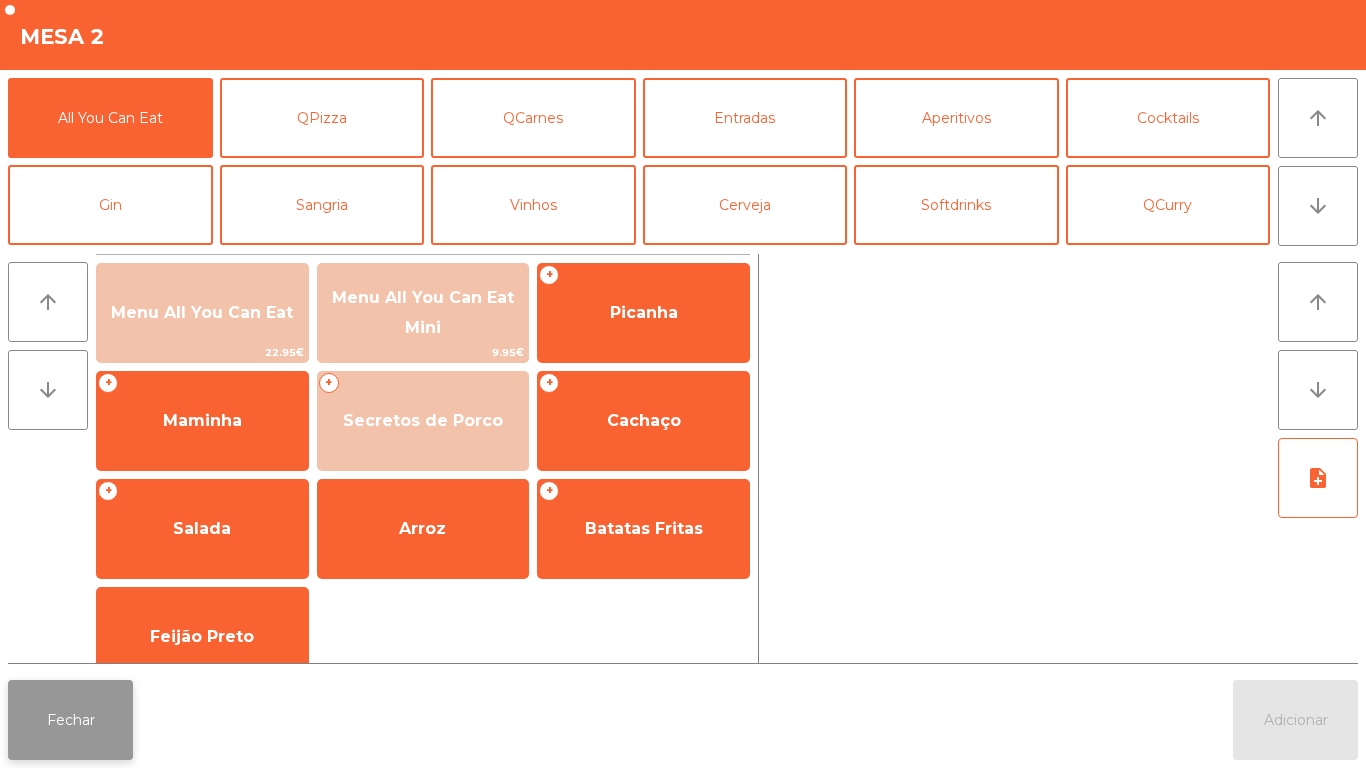 click on "Fechar" 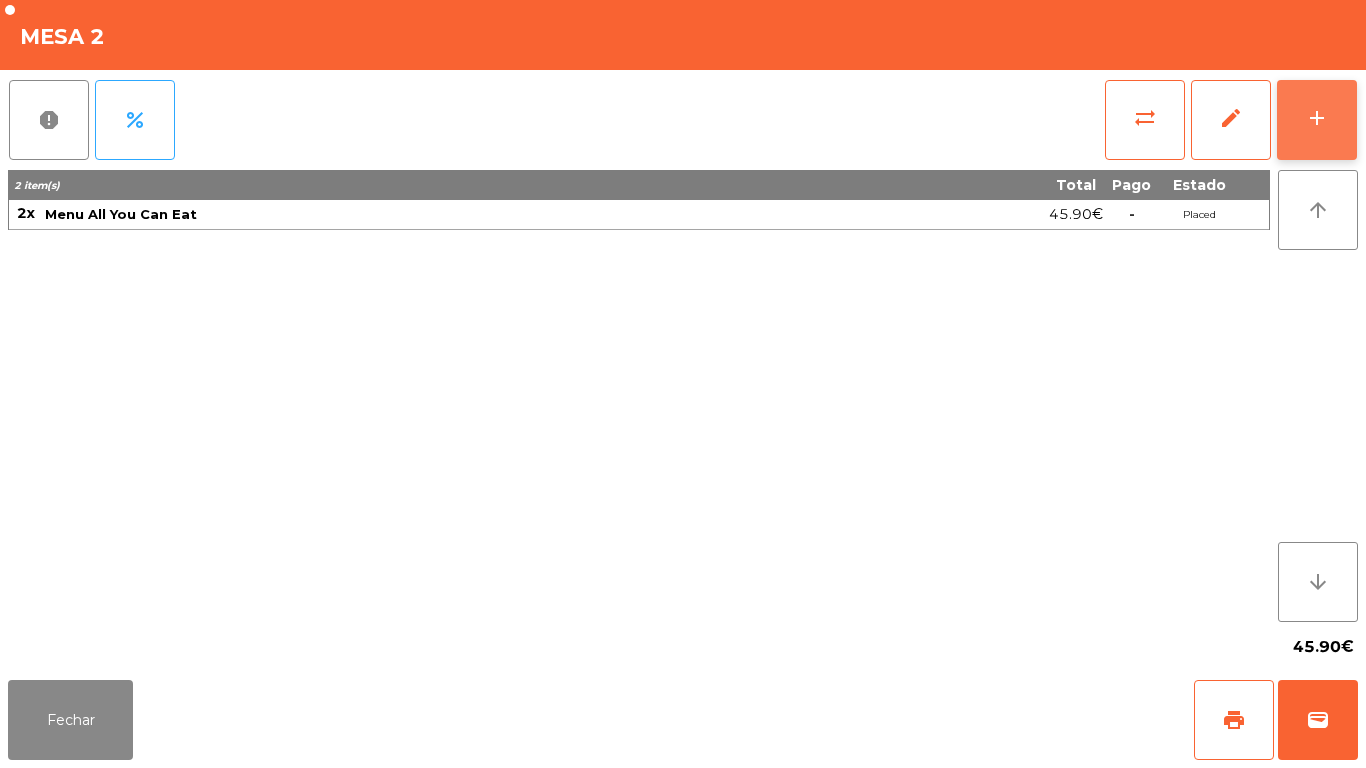click on "add" 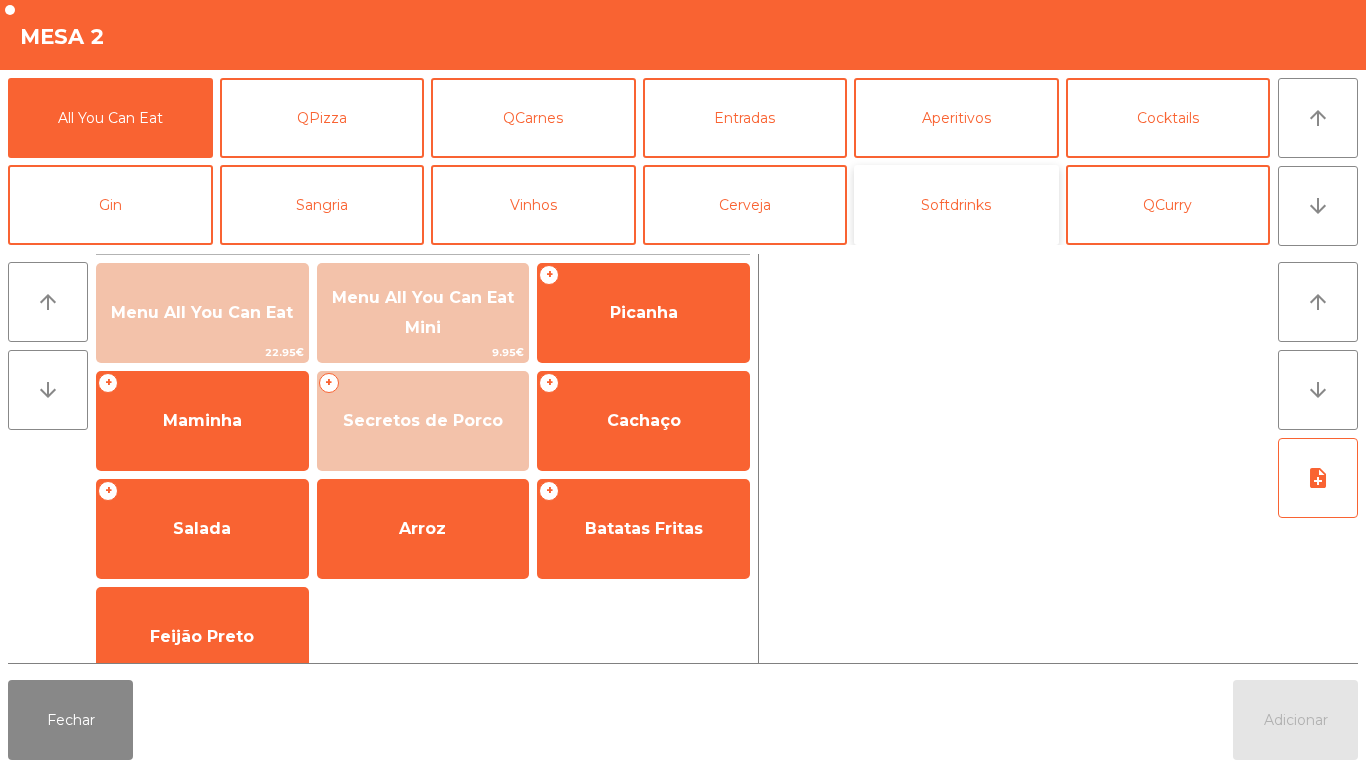 click on "Softdrinks" 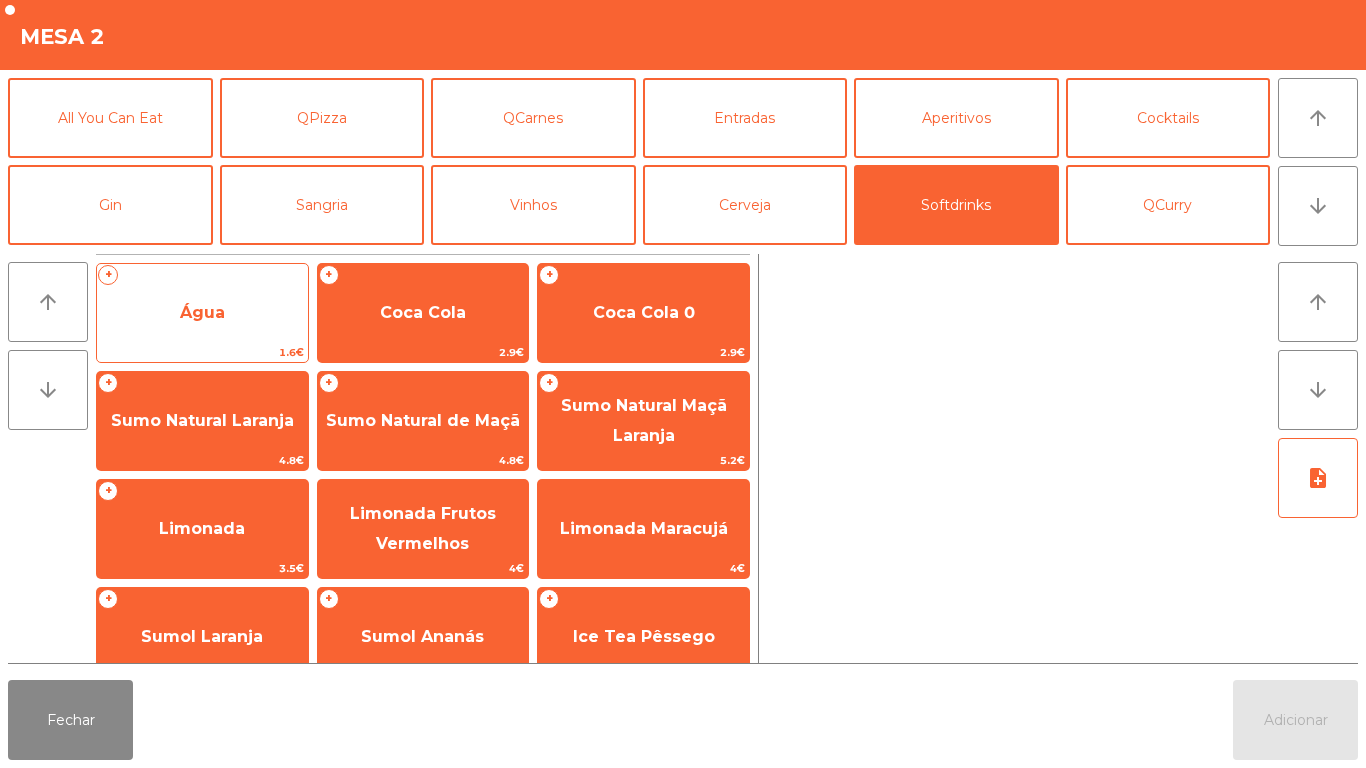 click on "Água" 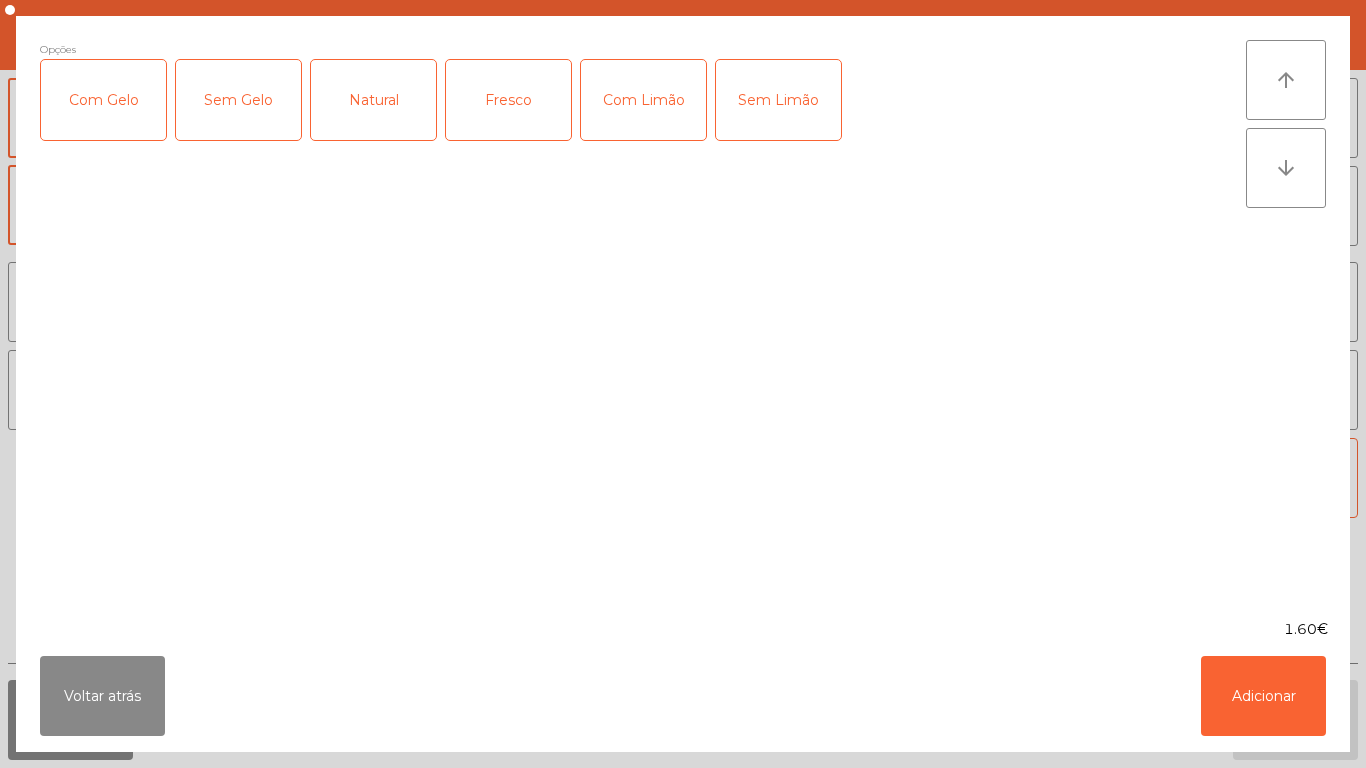 click on "Fresco" 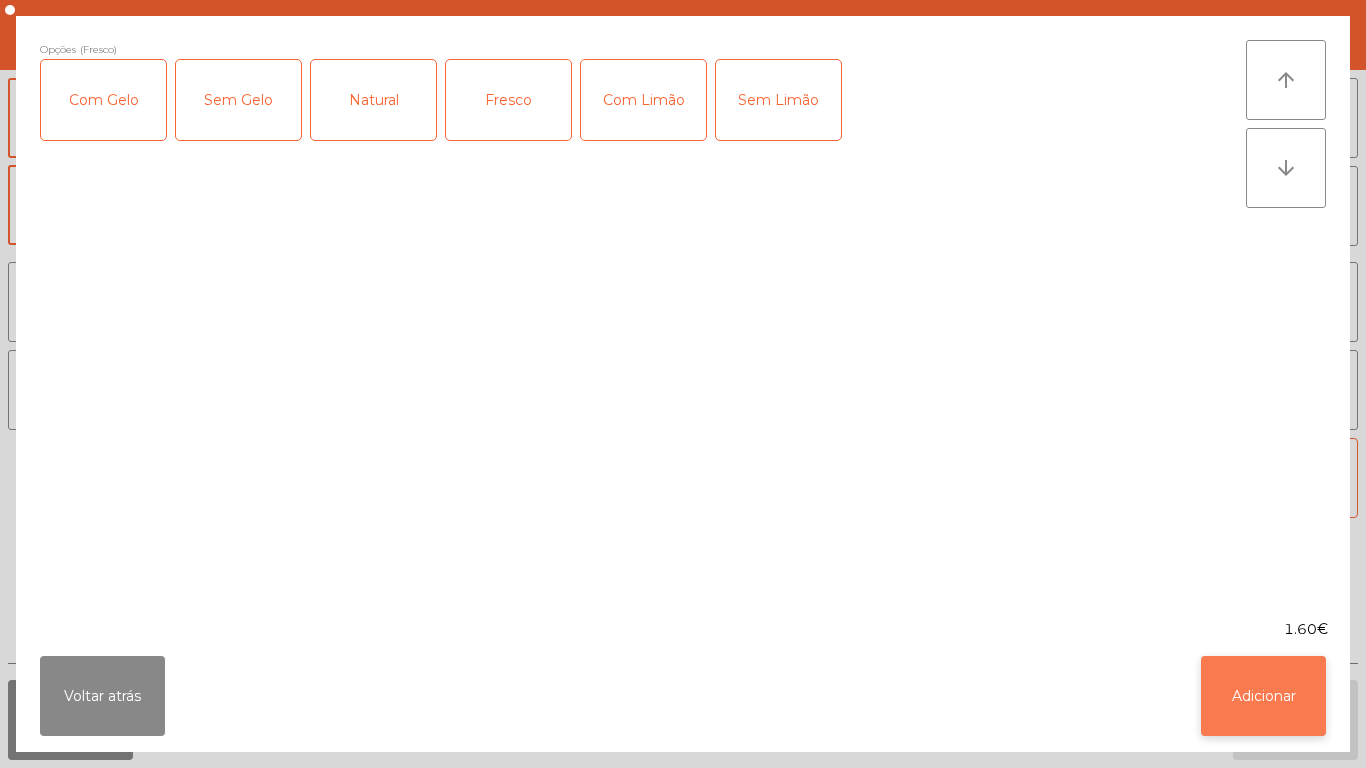 click on "Adicionar" 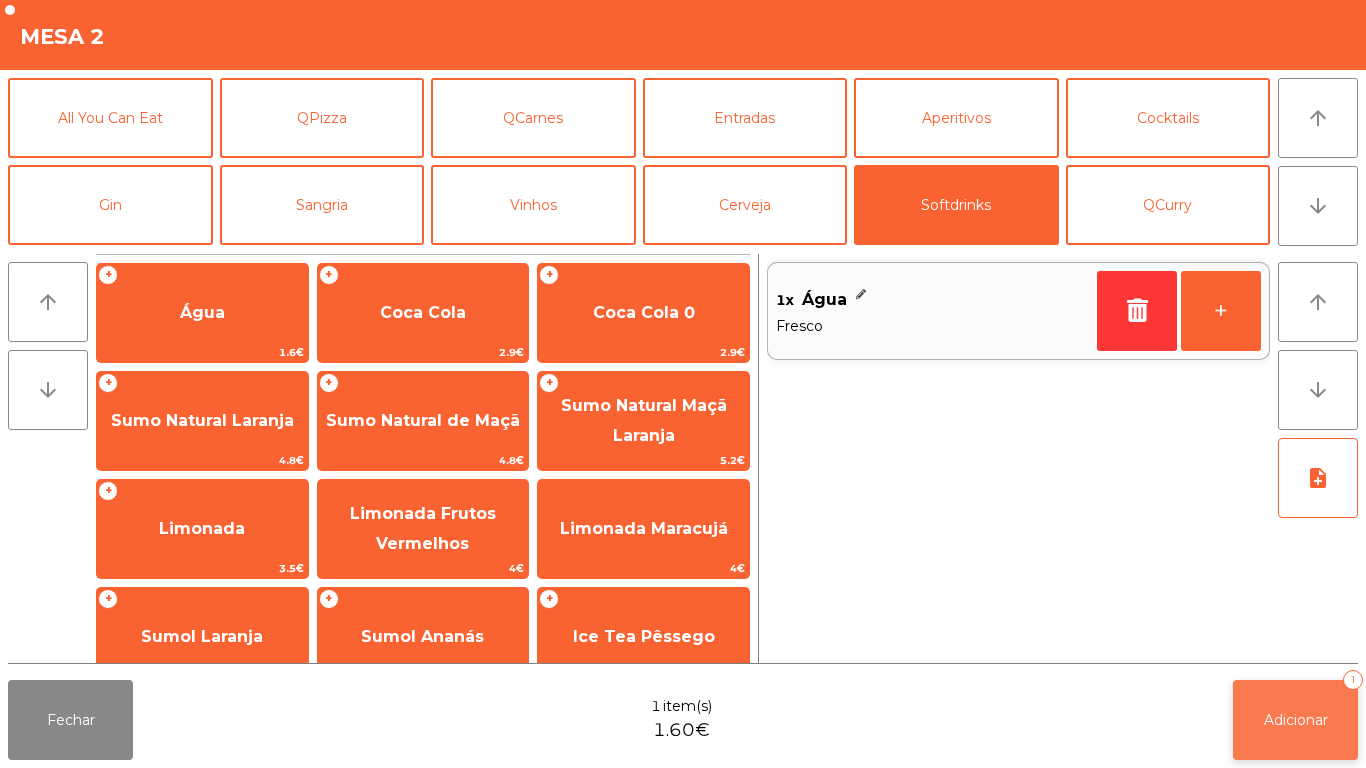 click on "Adicionar" 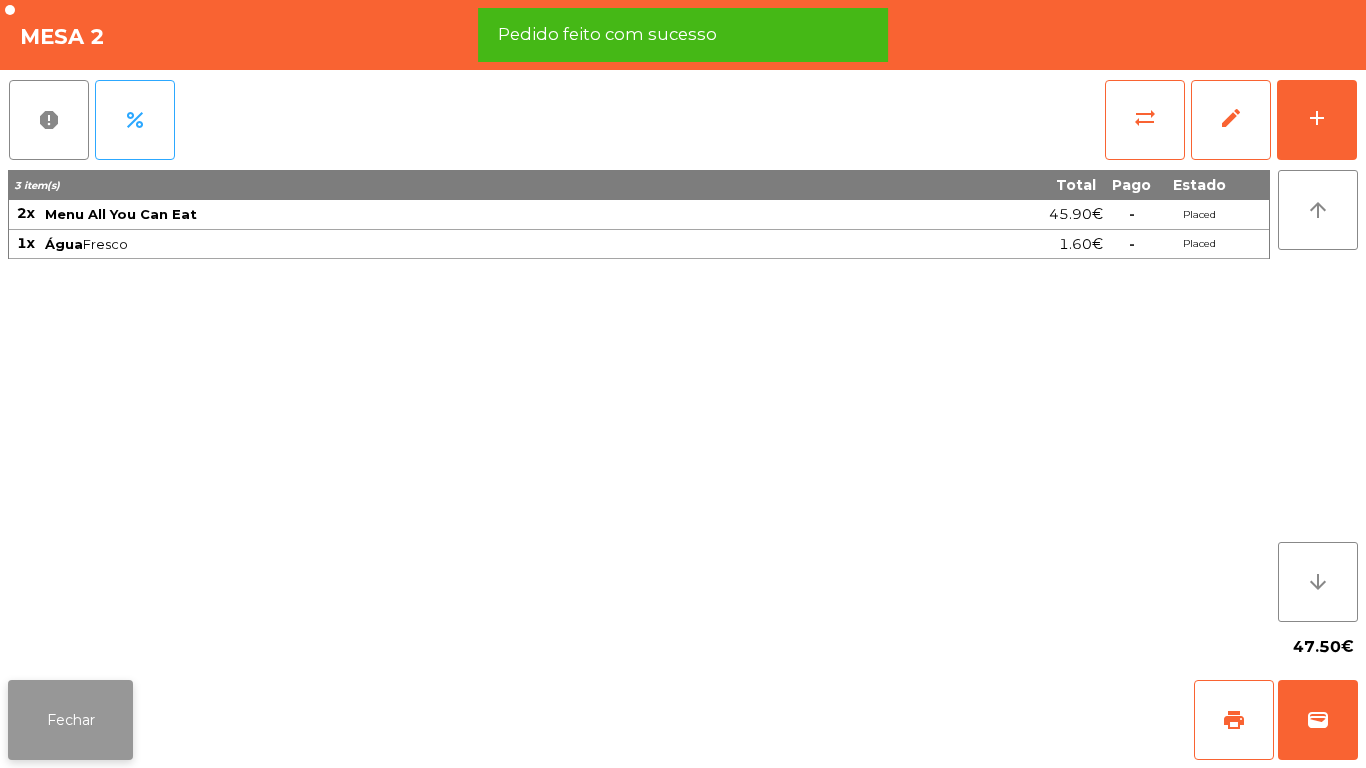 click on "Fechar" 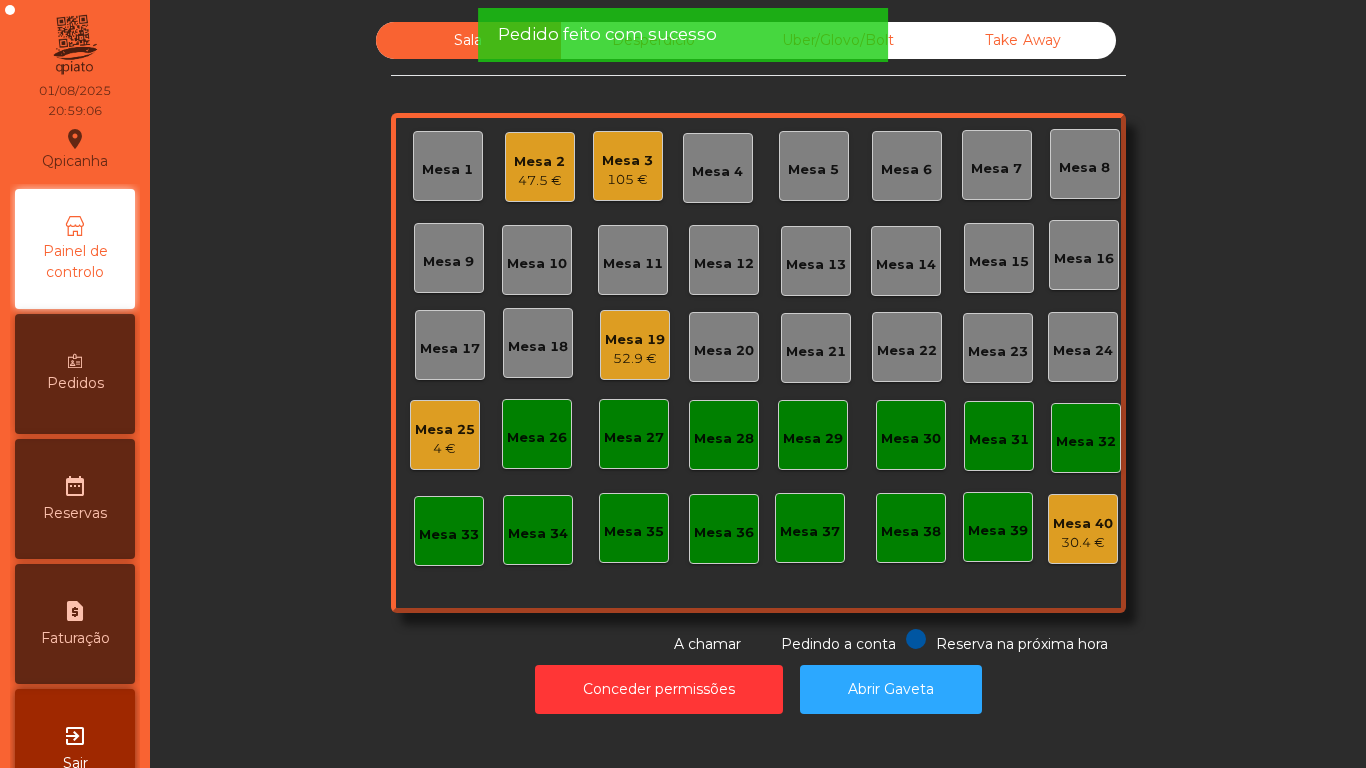 click on "Mesa 3" 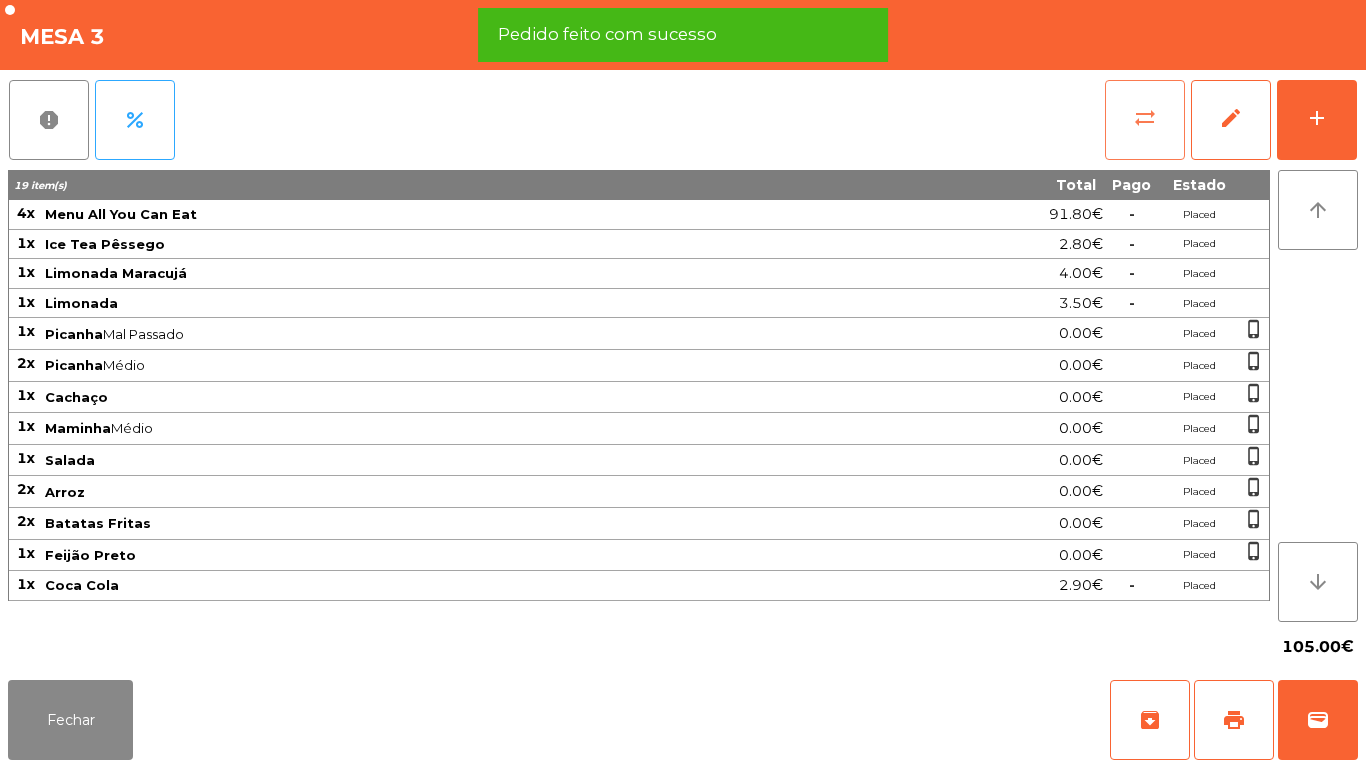 click on "sync_alt" 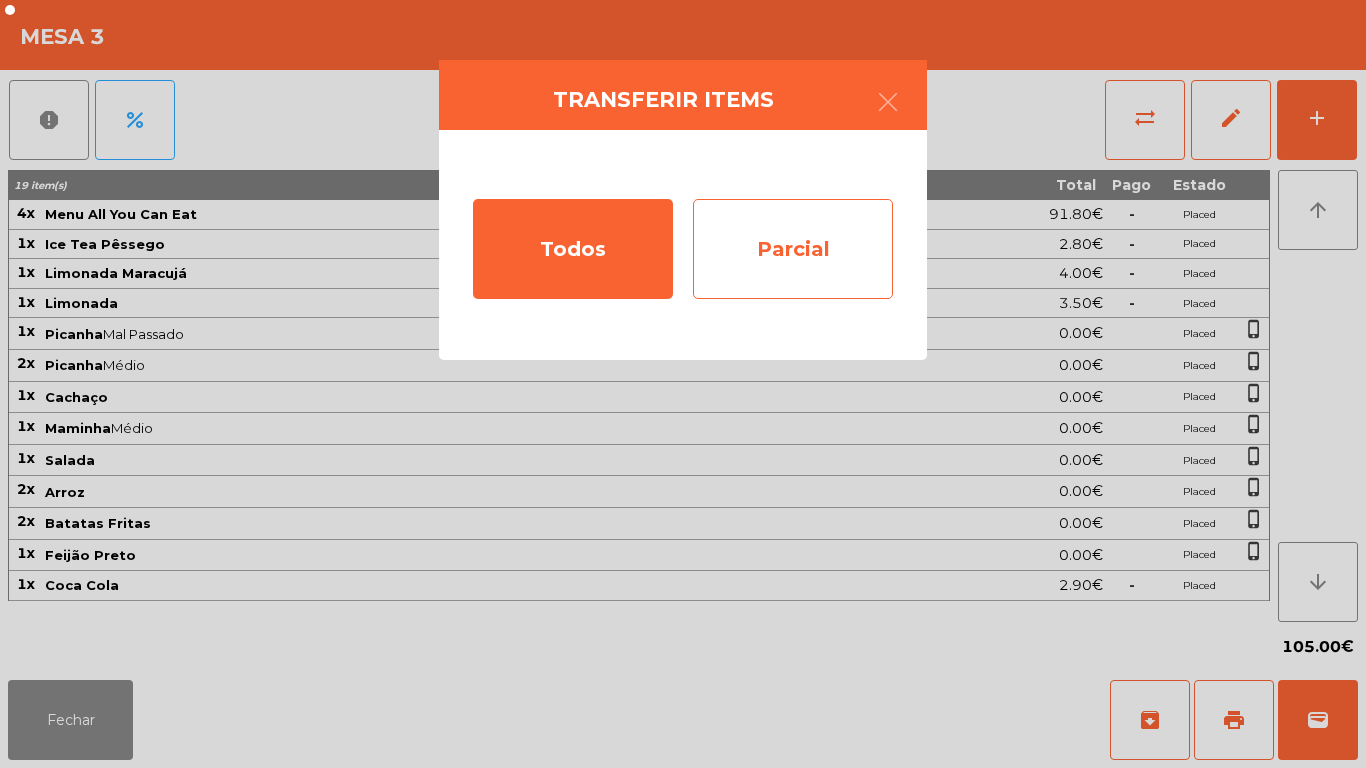 click on "Parcial" 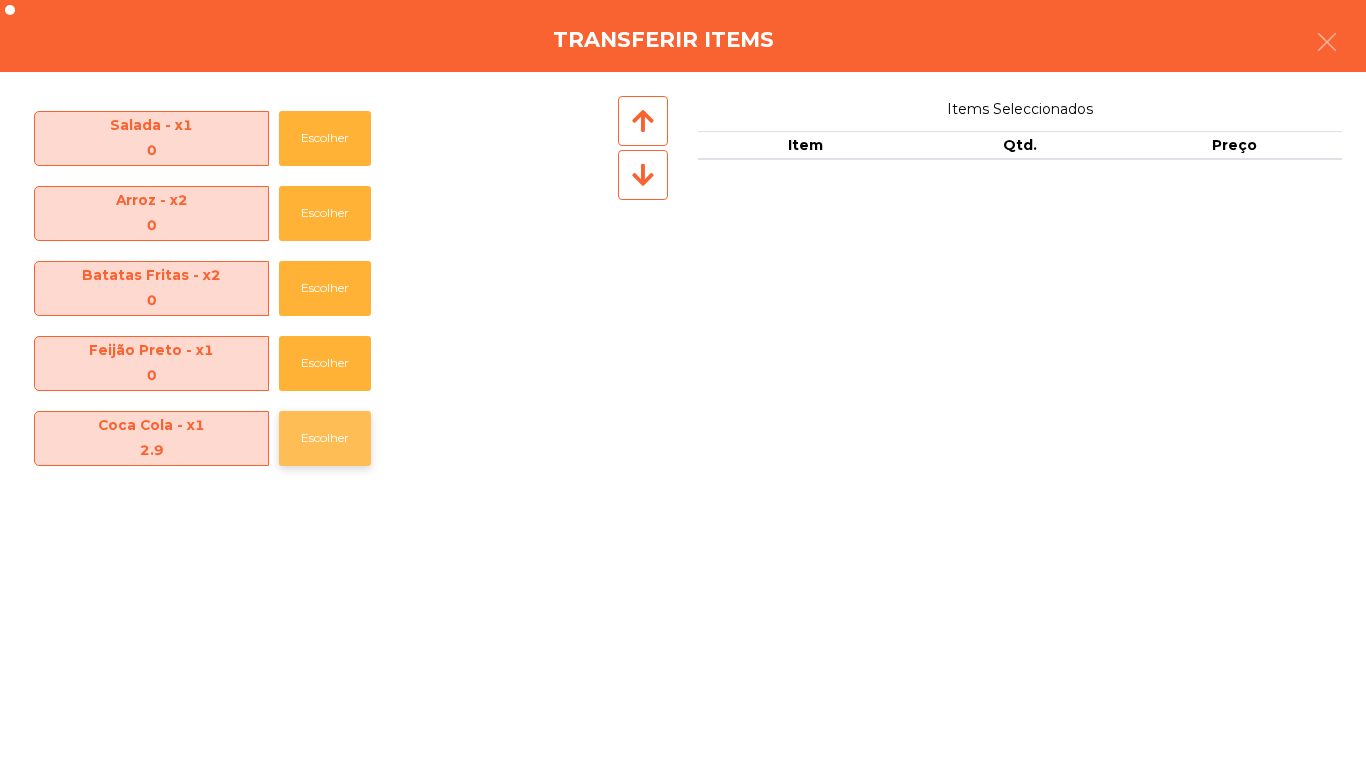 click on "Escolher" 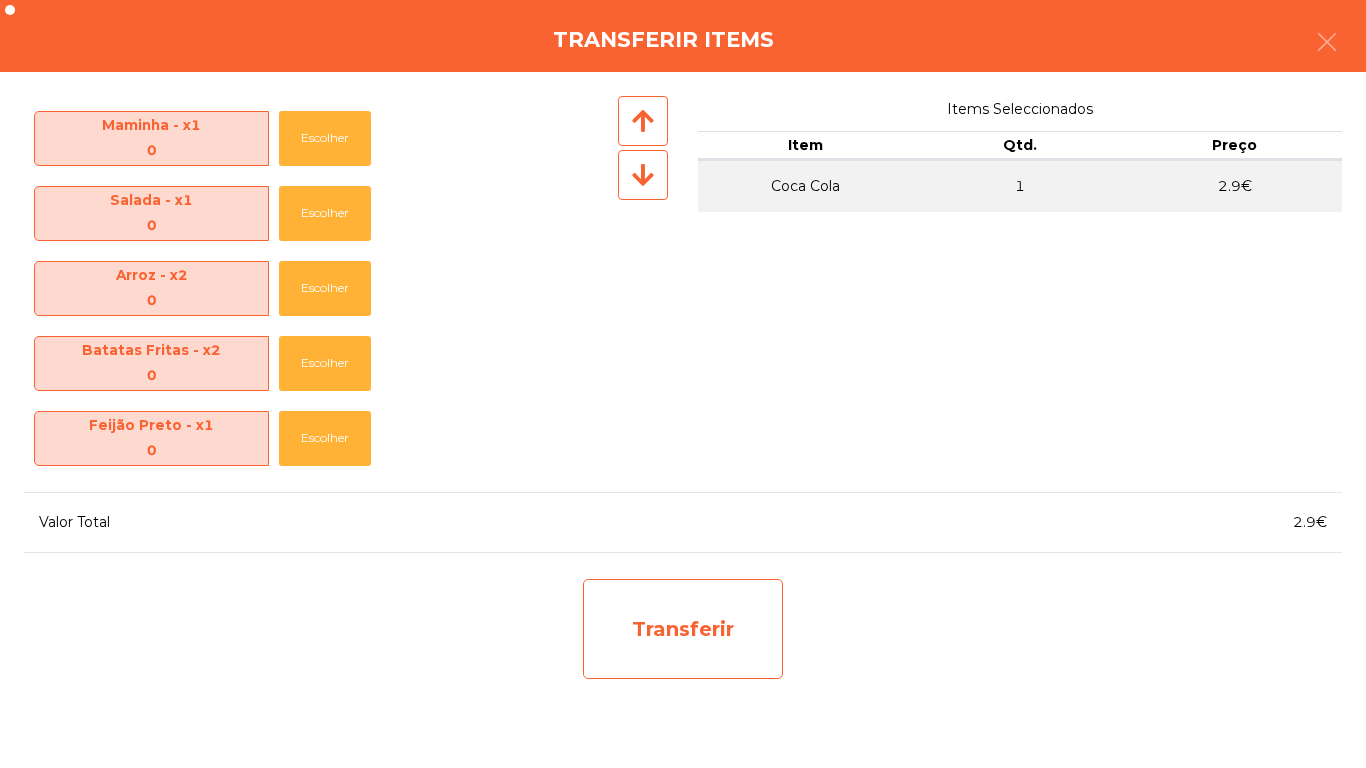 click on "Transferir" 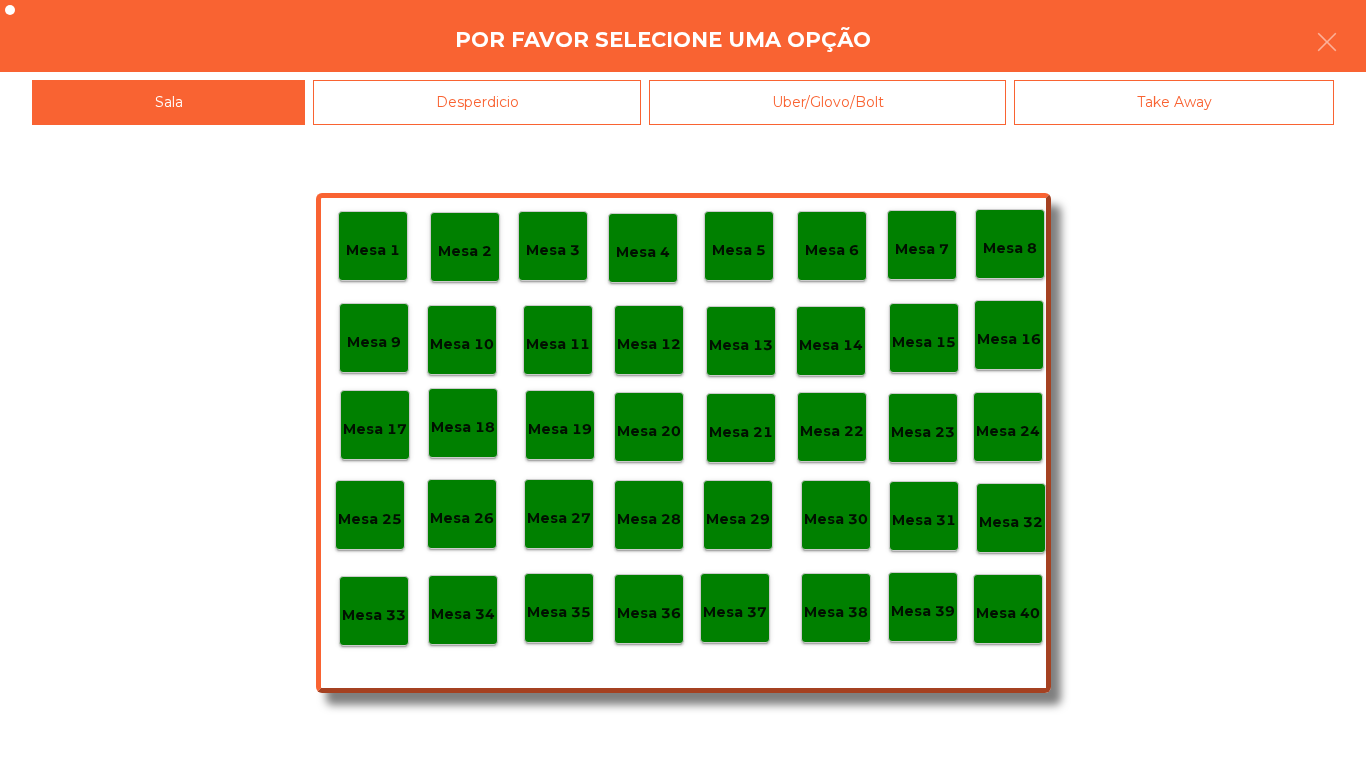 click on "Mesa 2" 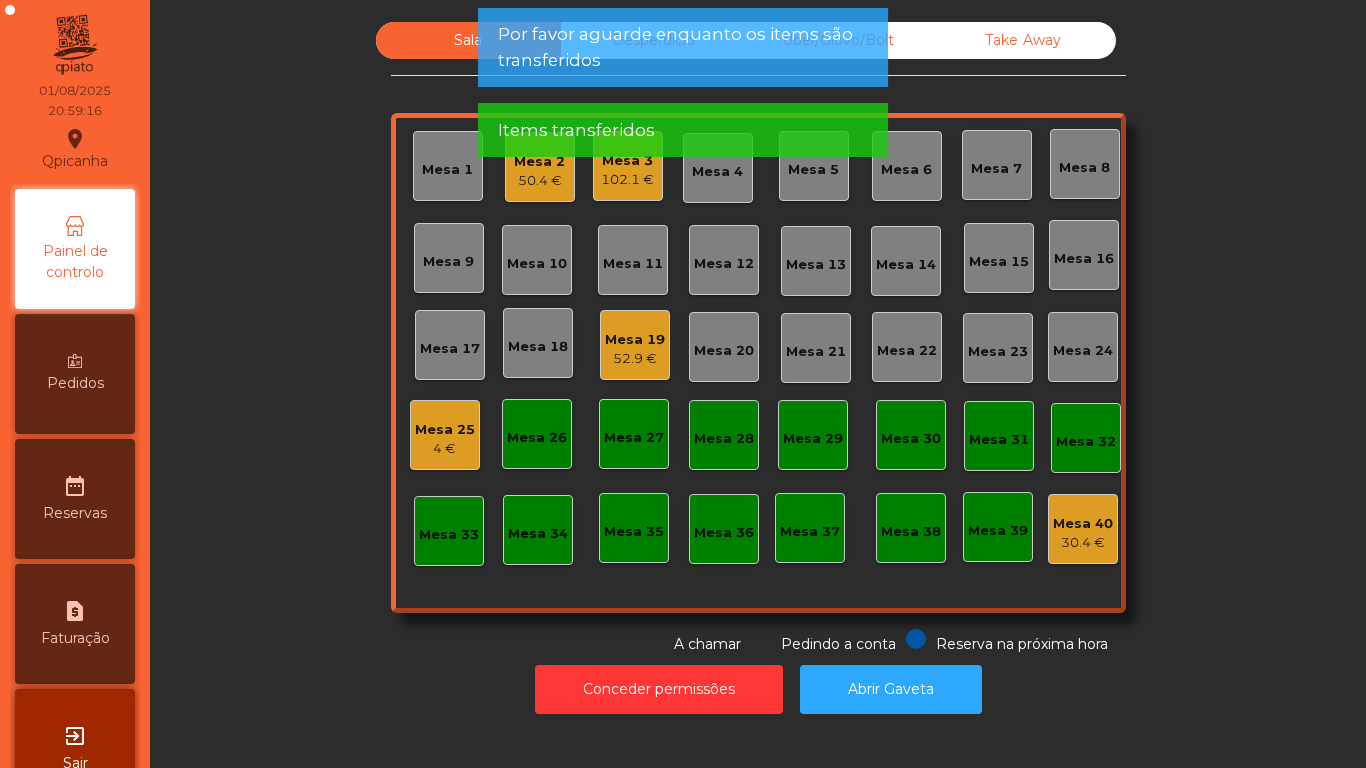 click on "50.4 €" 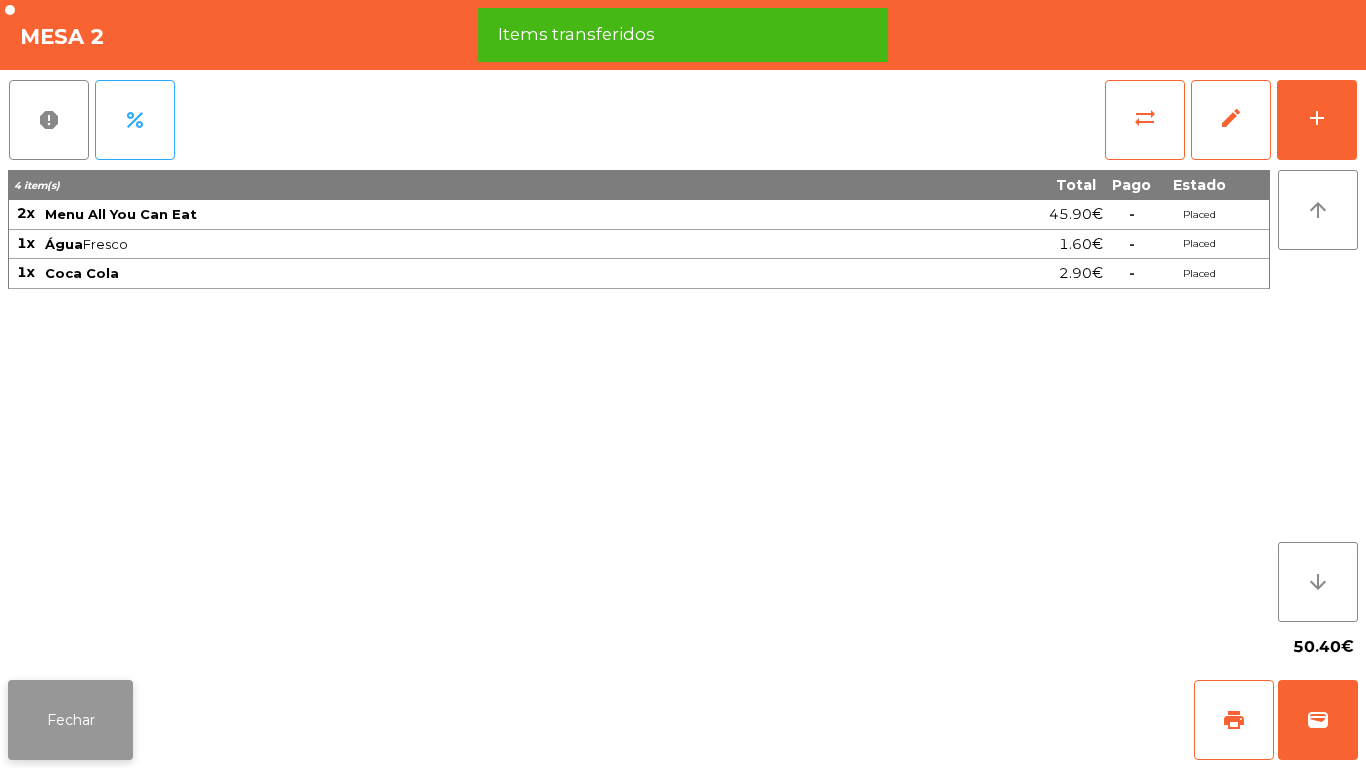 click on "Fechar" 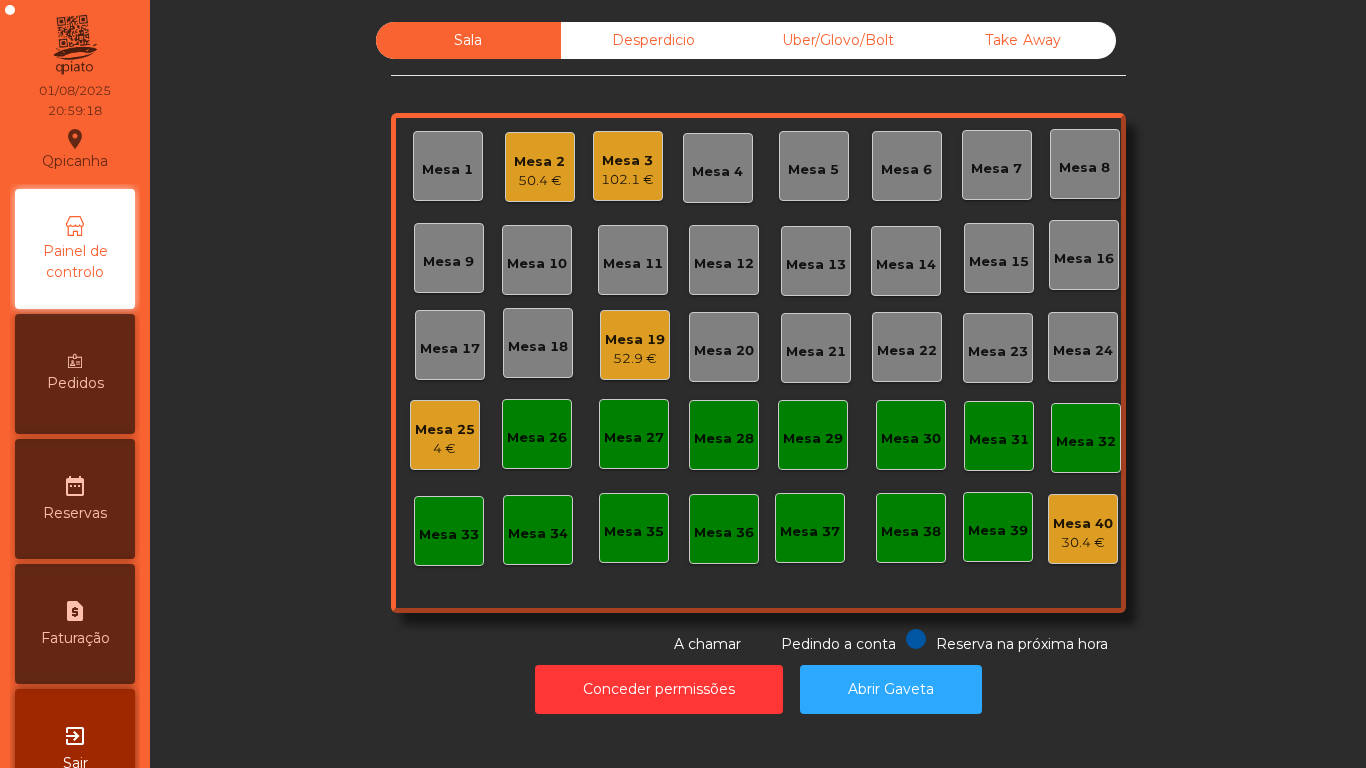 click on "Mesa 3" 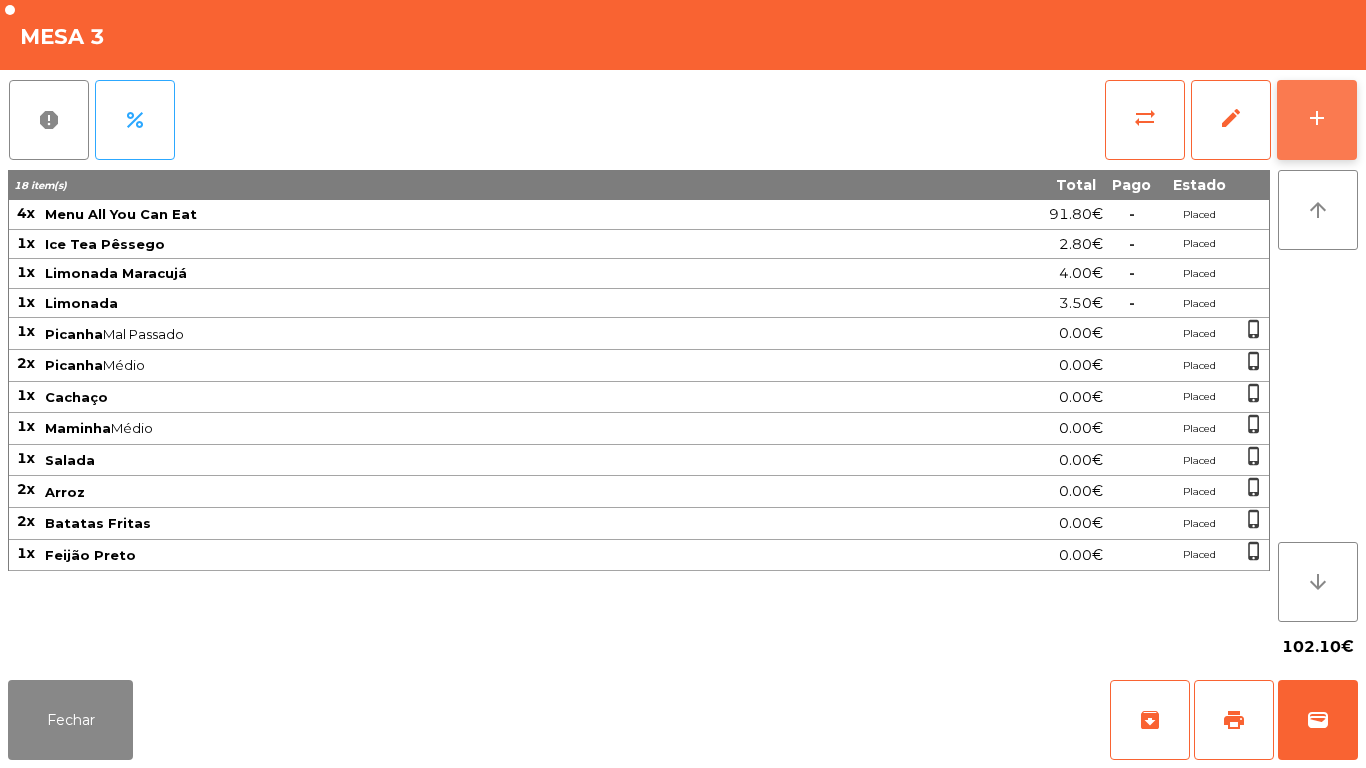 click on "add" 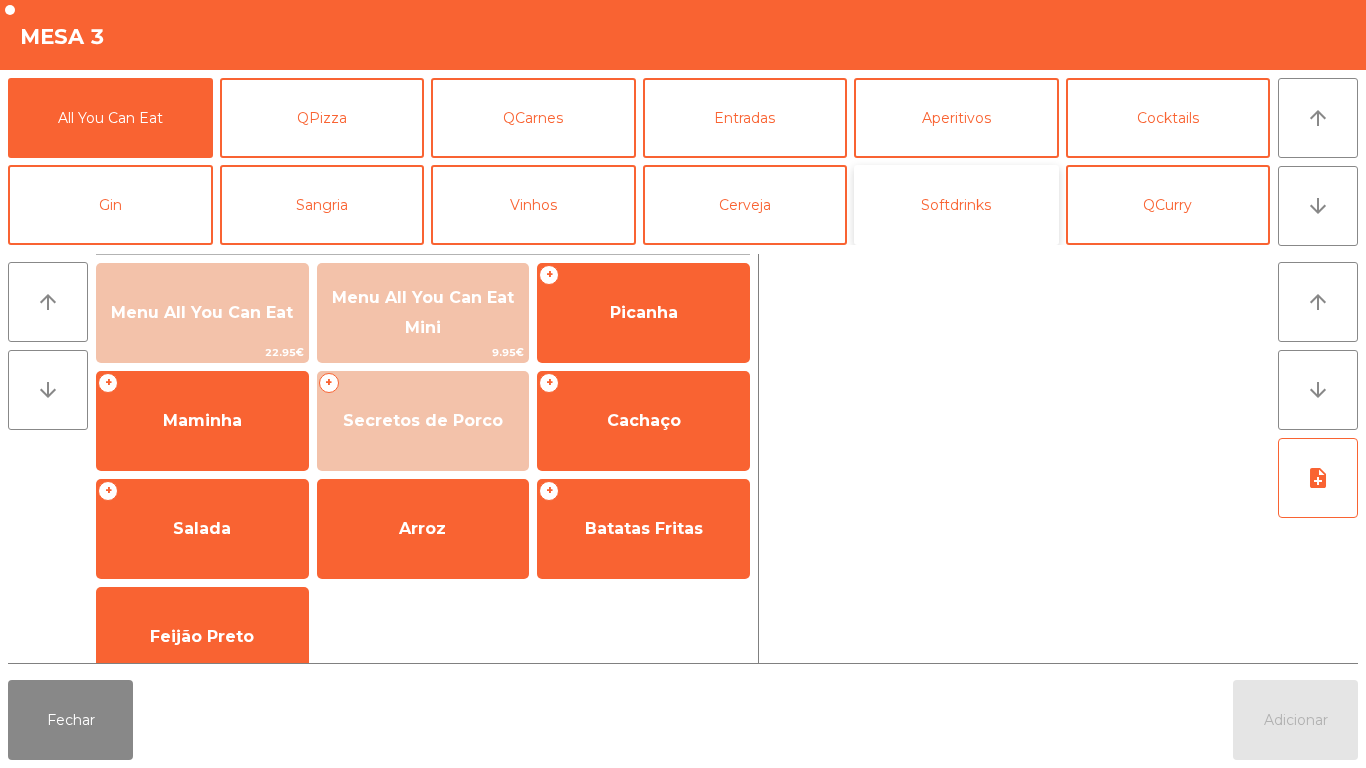 click on "Softdrinks" 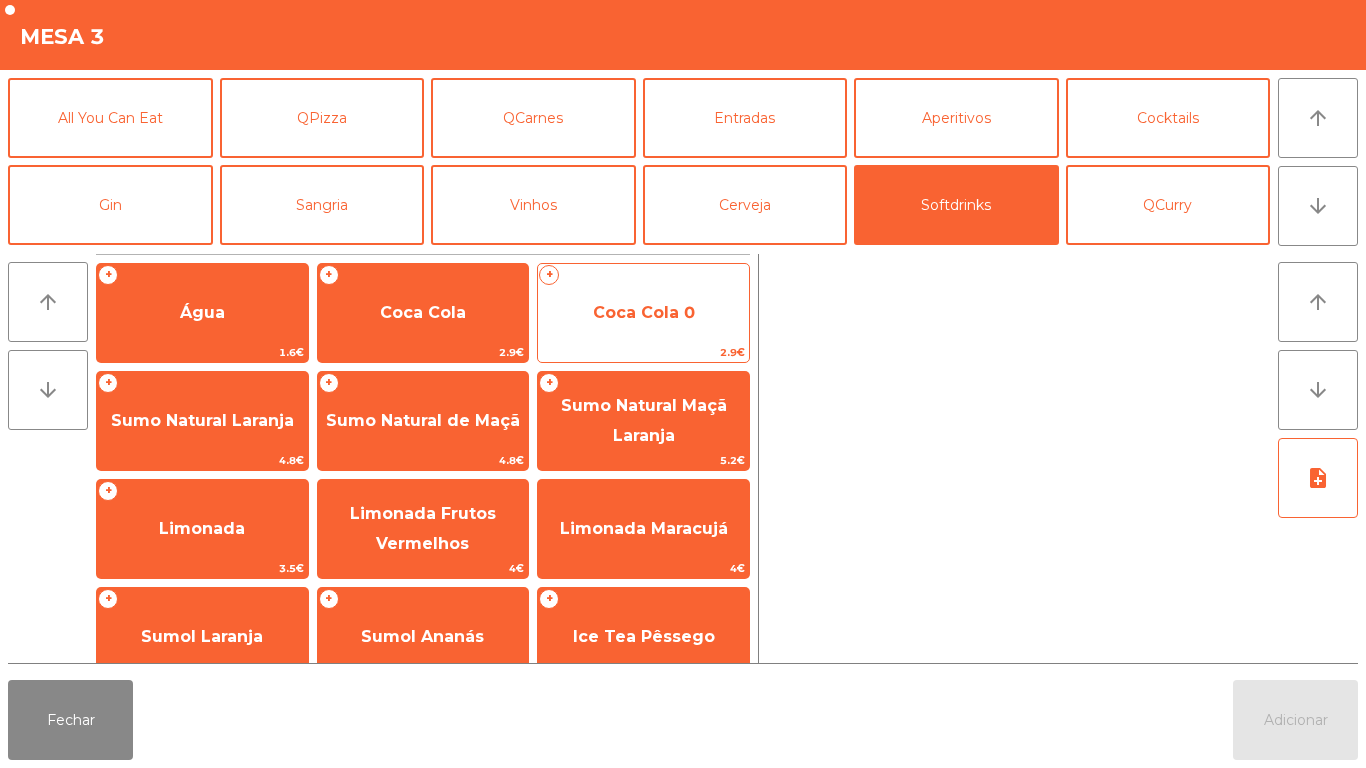 click on "+   Coca Cola 0   2.9€" 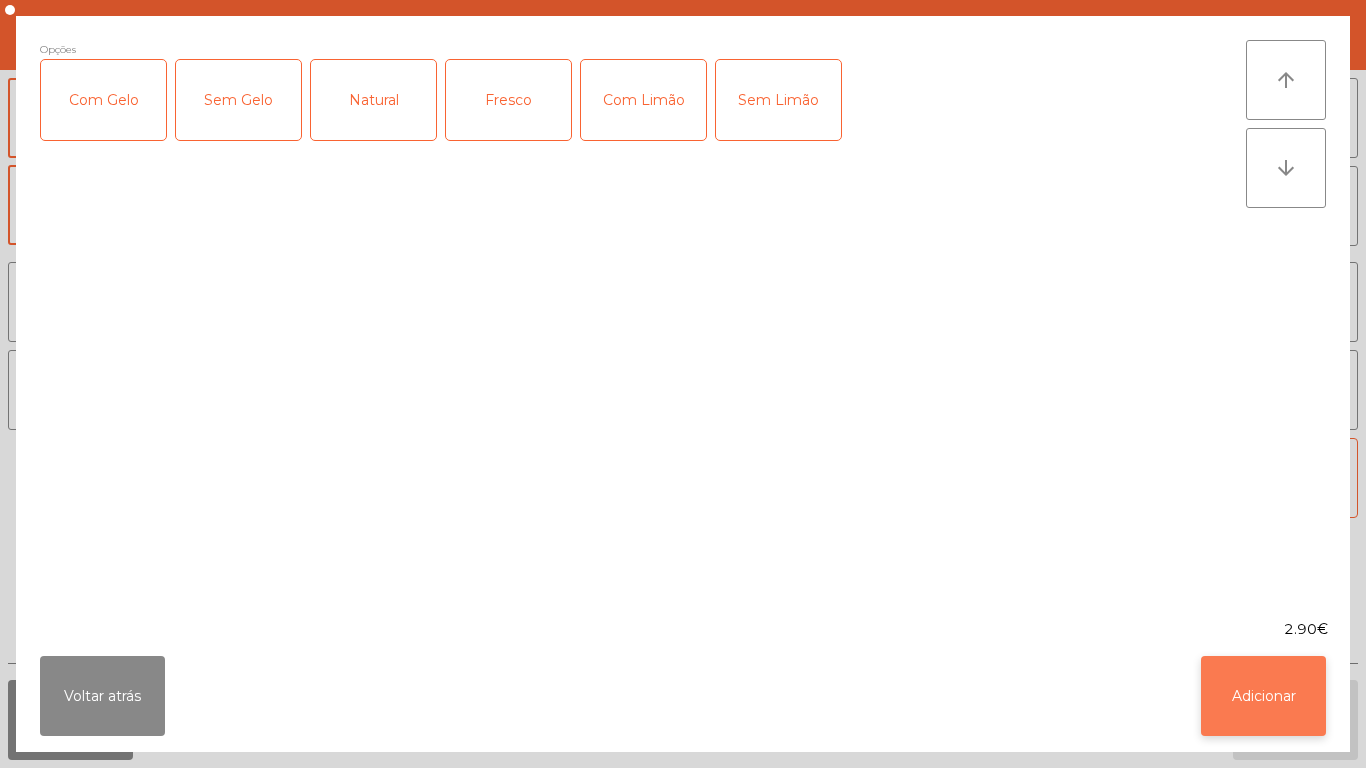 click on "Adicionar" 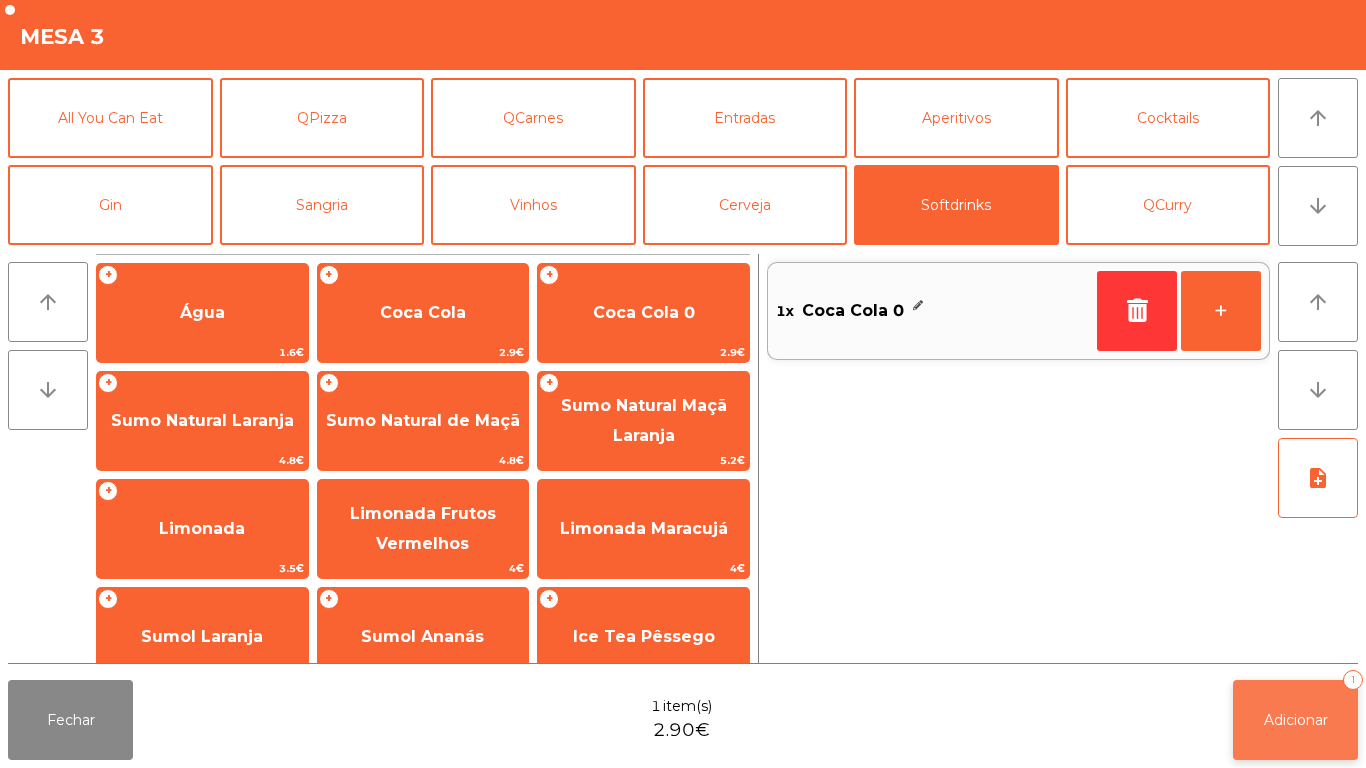 click on "Adicionar   1" 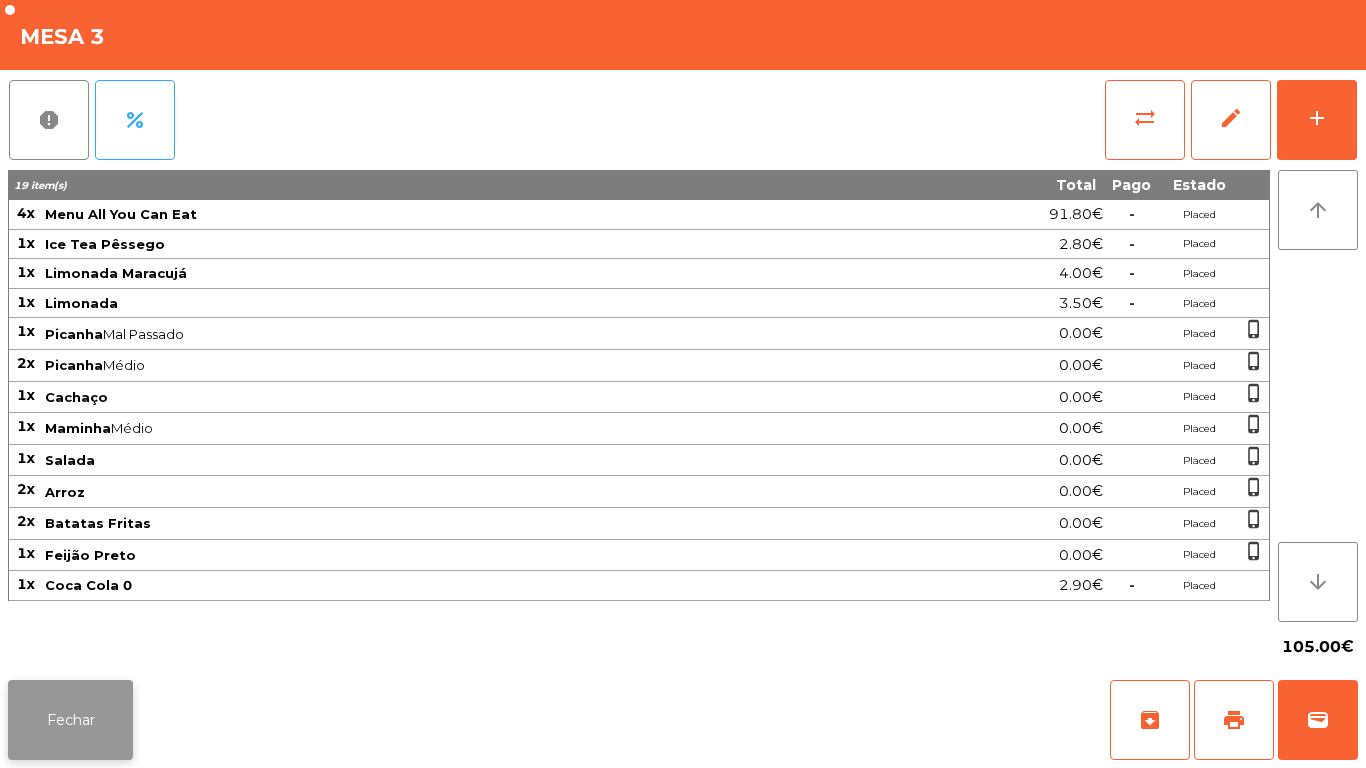 click on "Fechar" 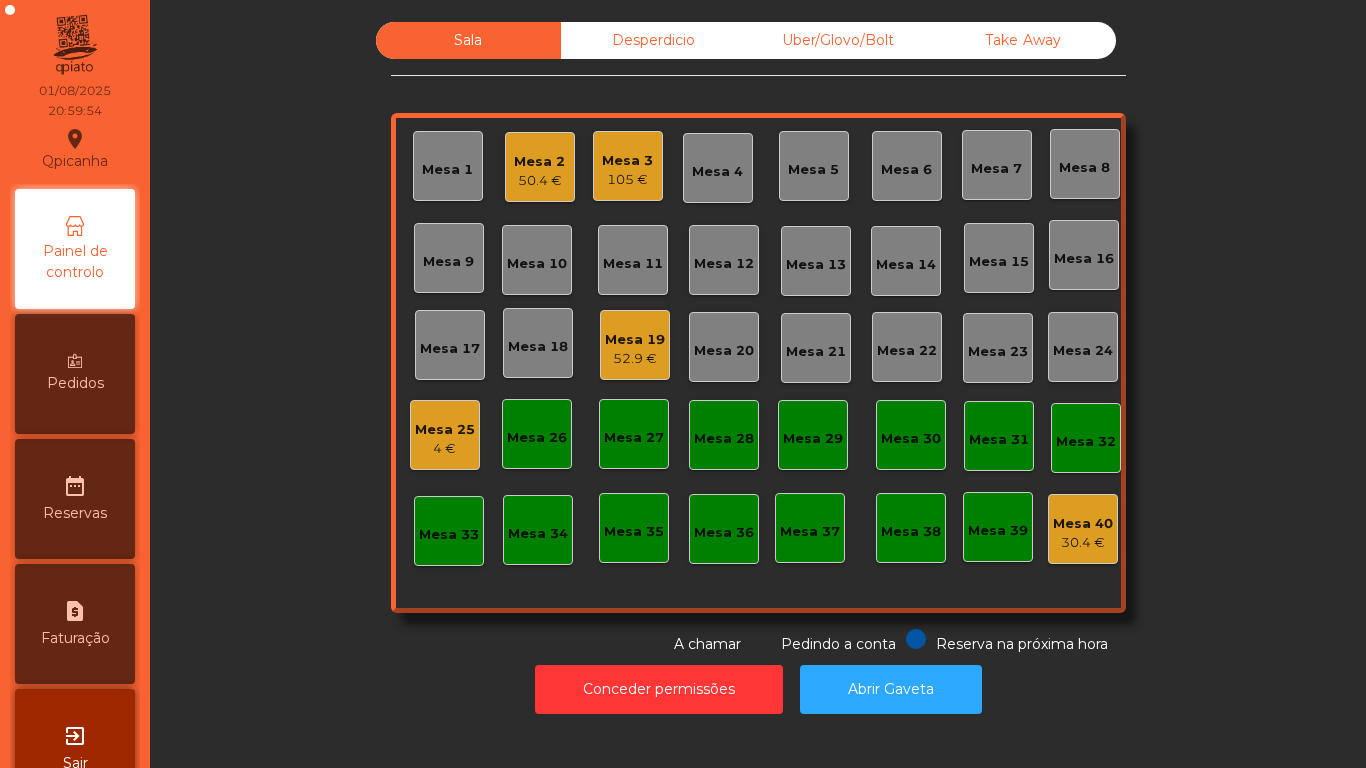 click on "Mesa 2" 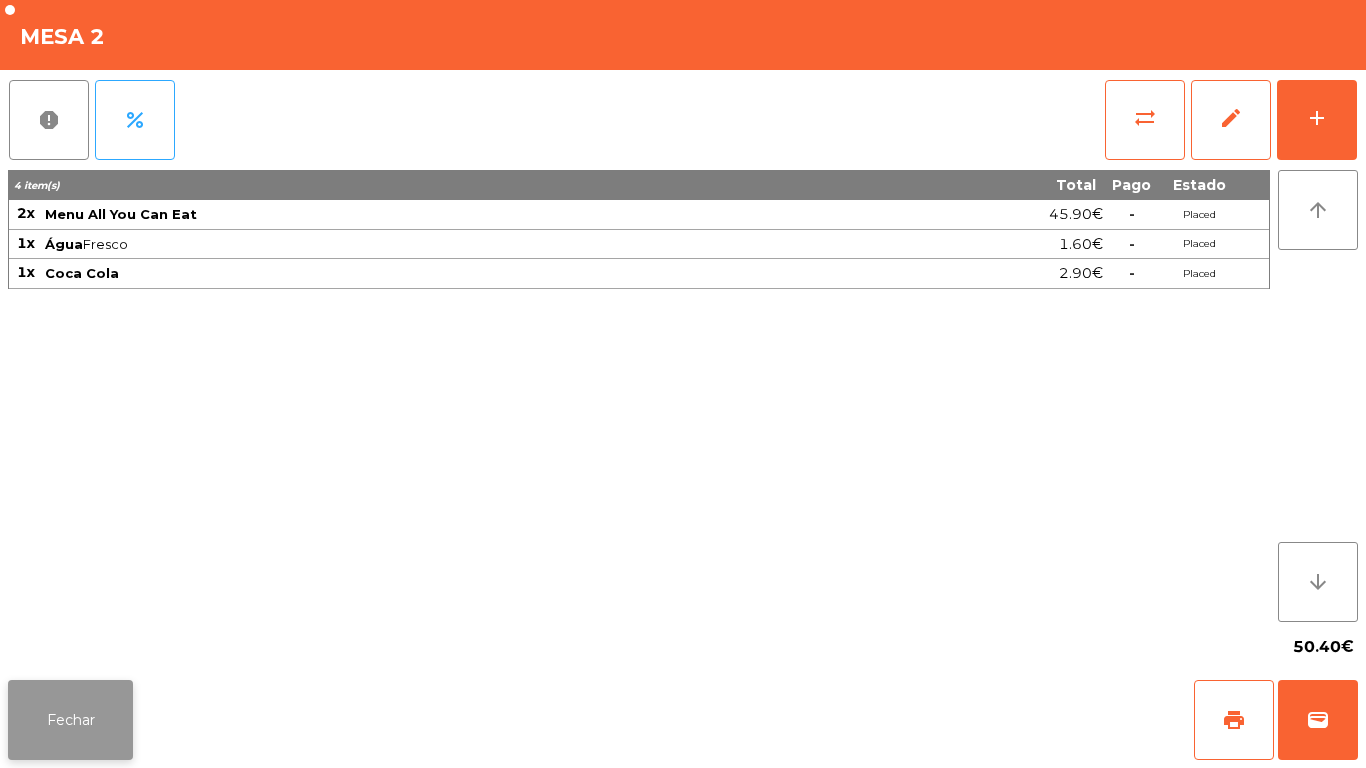 click on "Fechar" 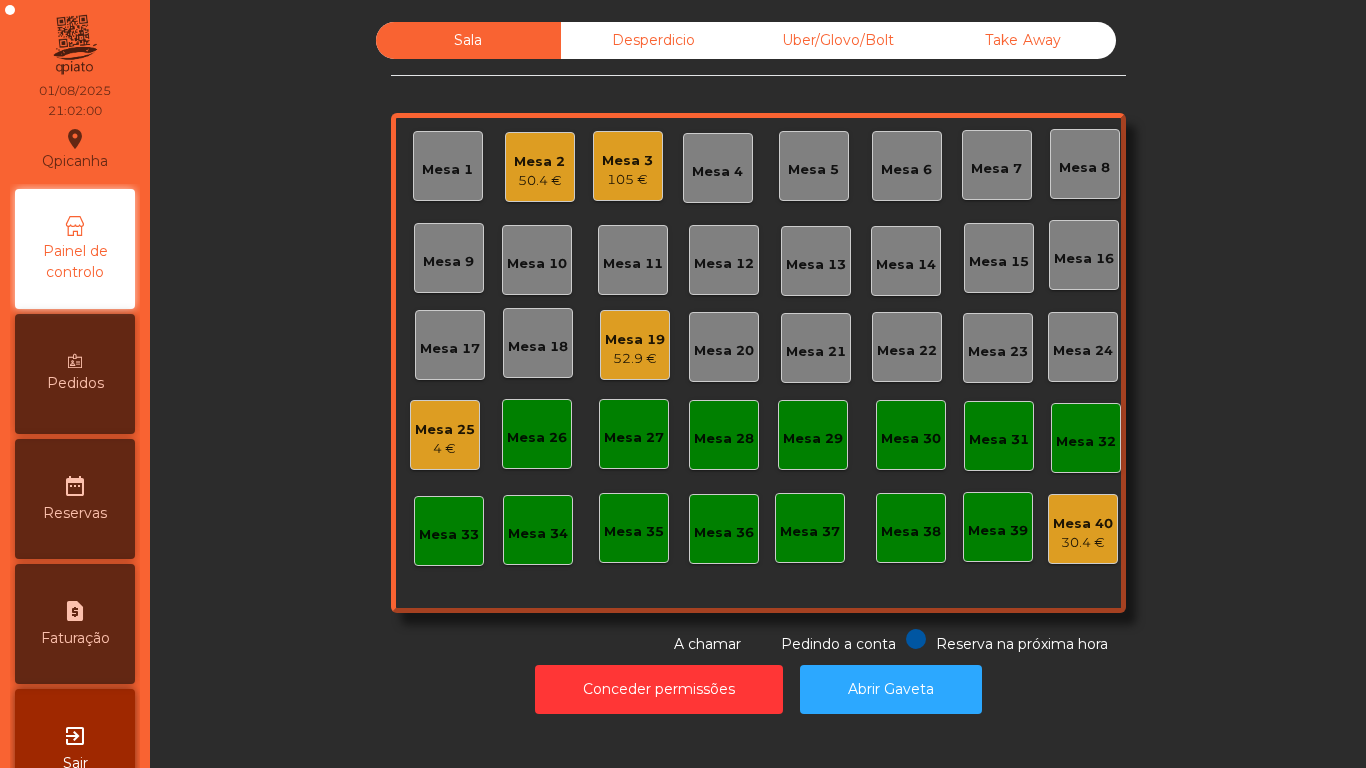click on "Mesa 2   50.4 €" 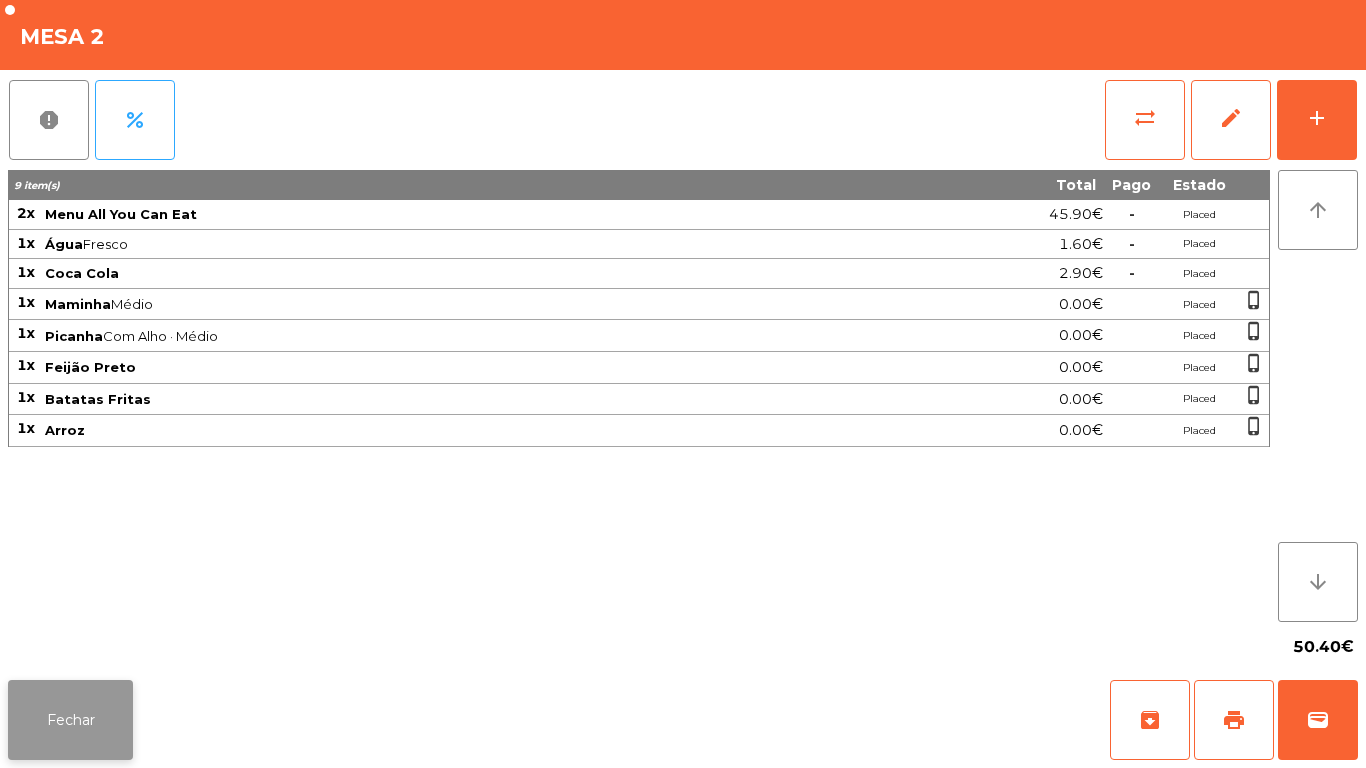 click on "Fechar" 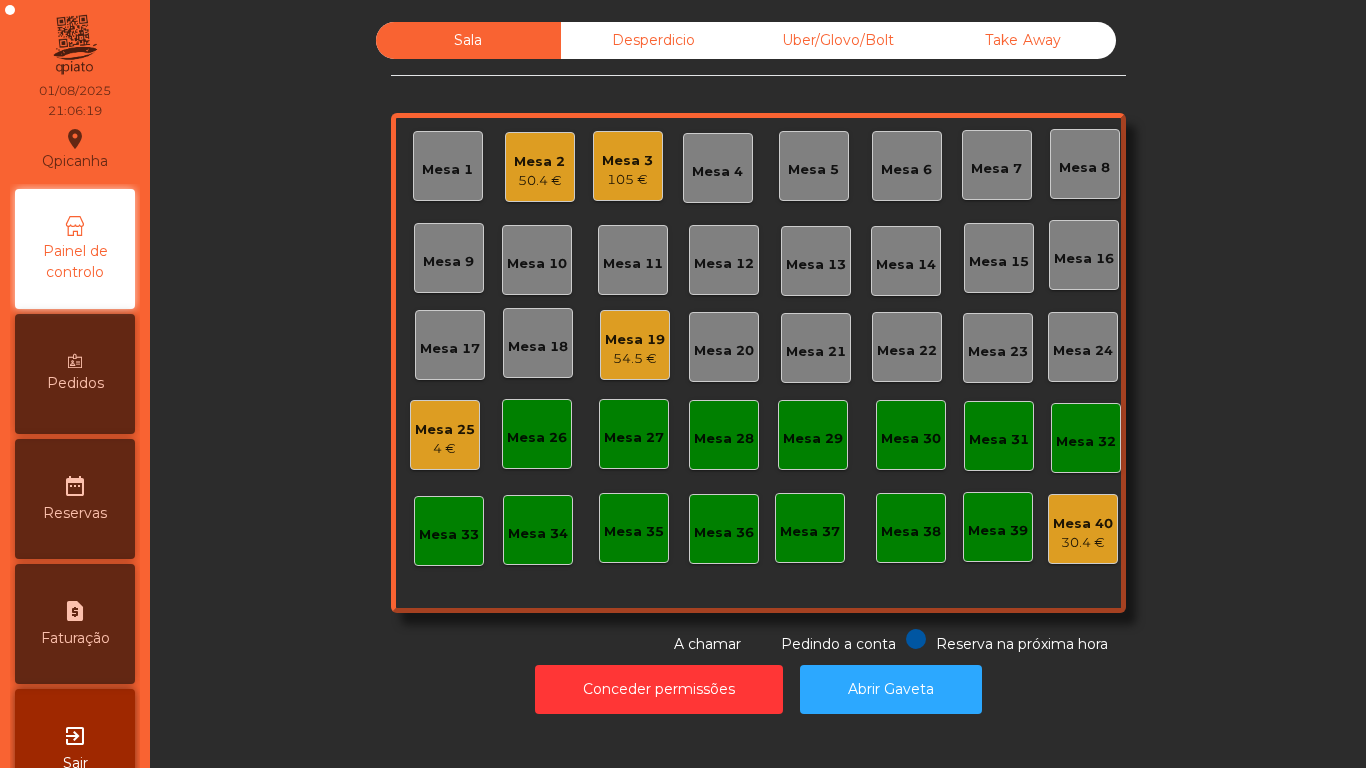 click on "Mesa 11" 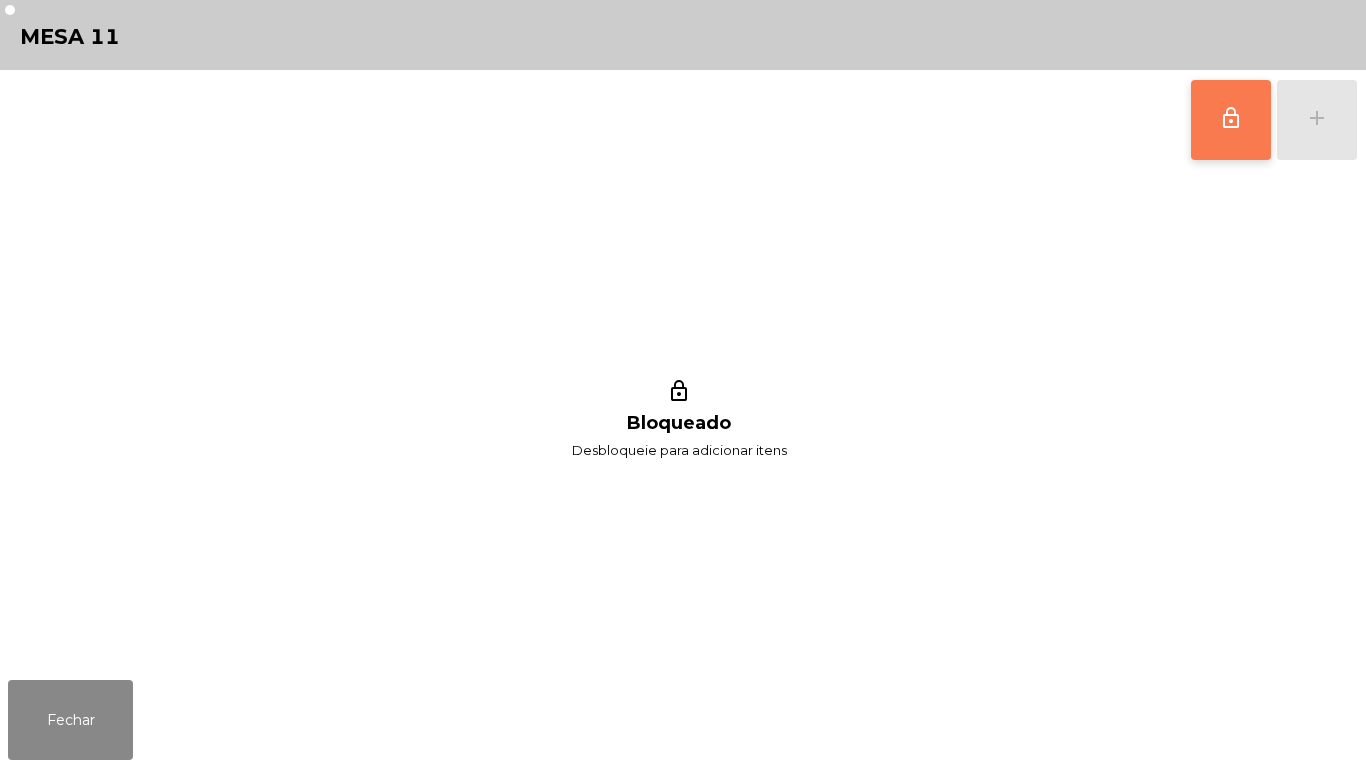 click on "lock_outline" 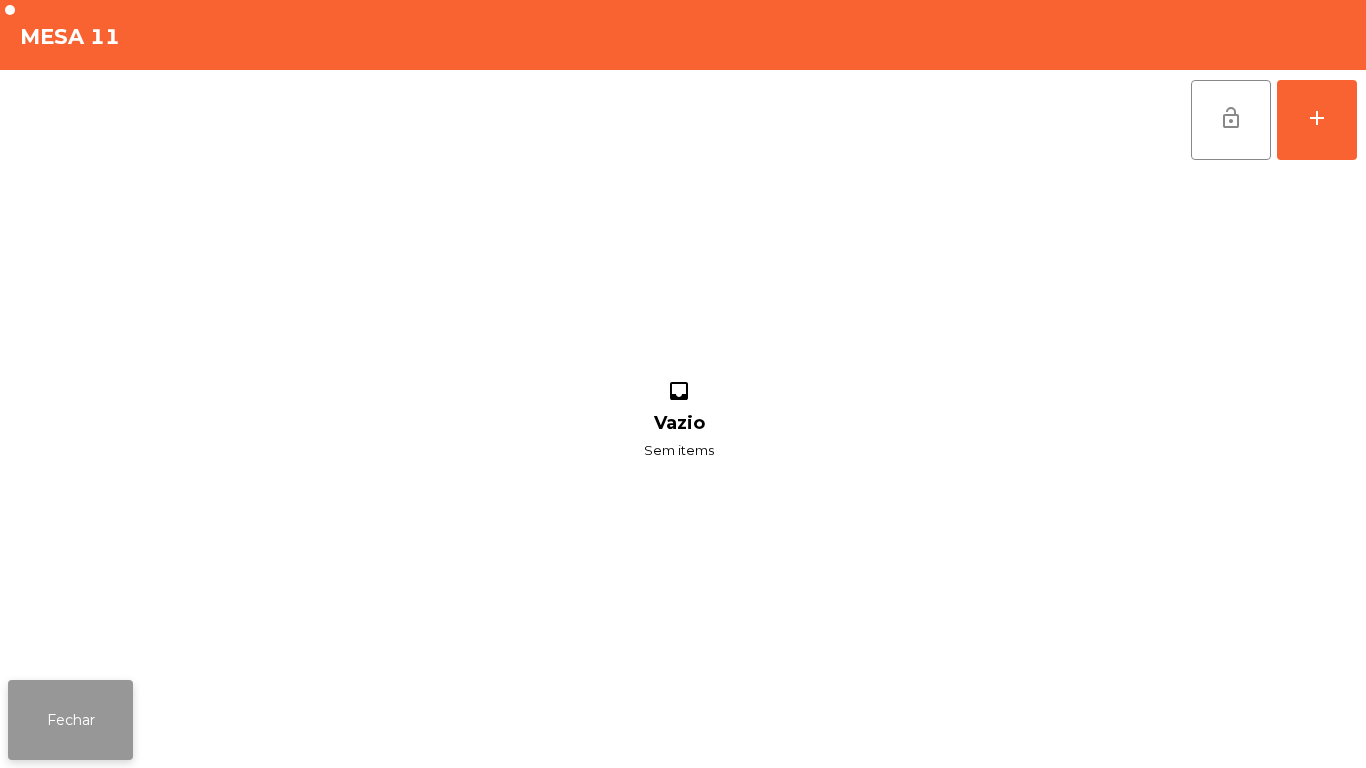 click on "Fechar" 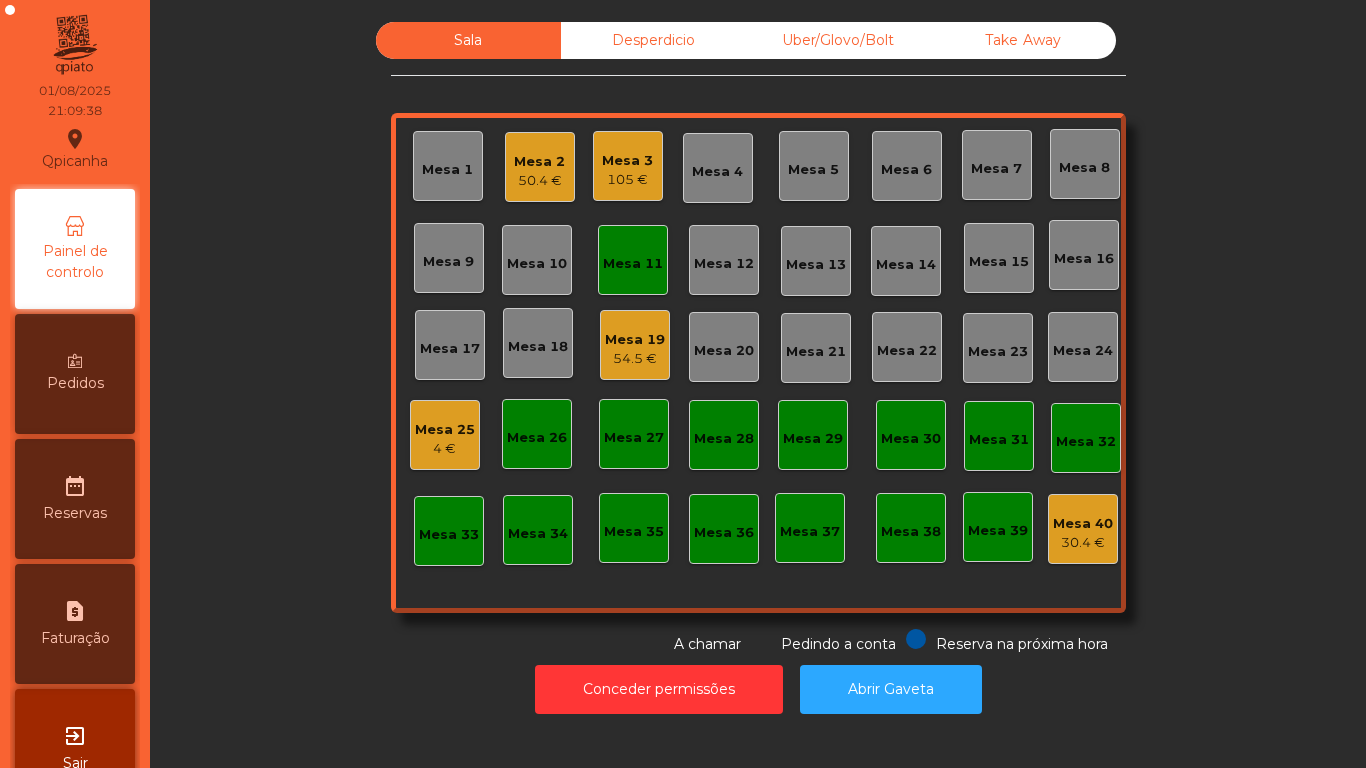 click on "Mesa 1" 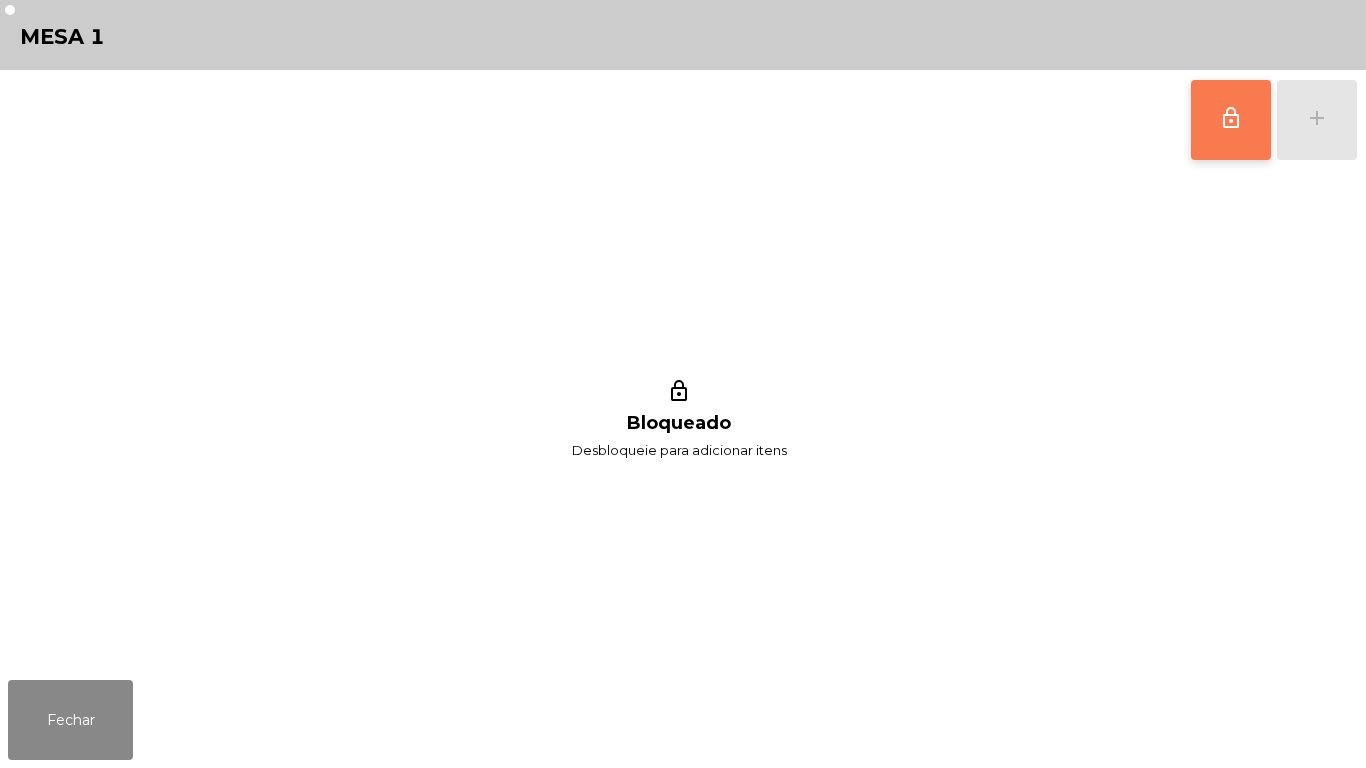 click on "lock_outline" 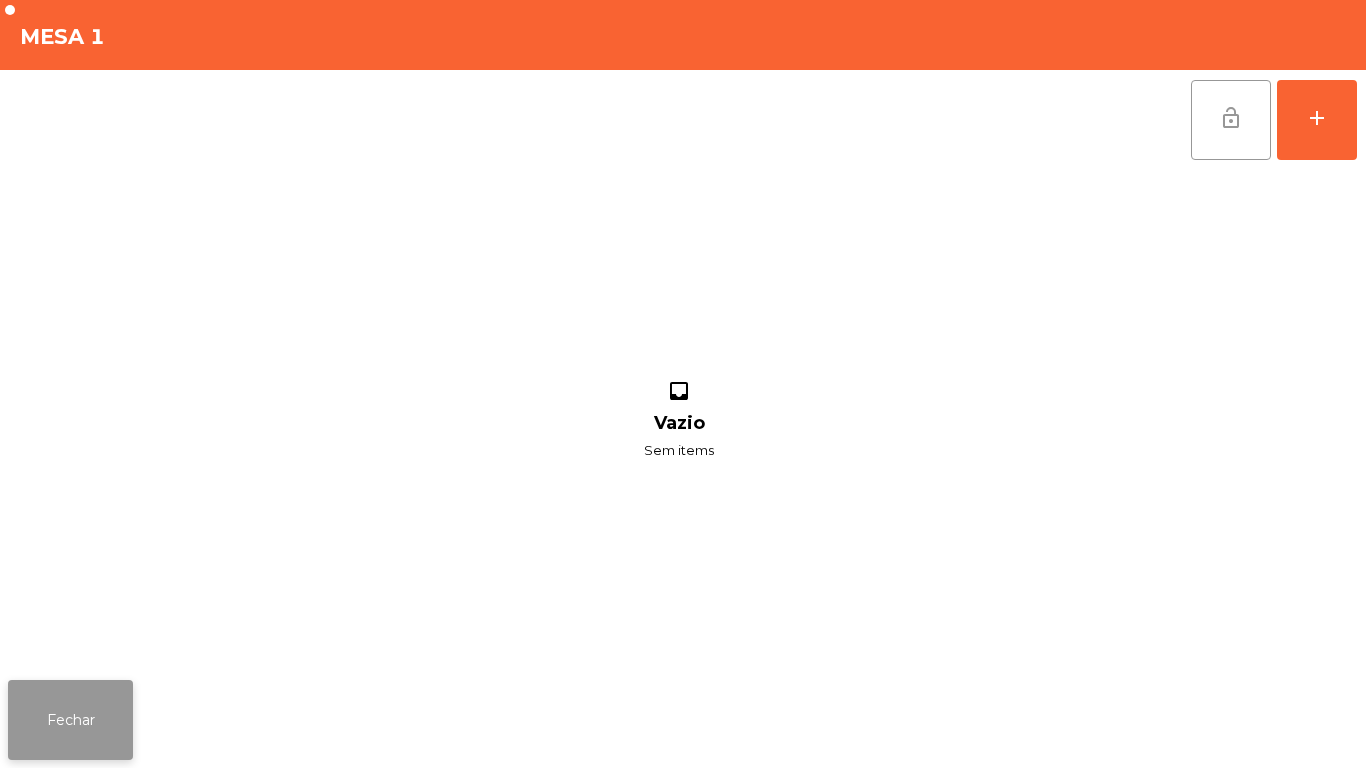 click on "Fechar" 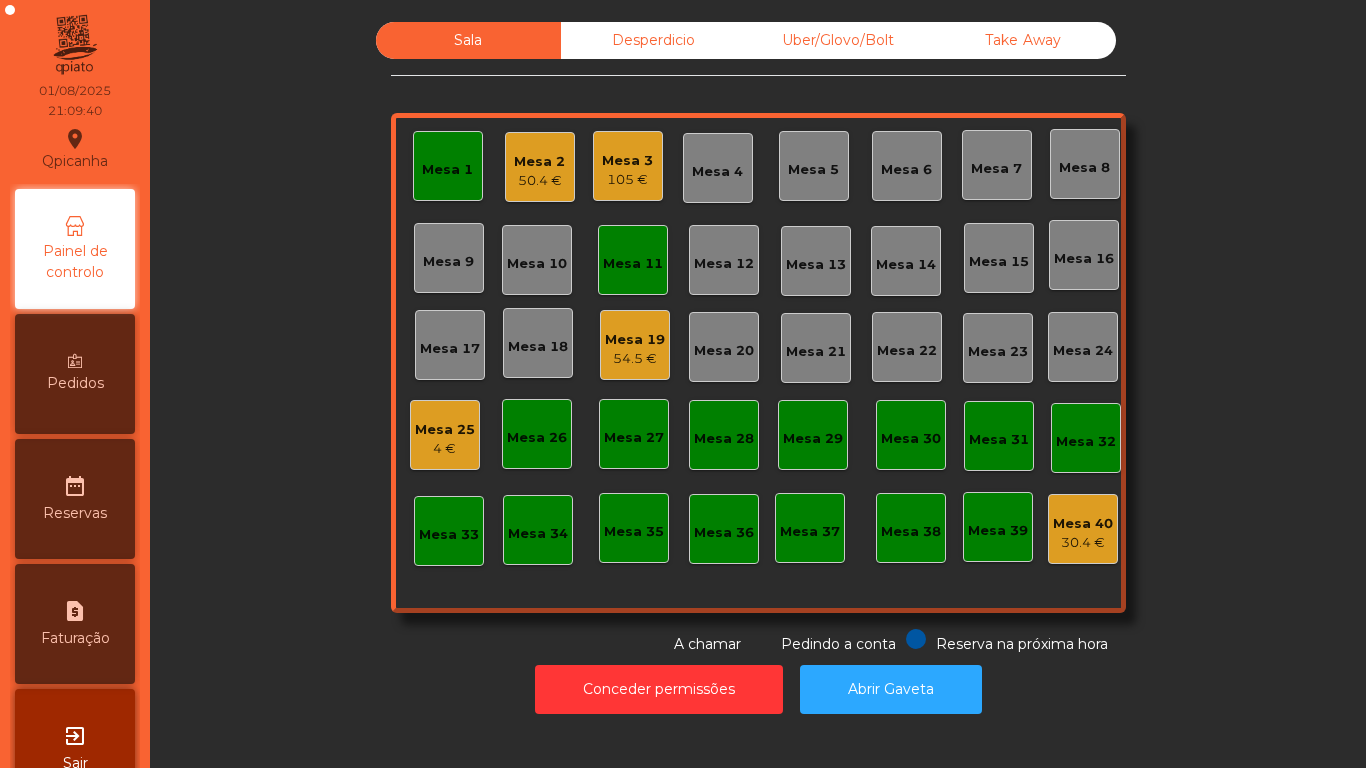 click on "Mesa 11" 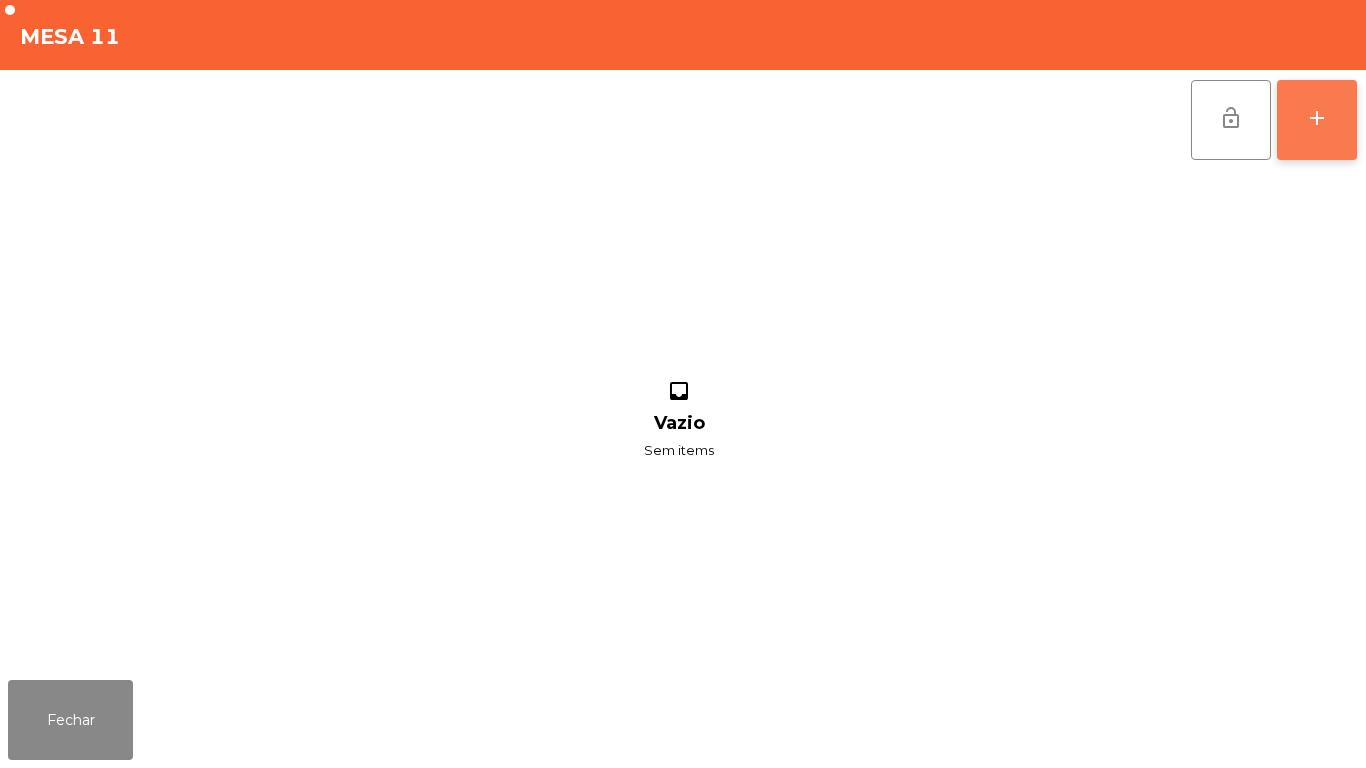 click on "add" 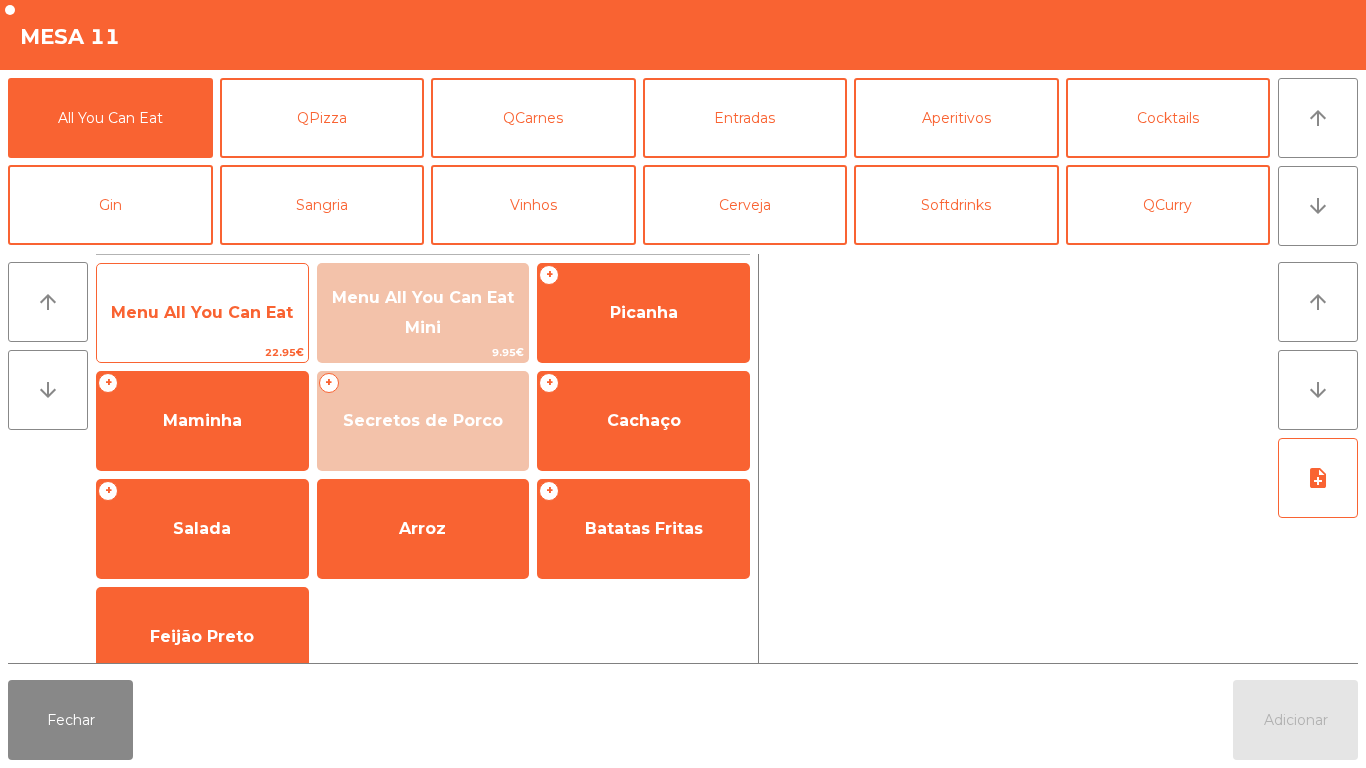 click on "Menu All You Can Eat" 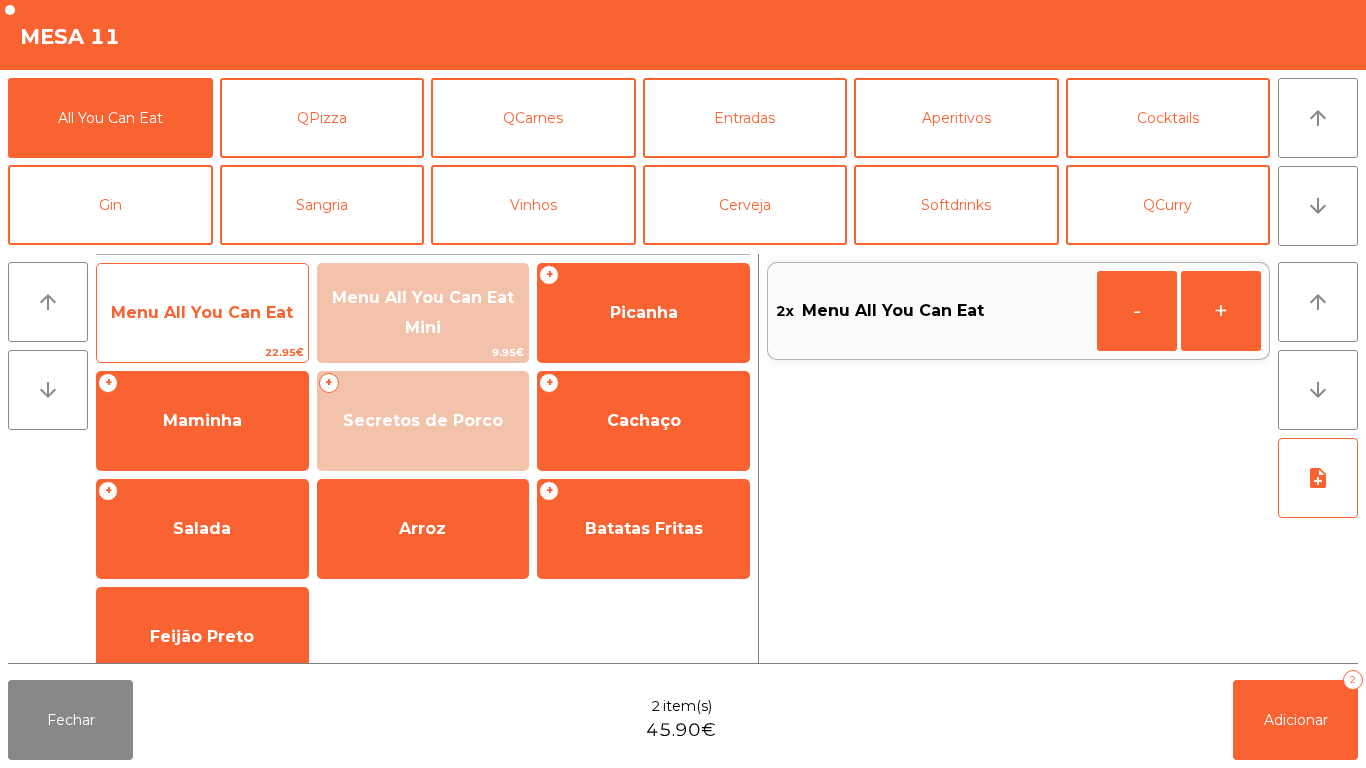 click on "Menu All You Can Eat" 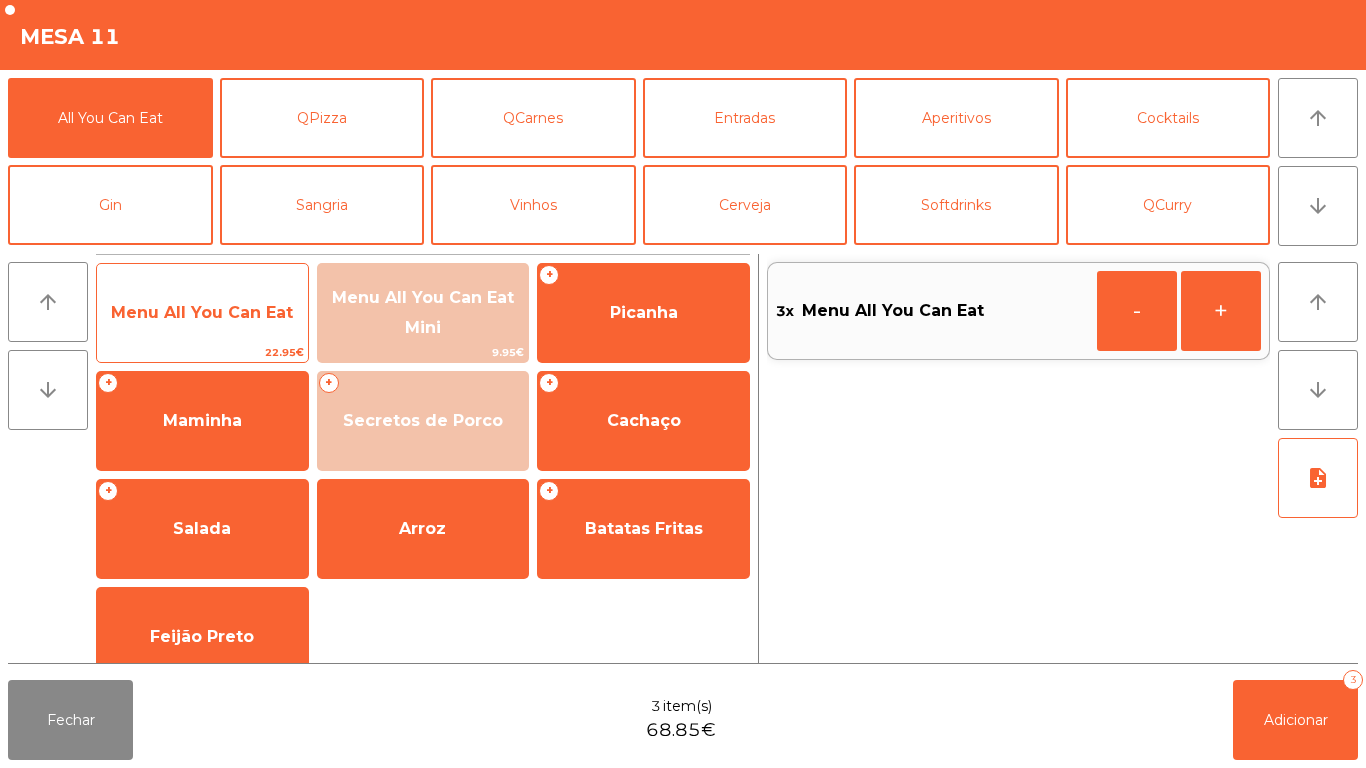 click on "Menu All You Can Eat" 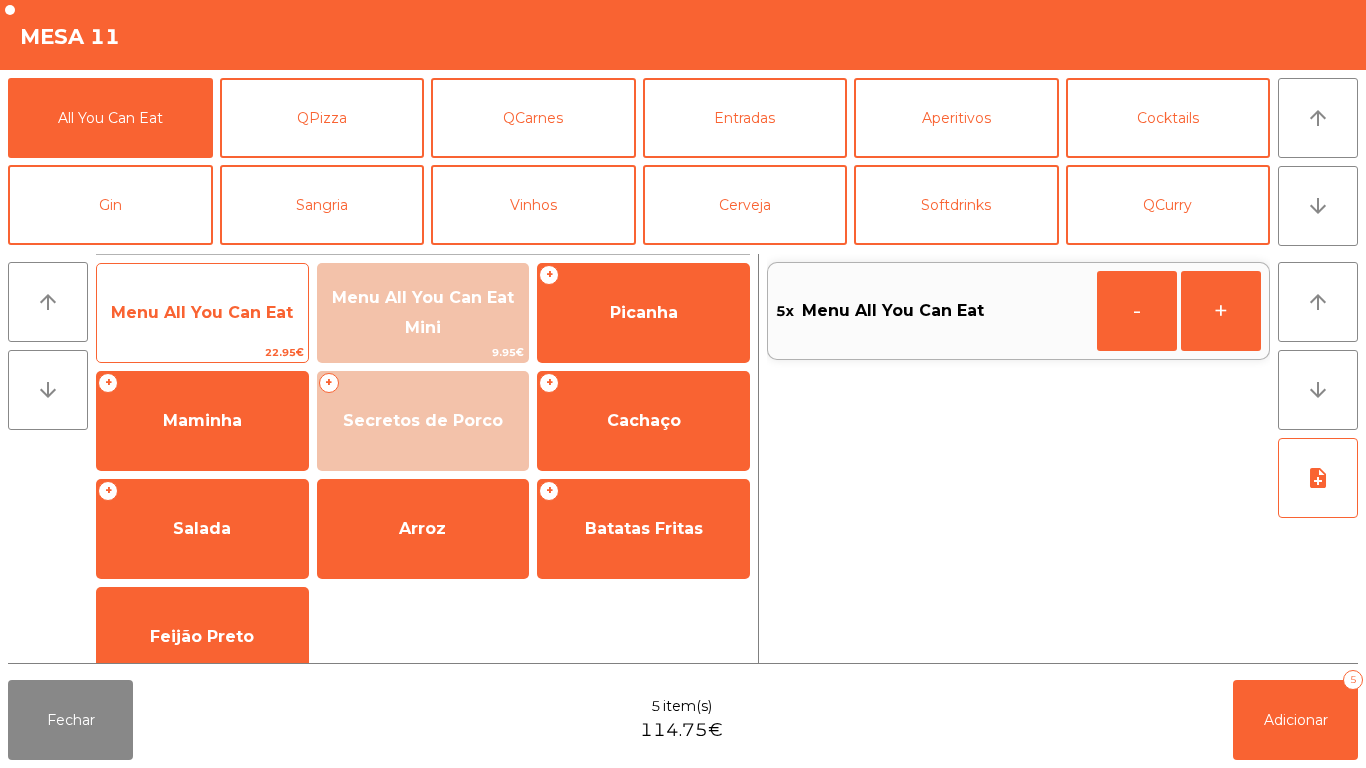 click on "Menu All You Can Eat" 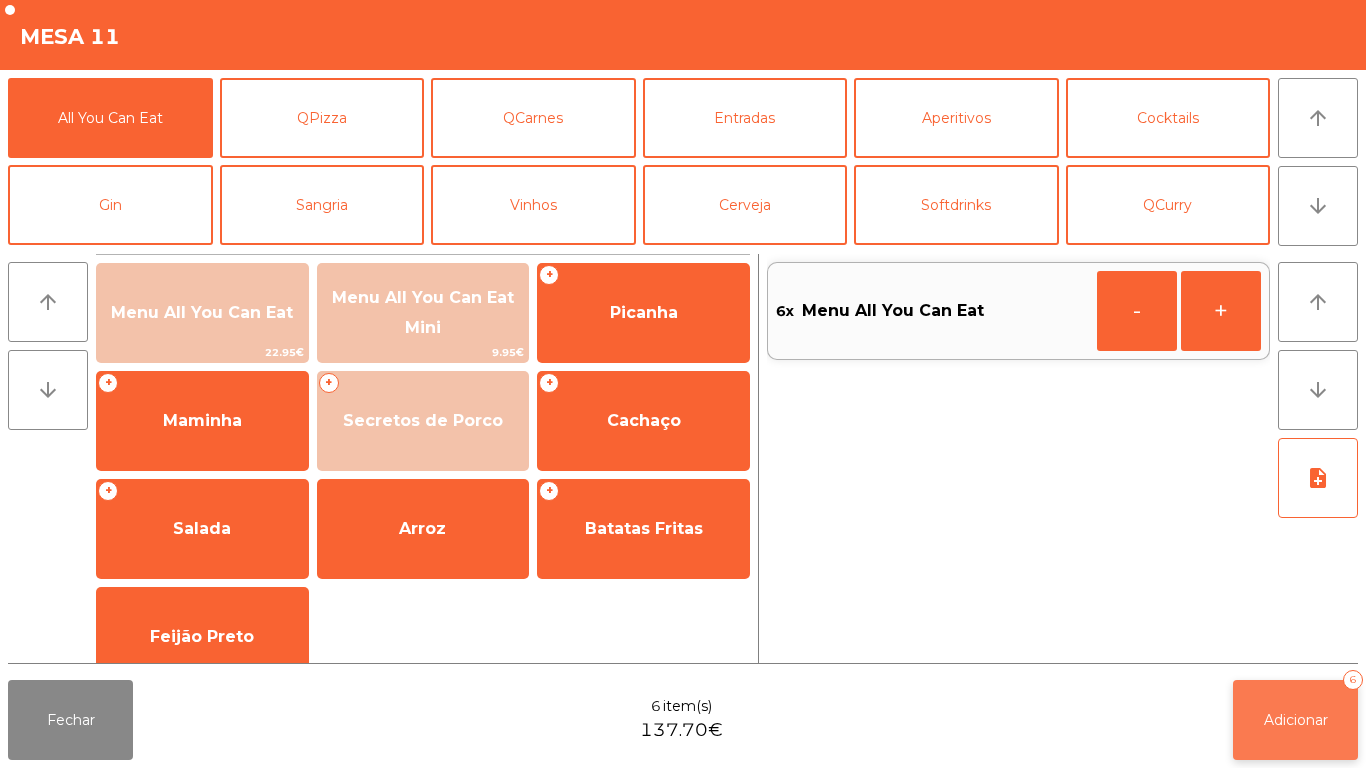 click on "Adicionar" 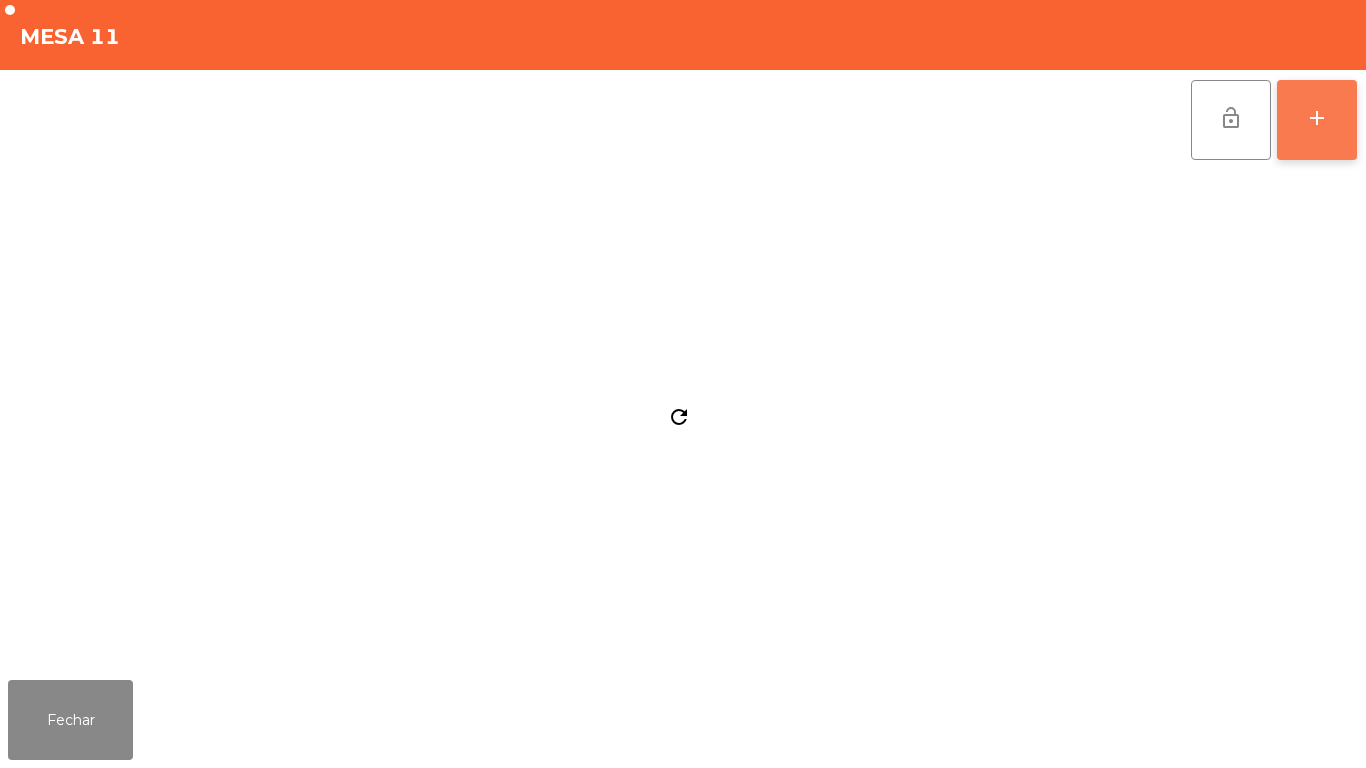 click on "add" 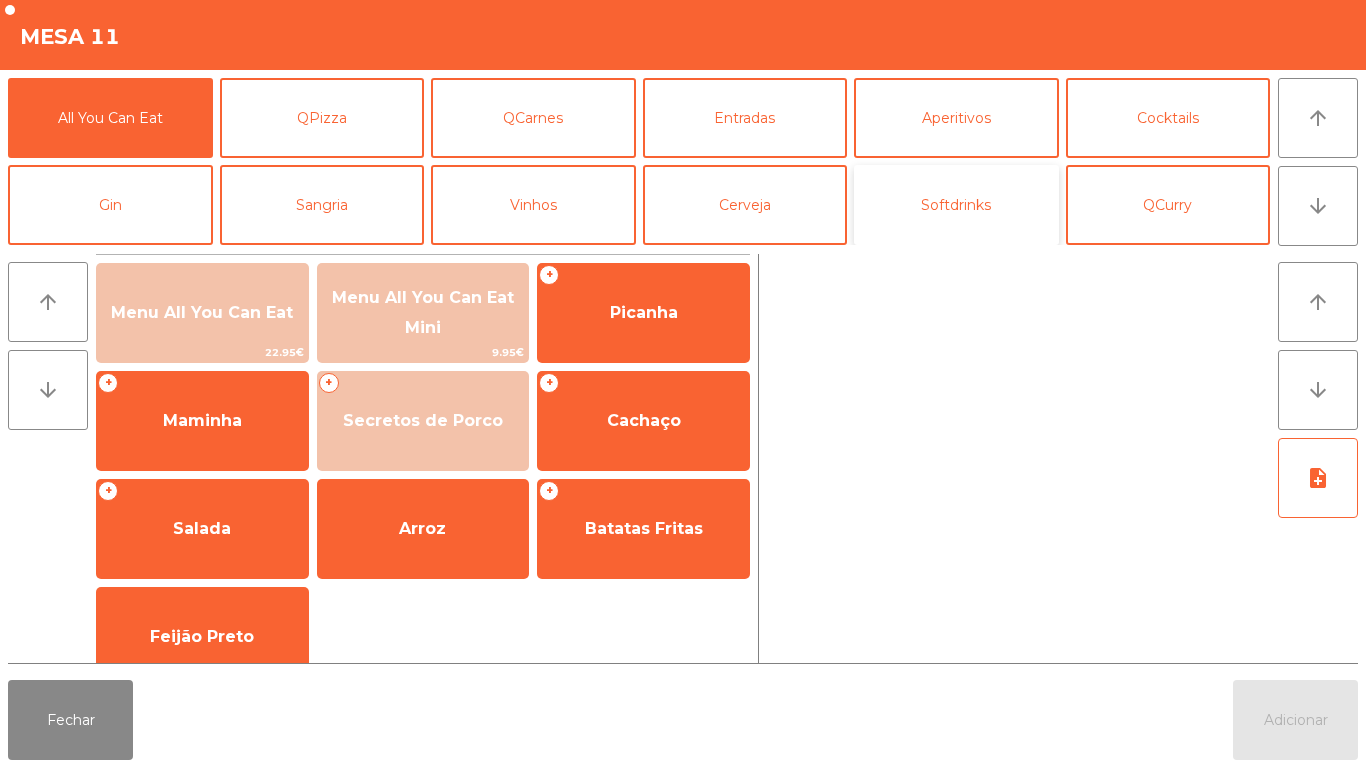 click on "Softdrinks" 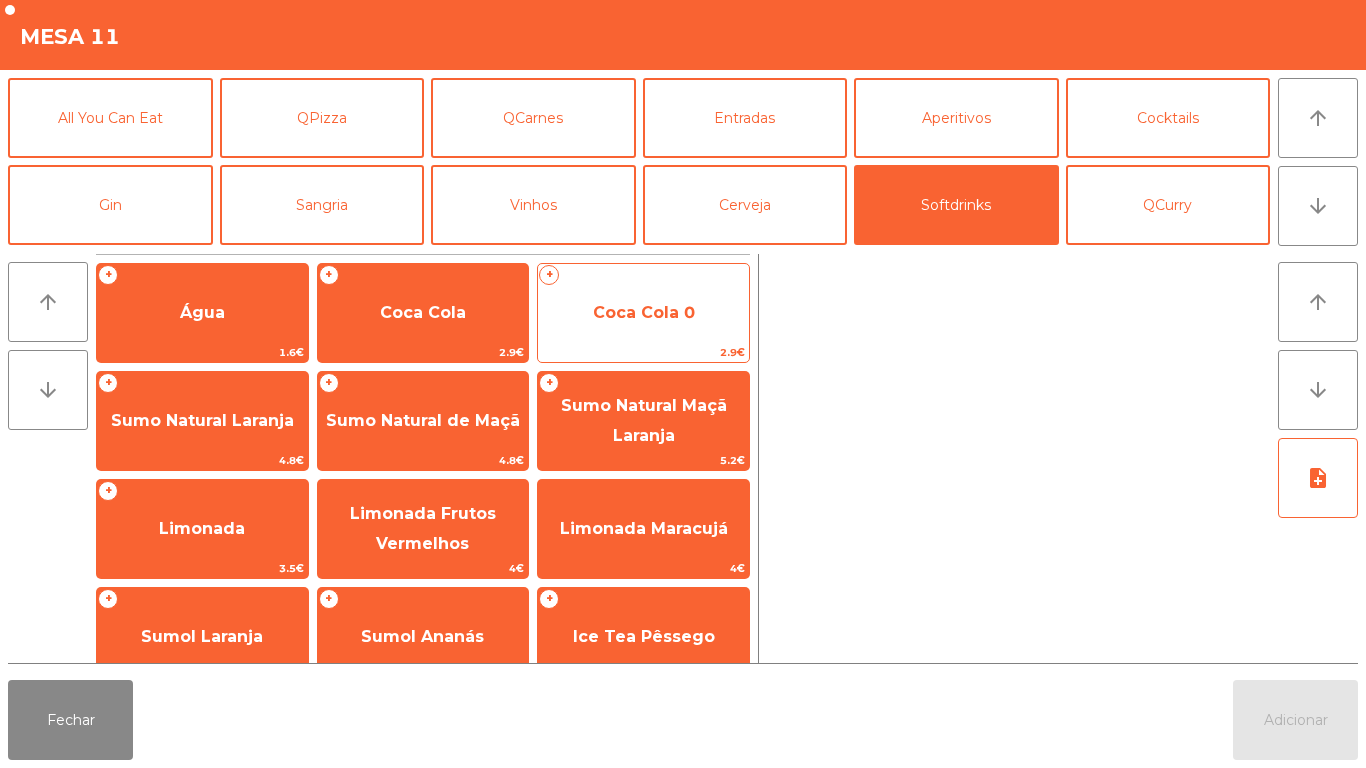 click on "Coca Cola 0" 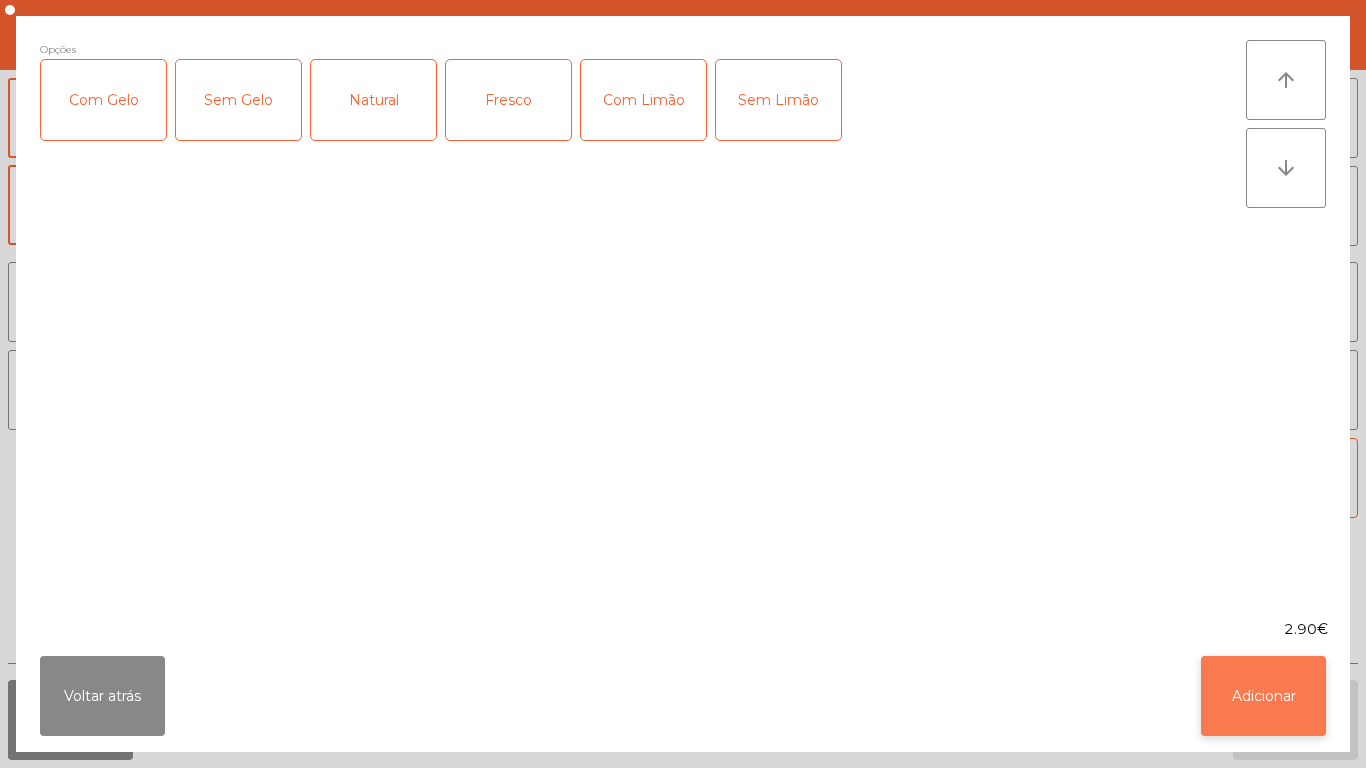click on "Adicionar" 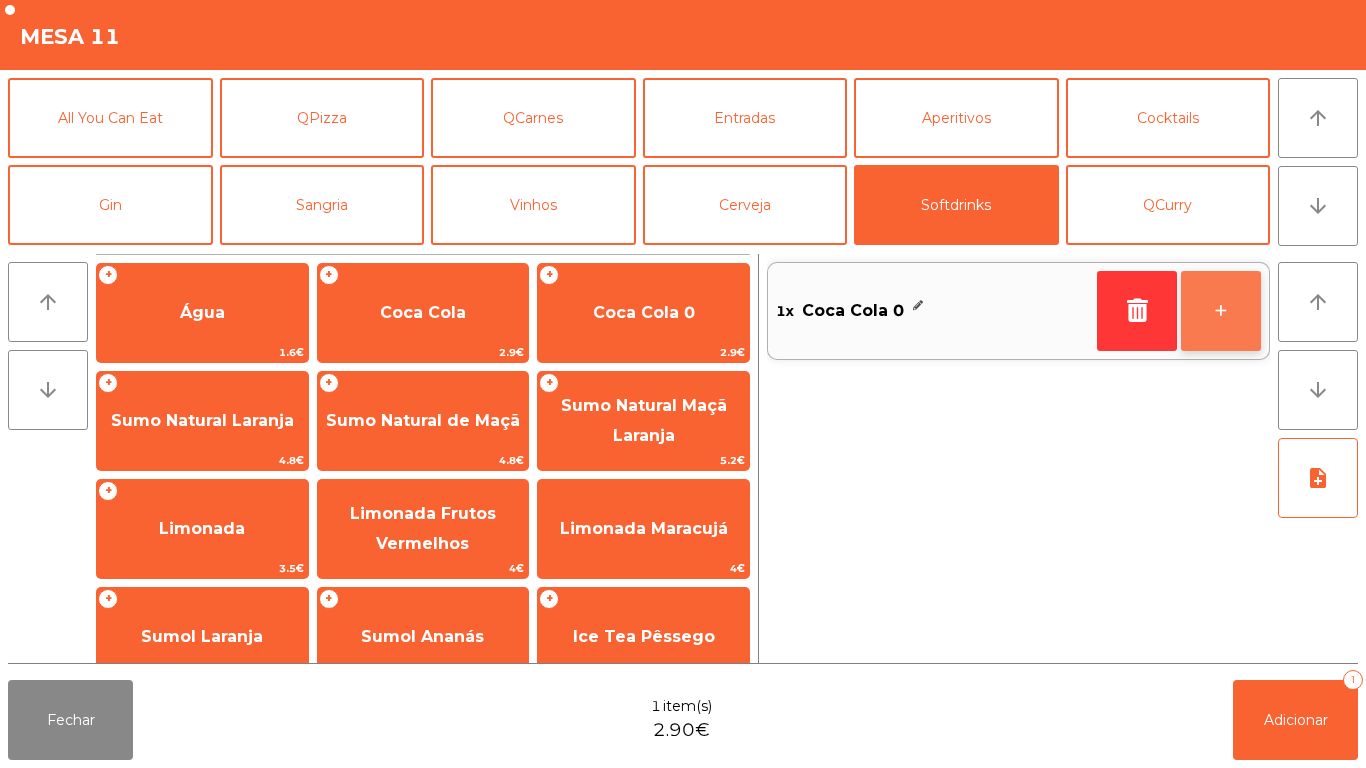 click on "+" 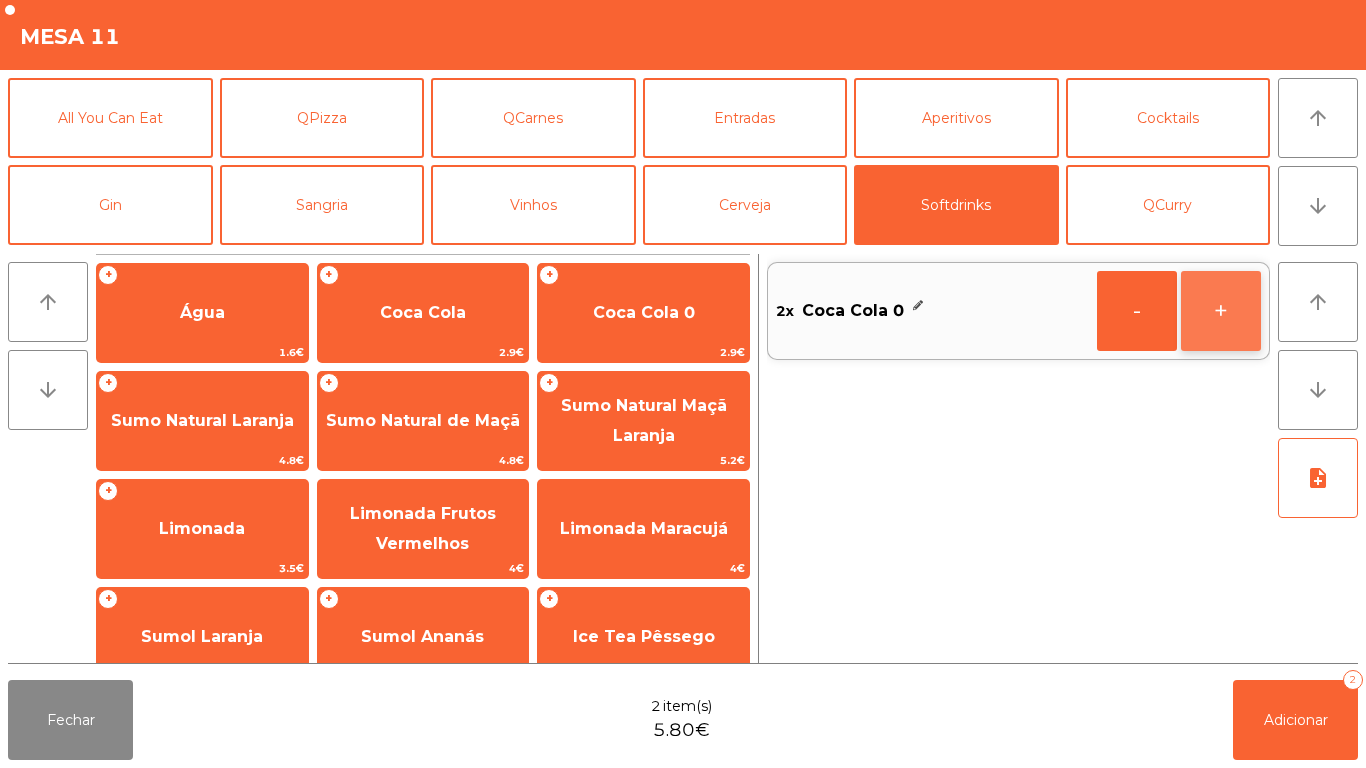 click on "+" 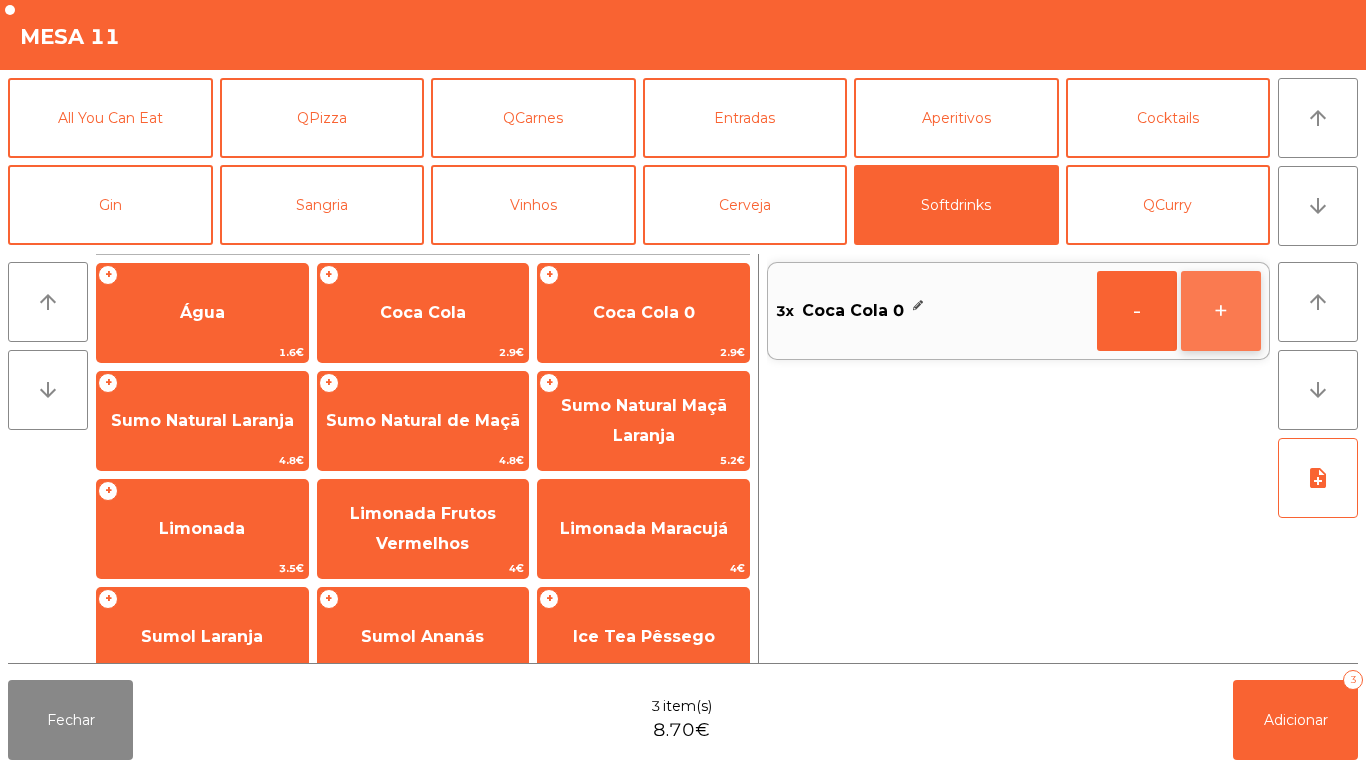 click on "+" 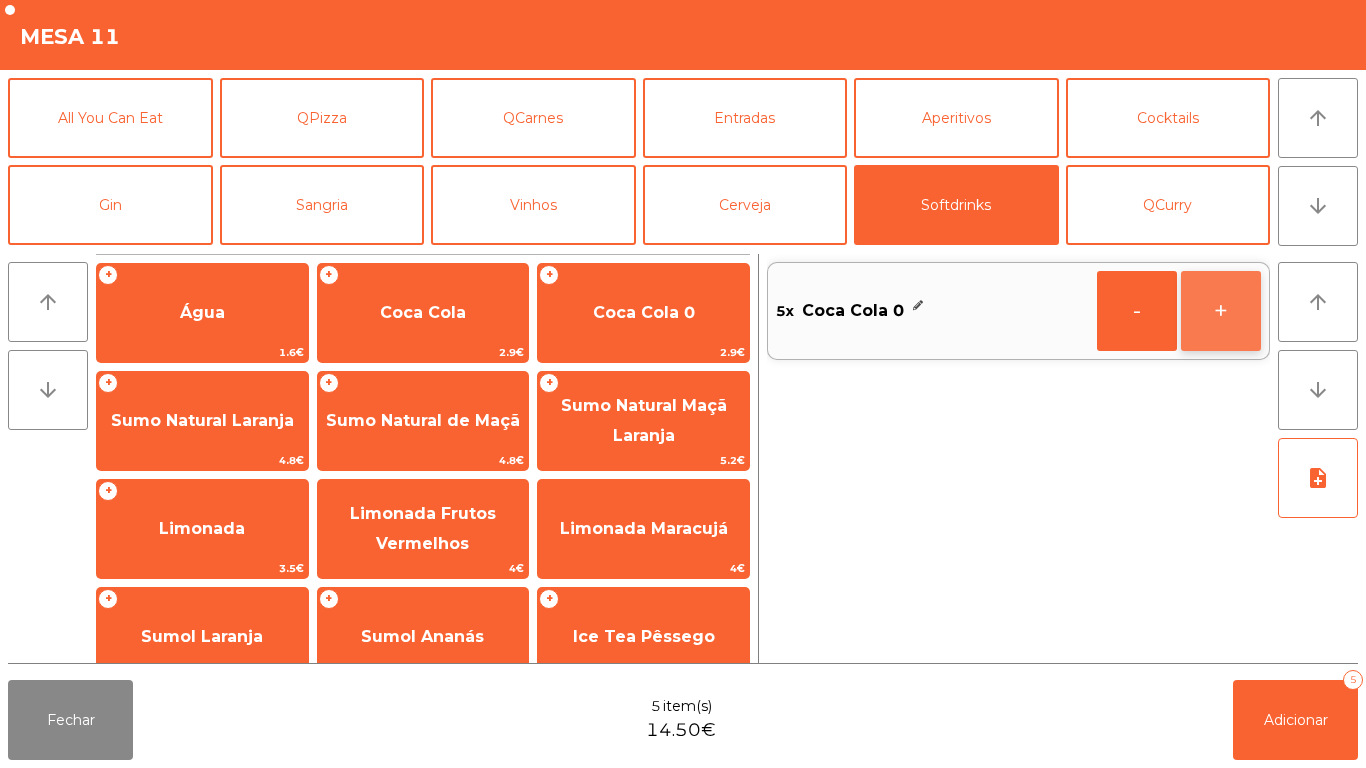 click on "+" 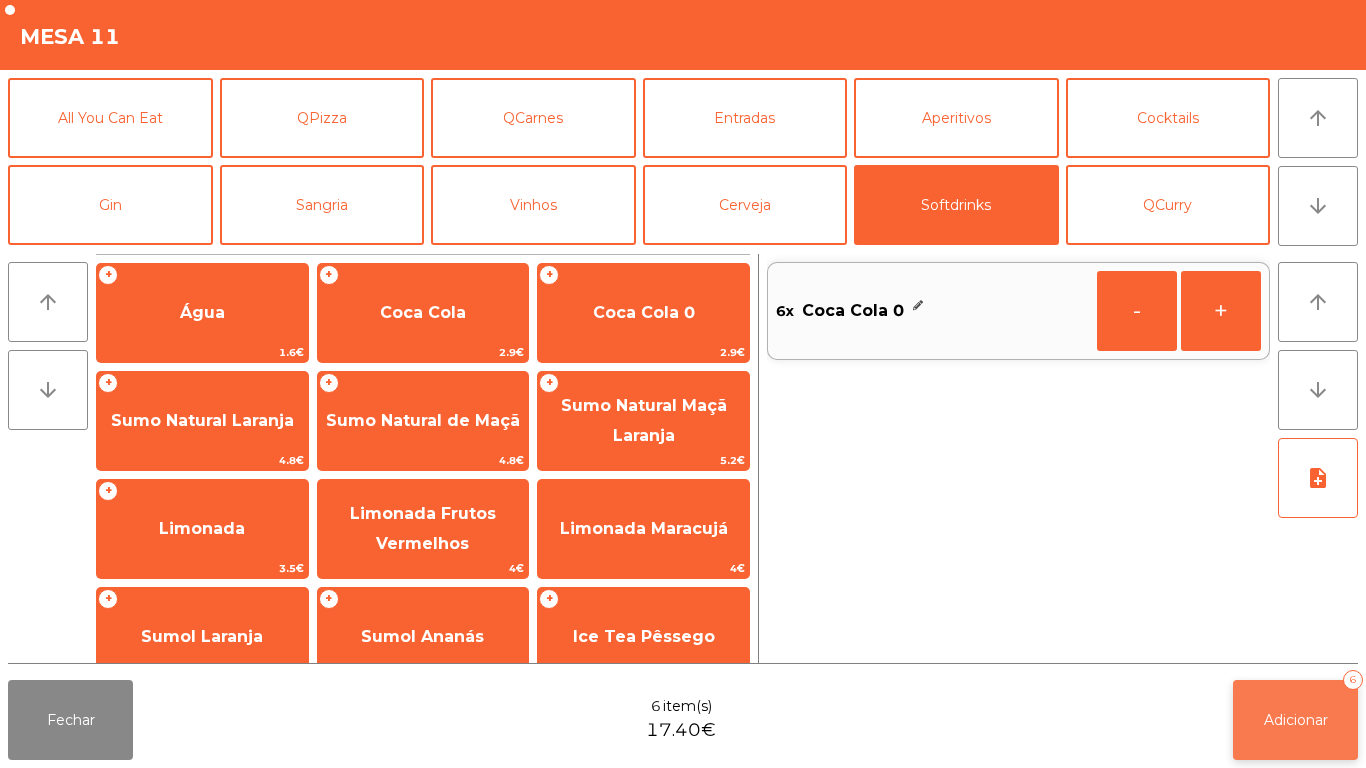 click on "Adicionar   6" 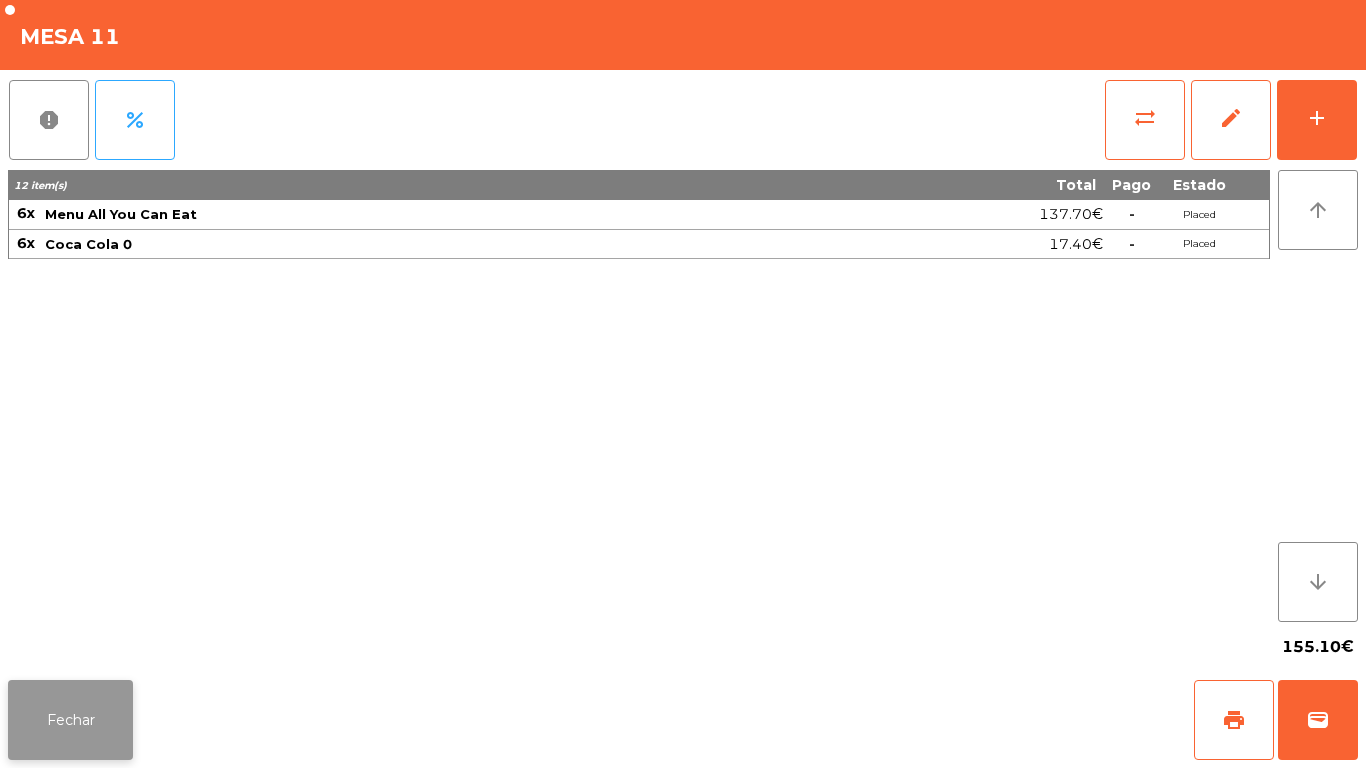 click on "Fechar" 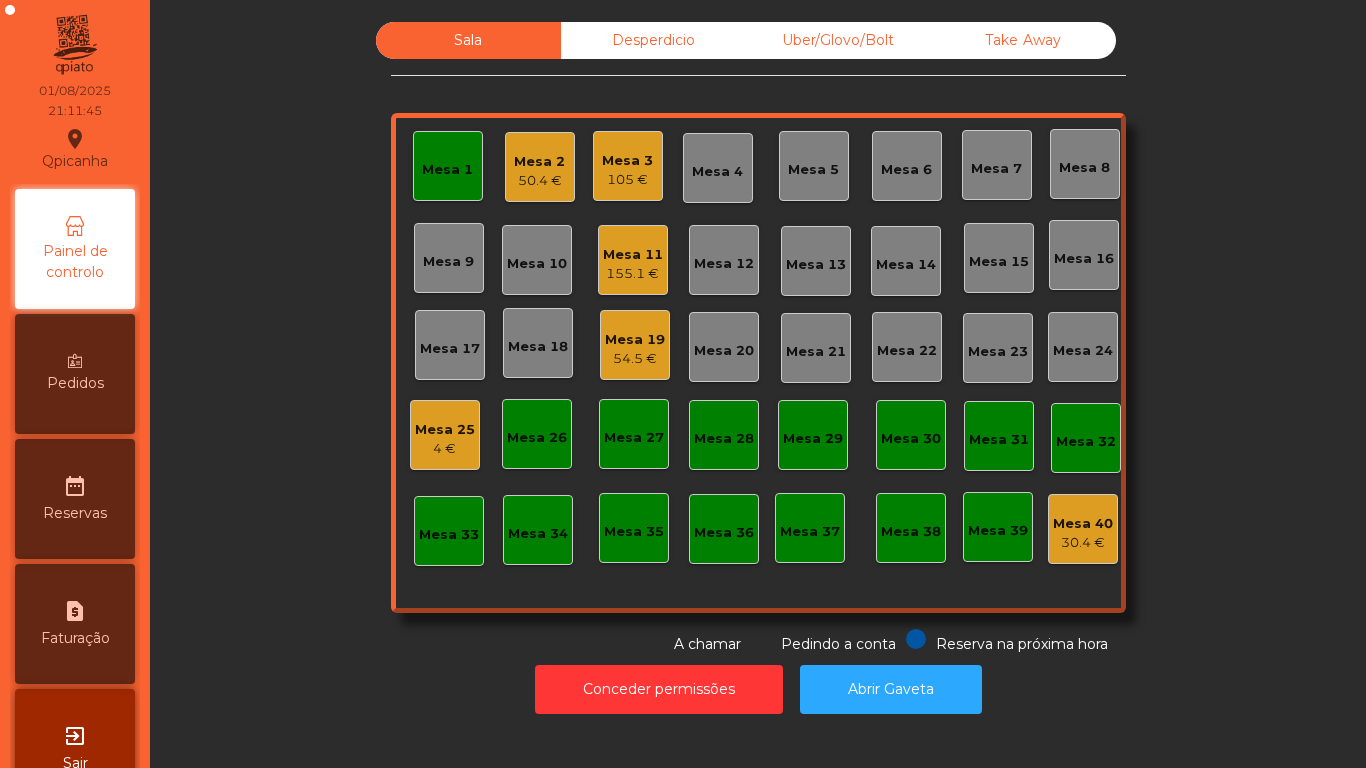 click on "Mesa 2   50.4 €" 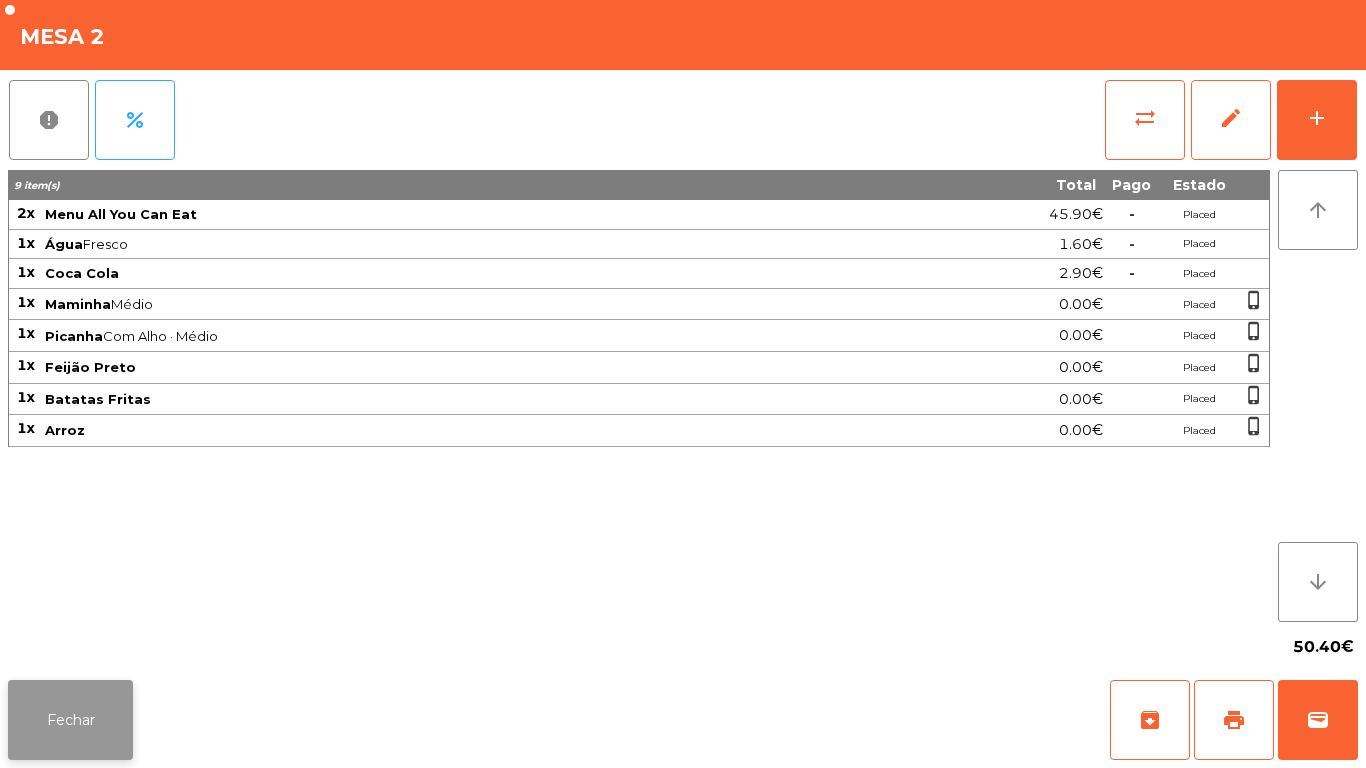 click on "Fechar" 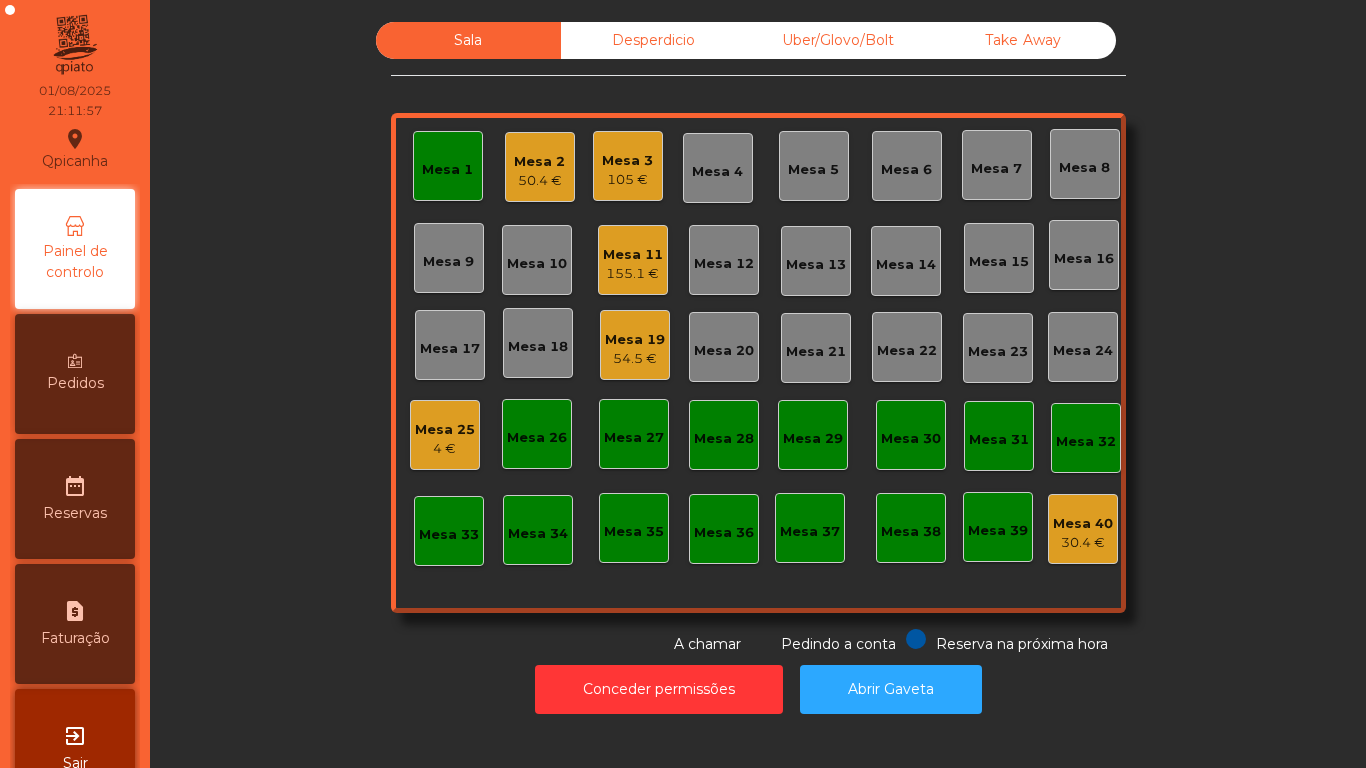click on "Mesa 1" 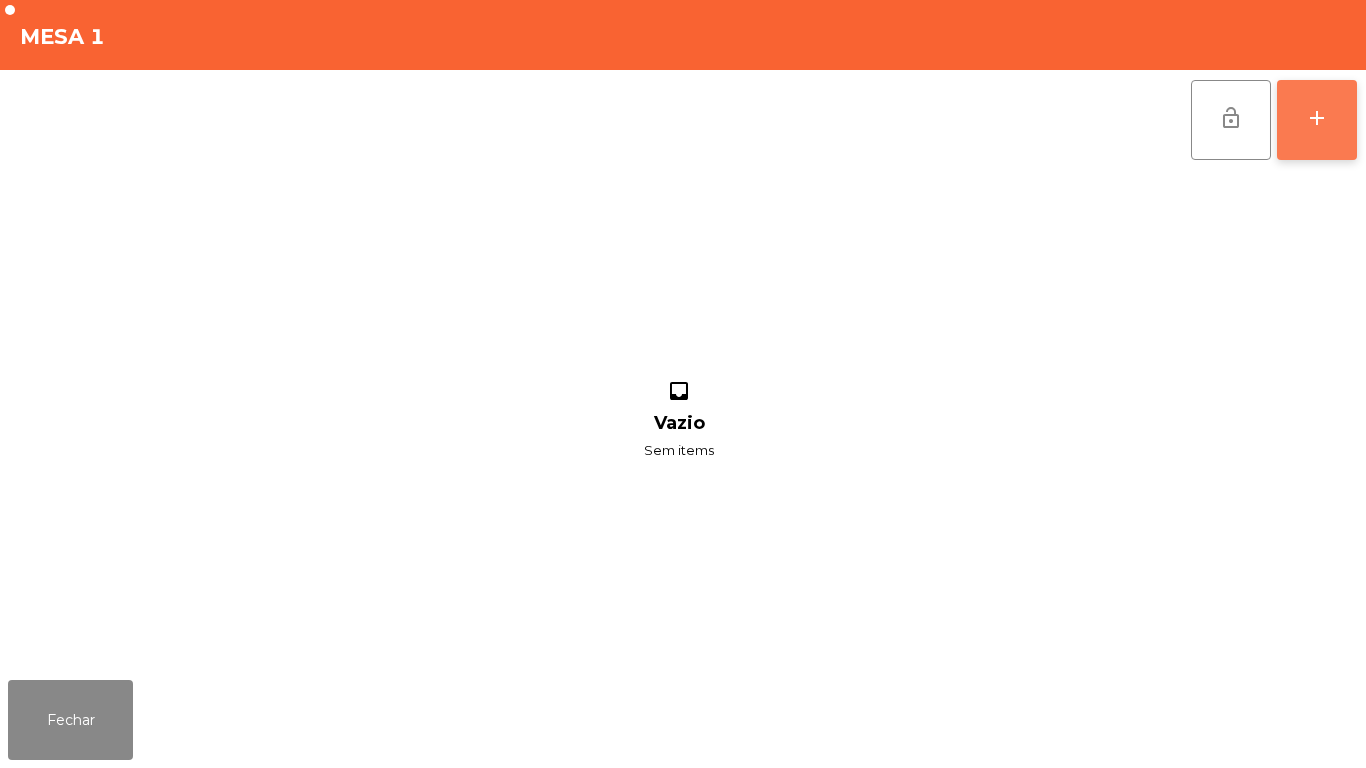 click on "add" 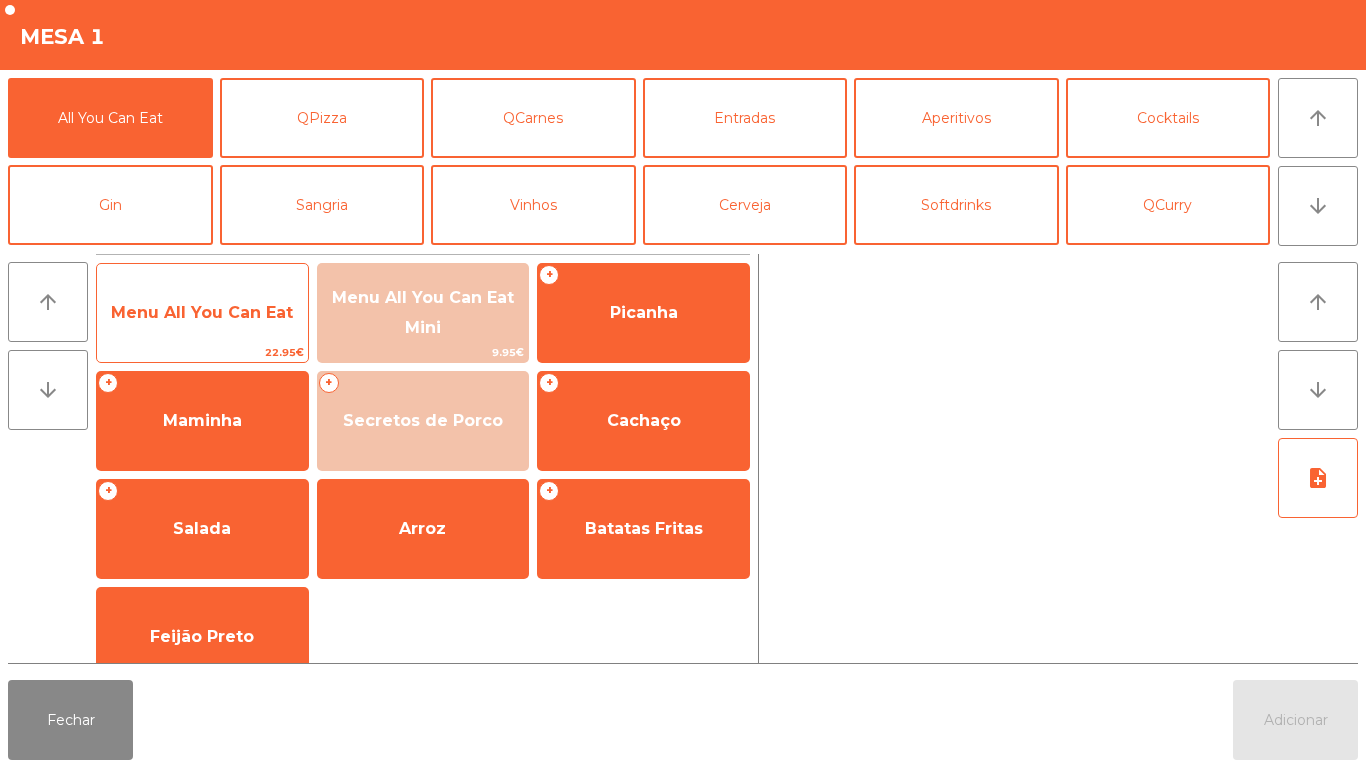 click on "22.95€" 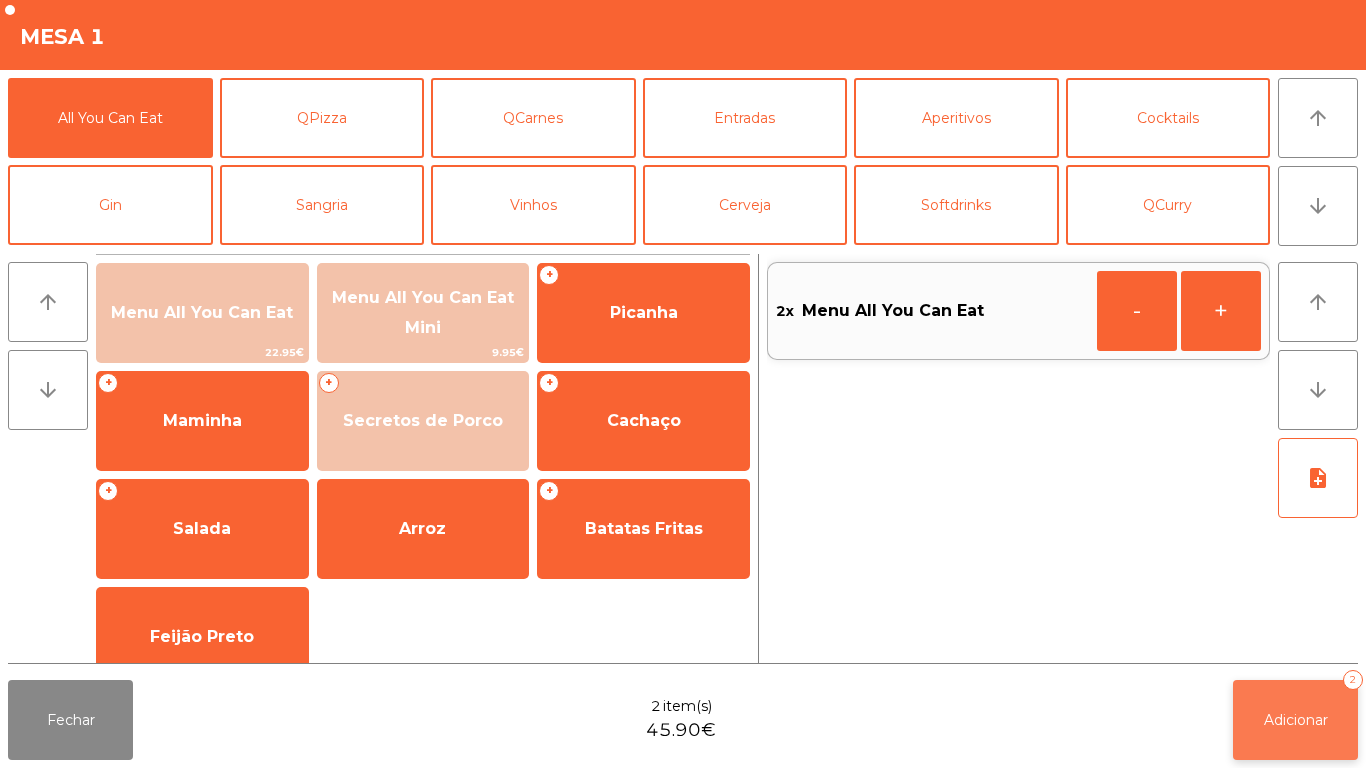 click on "Adicionar" 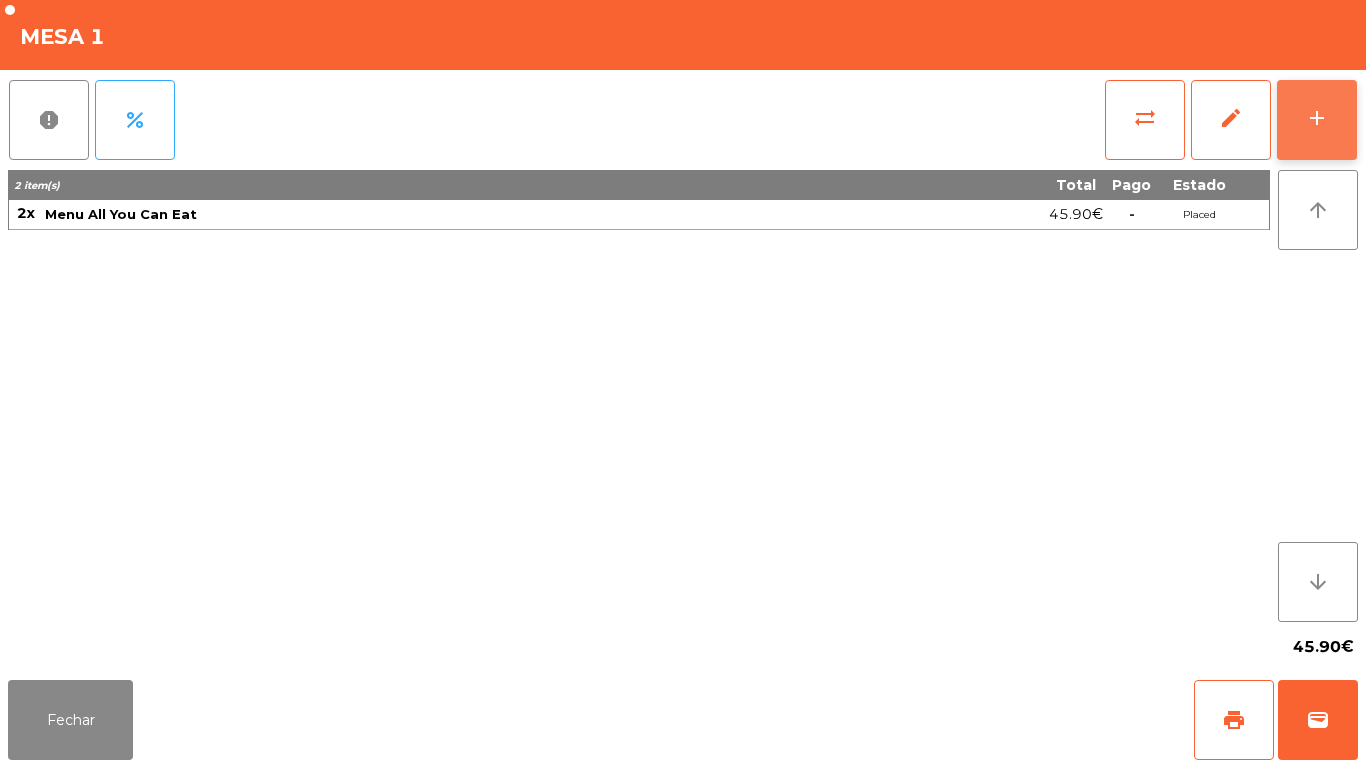 click on "add" 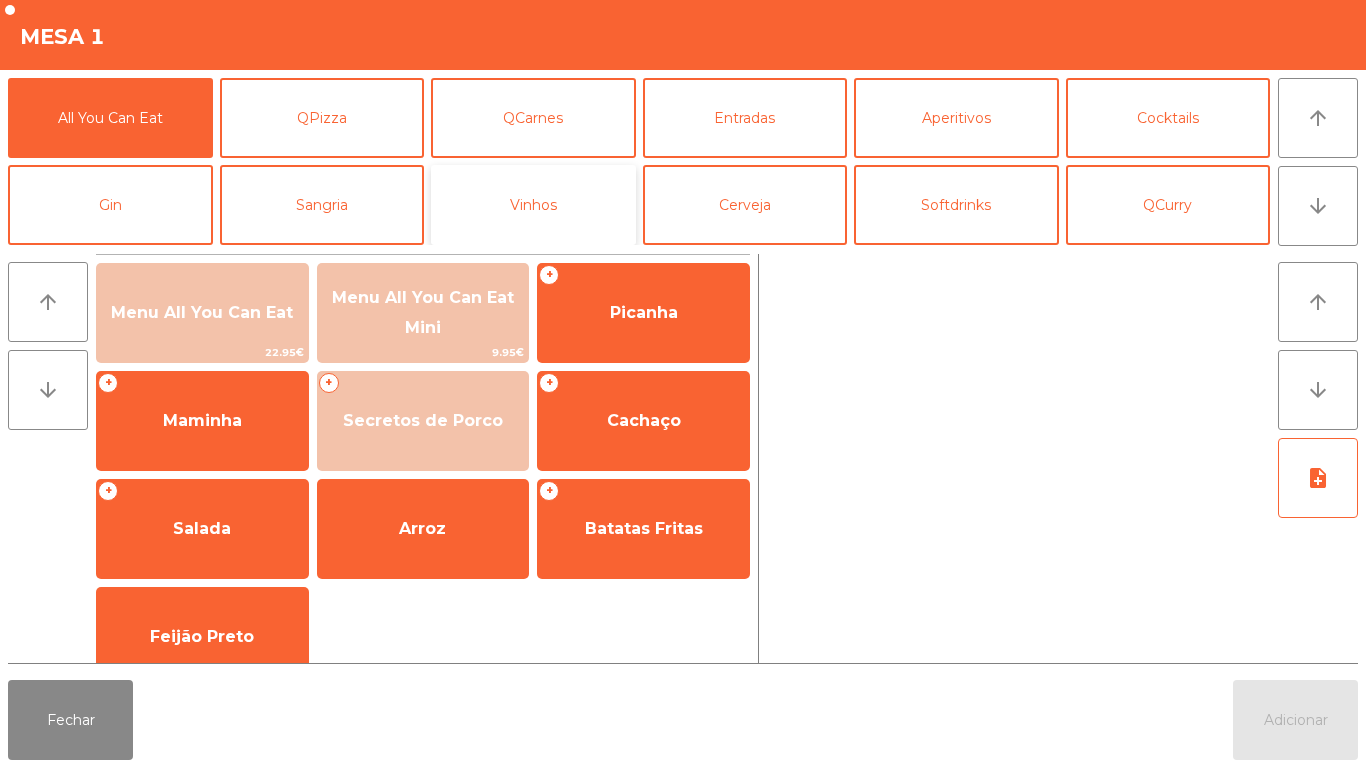click on "Vinhos" 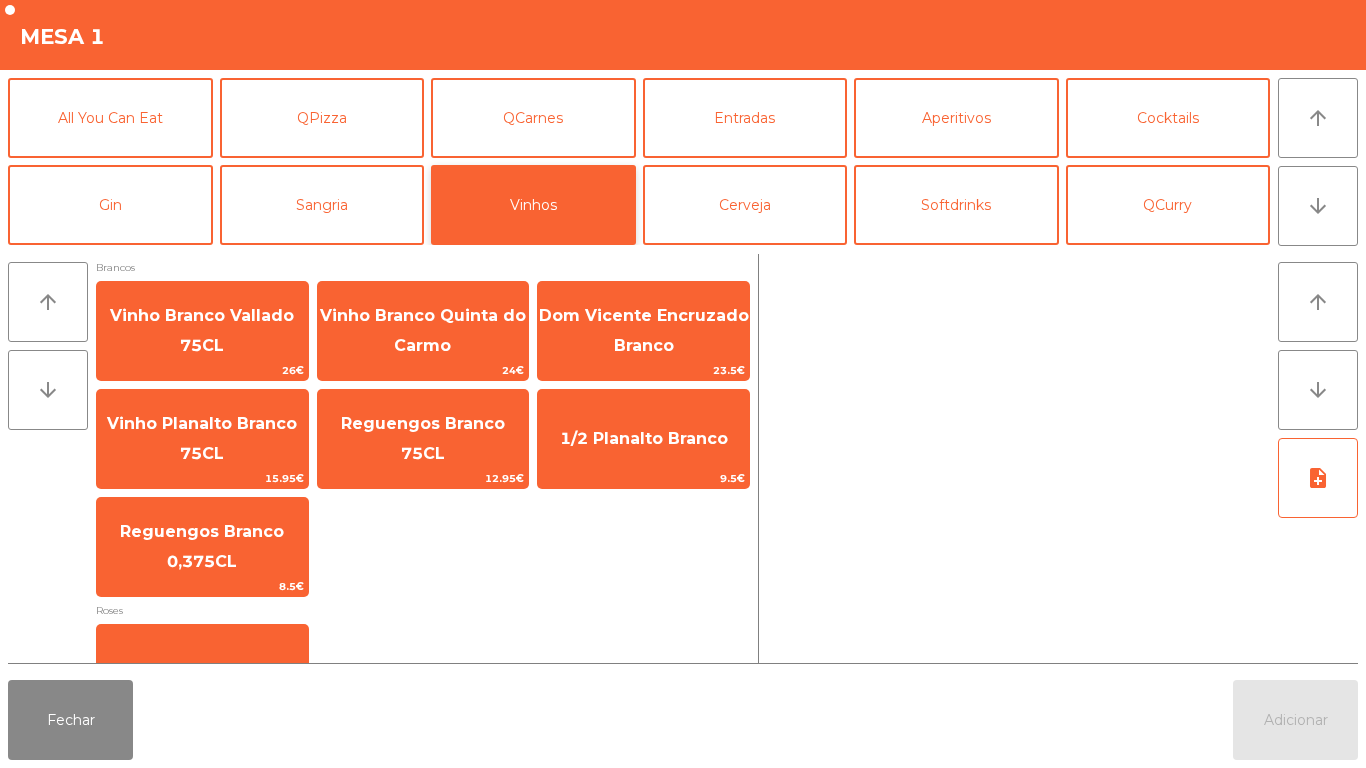 scroll, scrollTop: 461, scrollLeft: 0, axis: vertical 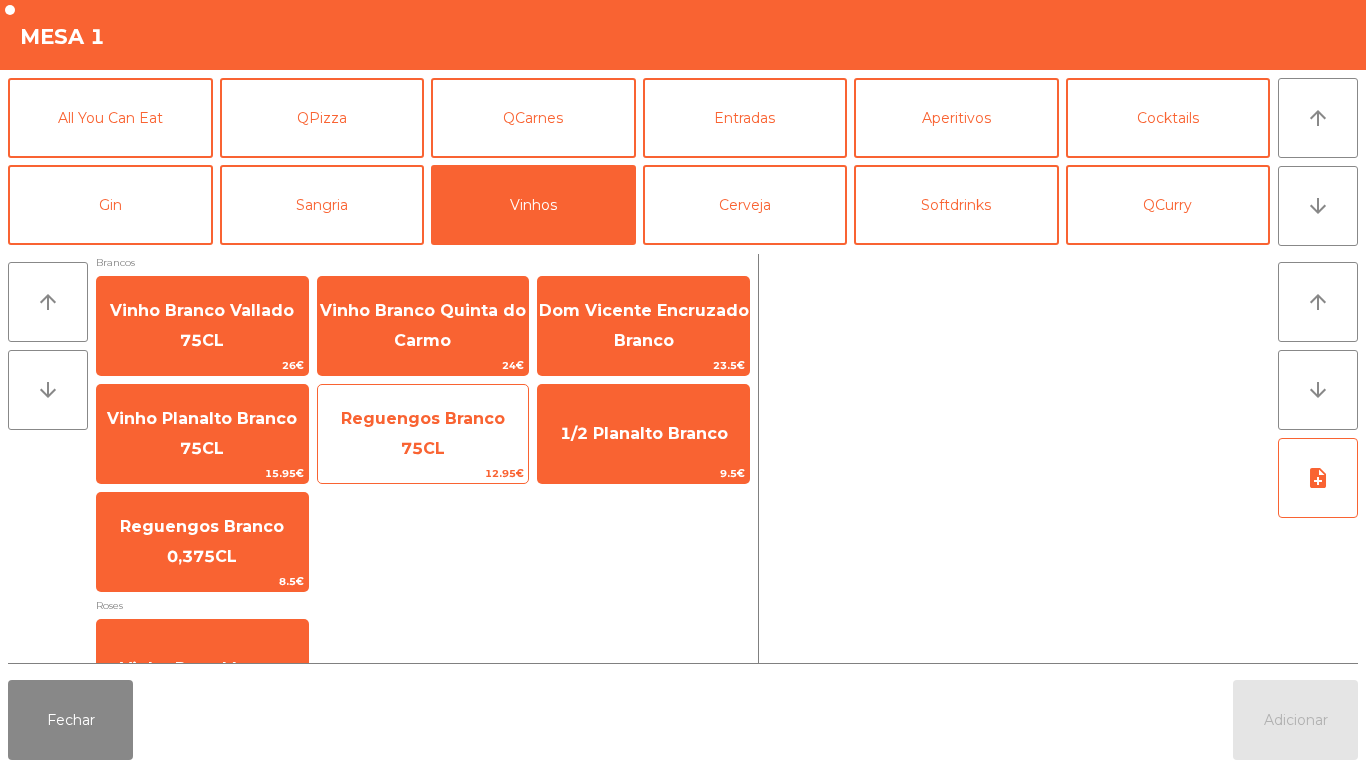 click on "Reguengos Branco 75CL" 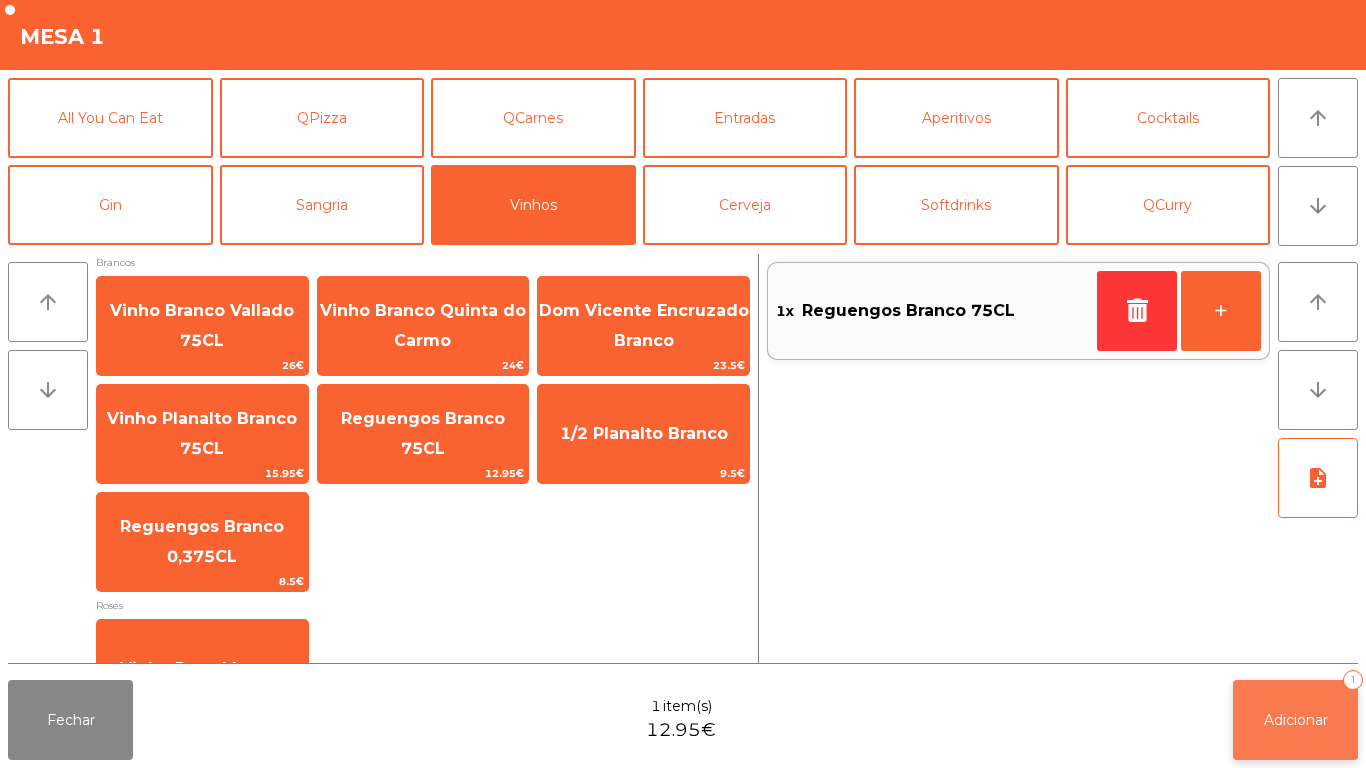 click on "Adicionar" 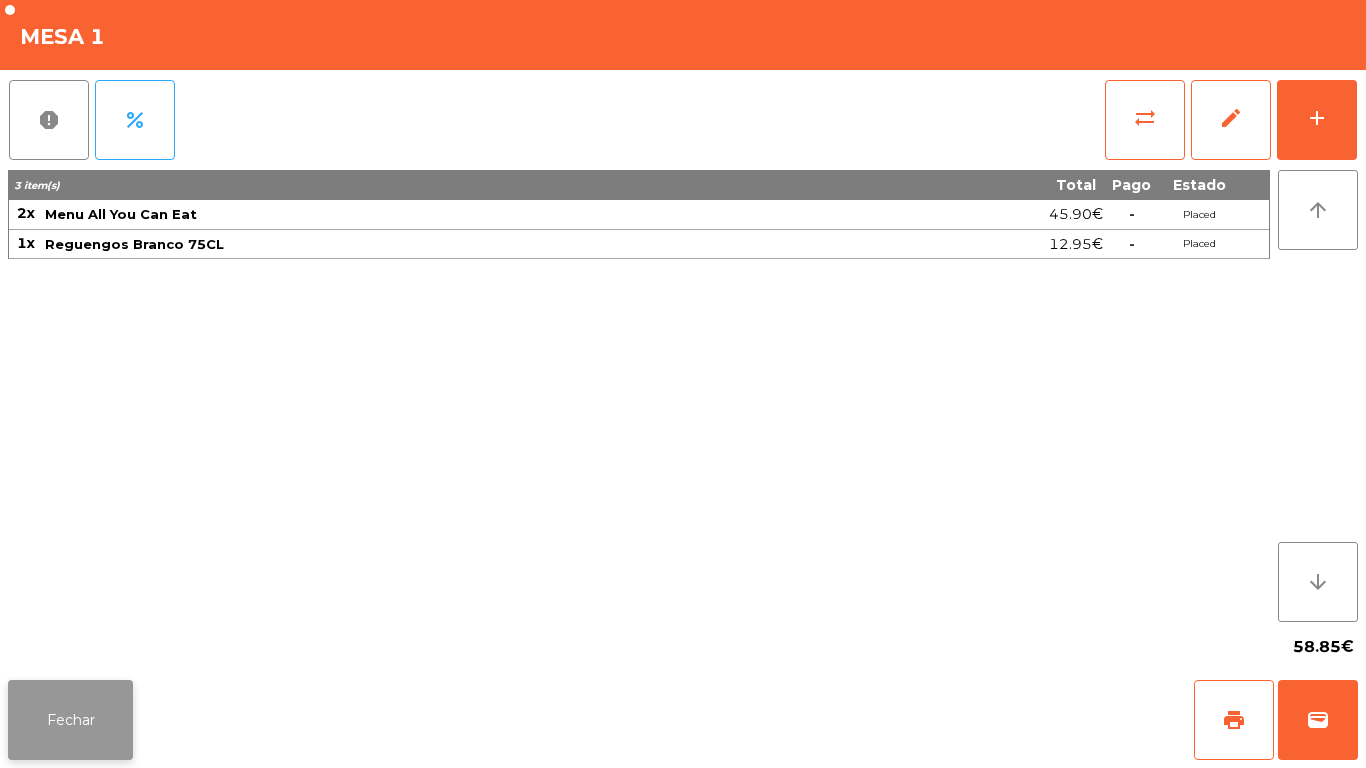 click on "Fechar" 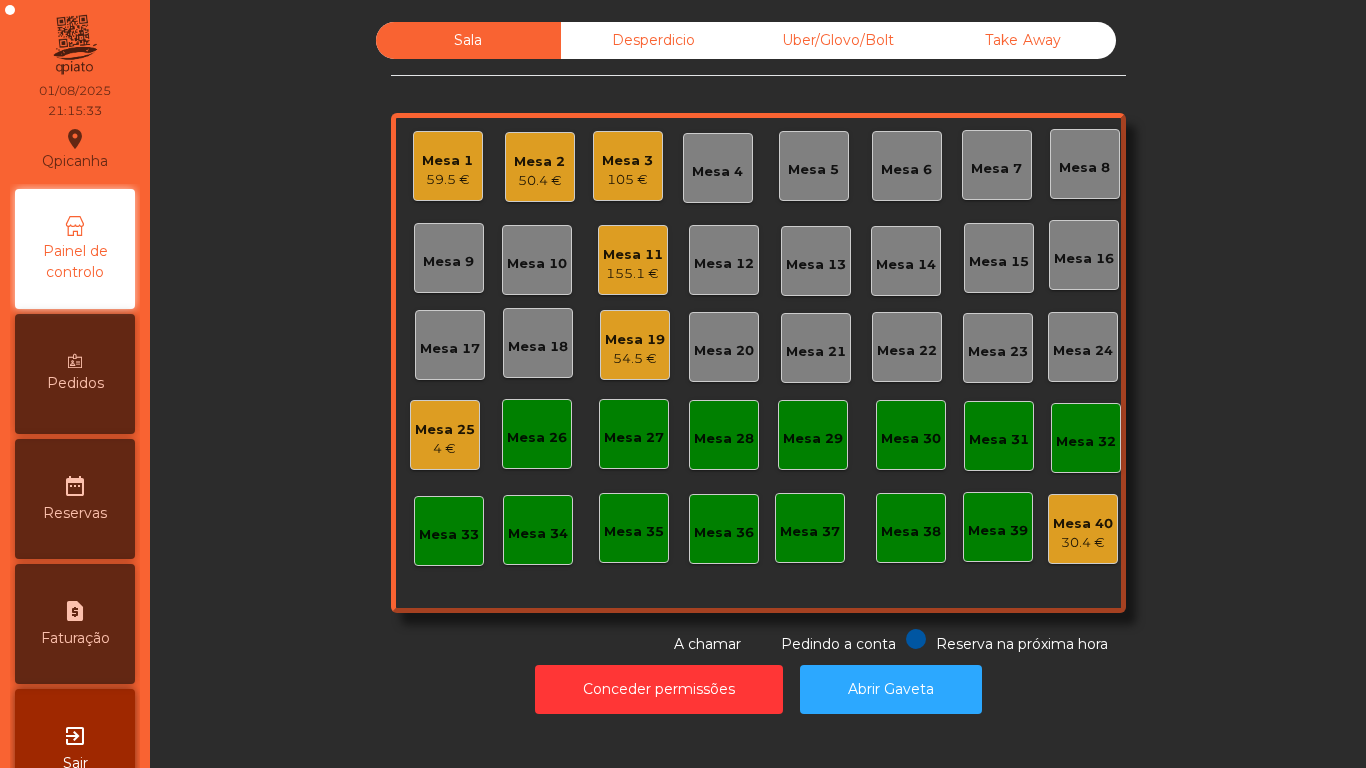 click on "155.1 €" 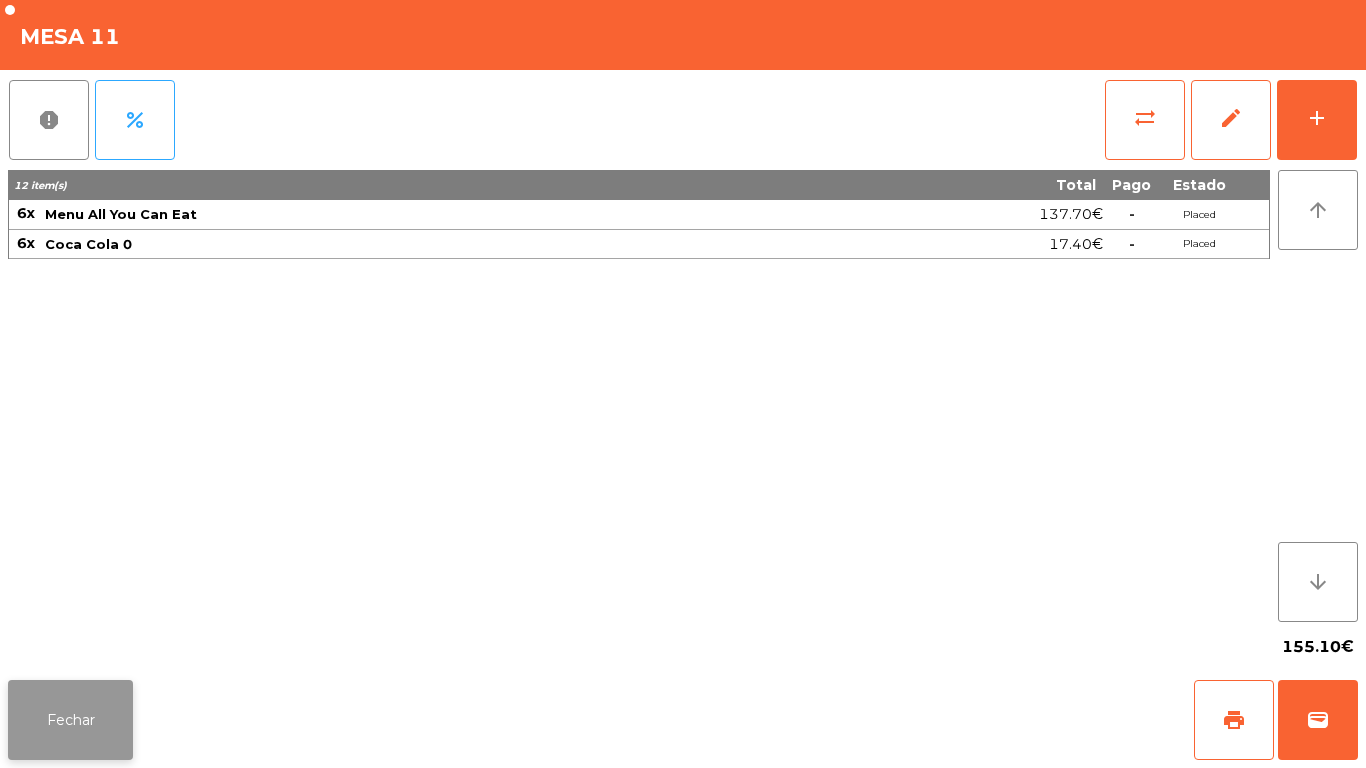 click on "Fechar" 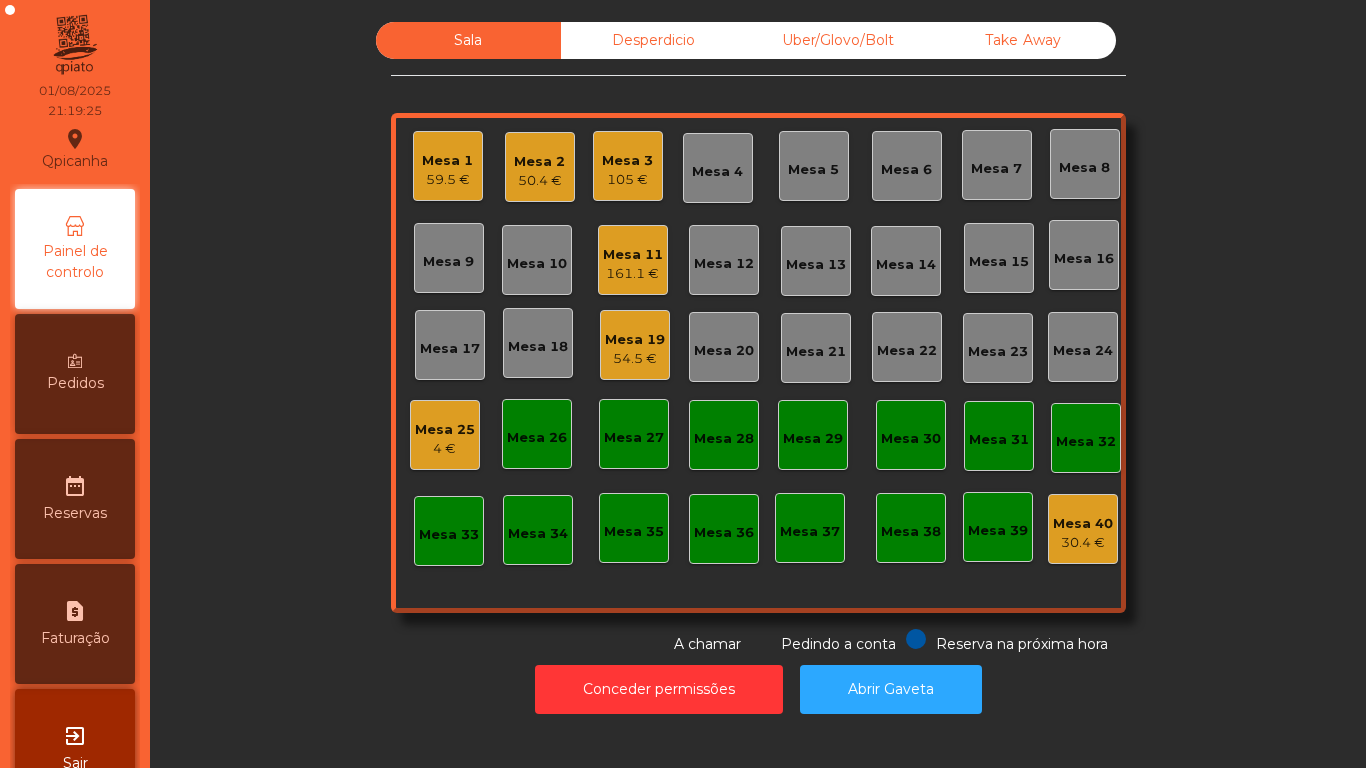 click on "Mesa 19" 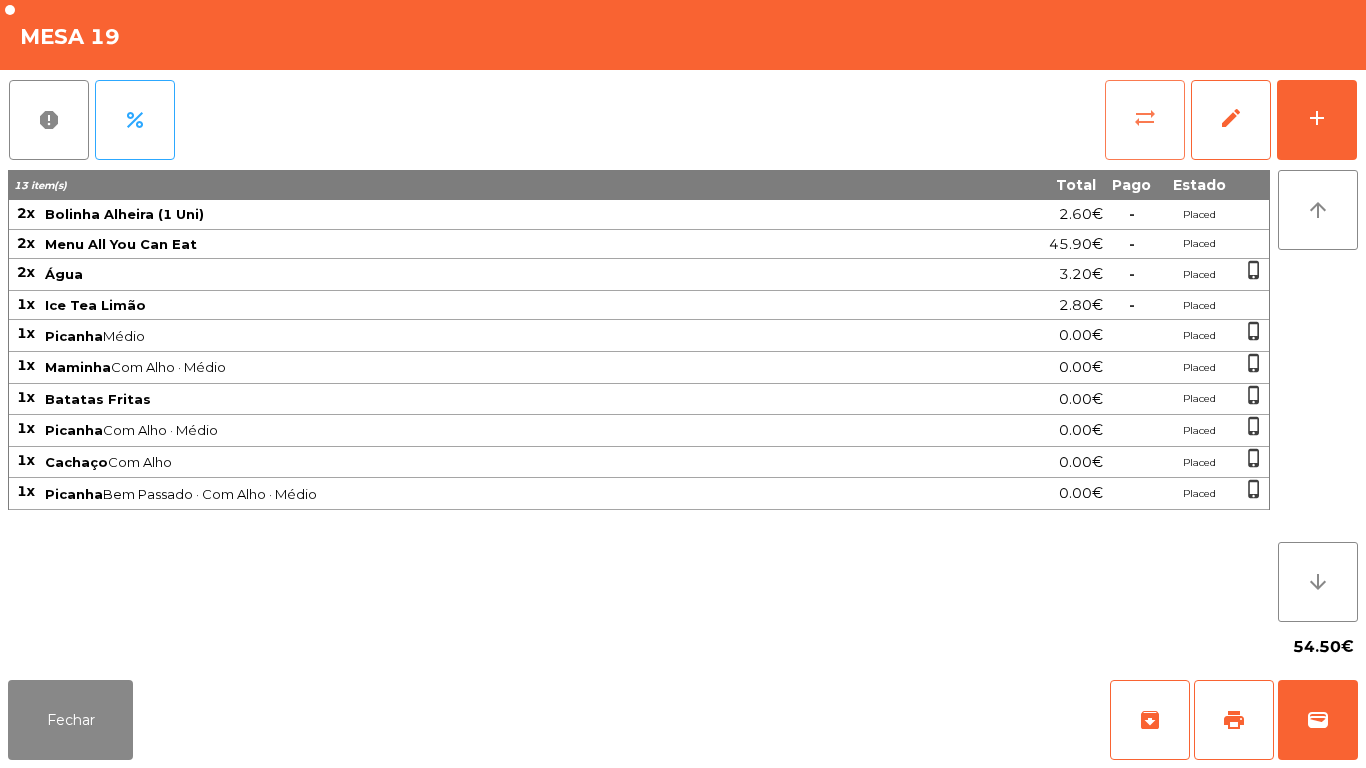 click on "sync_alt" 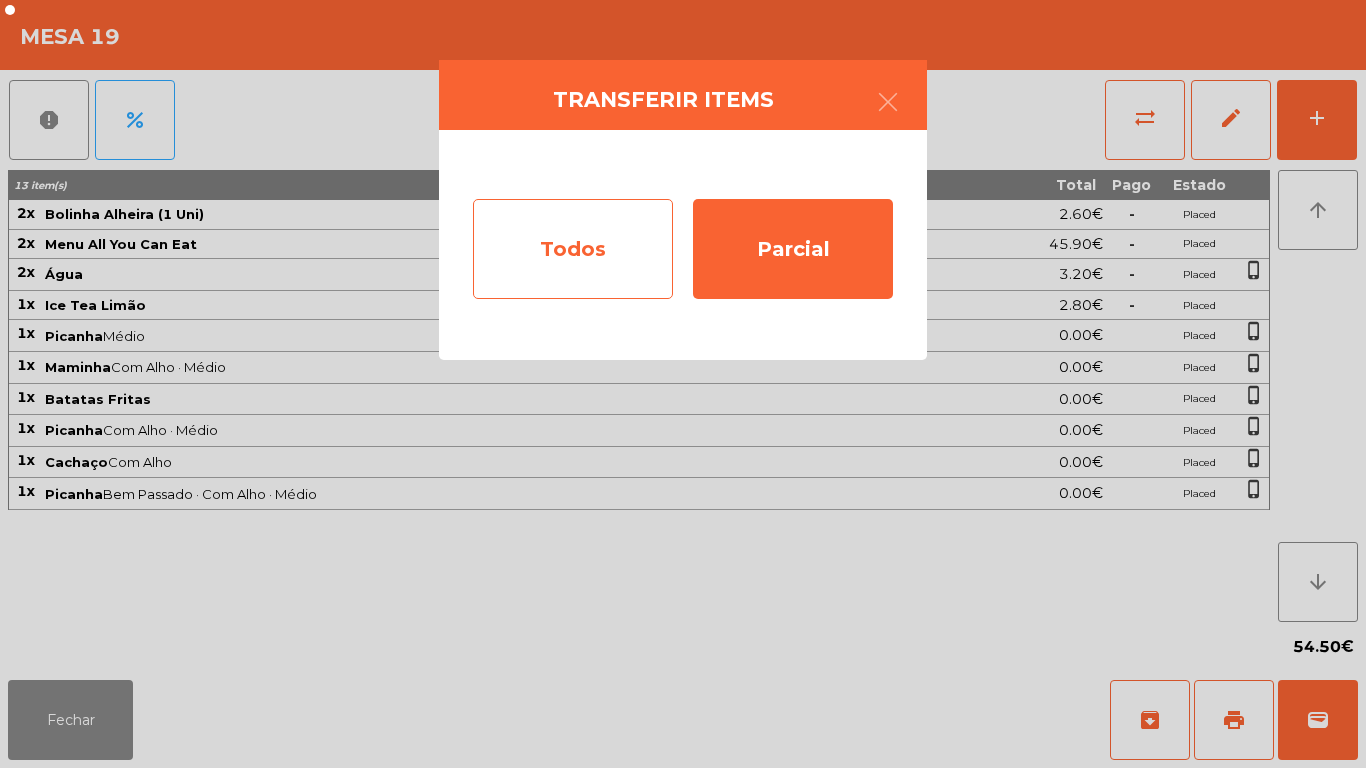 click on "Todos" 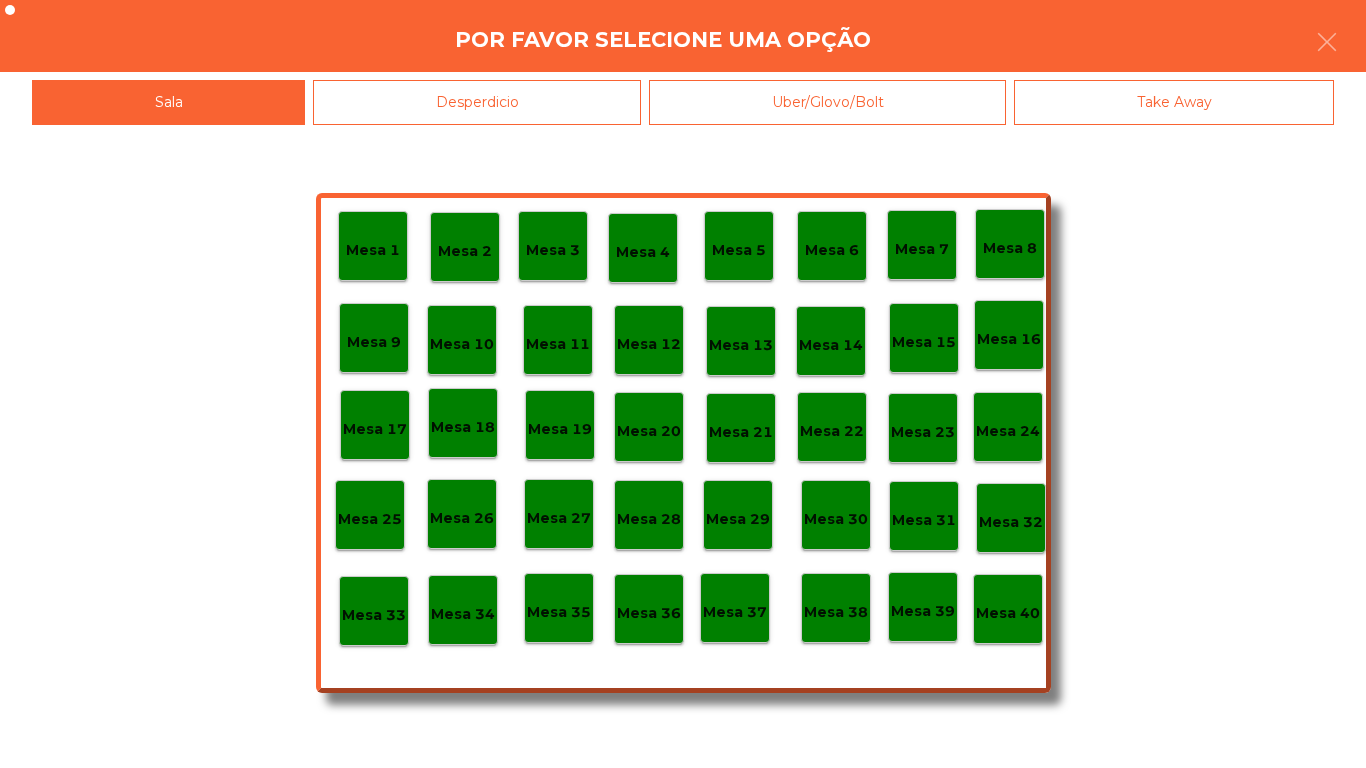 click on "Mesa 40" 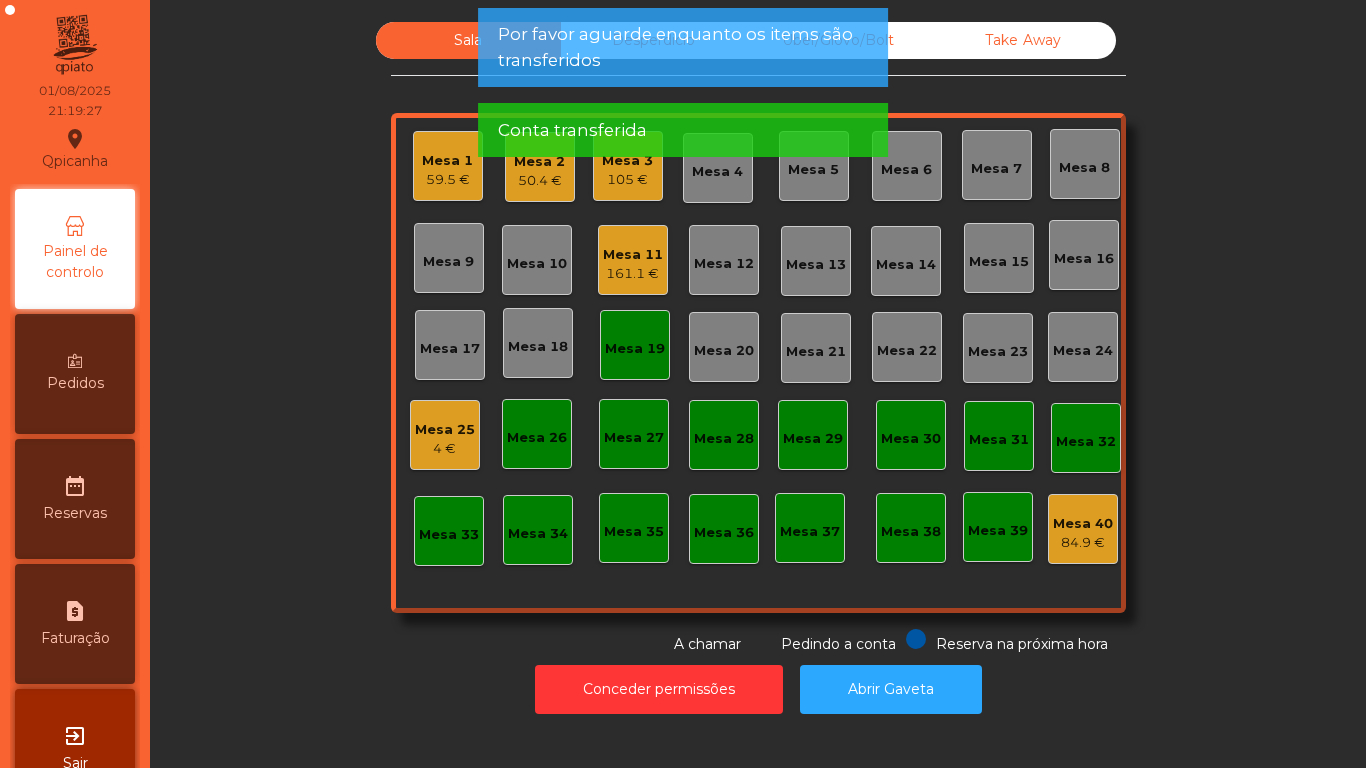 click on "Mesa 19" 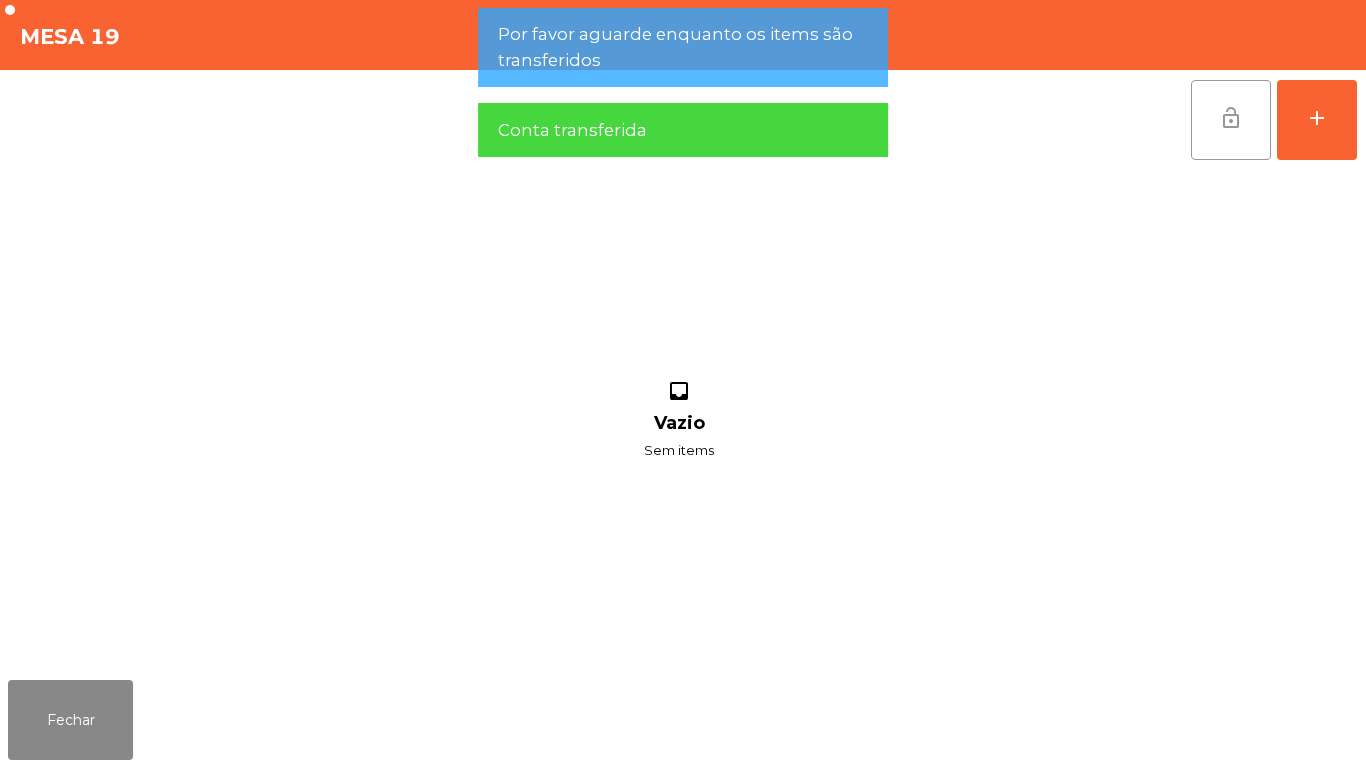 click on "lock_open" 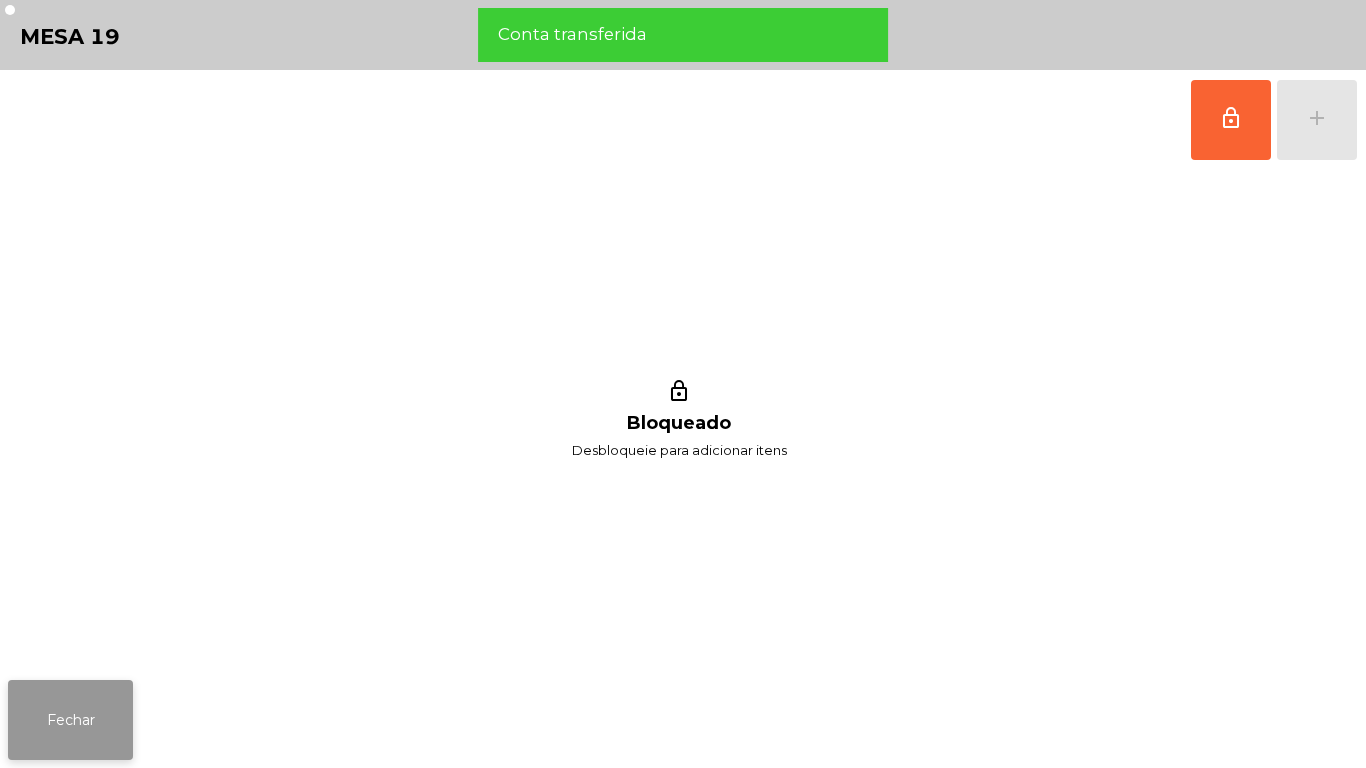 click on "Fechar" 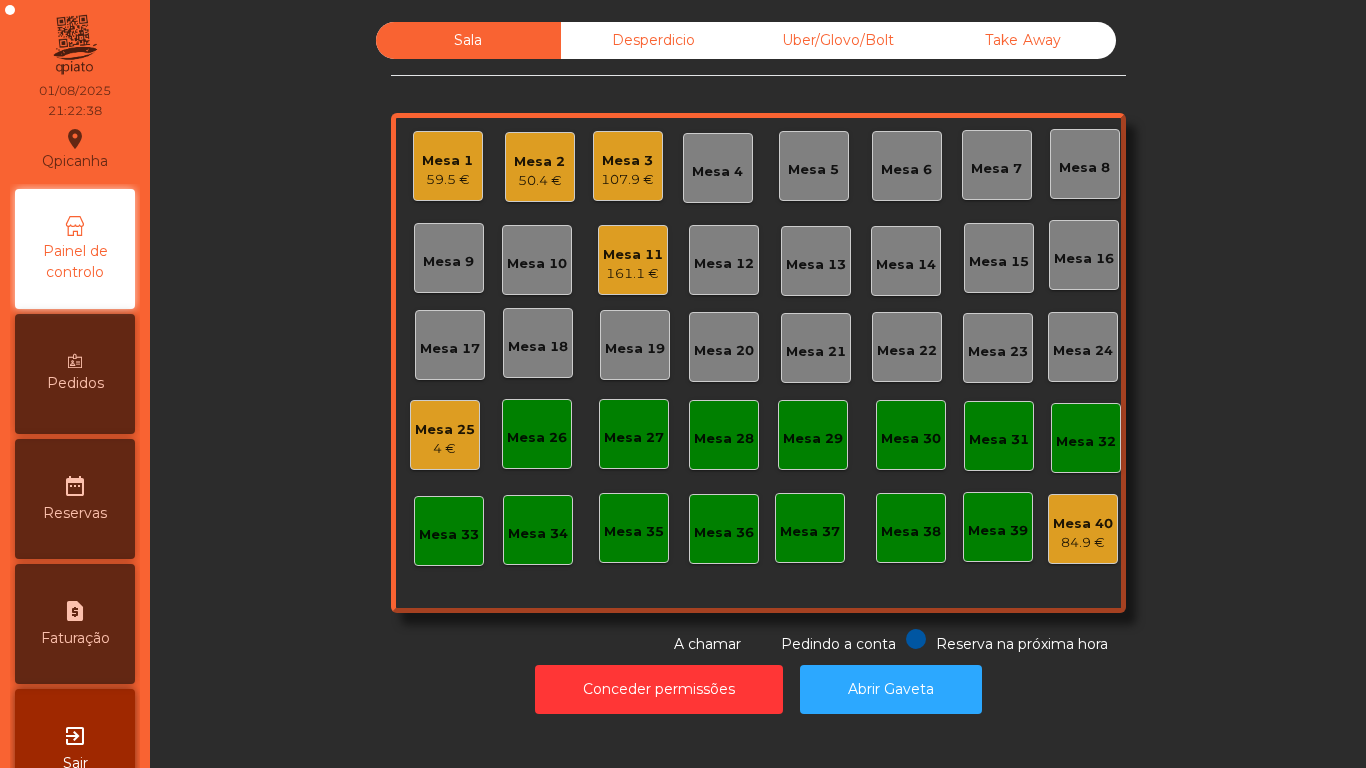 click on "161.1 €" 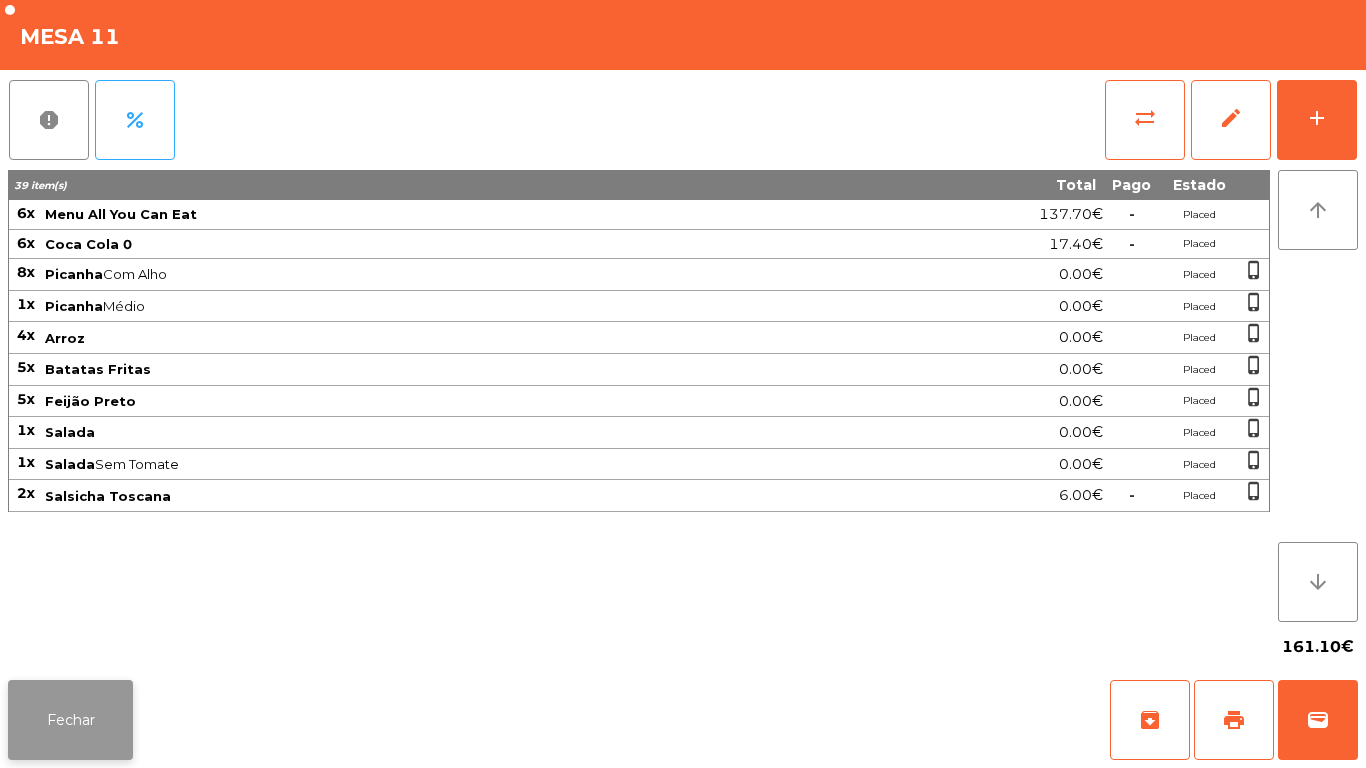 click on "Fechar" 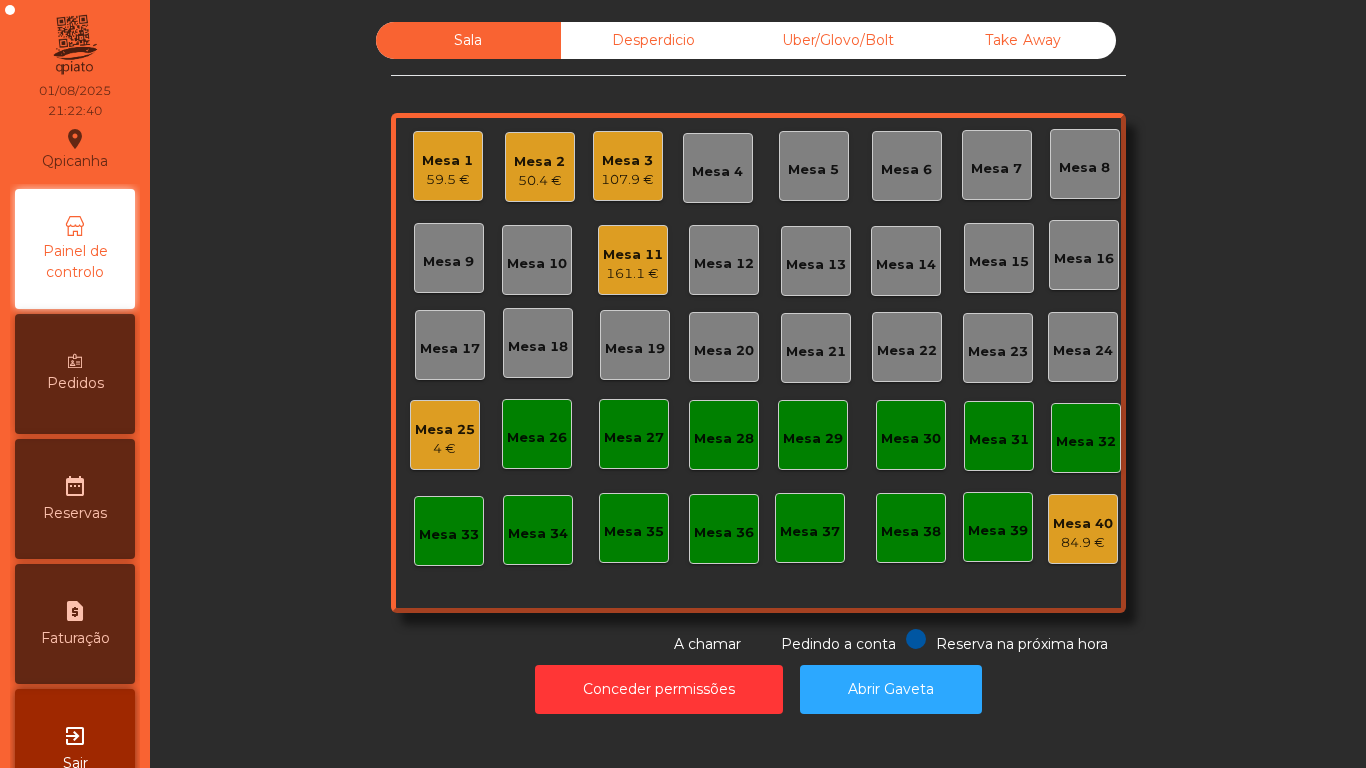 click on "Mesa 3   107.9 €" 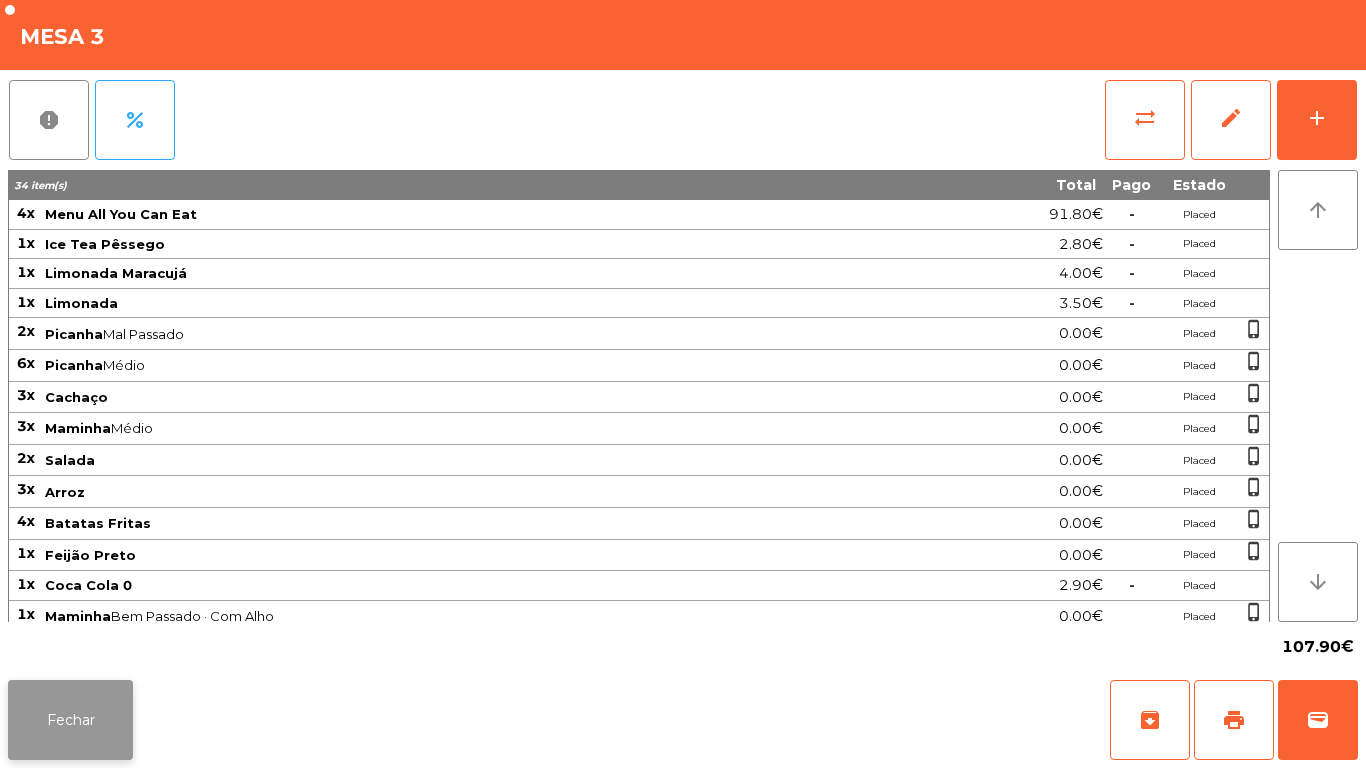 click on "Fechar" 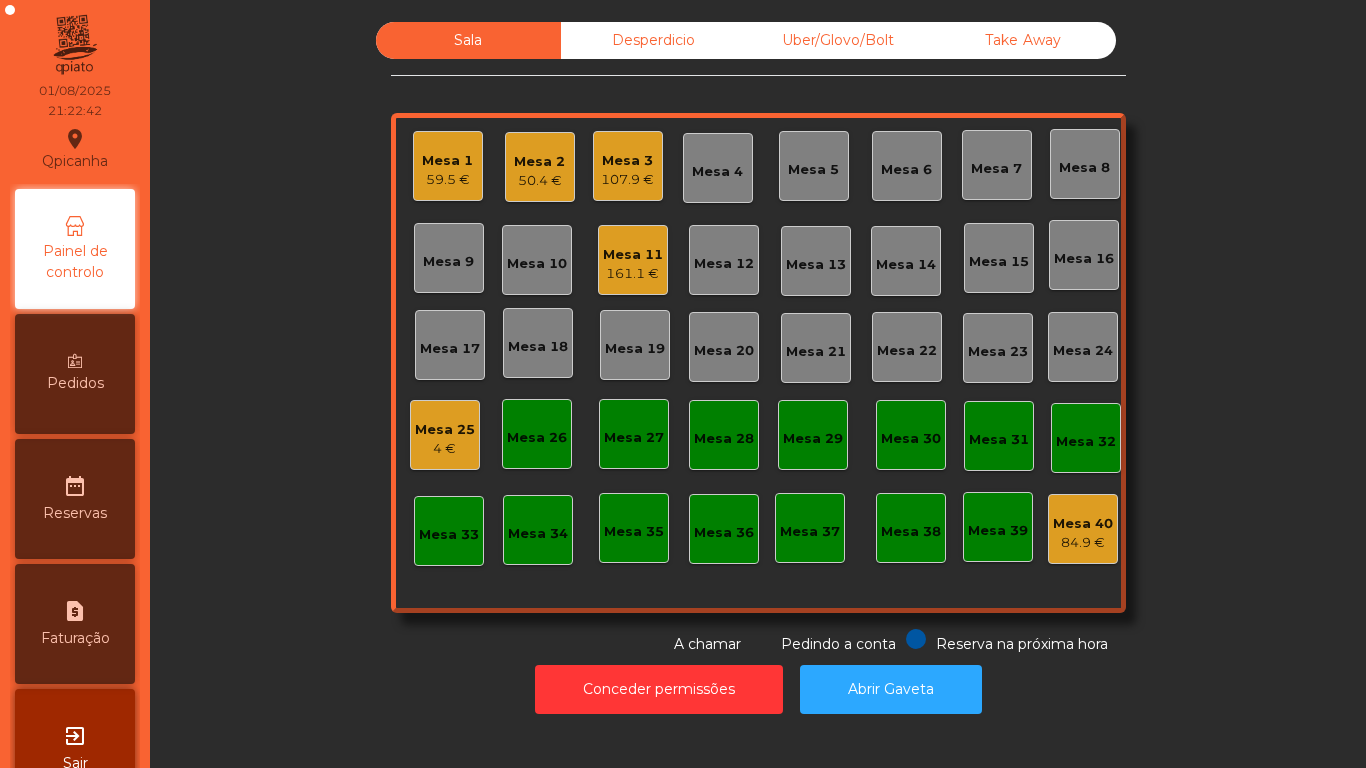 click on "Mesa 2" 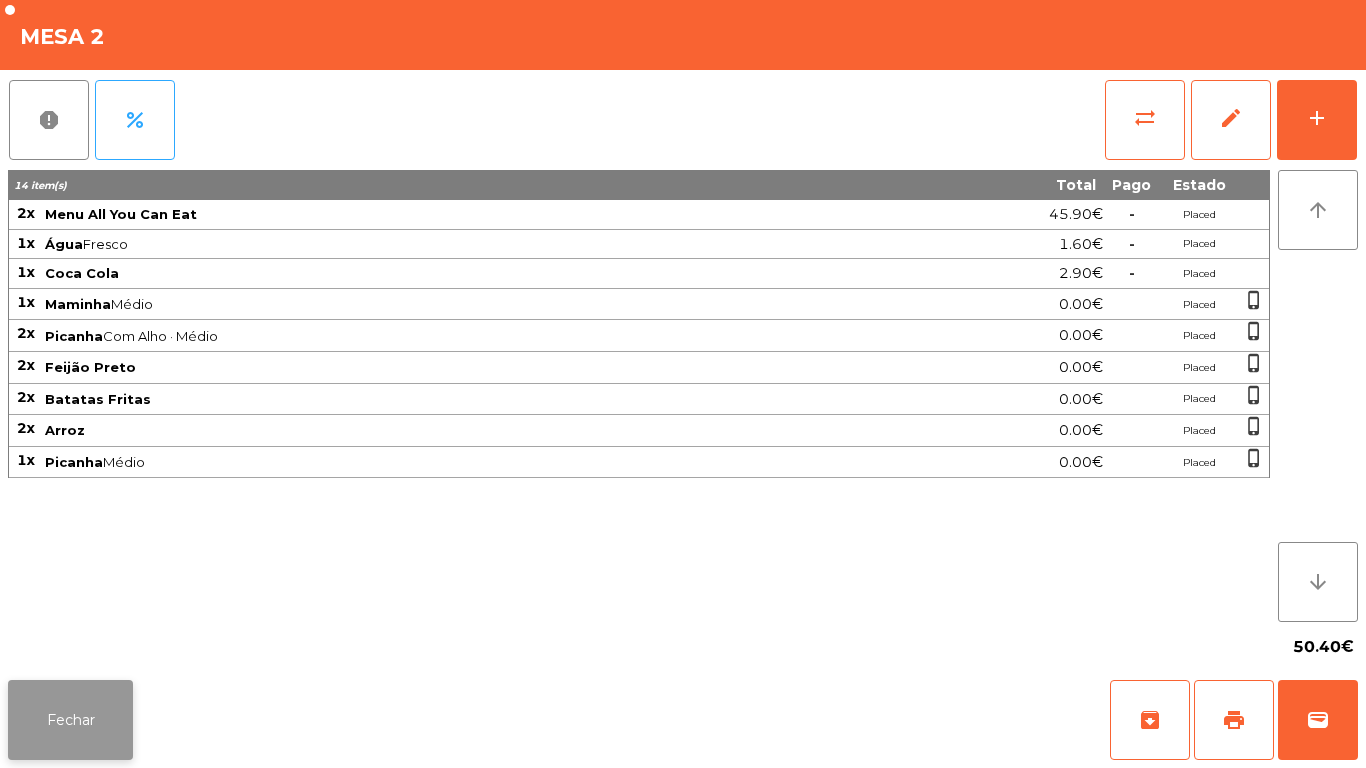 click on "Fechar" 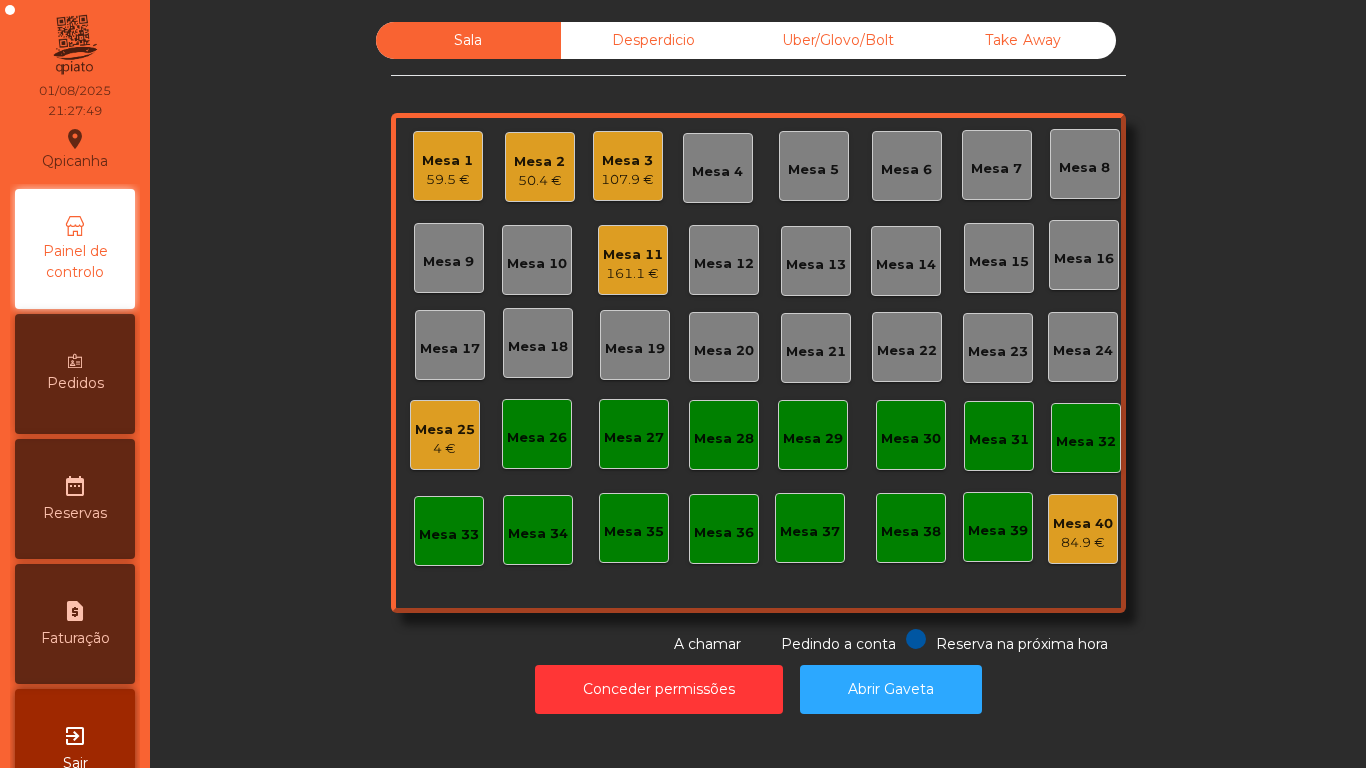 click on "Mesa 11" 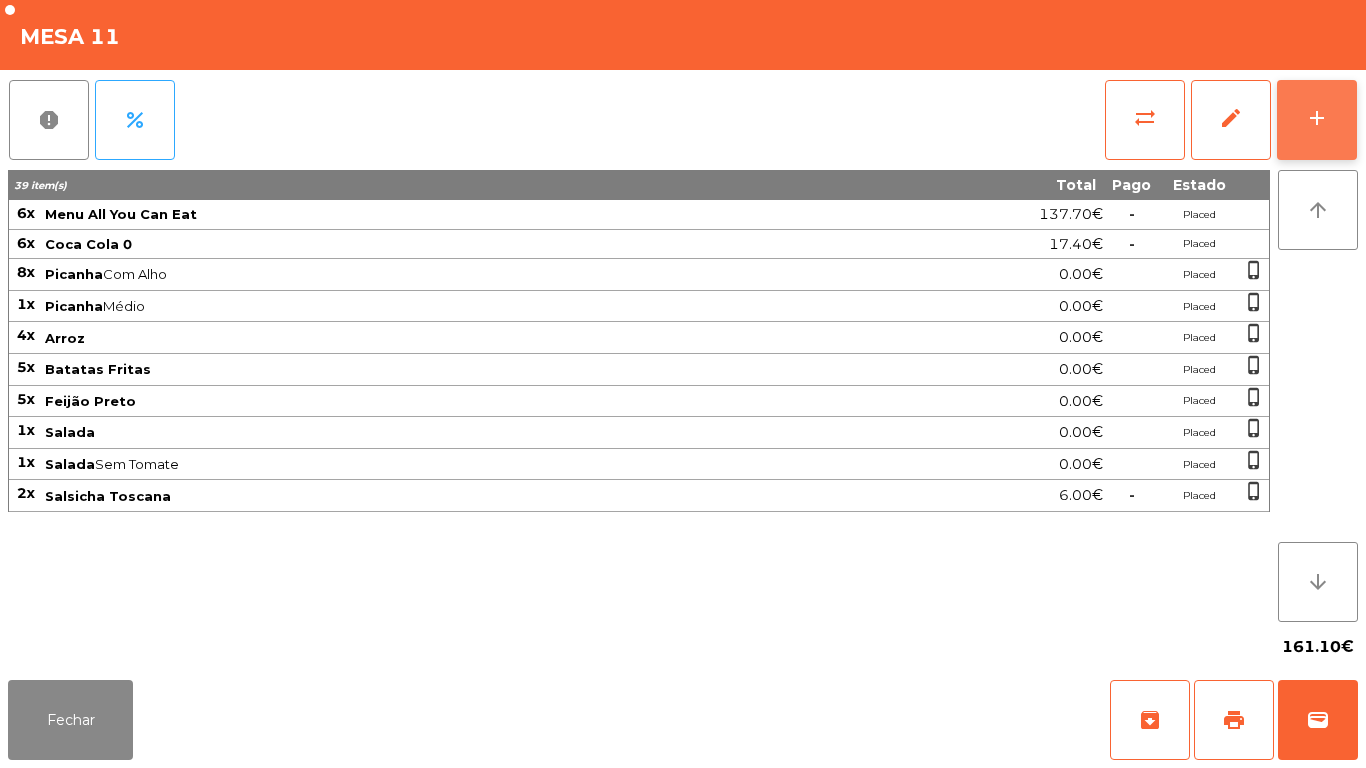 click on "add" 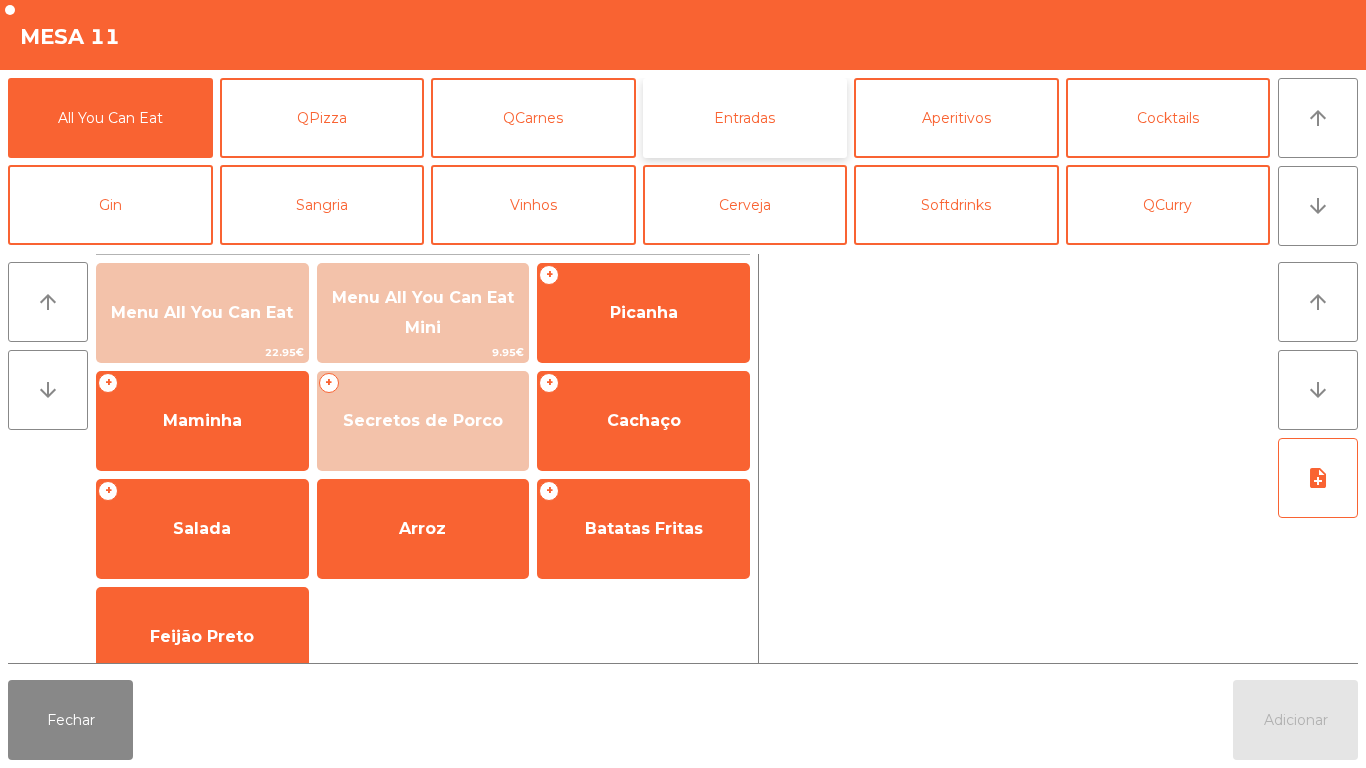 click on "Entradas" 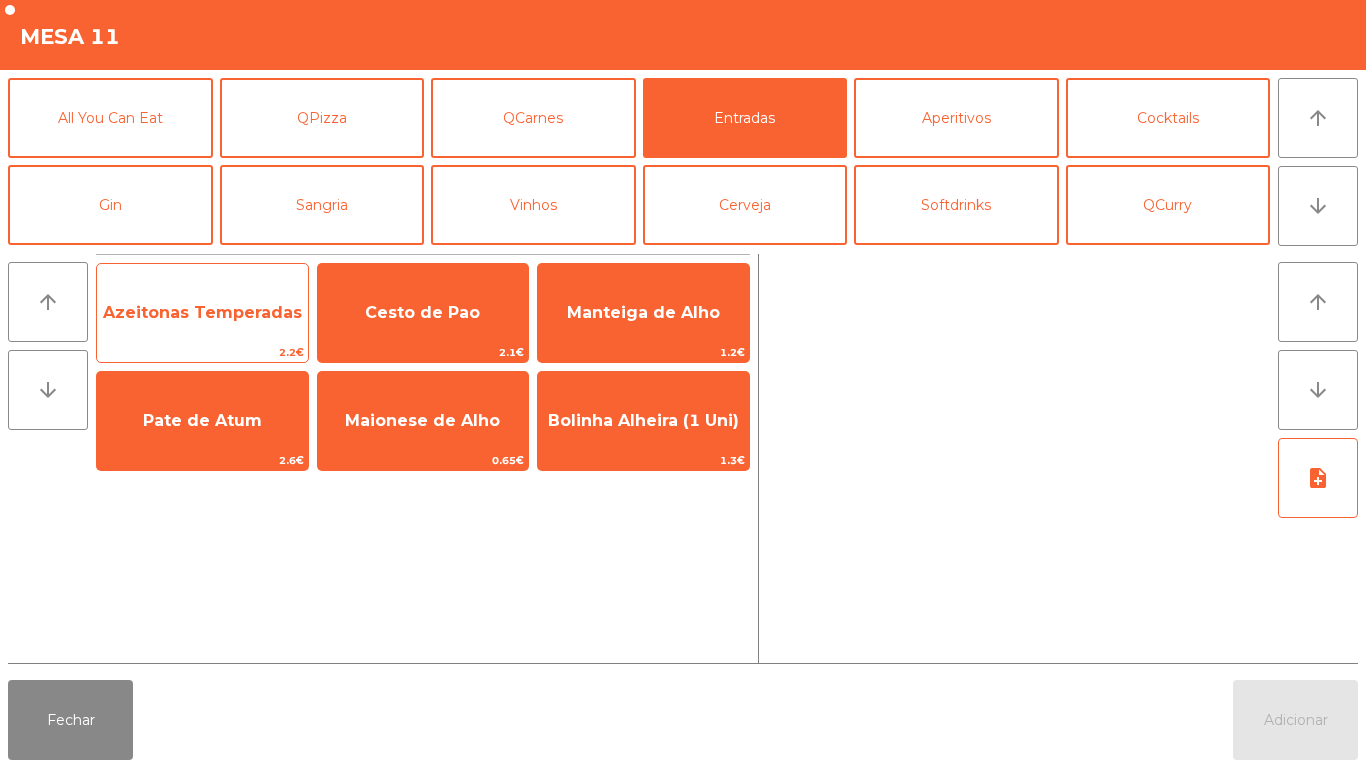 click on "Azeitonas Temperadas" 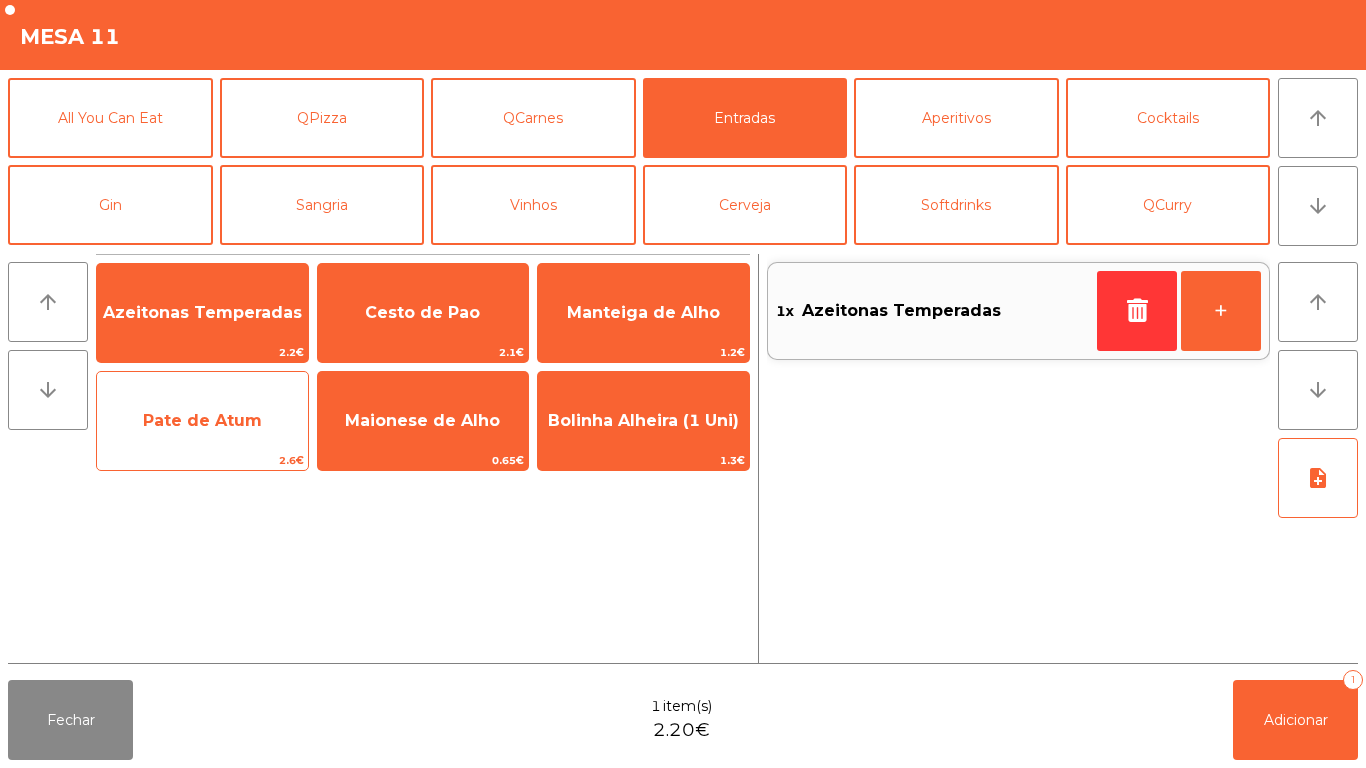 click on "Pate de Atum" 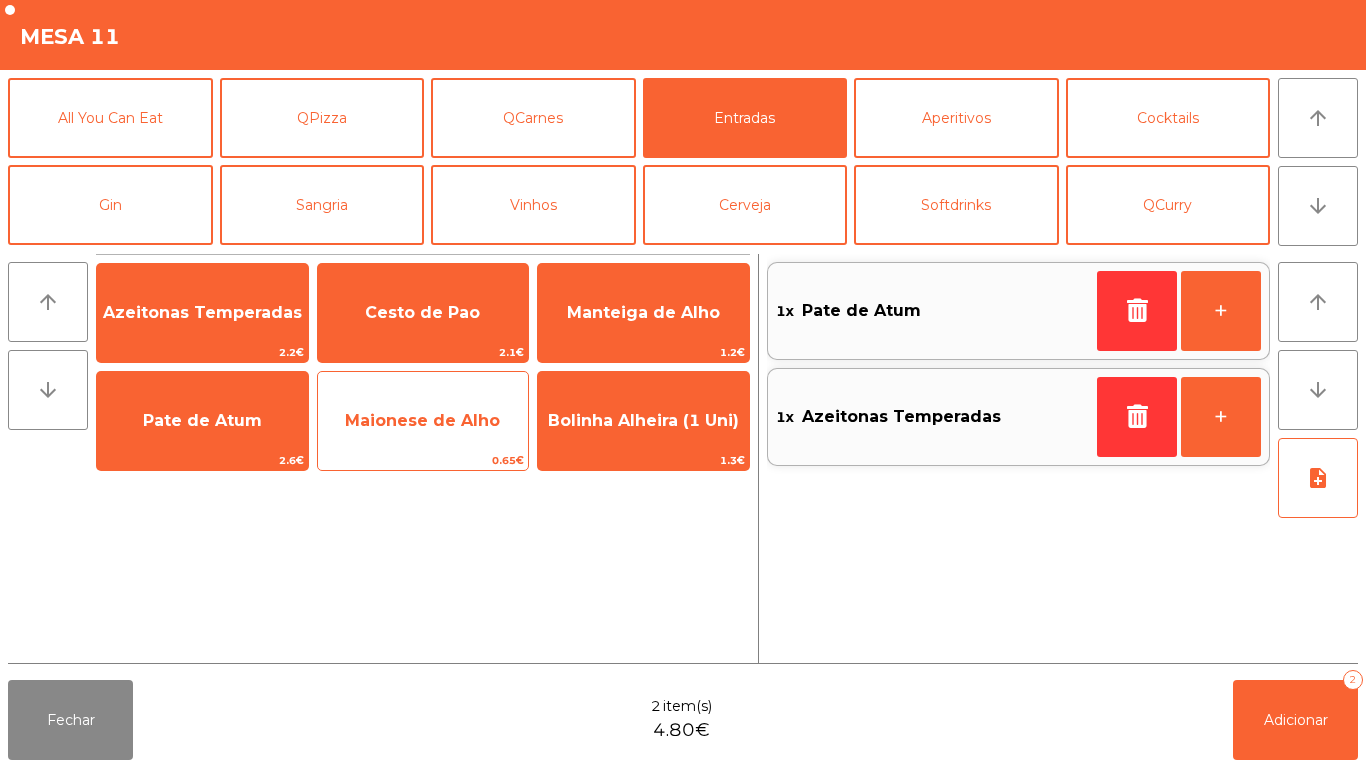 click on "Maionese de Alho" 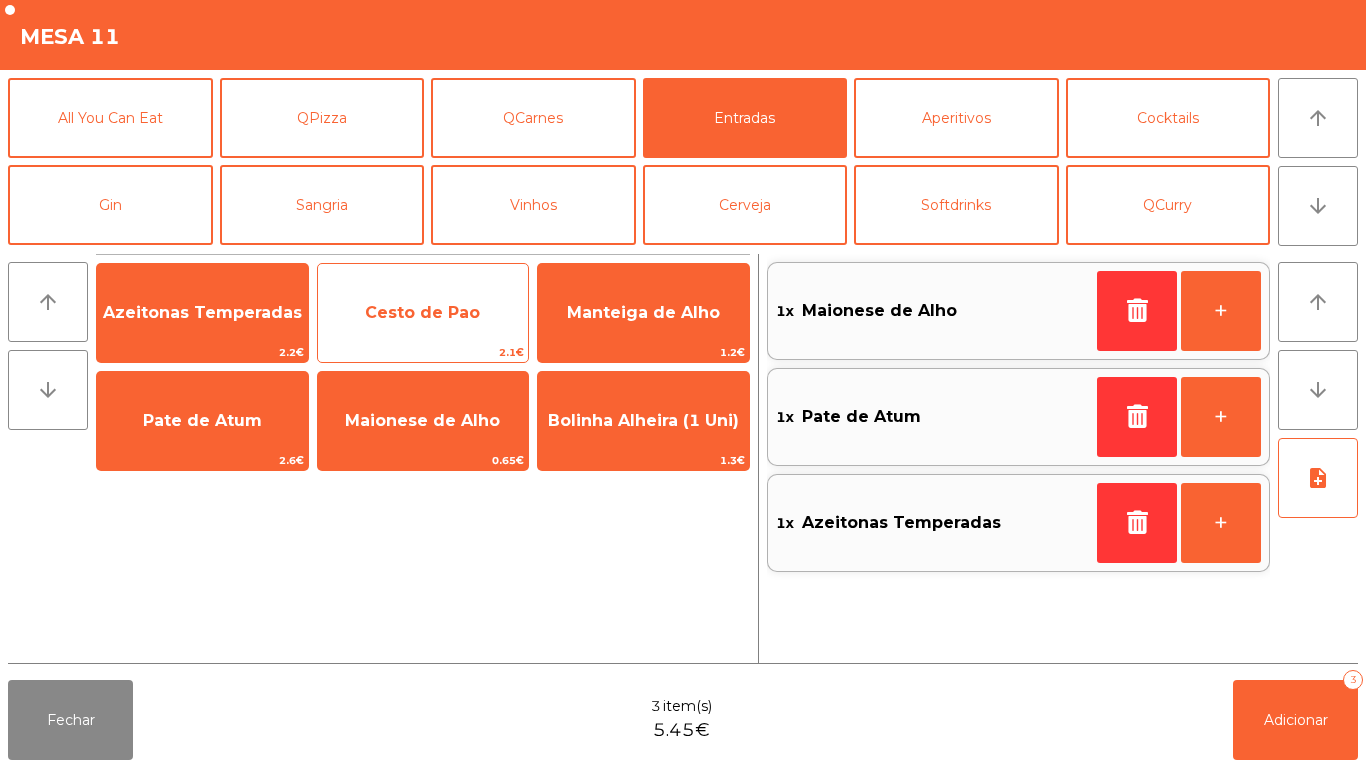 click on "Cesto de Pao" 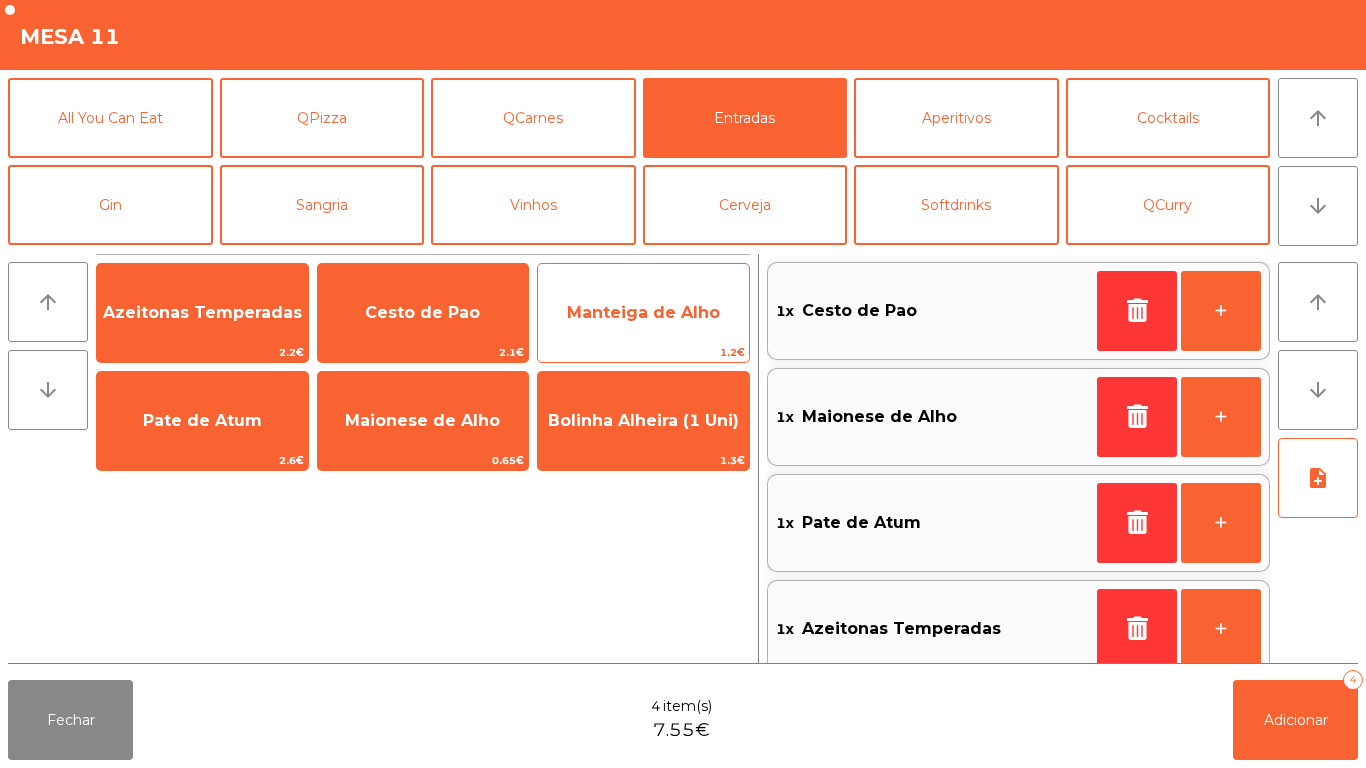 click on "Manteiga de Alho" 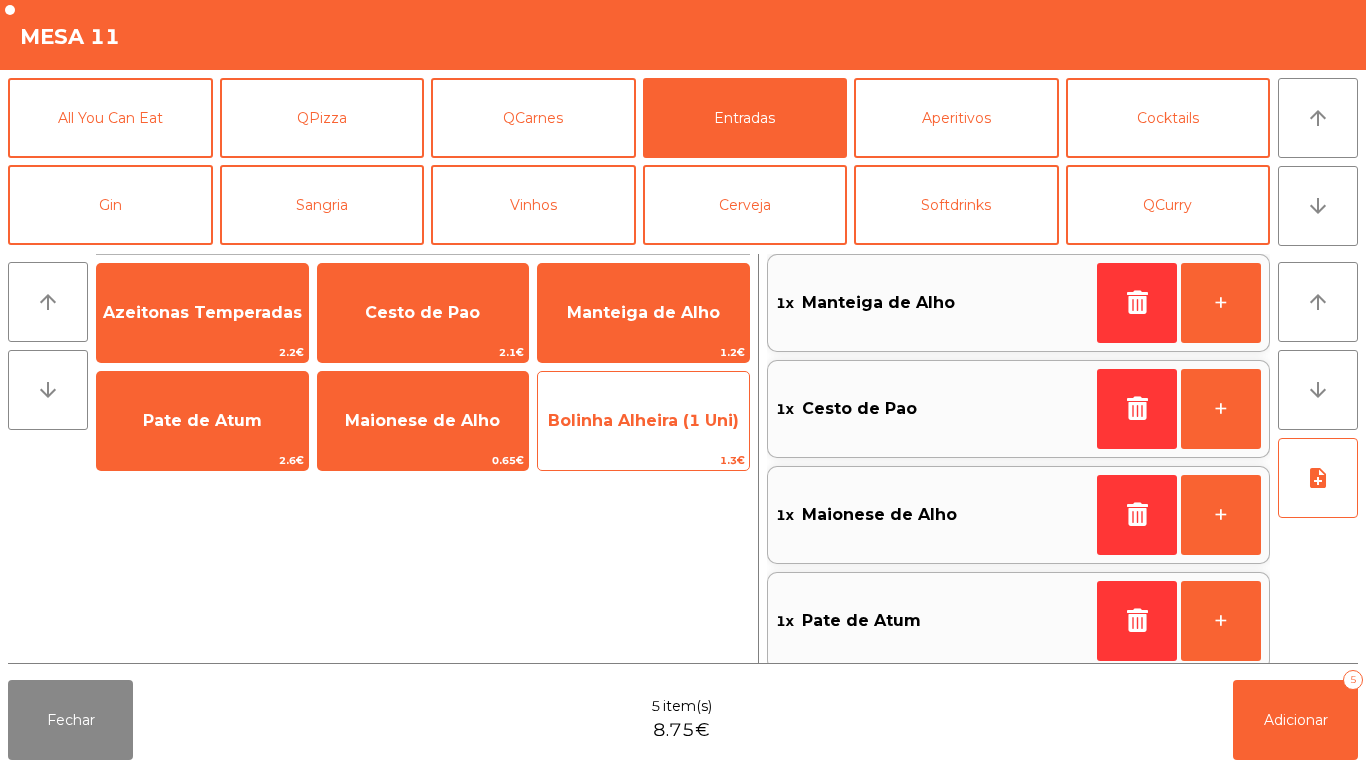 click on "Bolinha Alheira (1 Uni)" 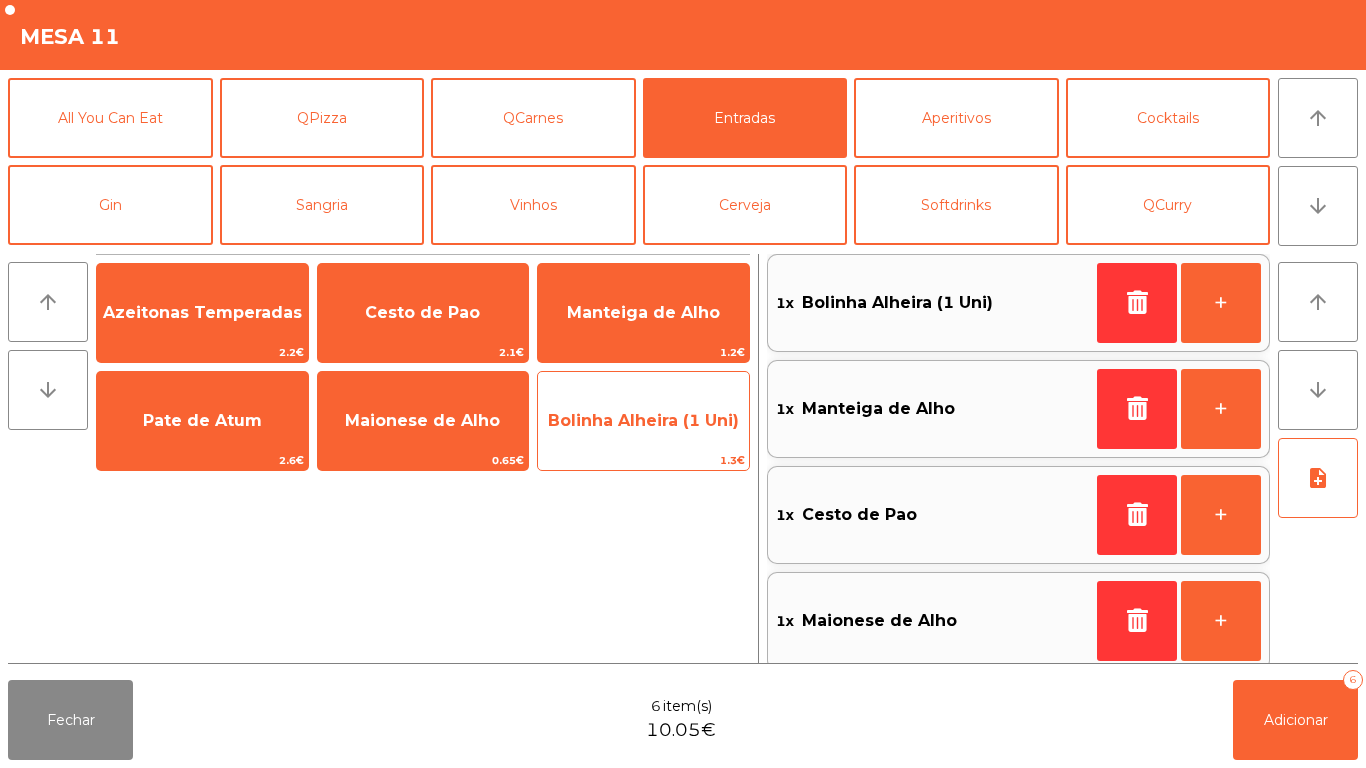 click on "Bolinha Alheira (1 Uni)" 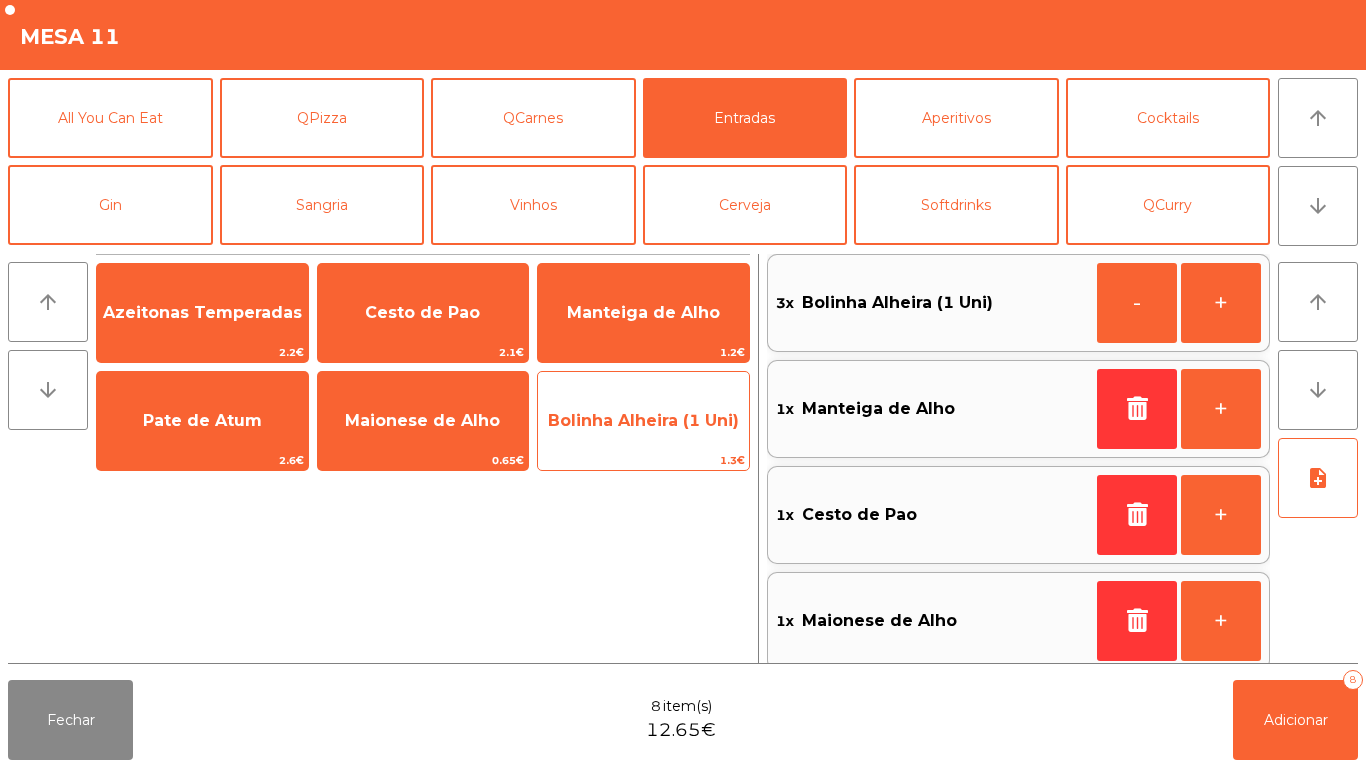 click on "Bolinha Alheira (1 Uni)" 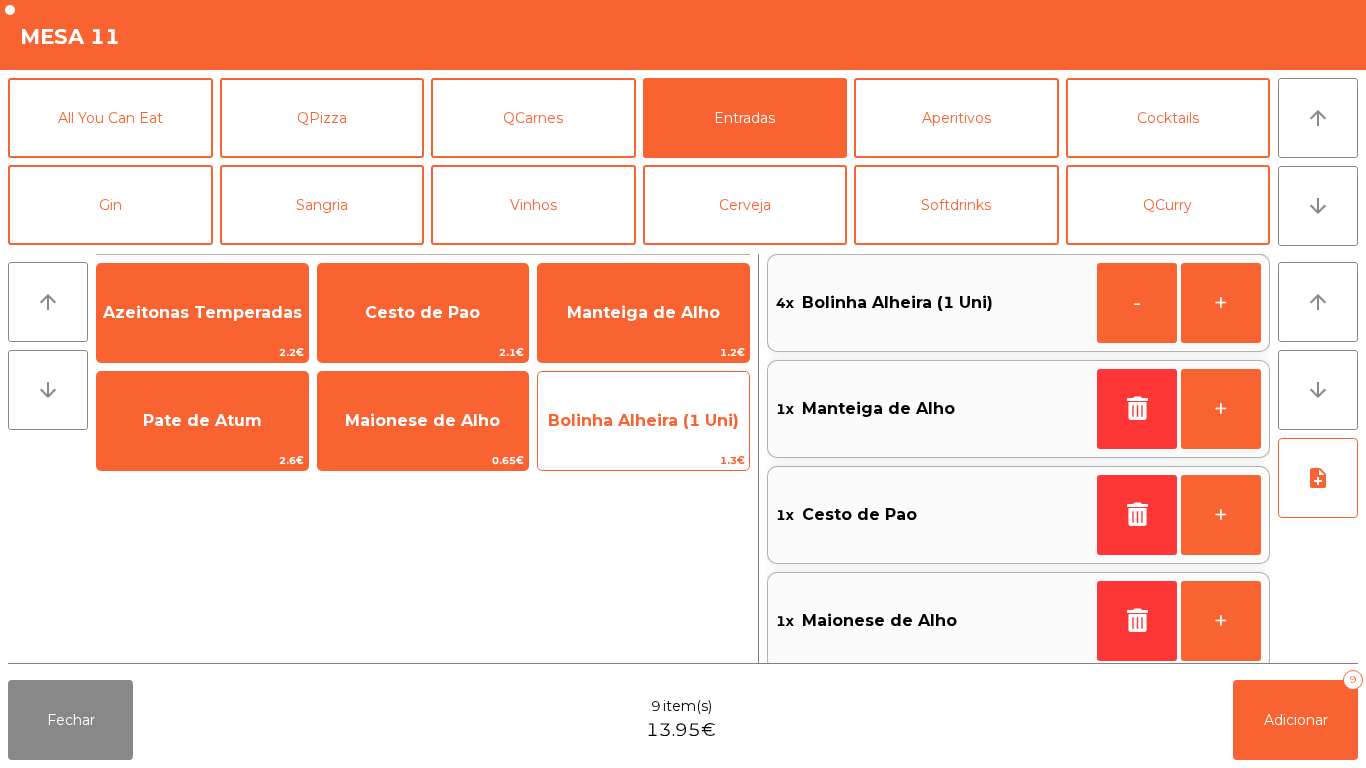 click on "Bolinha Alheira (1 Uni)" 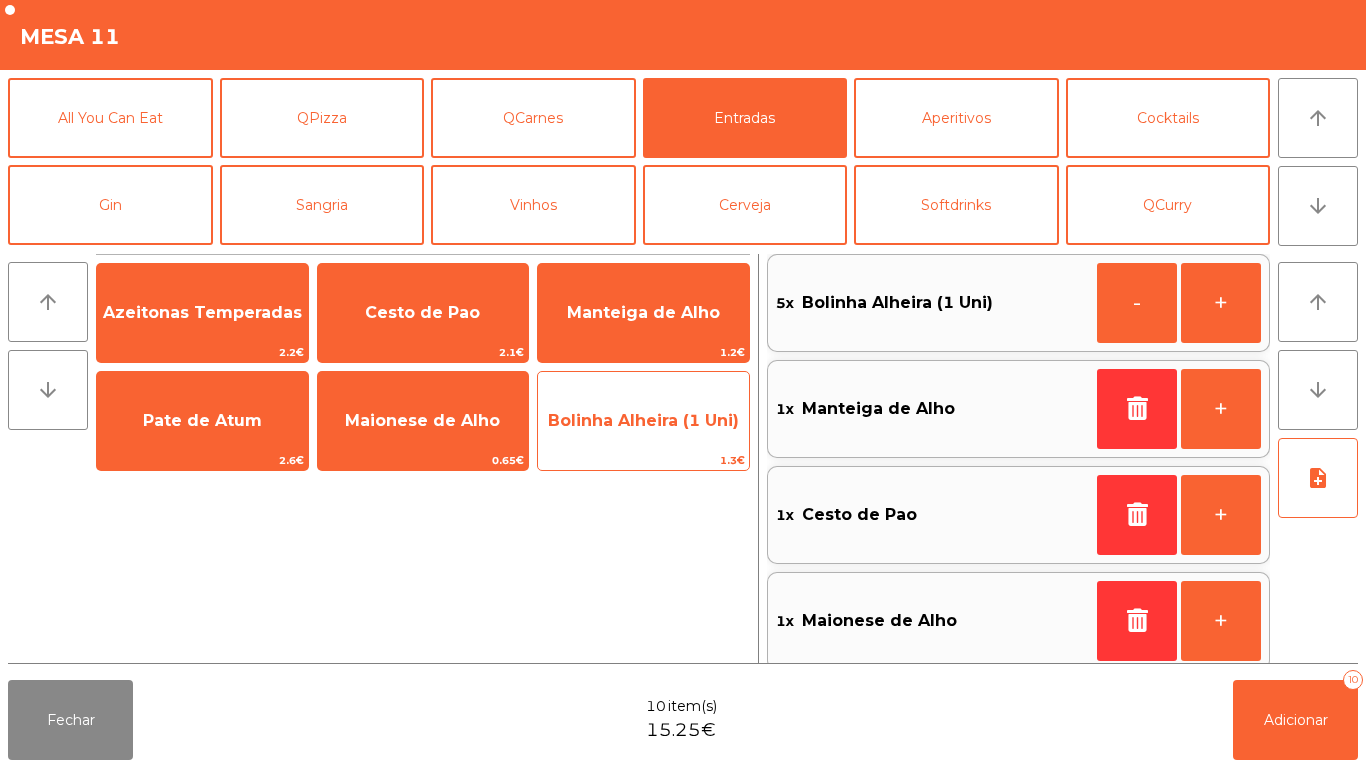 click on "Bolinha Alheira (1 Uni)" 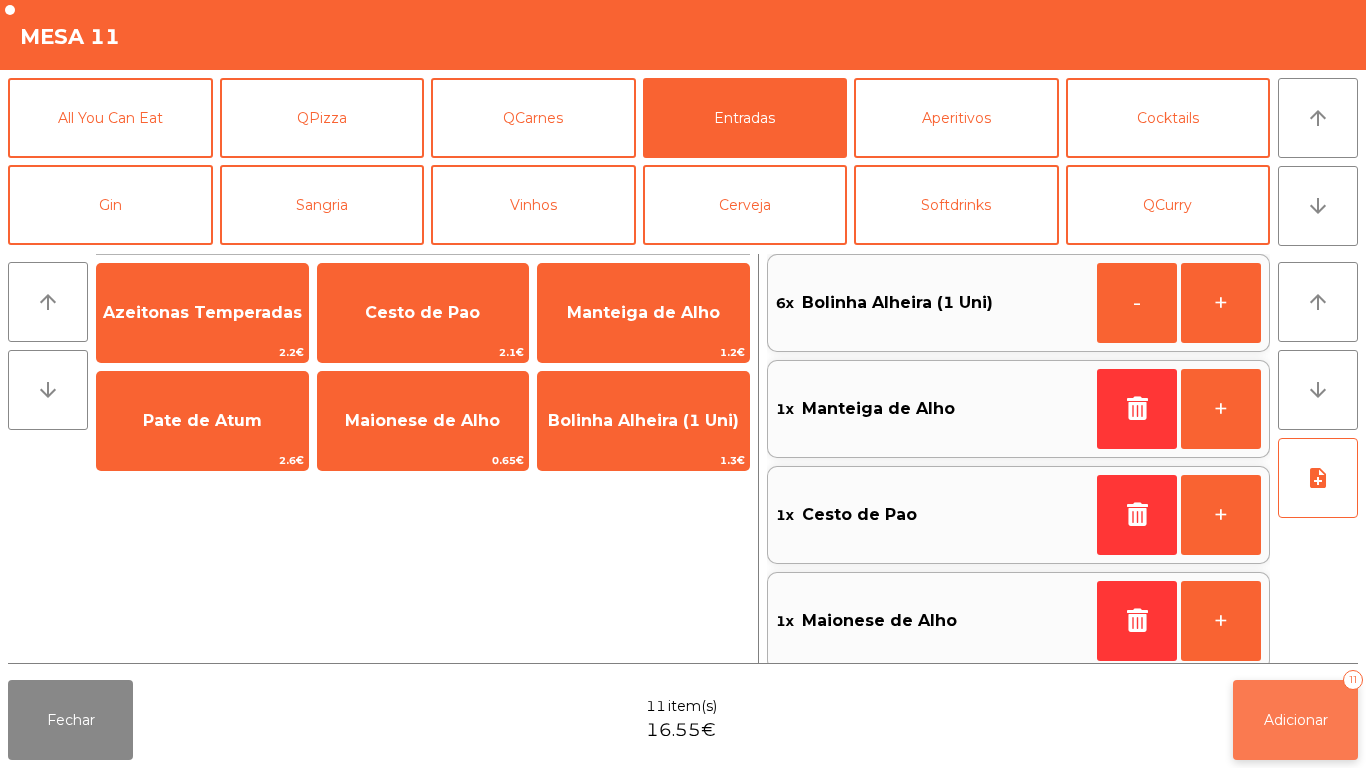 click on "Adicionar   11" 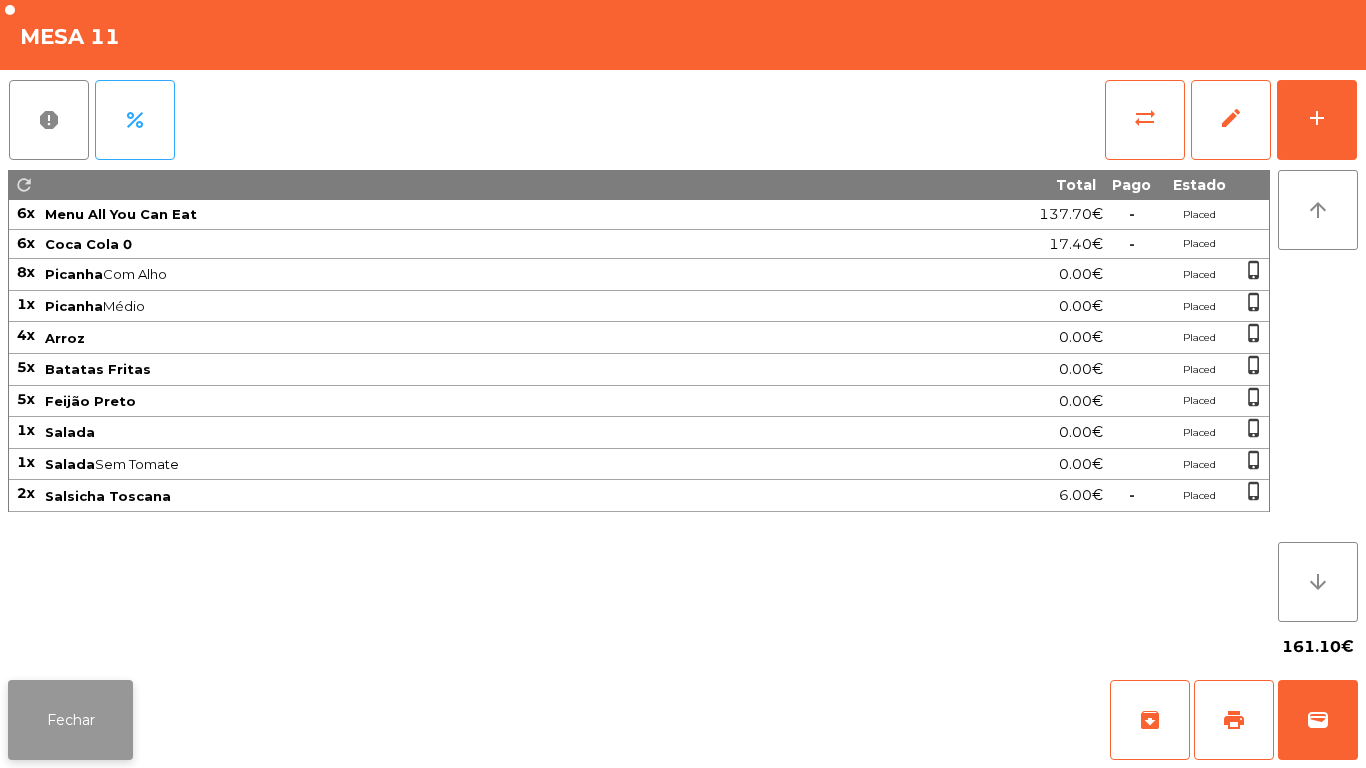 click on "Fechar" 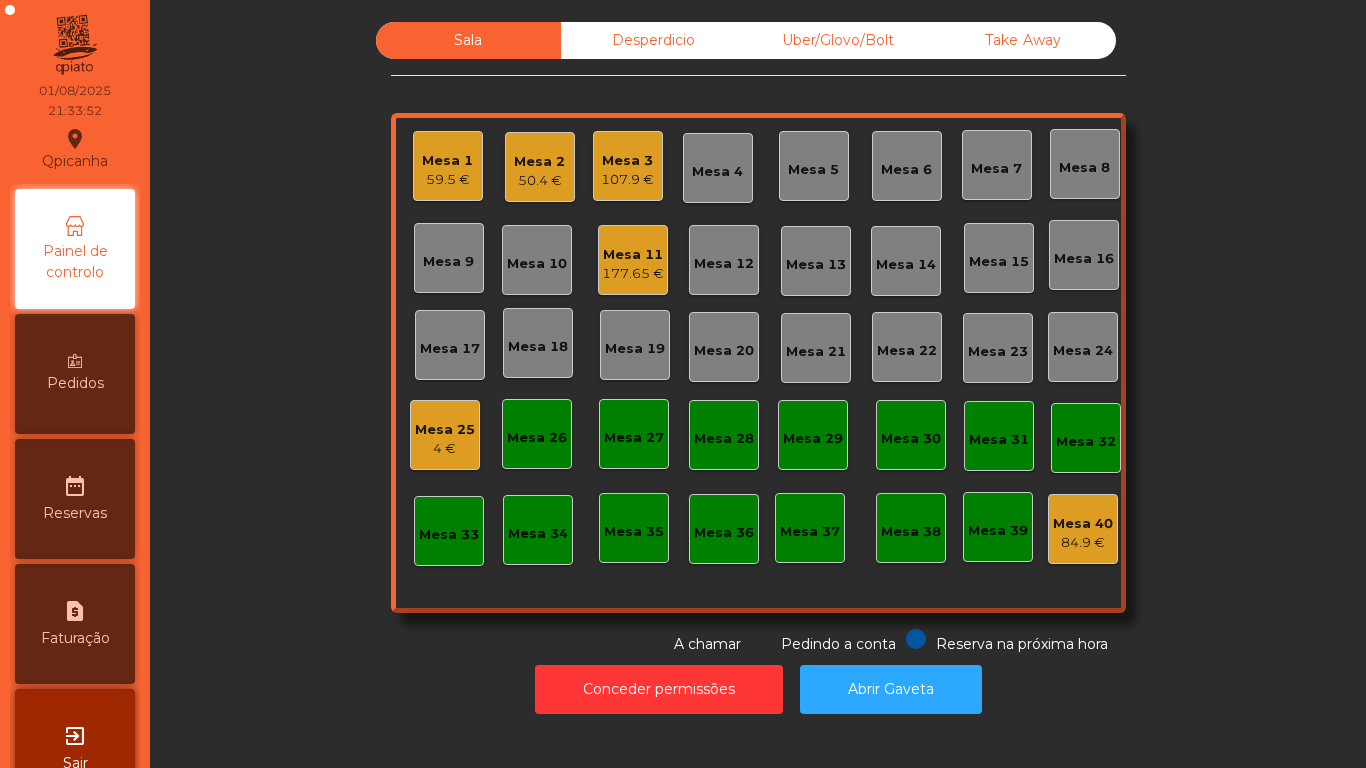 click on "50.4 €" 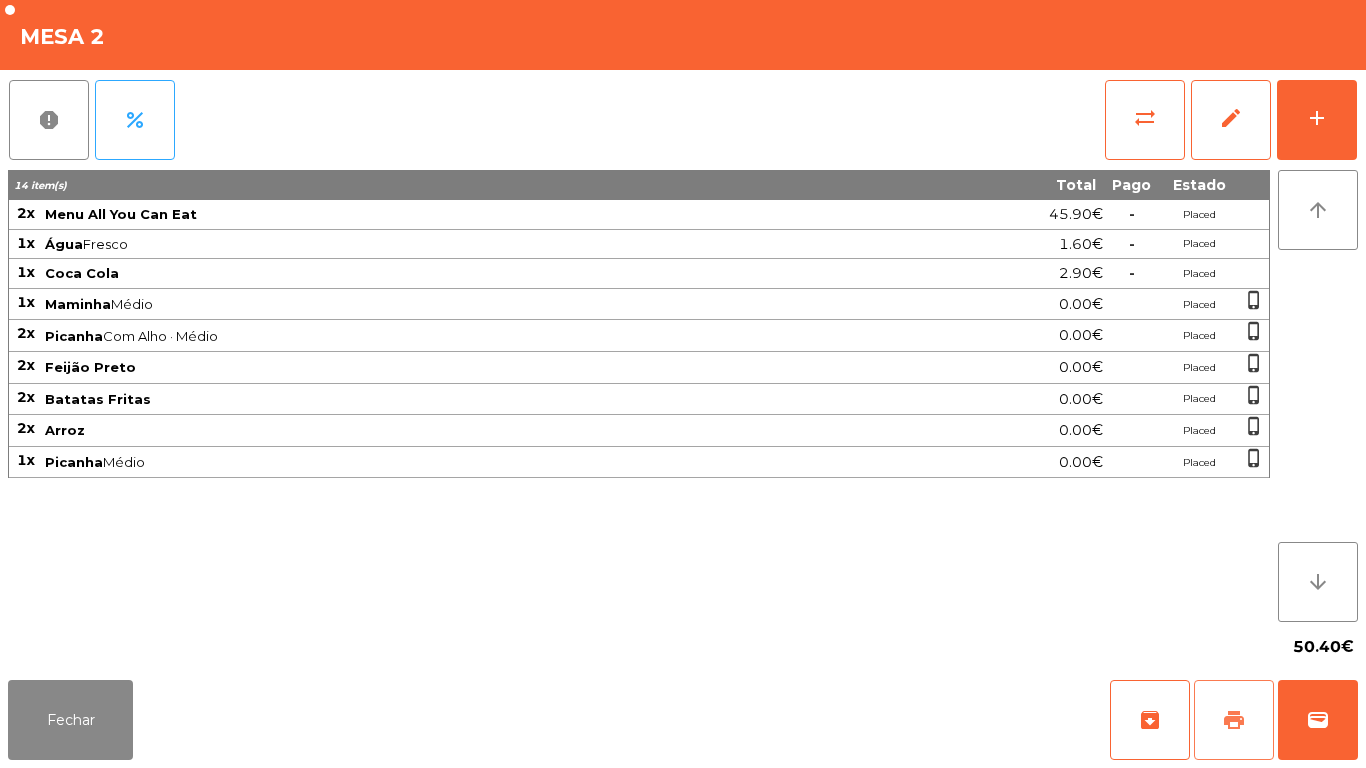 click on "print" 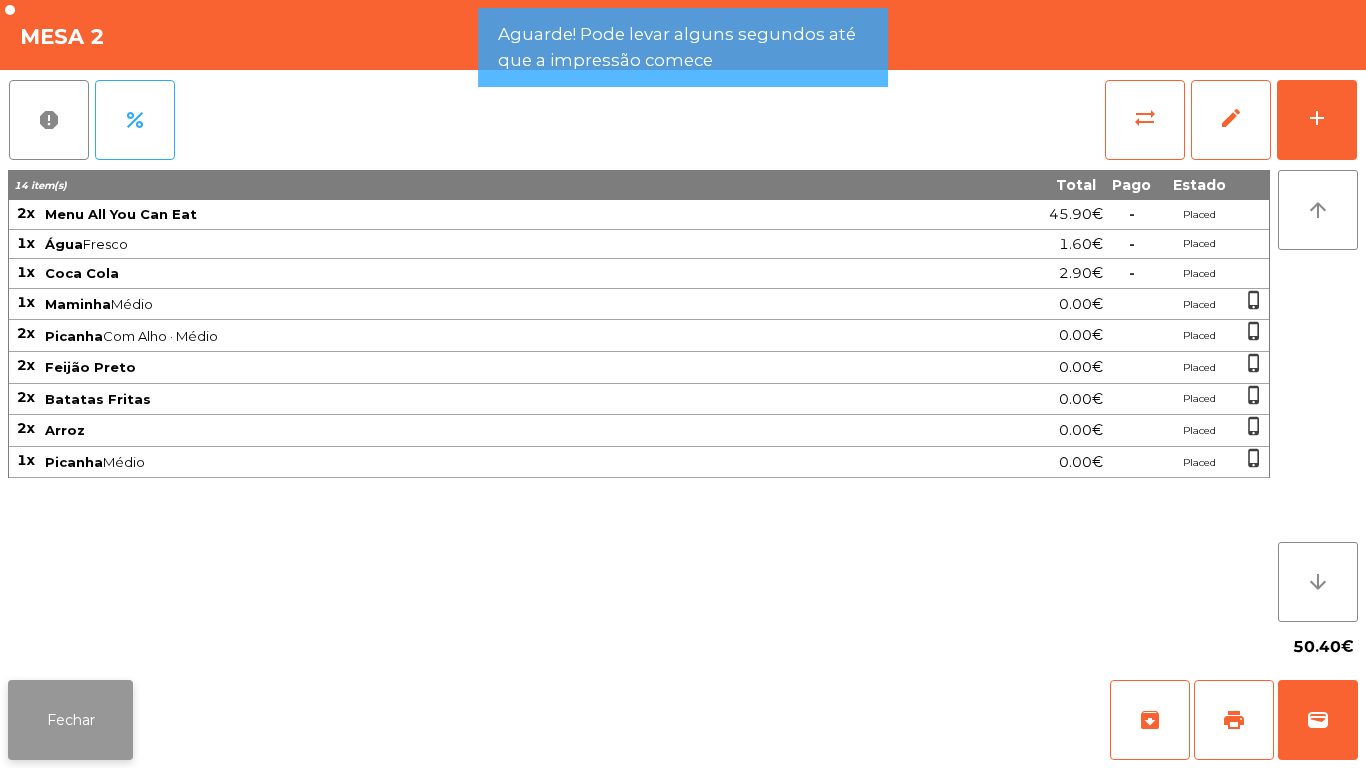 click on "Fechar" 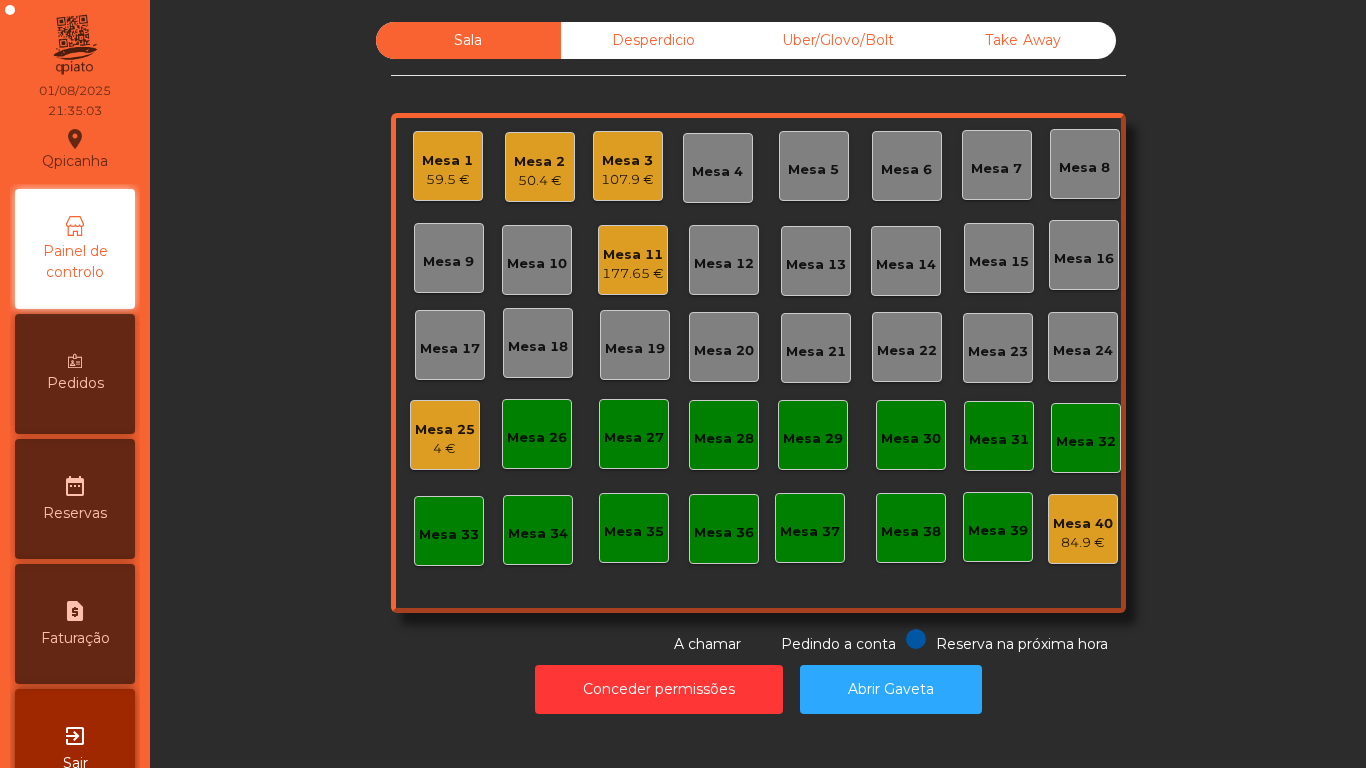 click on "50.4 €" 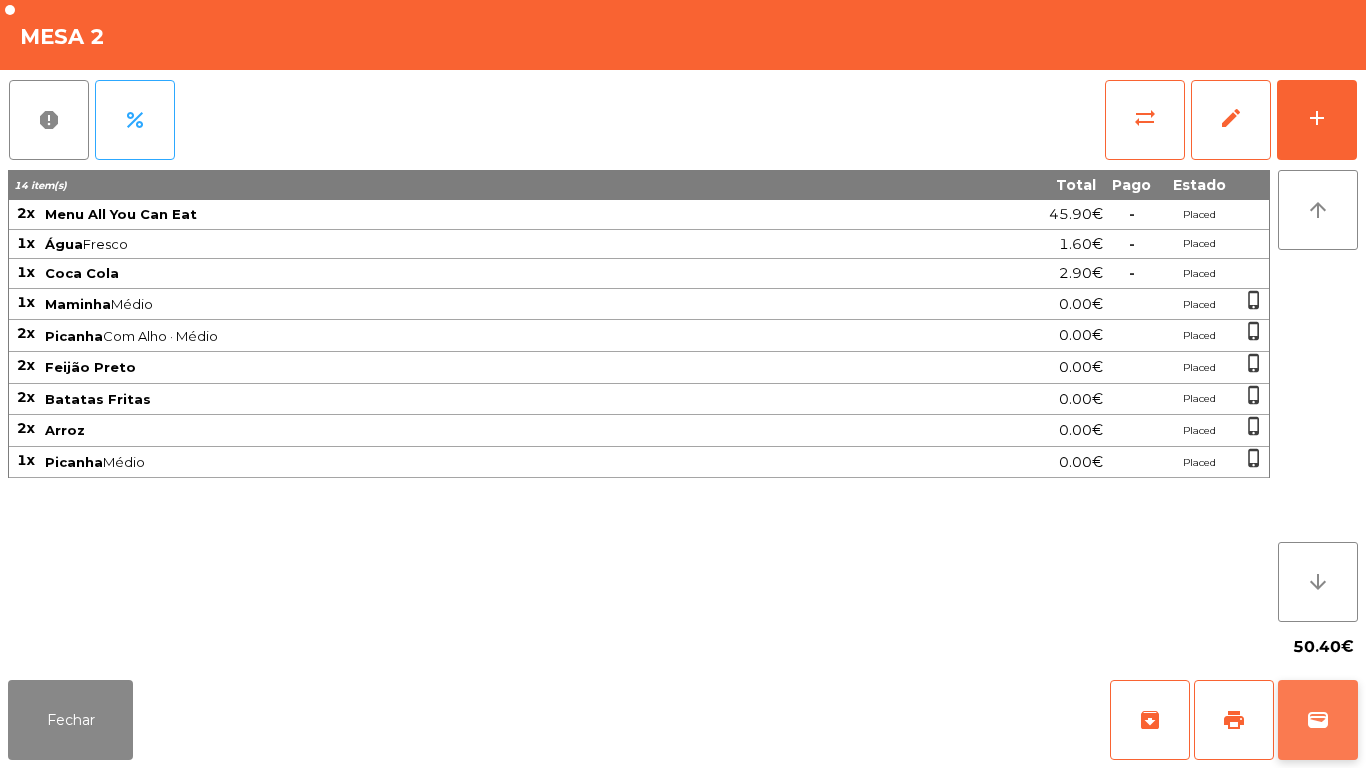 click on "wallet" 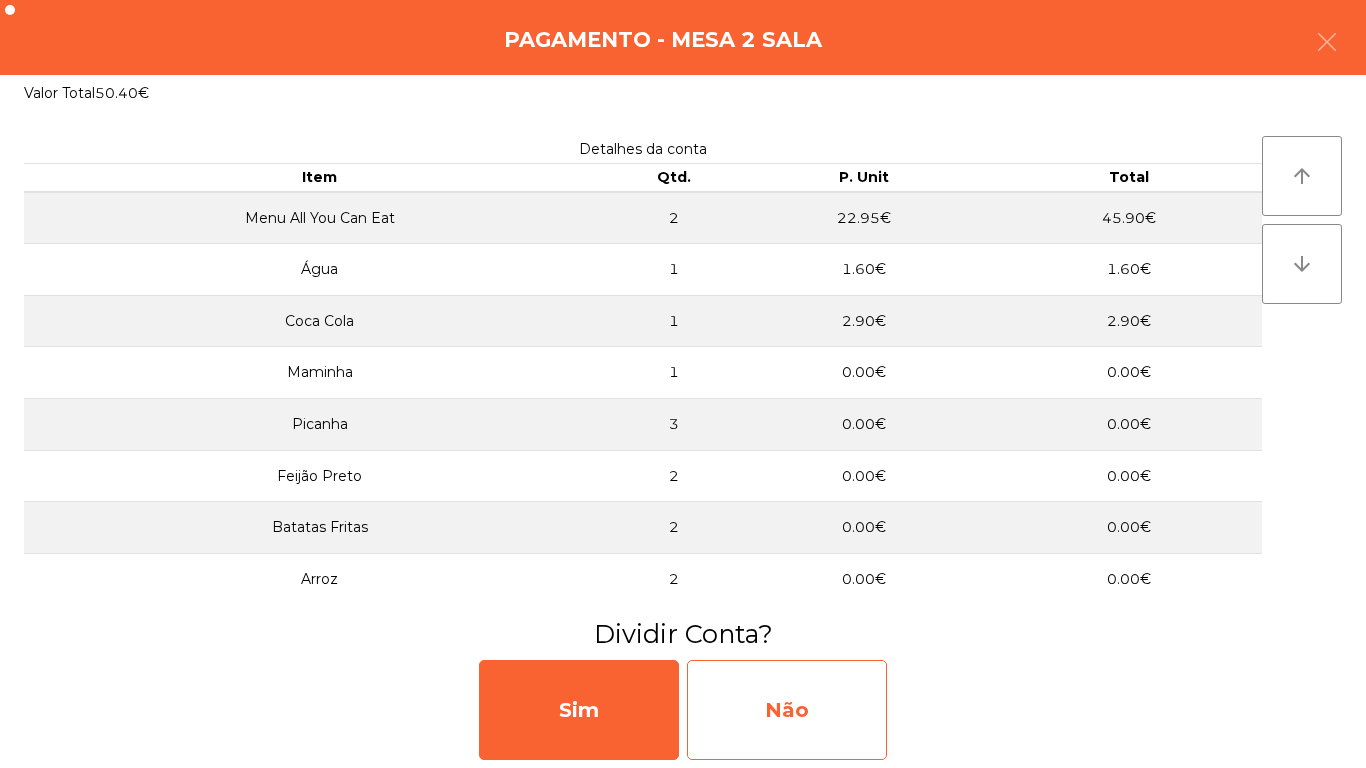 click on "Não" 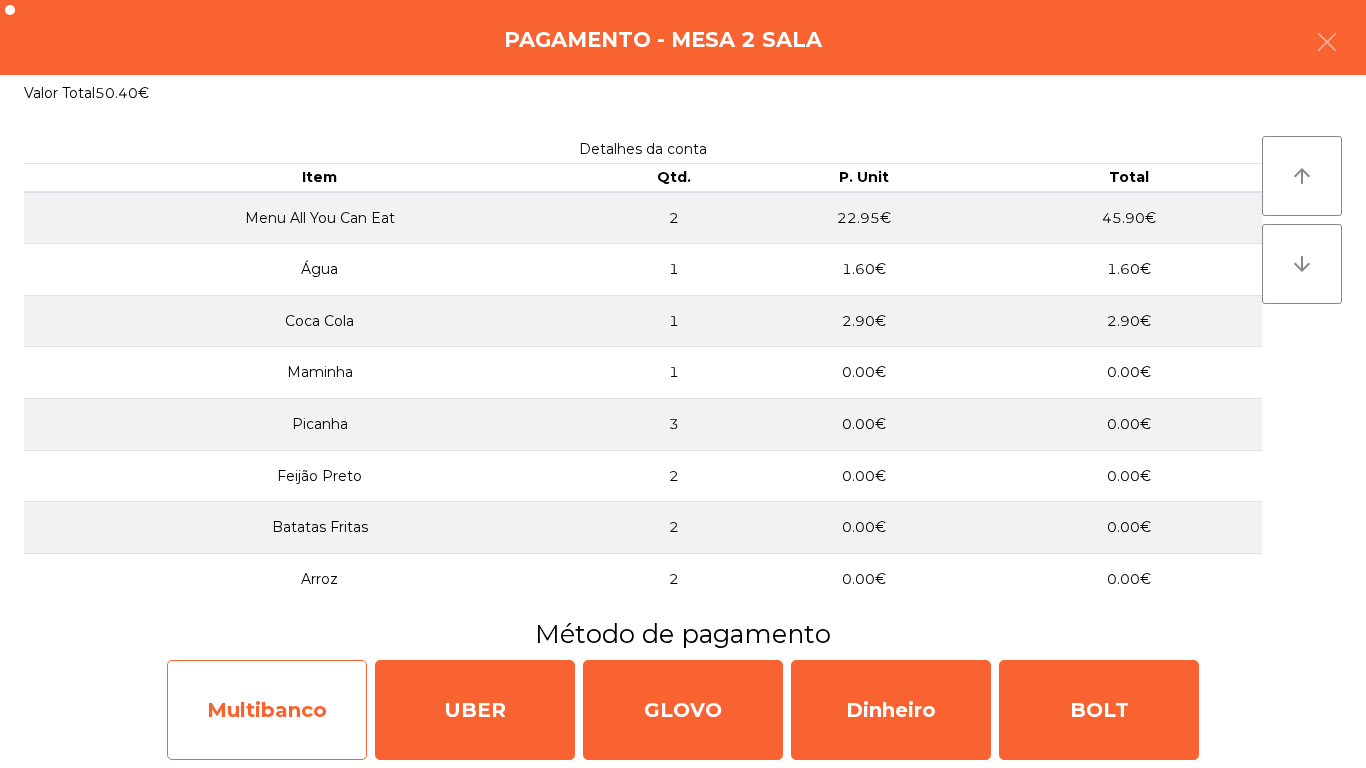 click on "Multibanco" 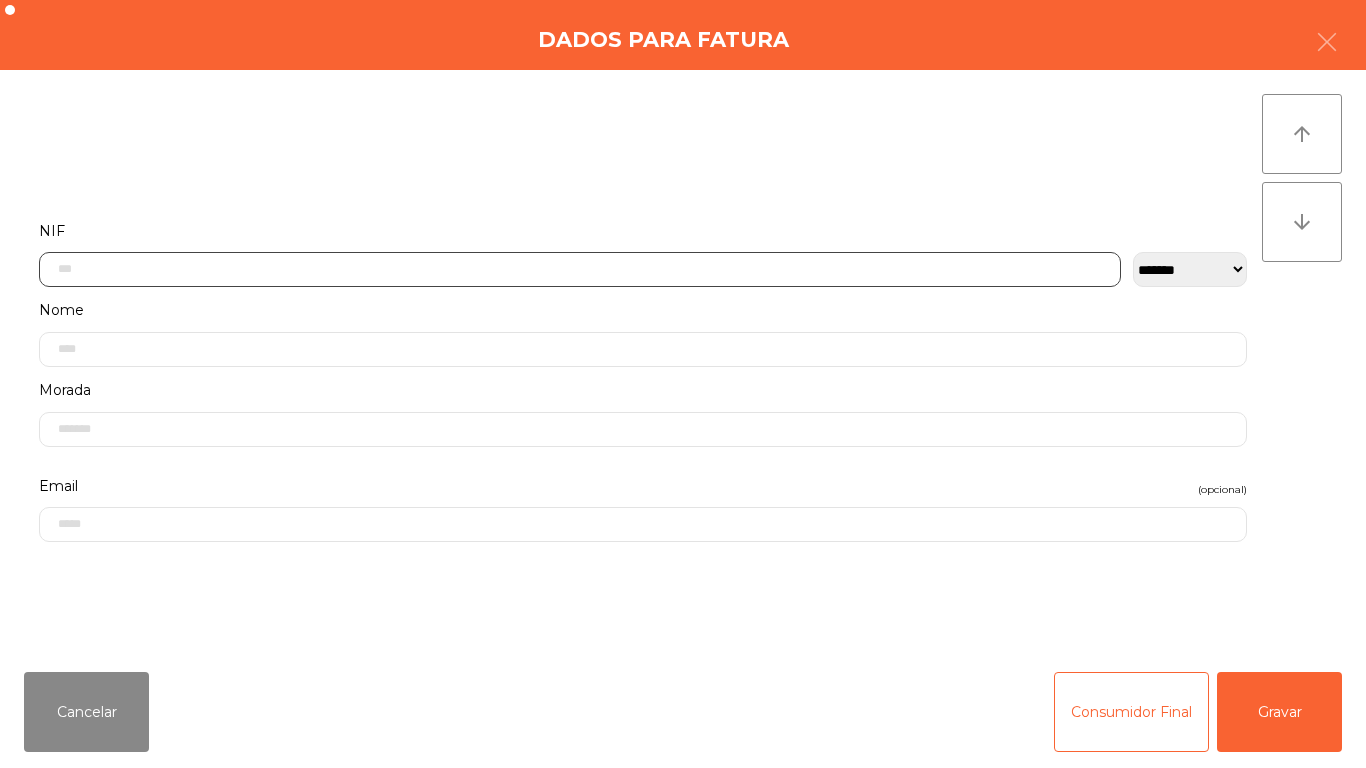 click 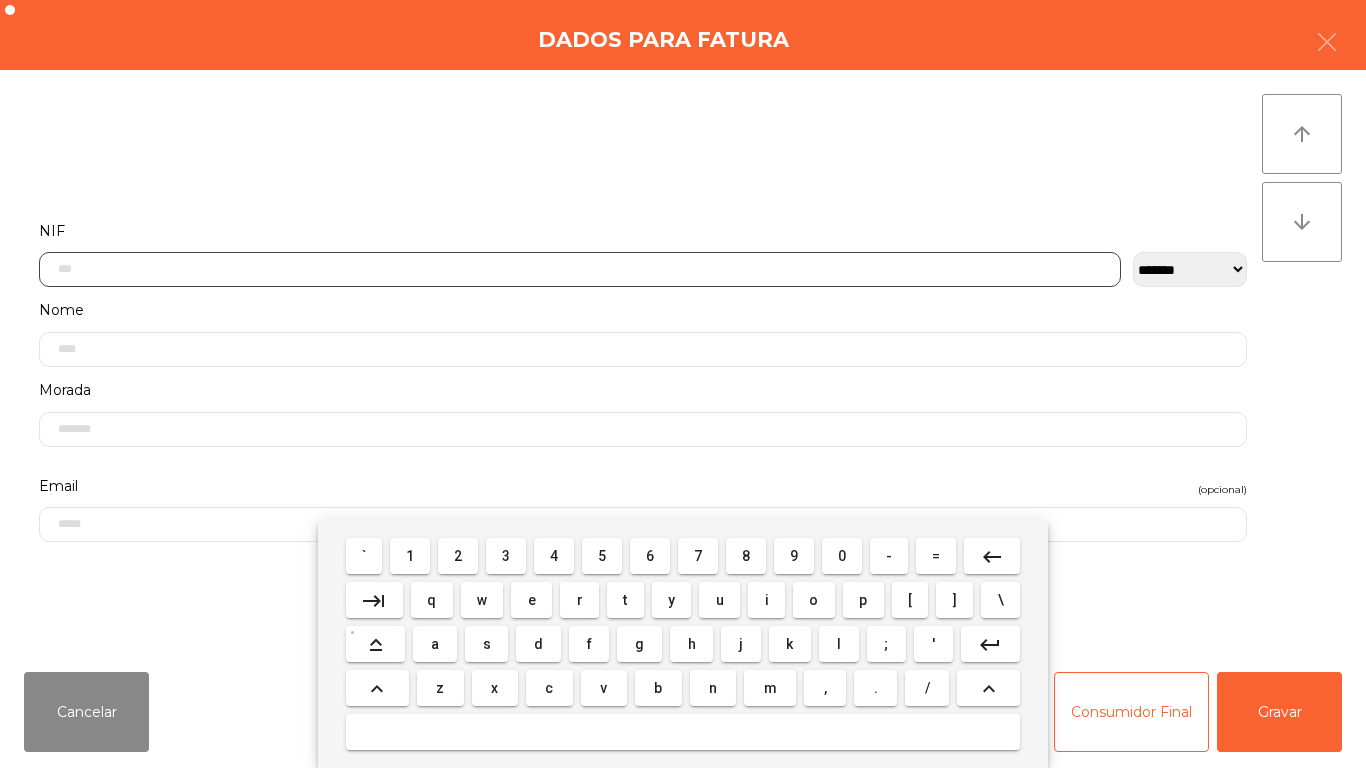 scroll, scrollTop: 122, scrollLeft: 0, axis: vertical 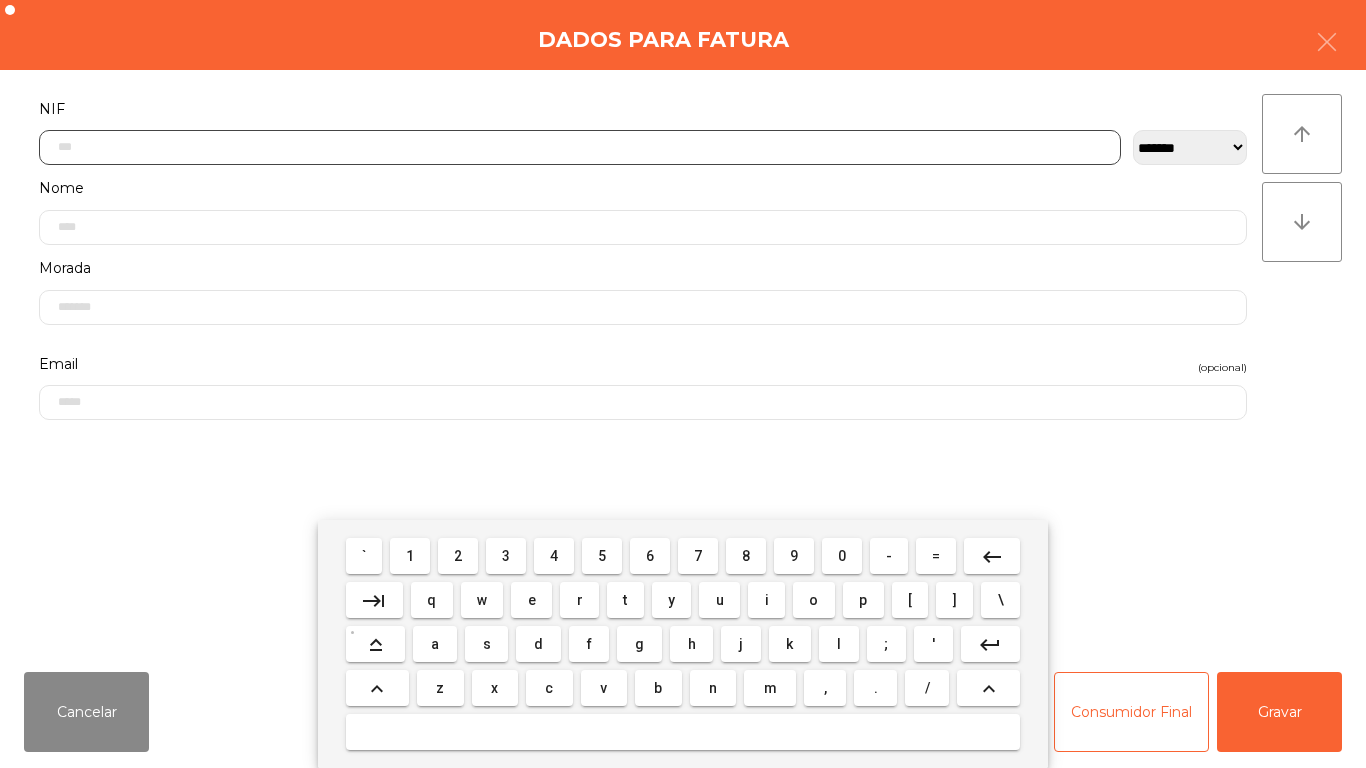 click on "2" at bounding box center (458, 556) 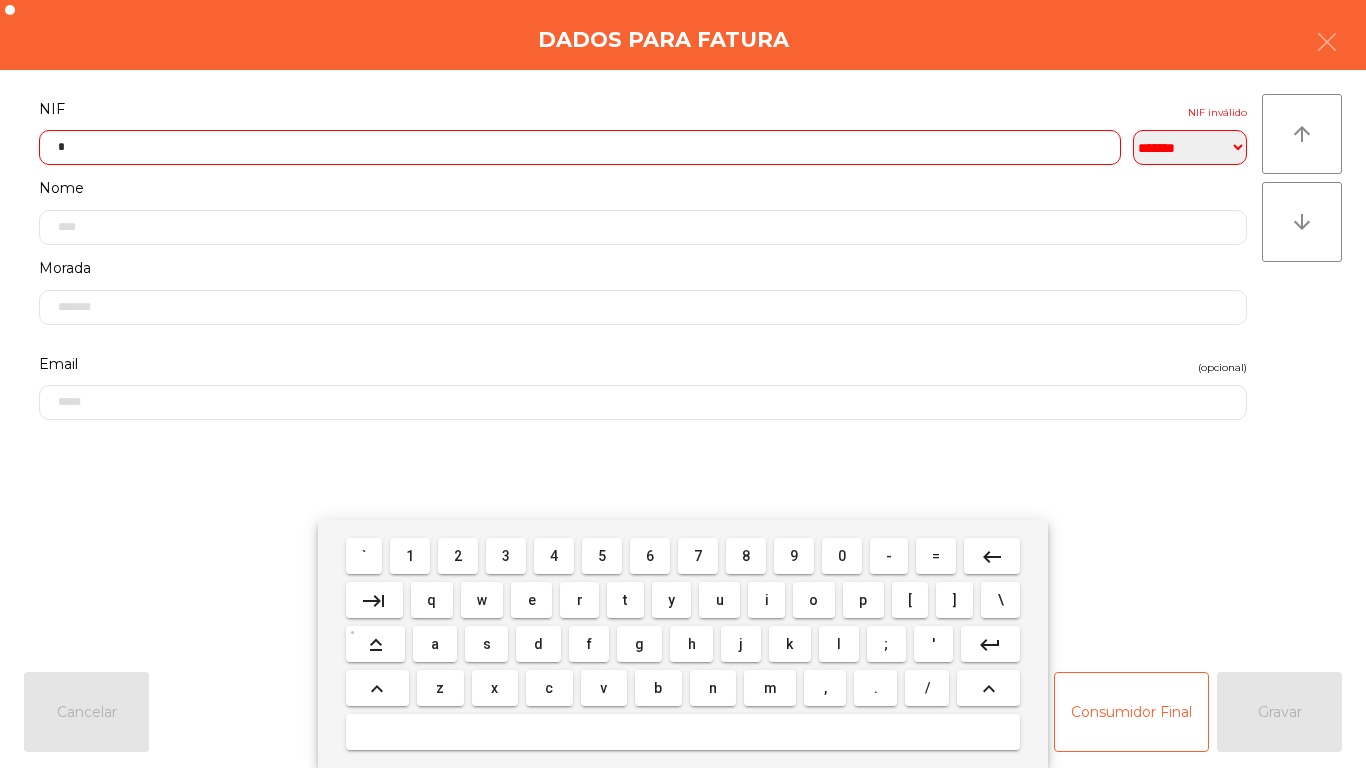 click on "6" at bounding box center [650, 556] 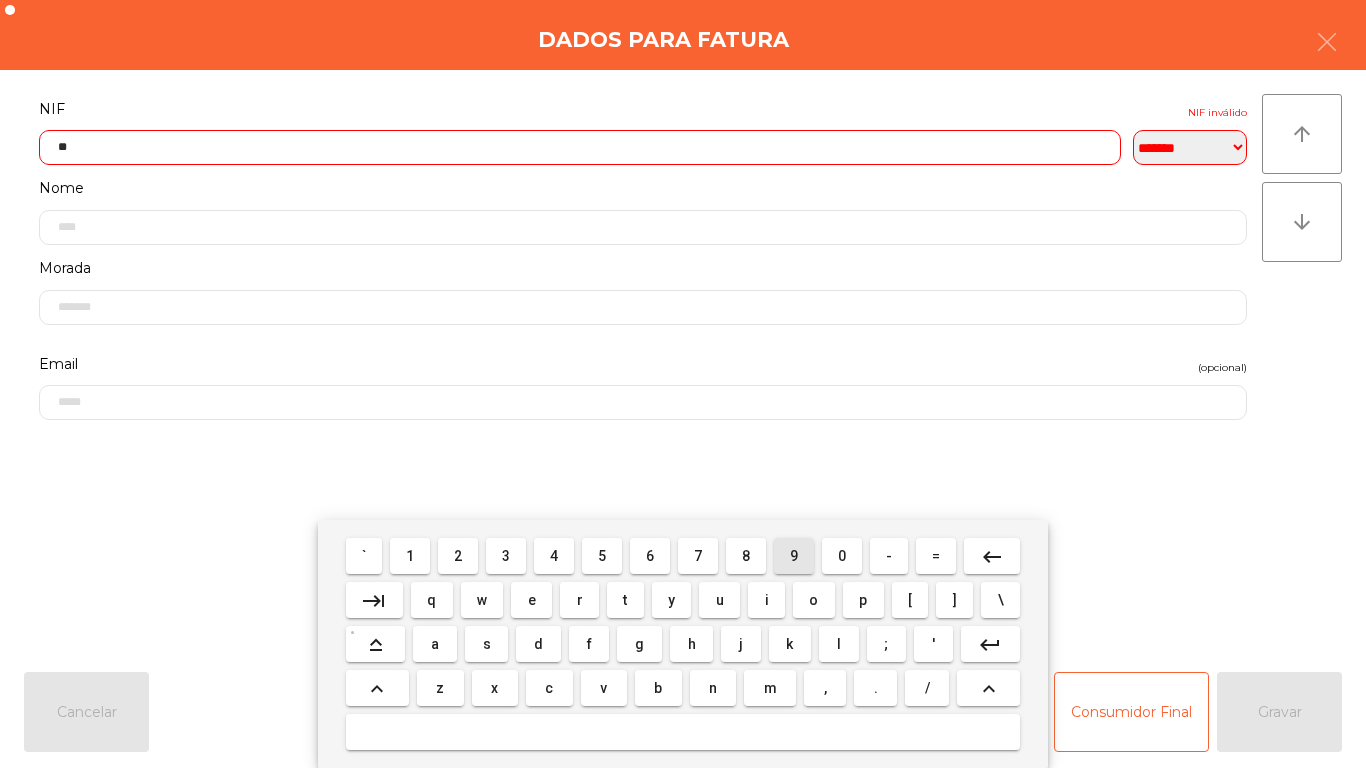 click on "9" at bounding box center (794, 556) 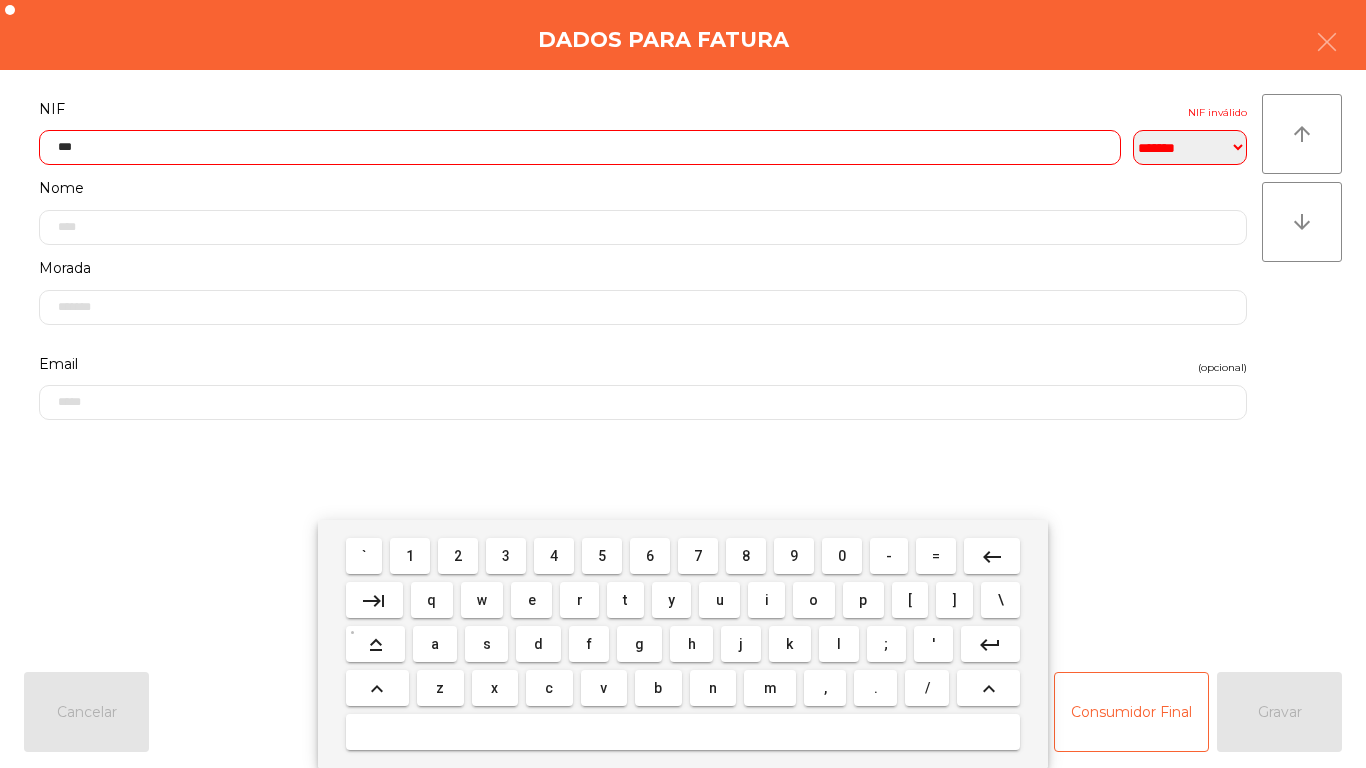 click on "1" at bounding box center [410, 556] 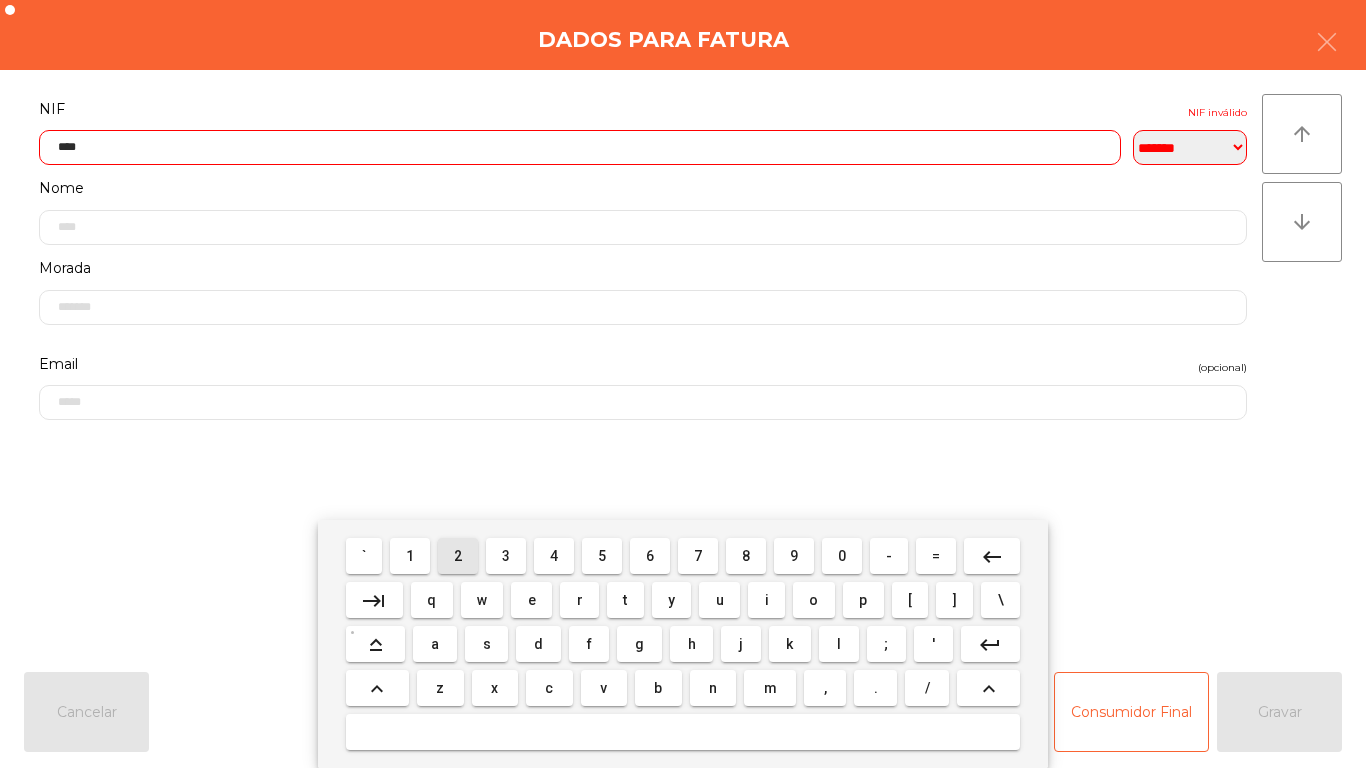 click on "2" at bounding box center (458, 556) 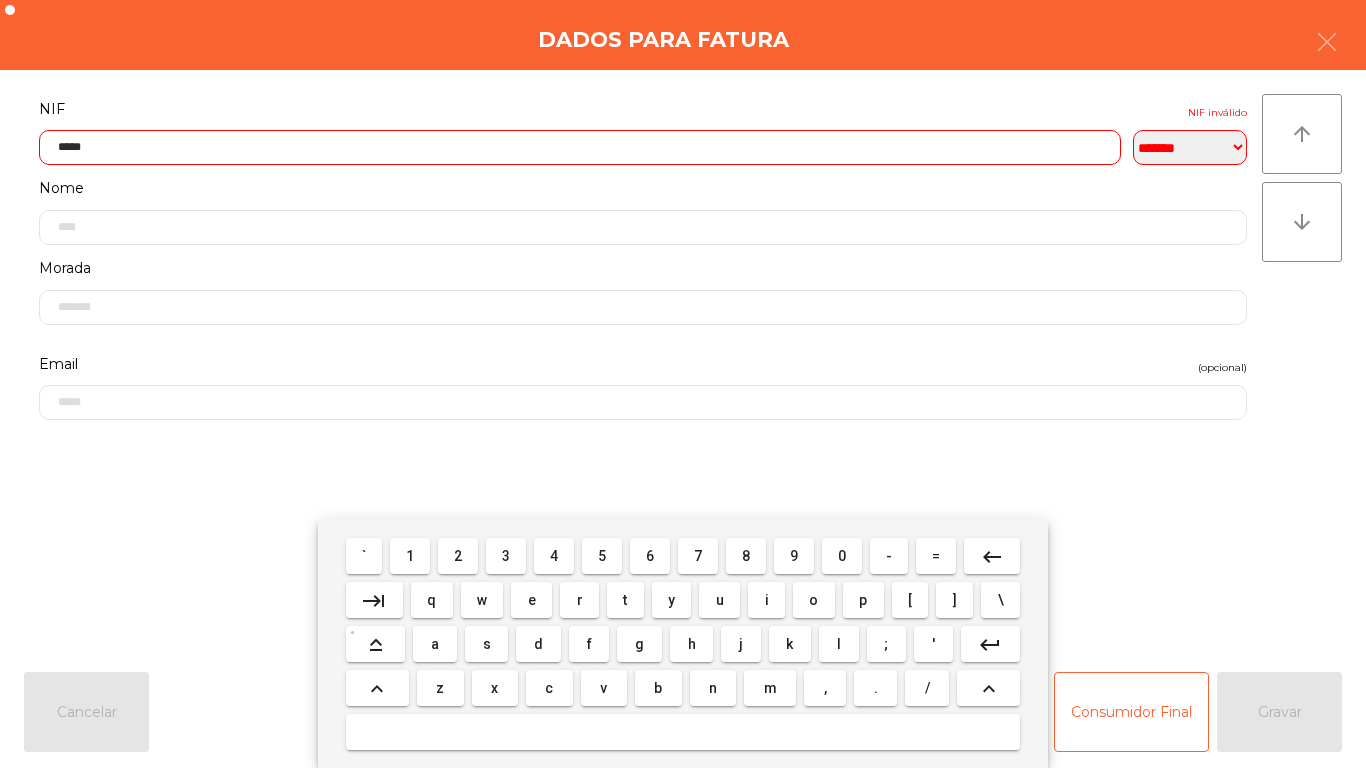 click on "8" at bounding box center (746, 556) 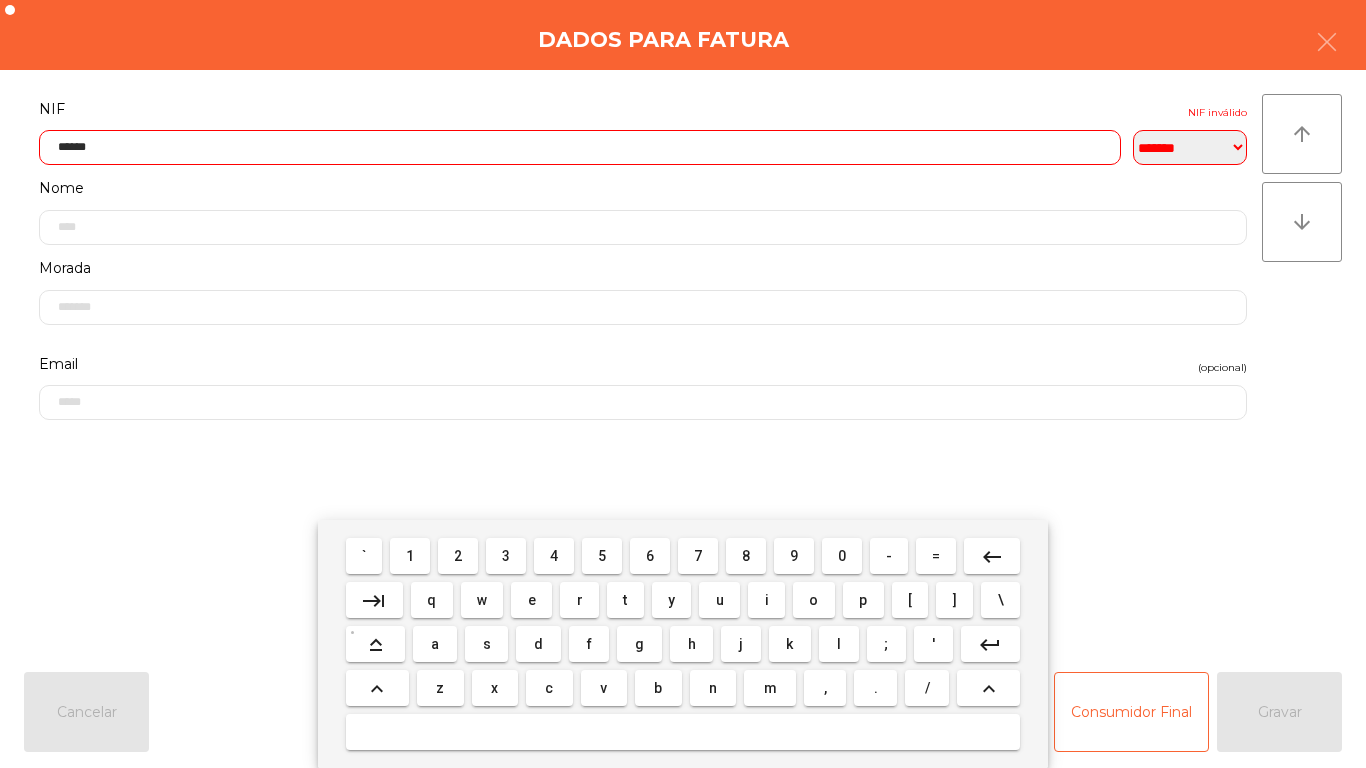 click on "0" at bounding box center [842, 556] 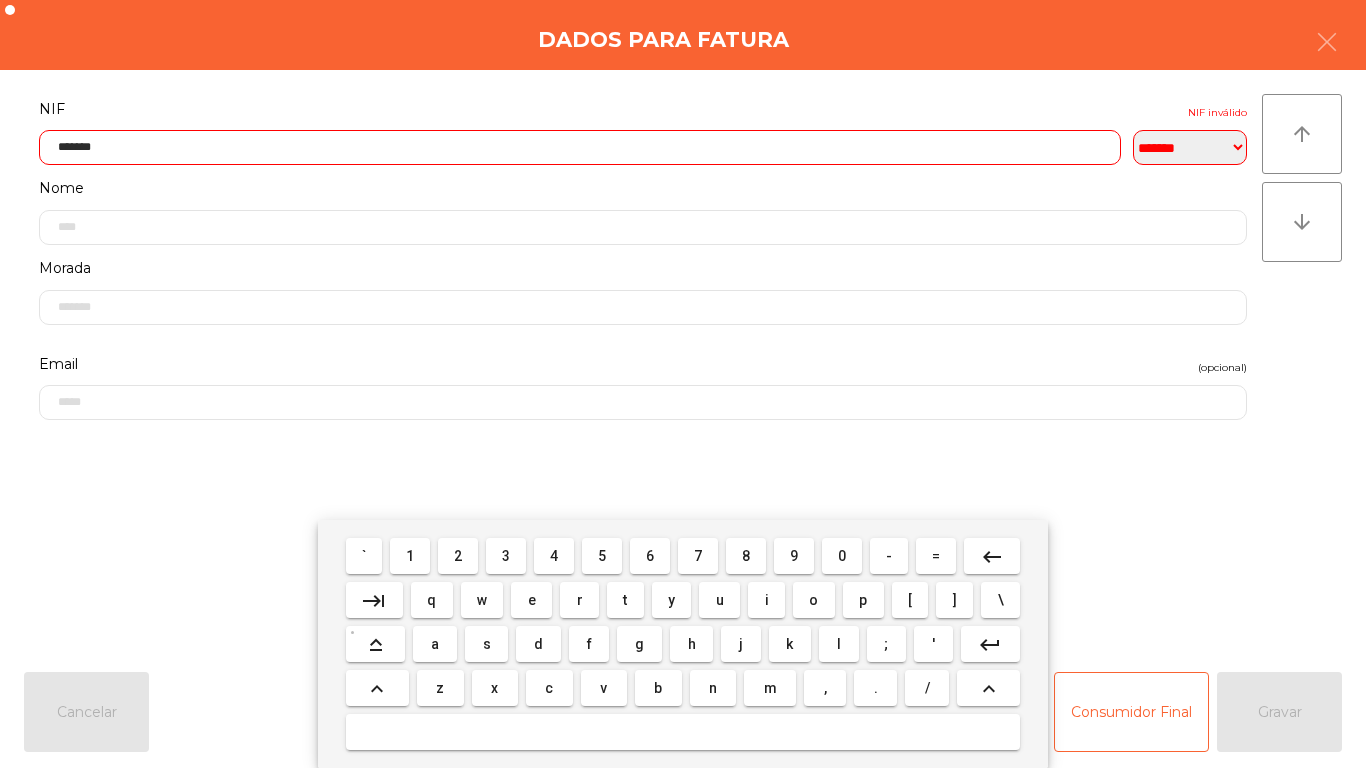 click on "2" at bounding box center (458, 556) 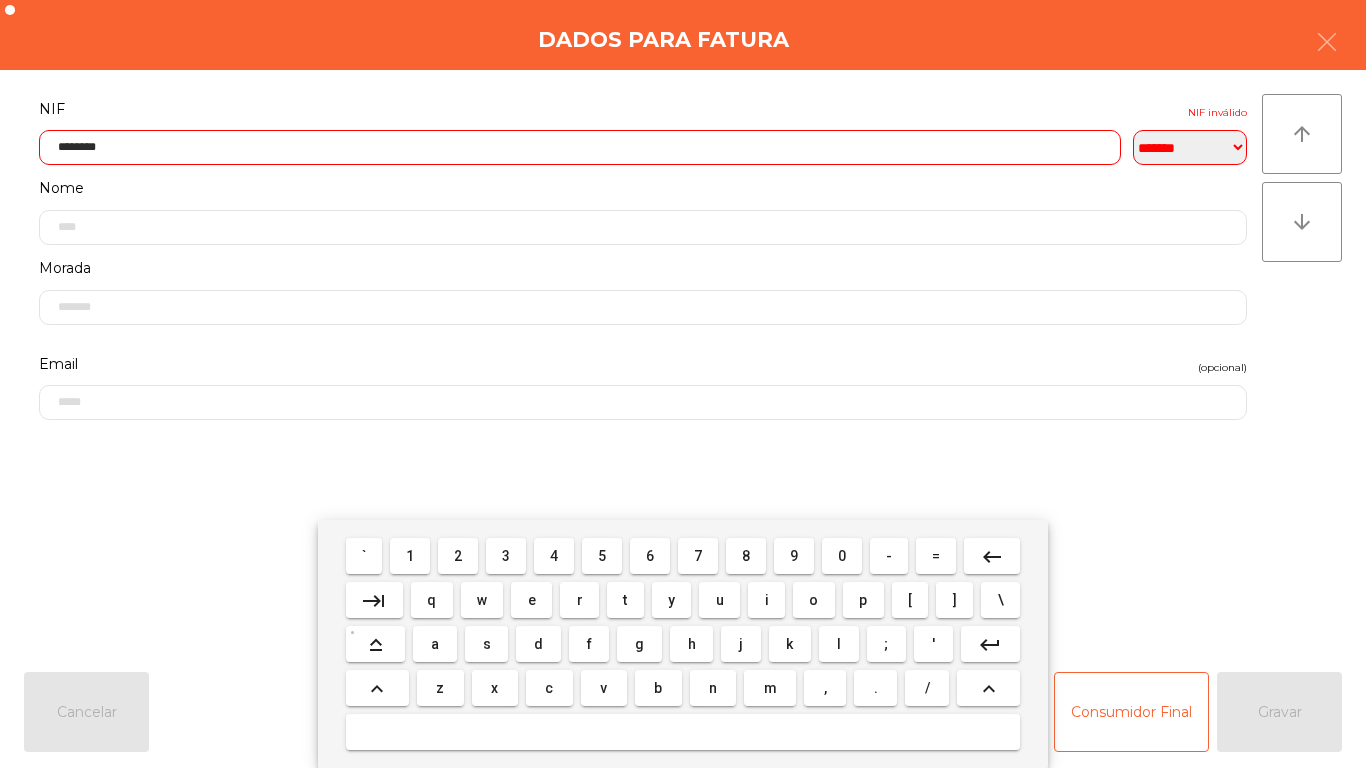 click on "6" at bounding box center (650, 556) 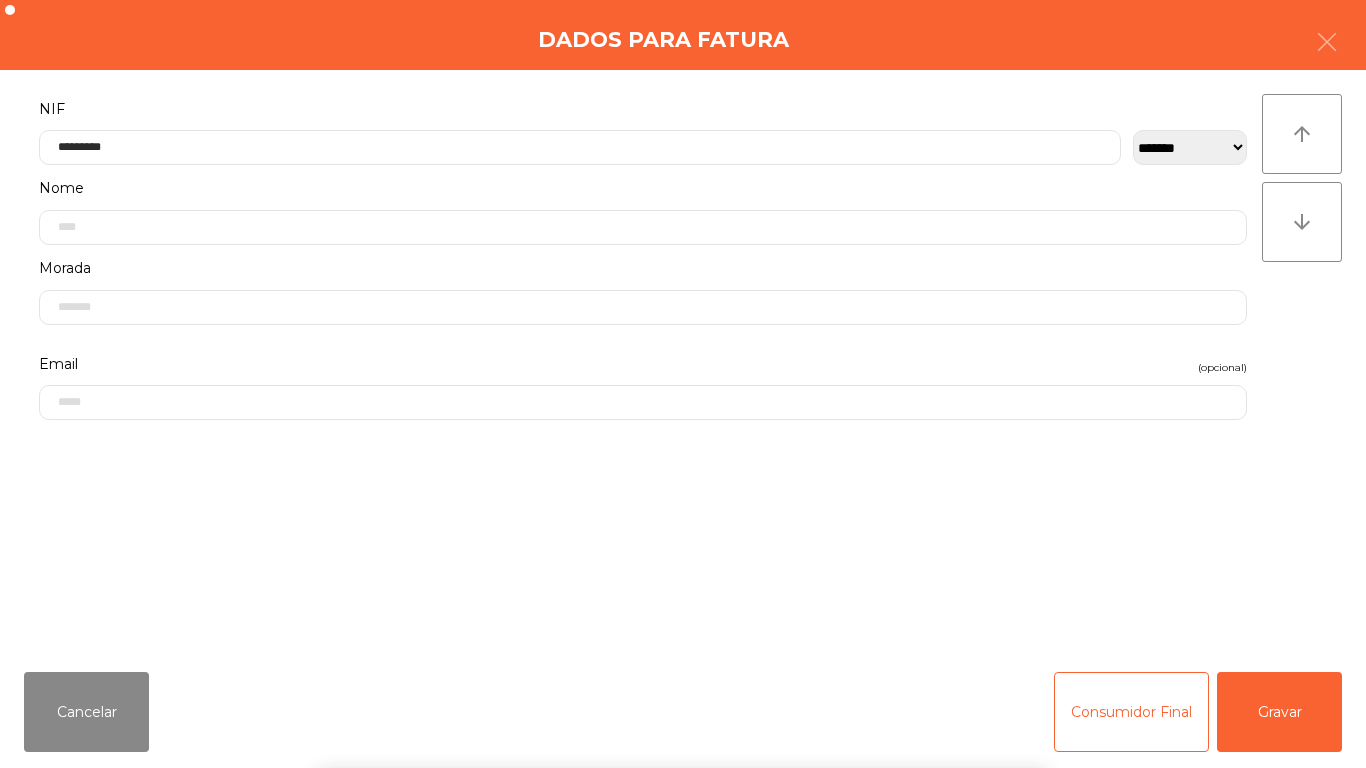 click on "` 1 2 3 4 5 6 7 8 9 0 - = keyboard_backspace keyboard_tab q w e r t y u i o p [ ] \ keyboard_capslock a s d f g h j k l ; ' keyboard_return keyboard_arrow_up z x c v b n m , . / keyboard_arrow_up" at bounding box center [683, 644] 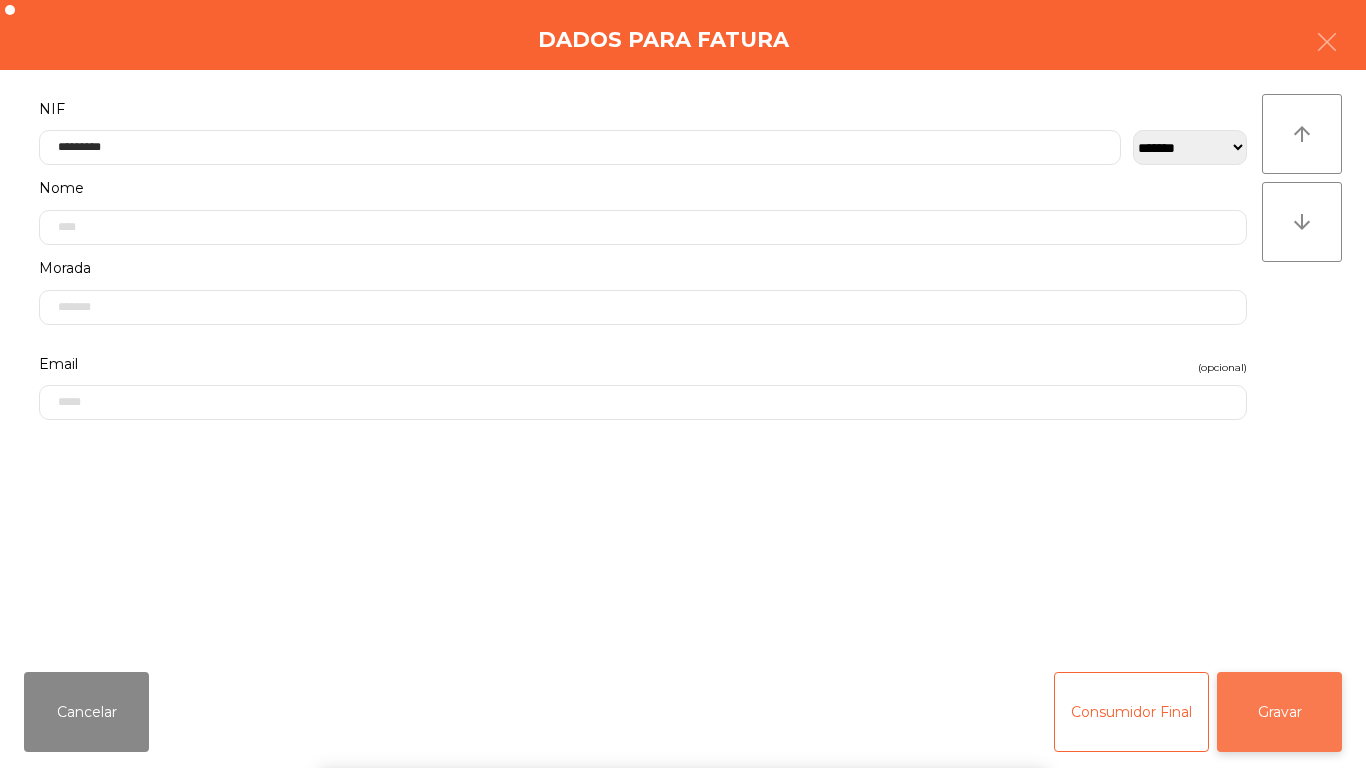 click on "Gravar" 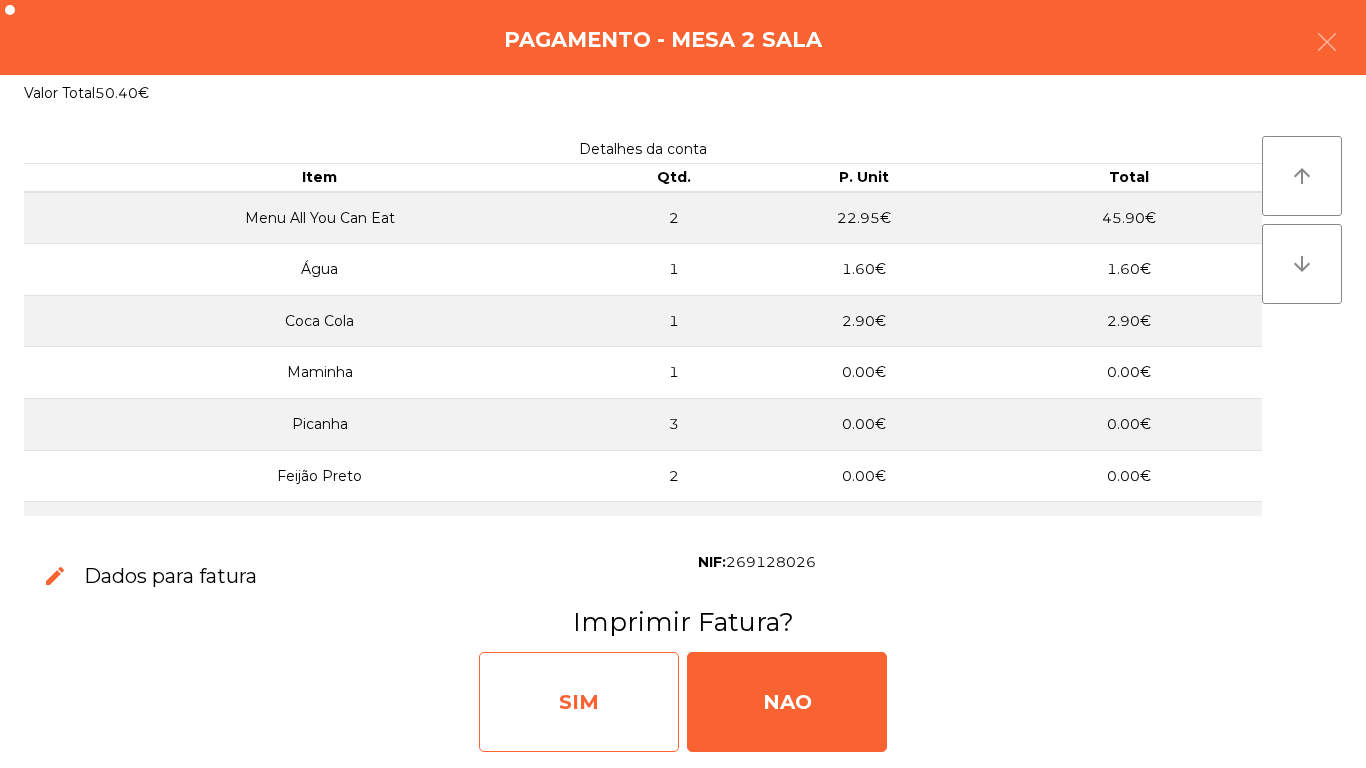 click on "SIM" 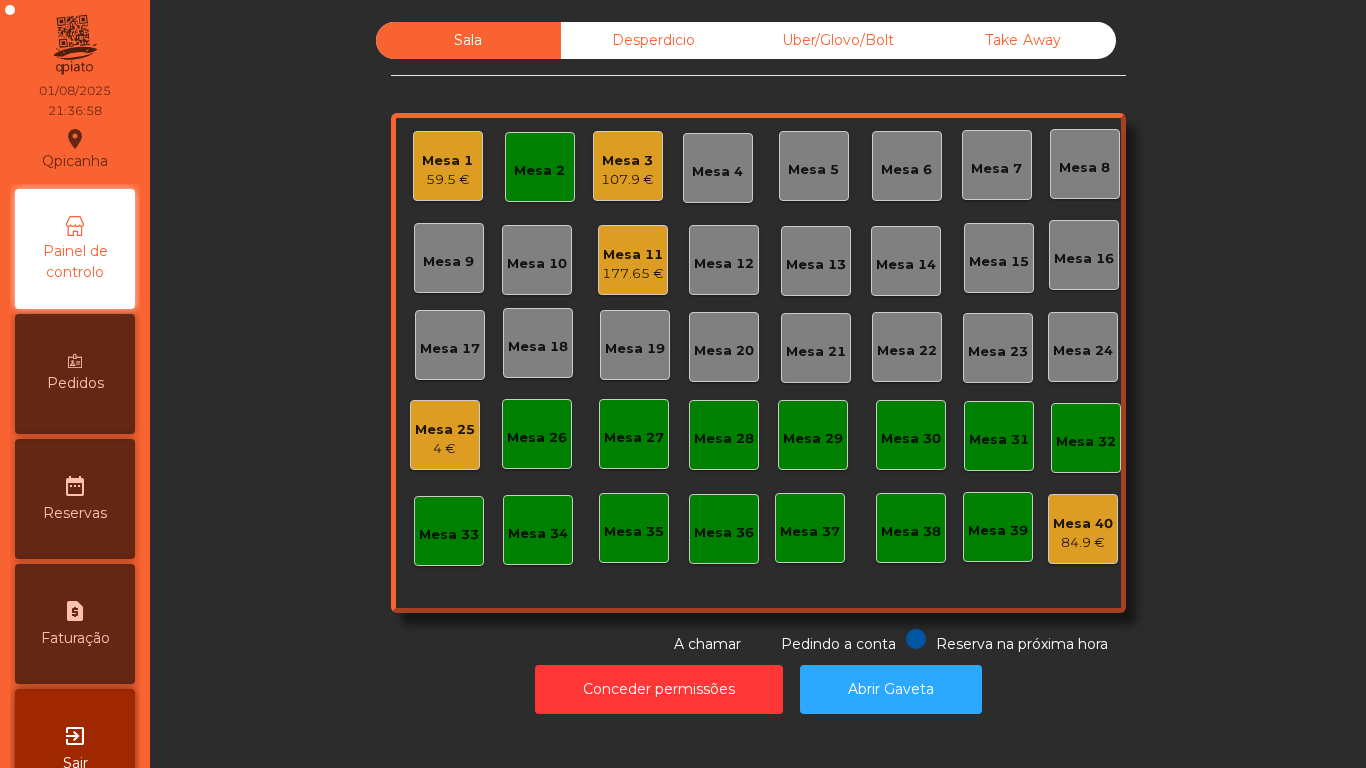 click on "Mesa 2" 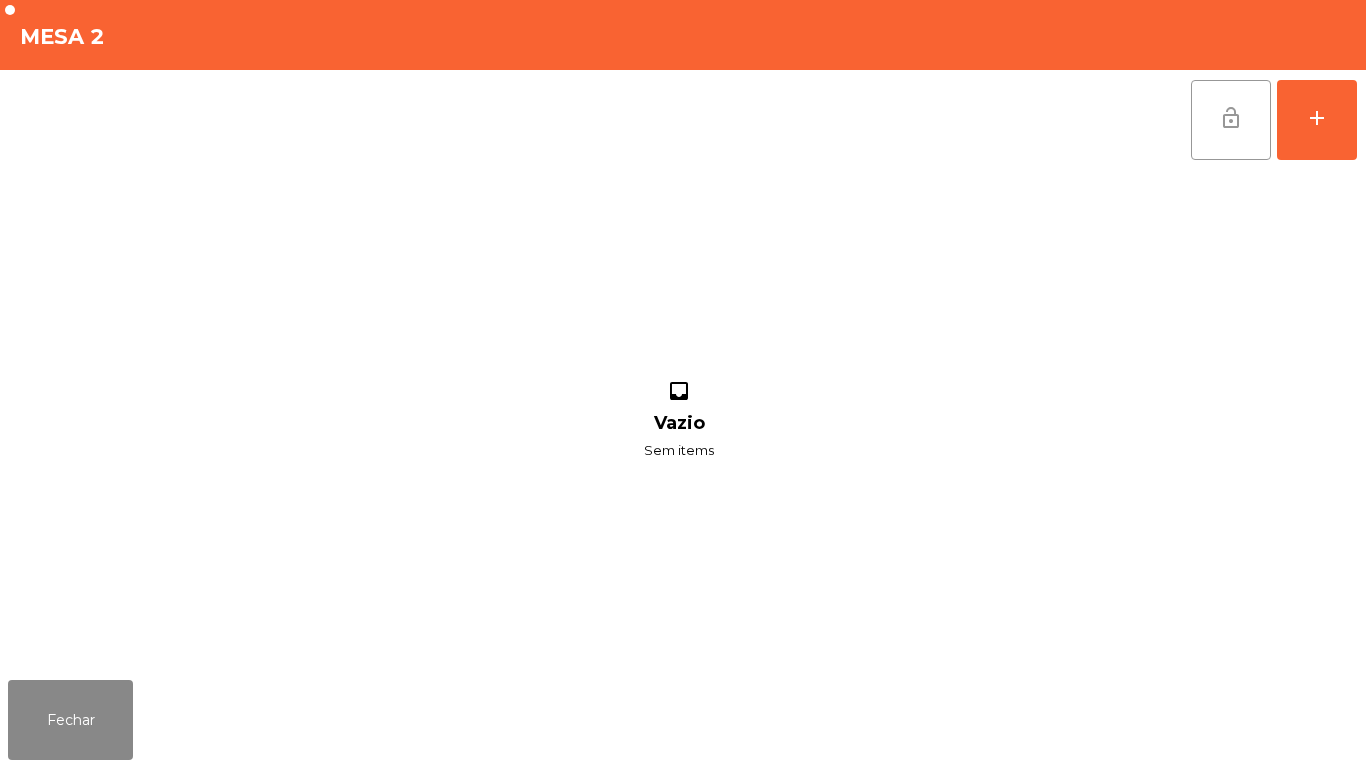 click on "lock_open" 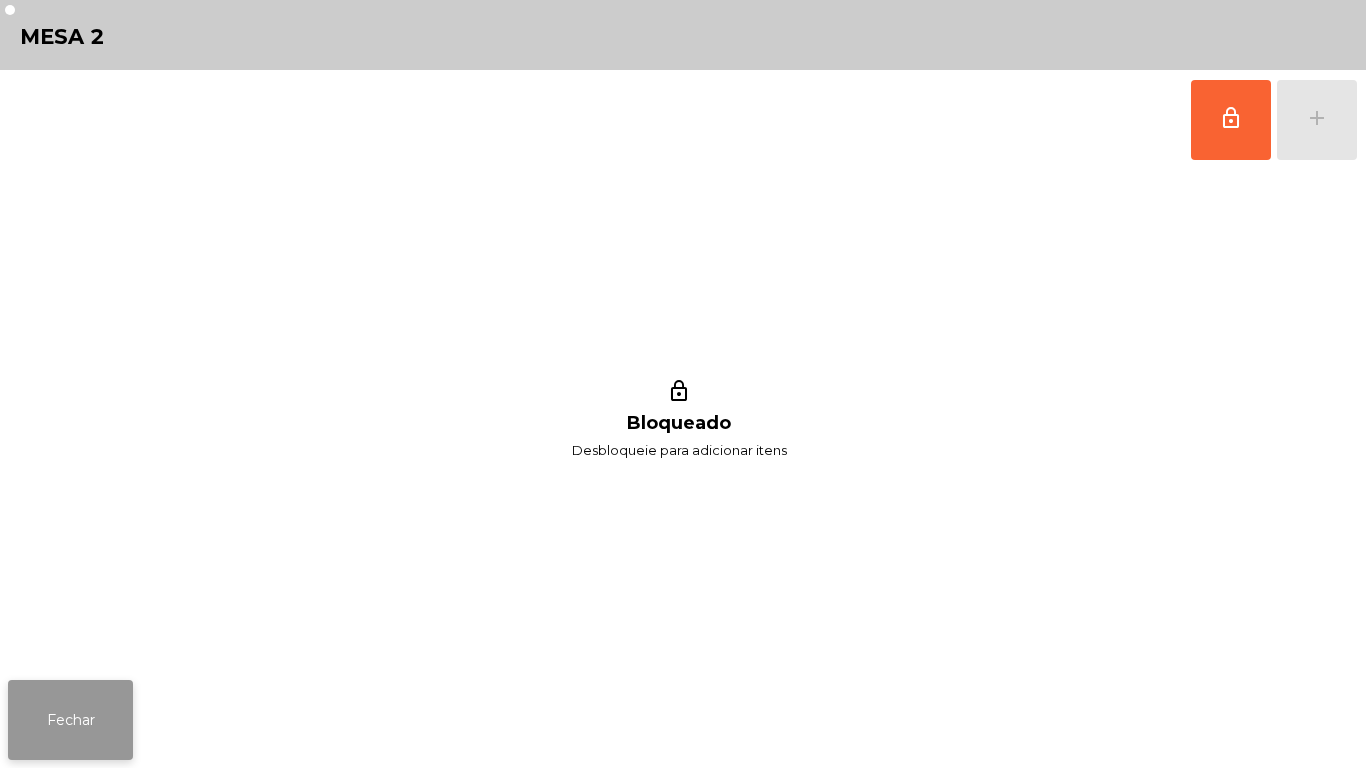 click on "Fechar" 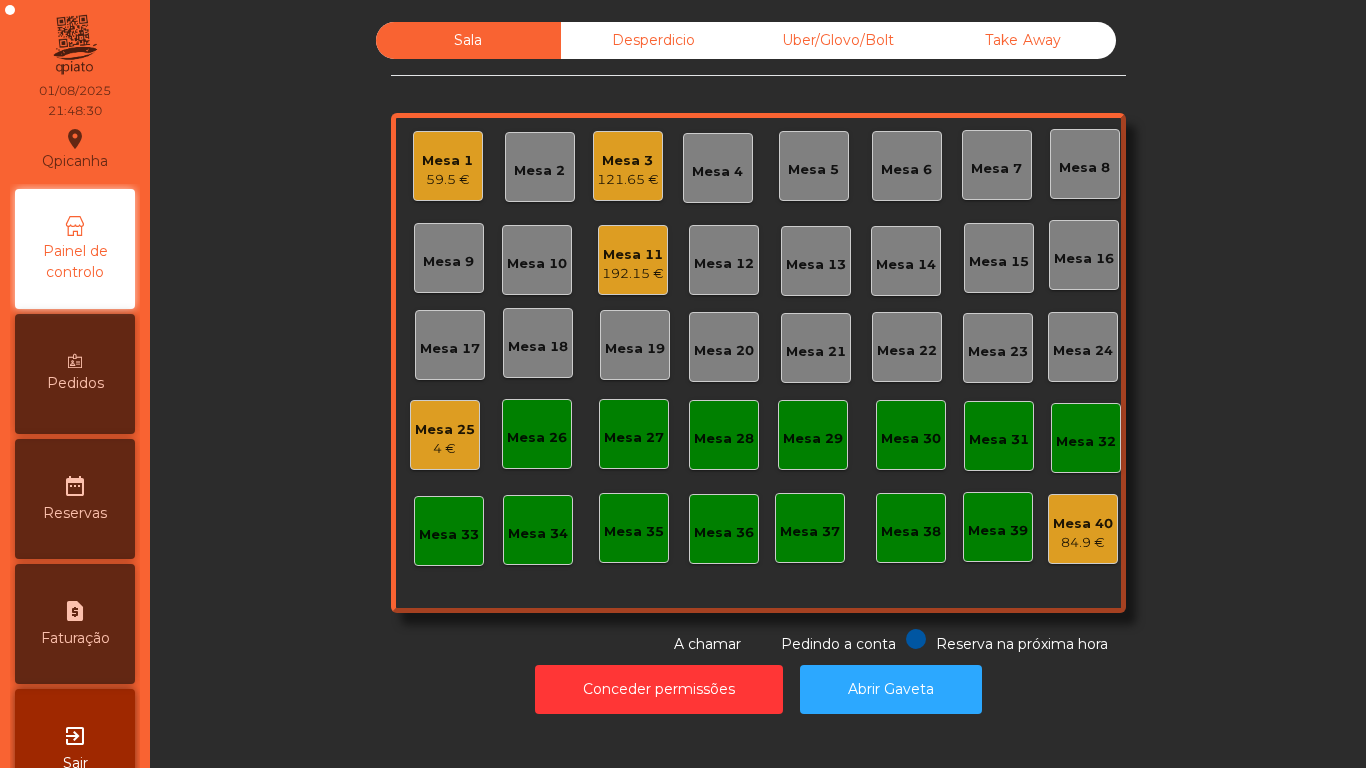 click on "192.15 €" 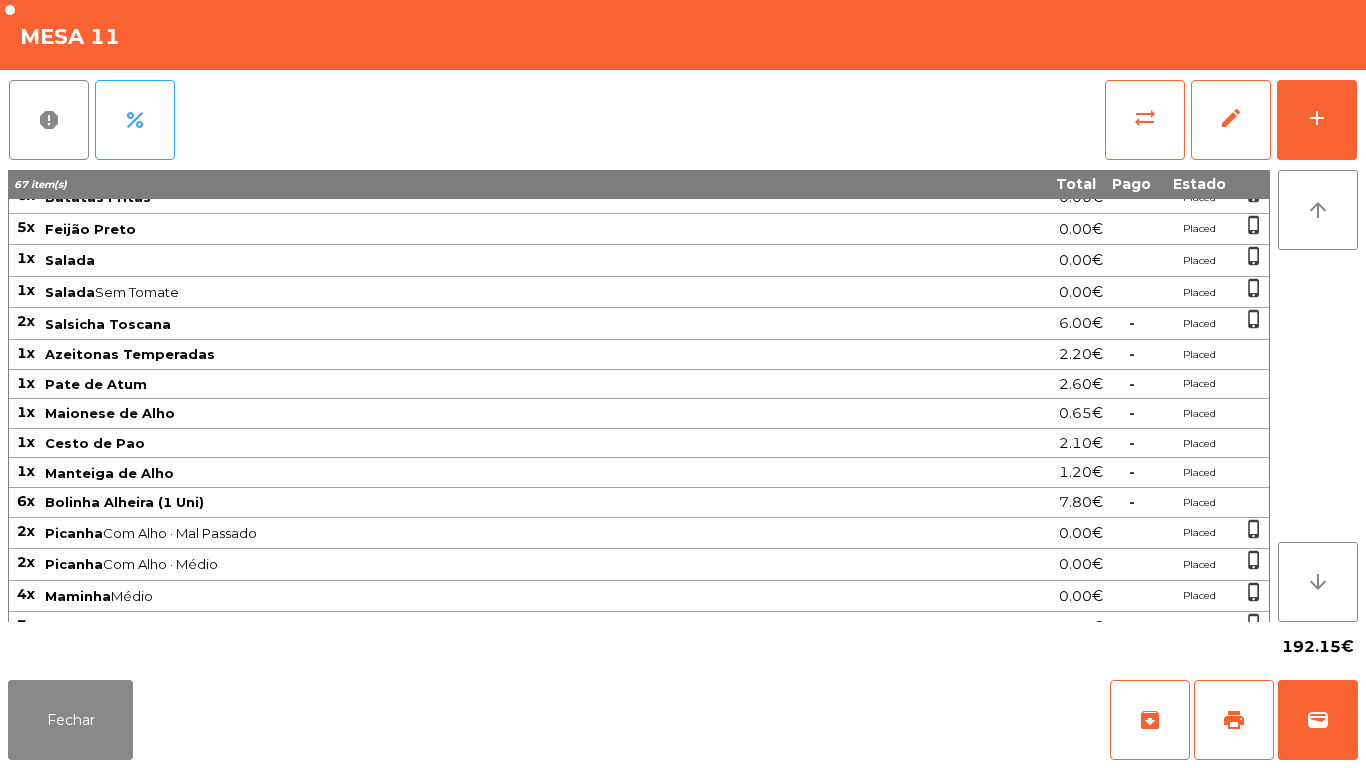 scroll, scrollTop: 257, scrollLeft: 0, axis: vertical 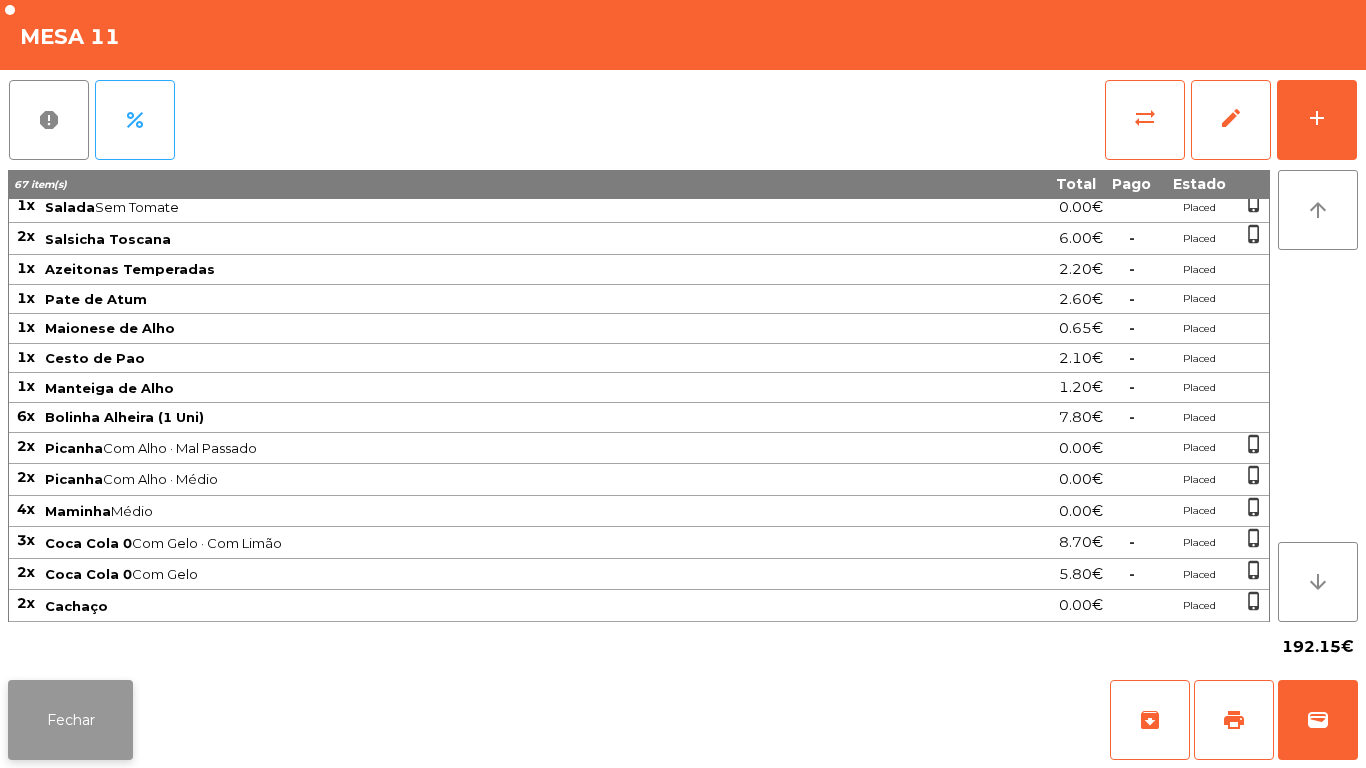 click on "Fechar" 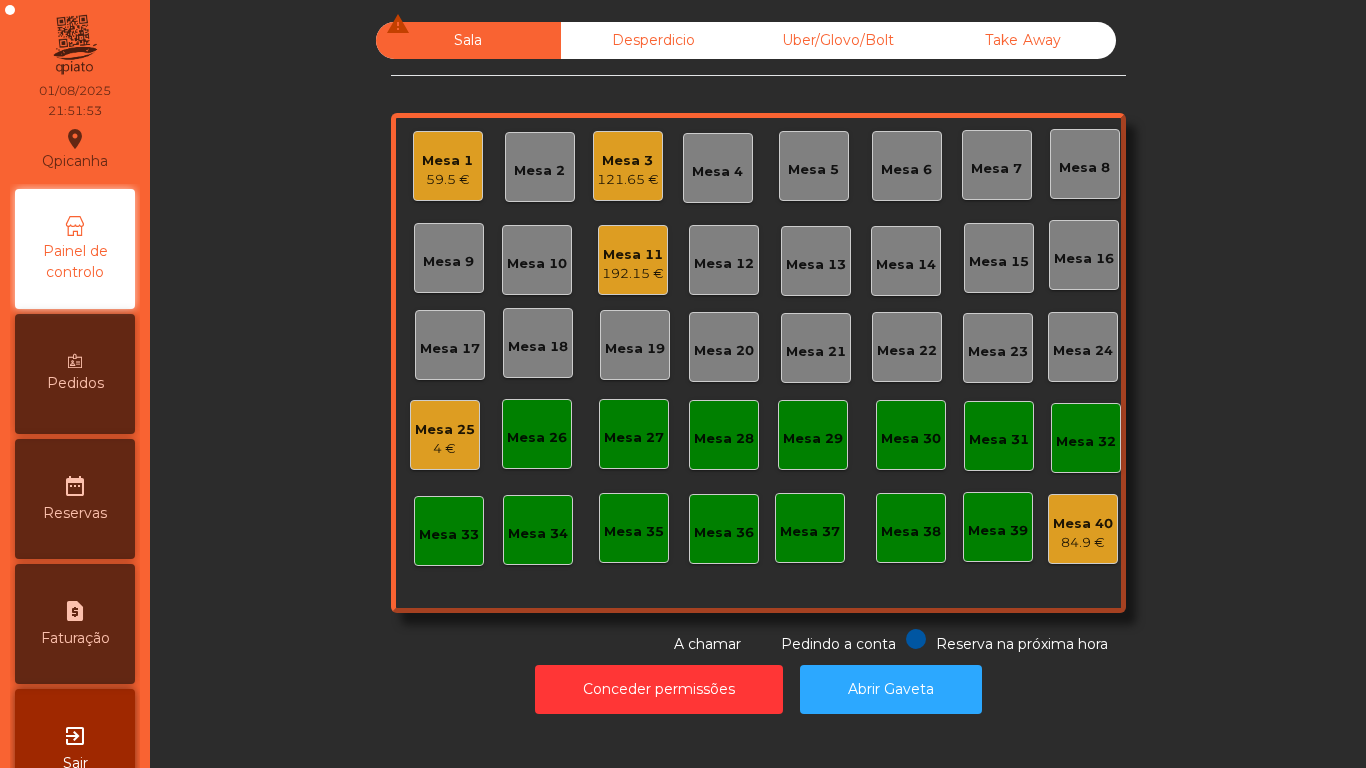 click on "121.65 €" 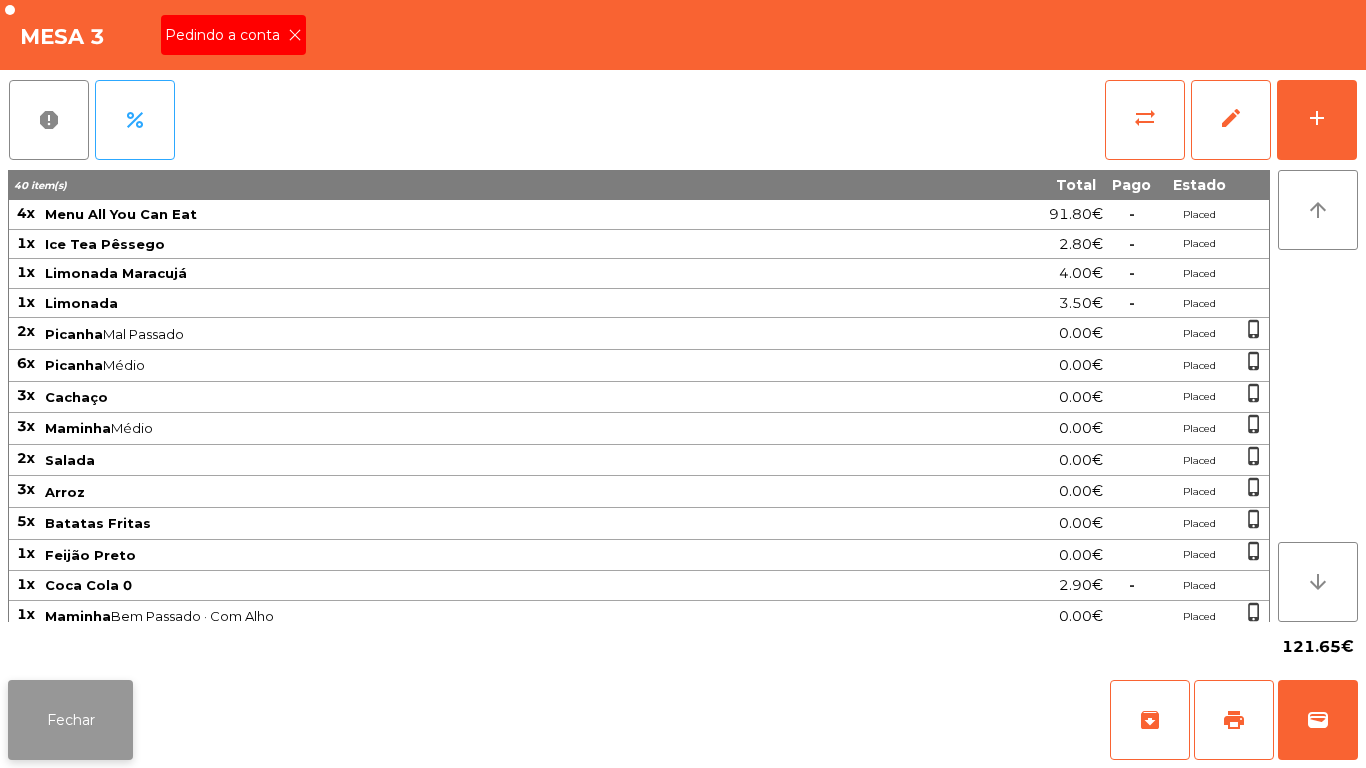 click on "Fechar" 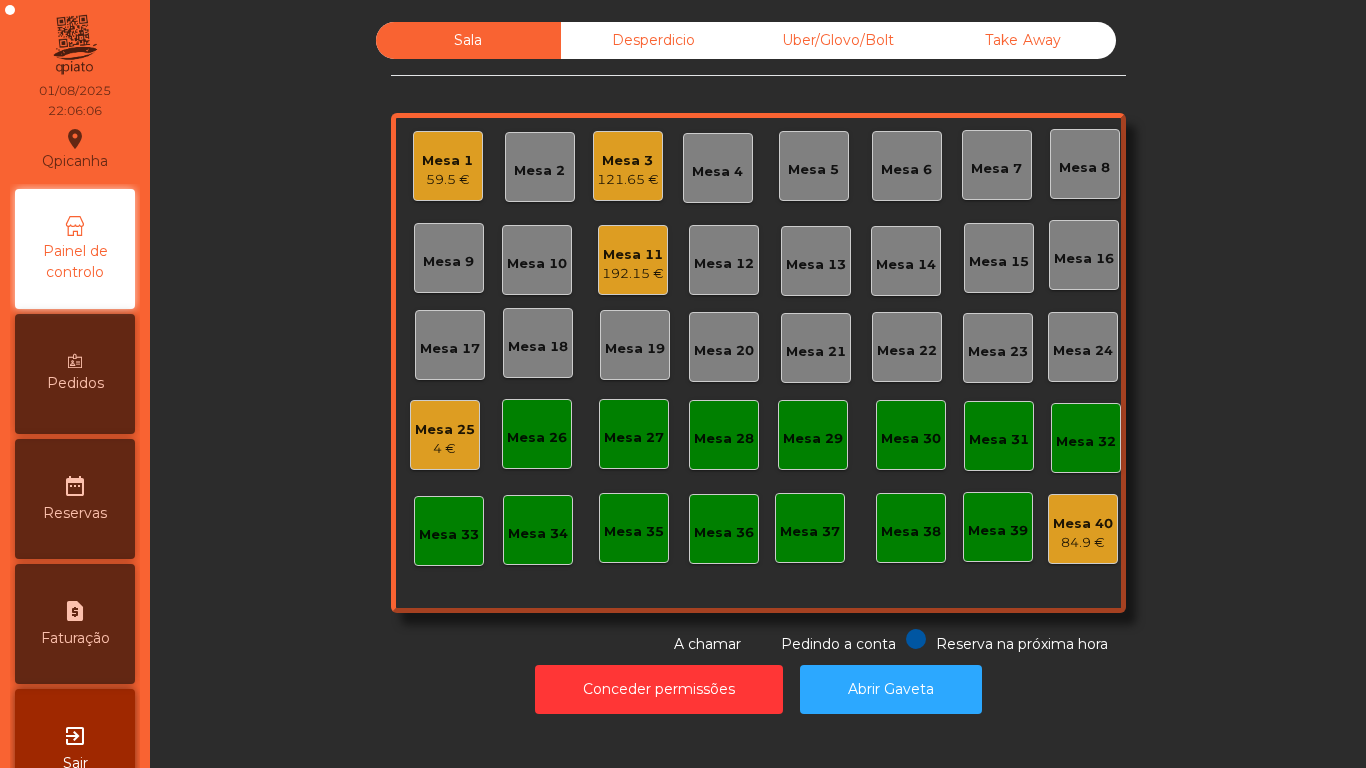 click on "59.5 €" 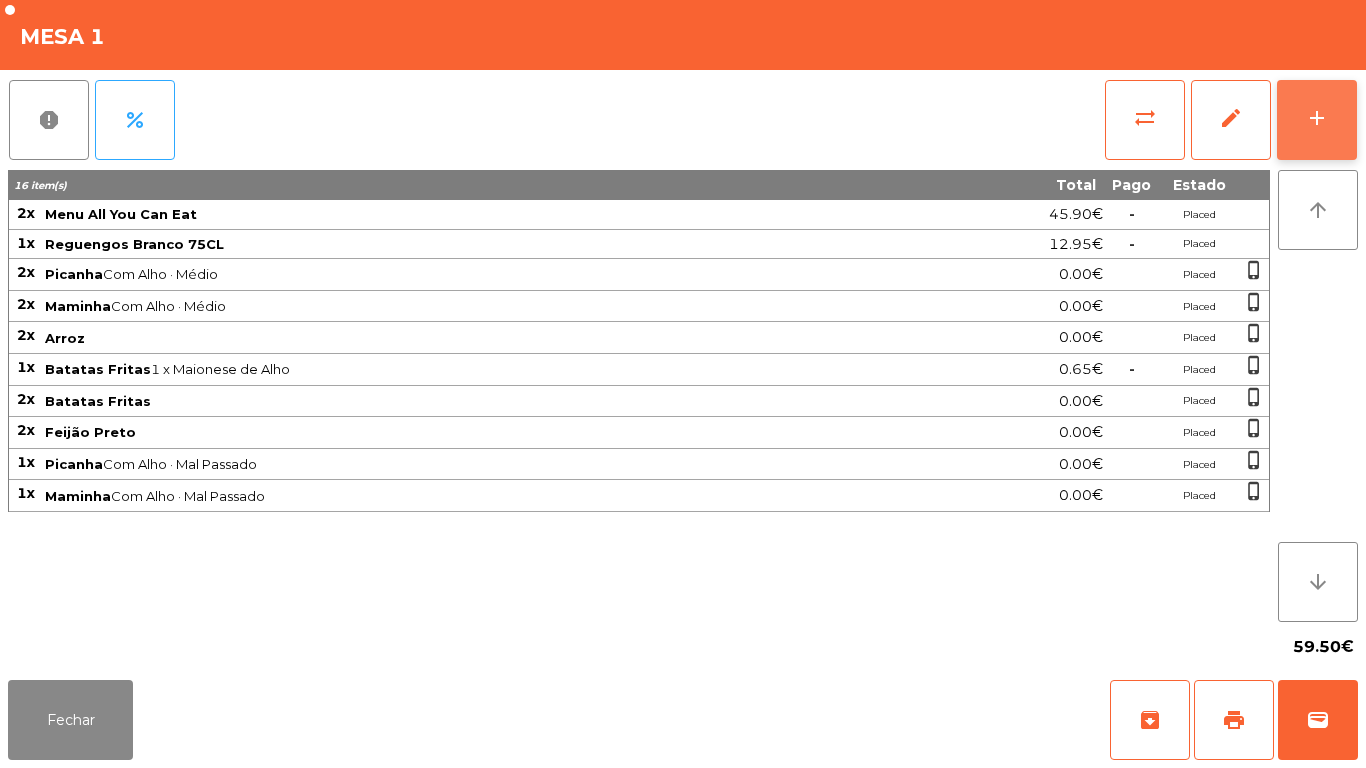 click on "add" 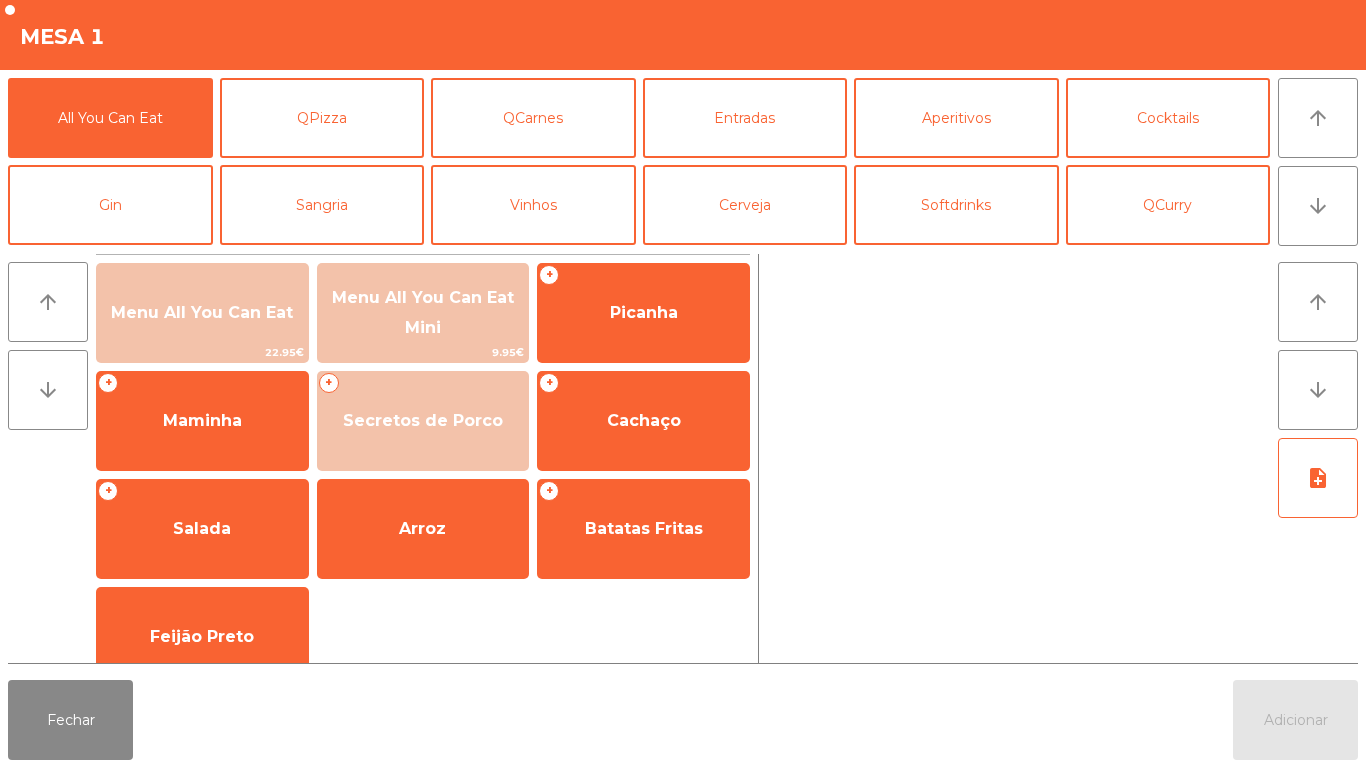 scroll, scrollTop: 72, scrollLeft: 0, axis: vertical 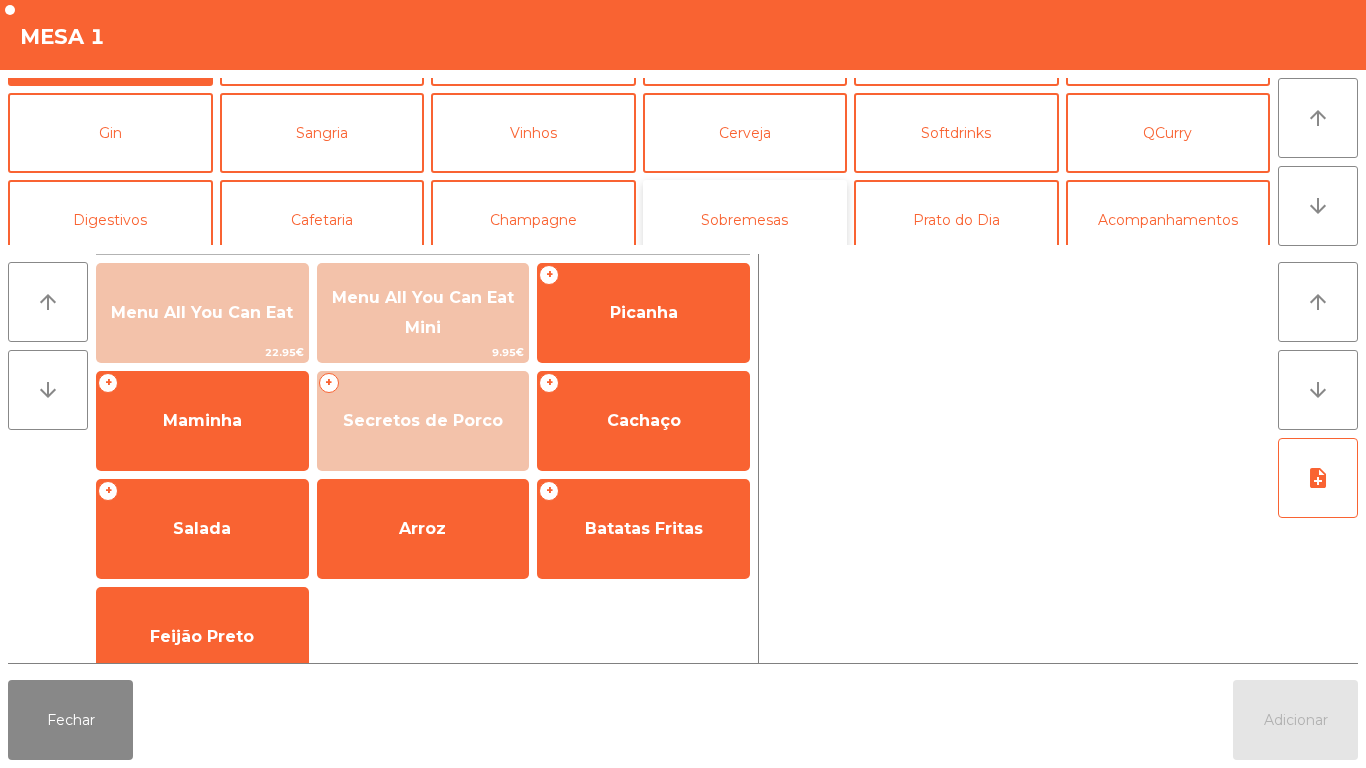 click on "Sobremesas" 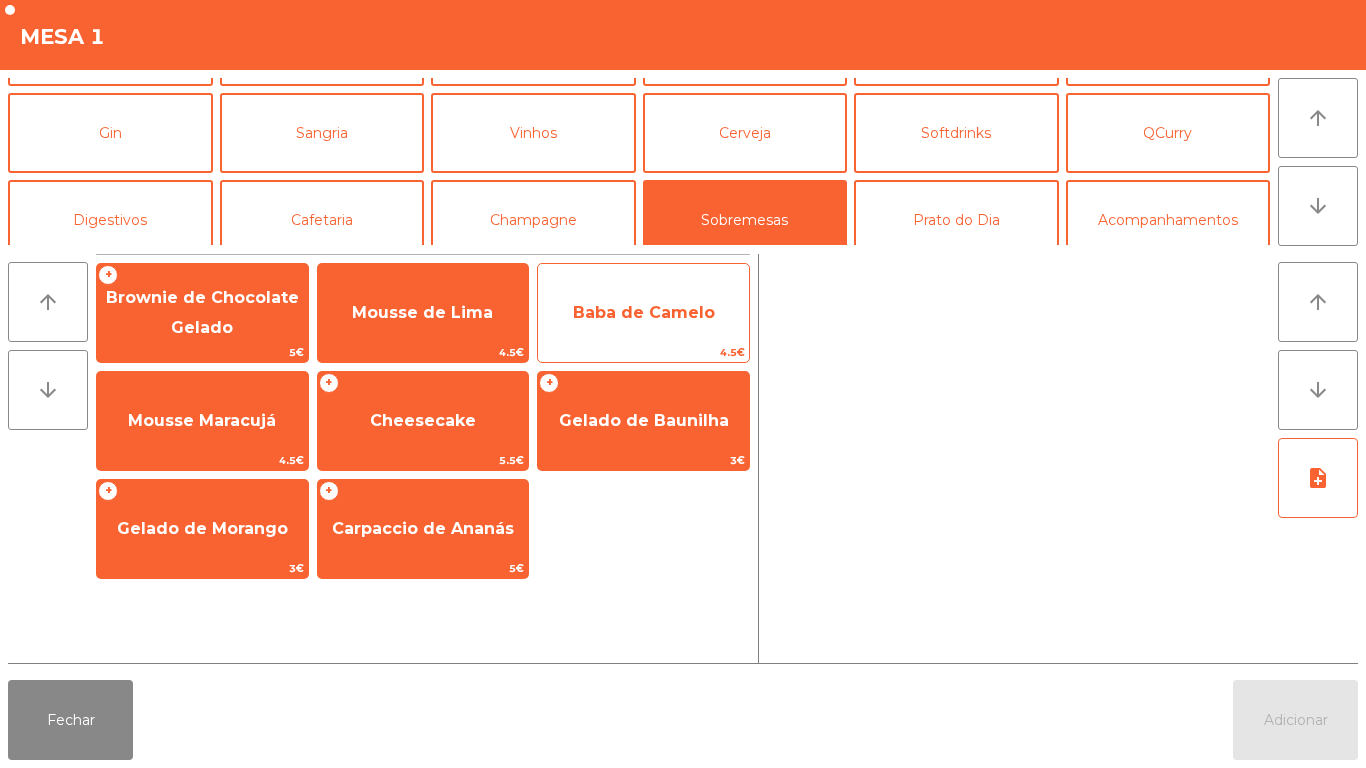 click on "Baba de Camelo" 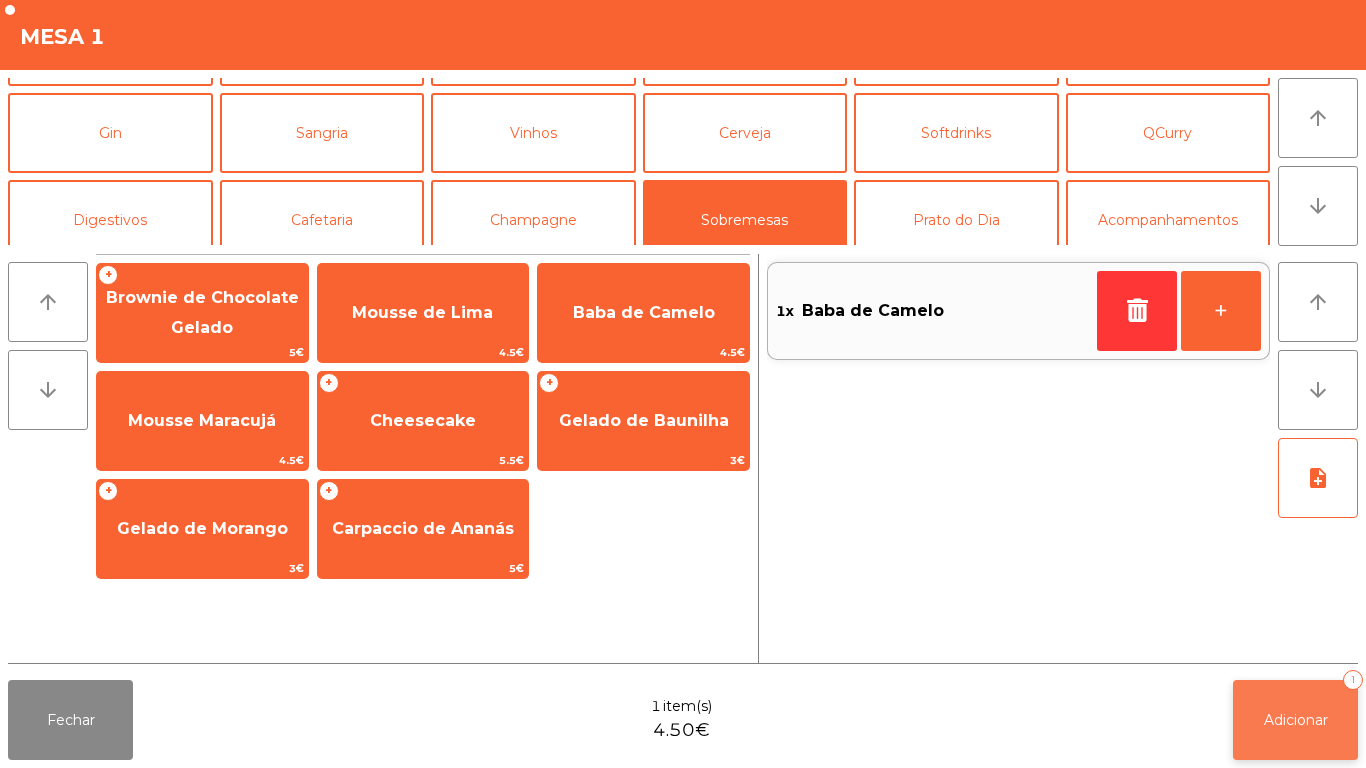 click on "Adicionar   1" 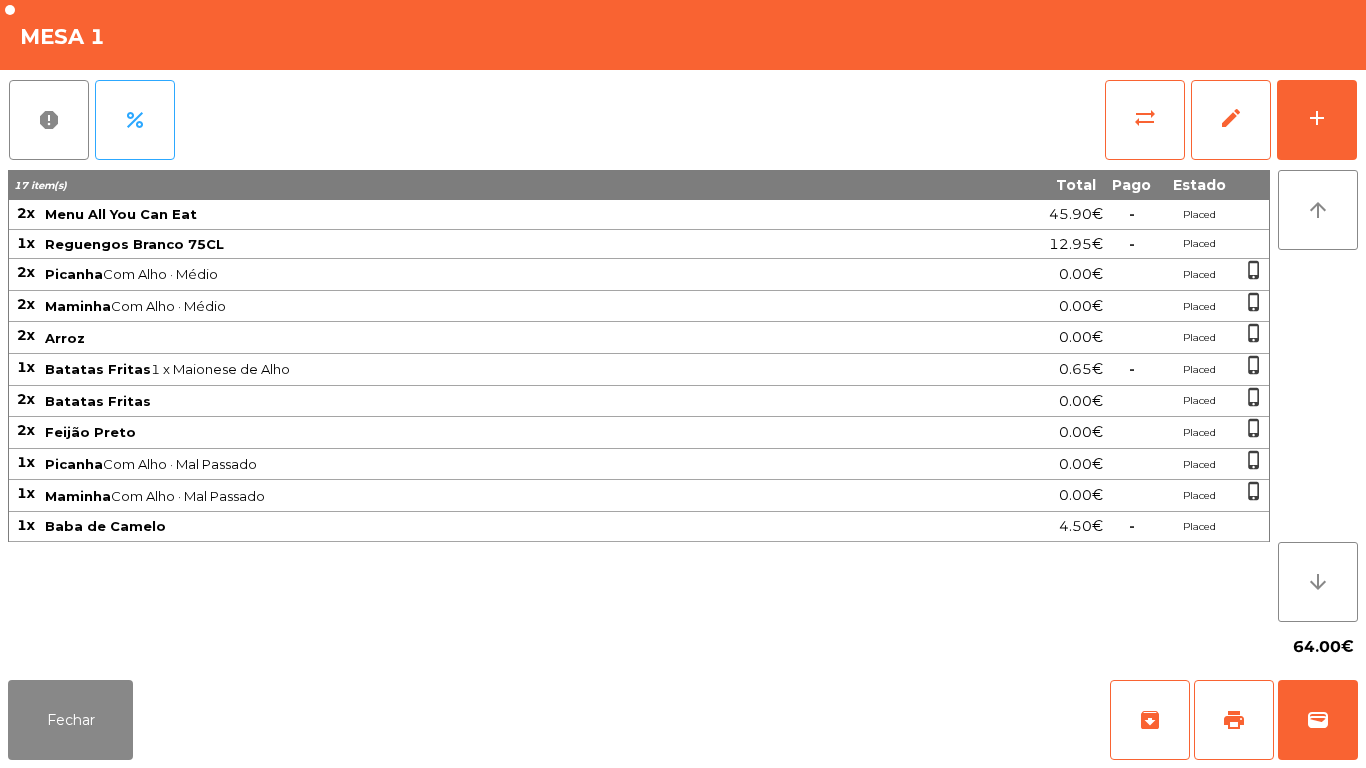 scroll, scrollTop: 0, scrollLeft: 0, axis: both 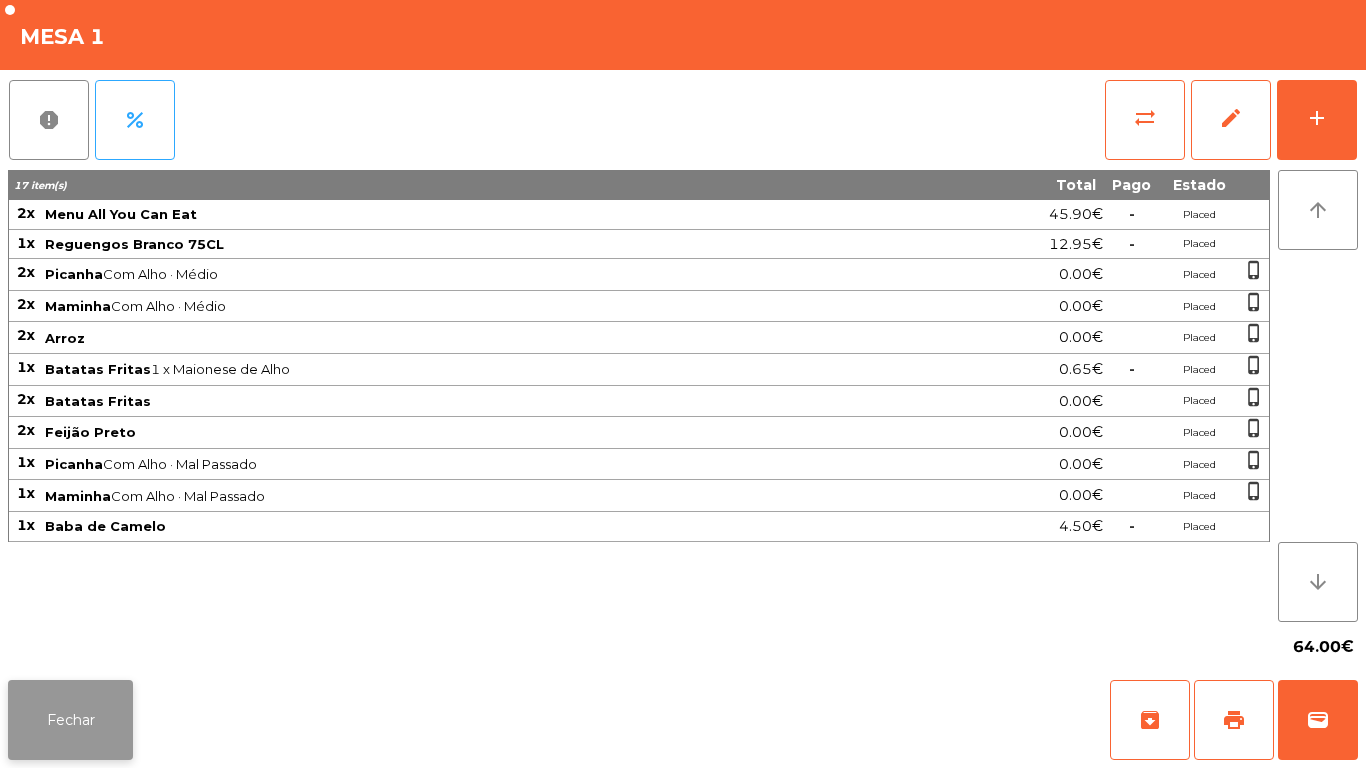 click on "Fechar" 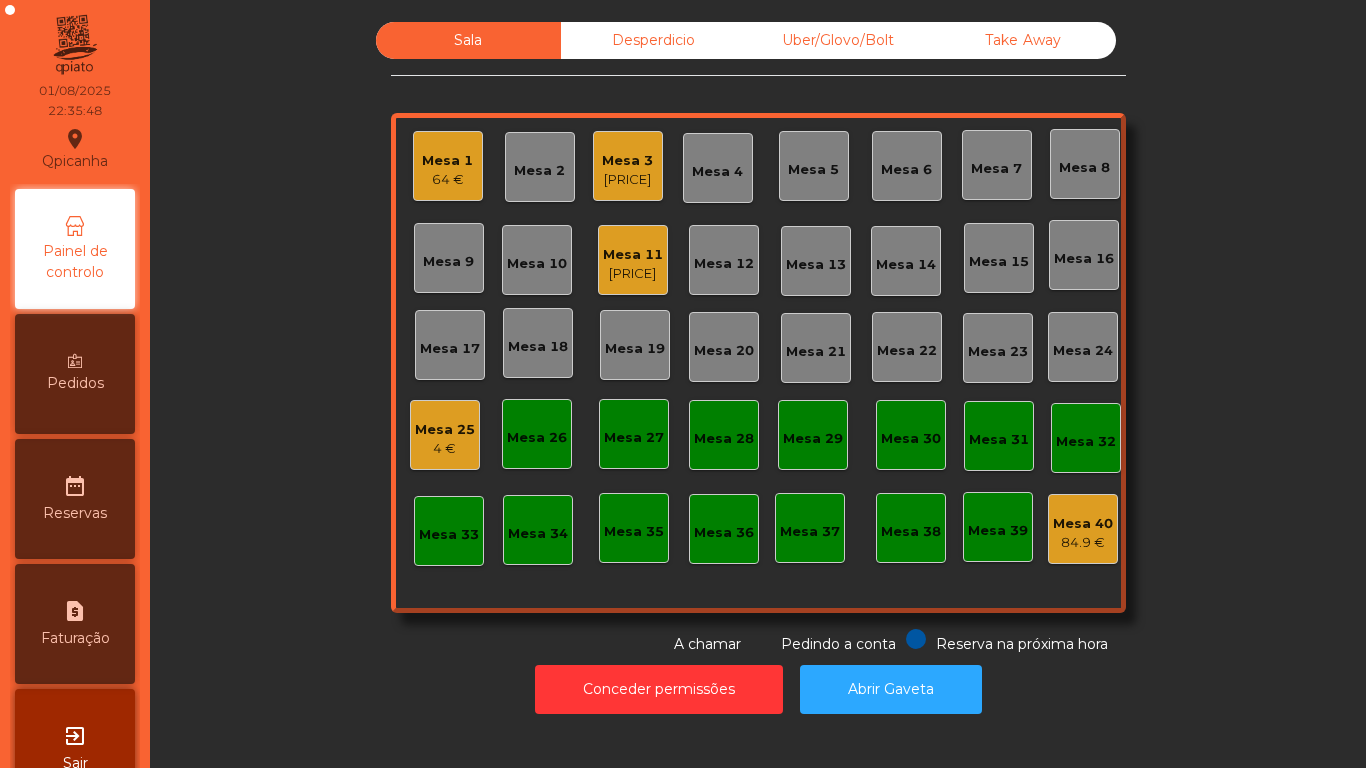 click on "Mesa 3 [PRICE]" 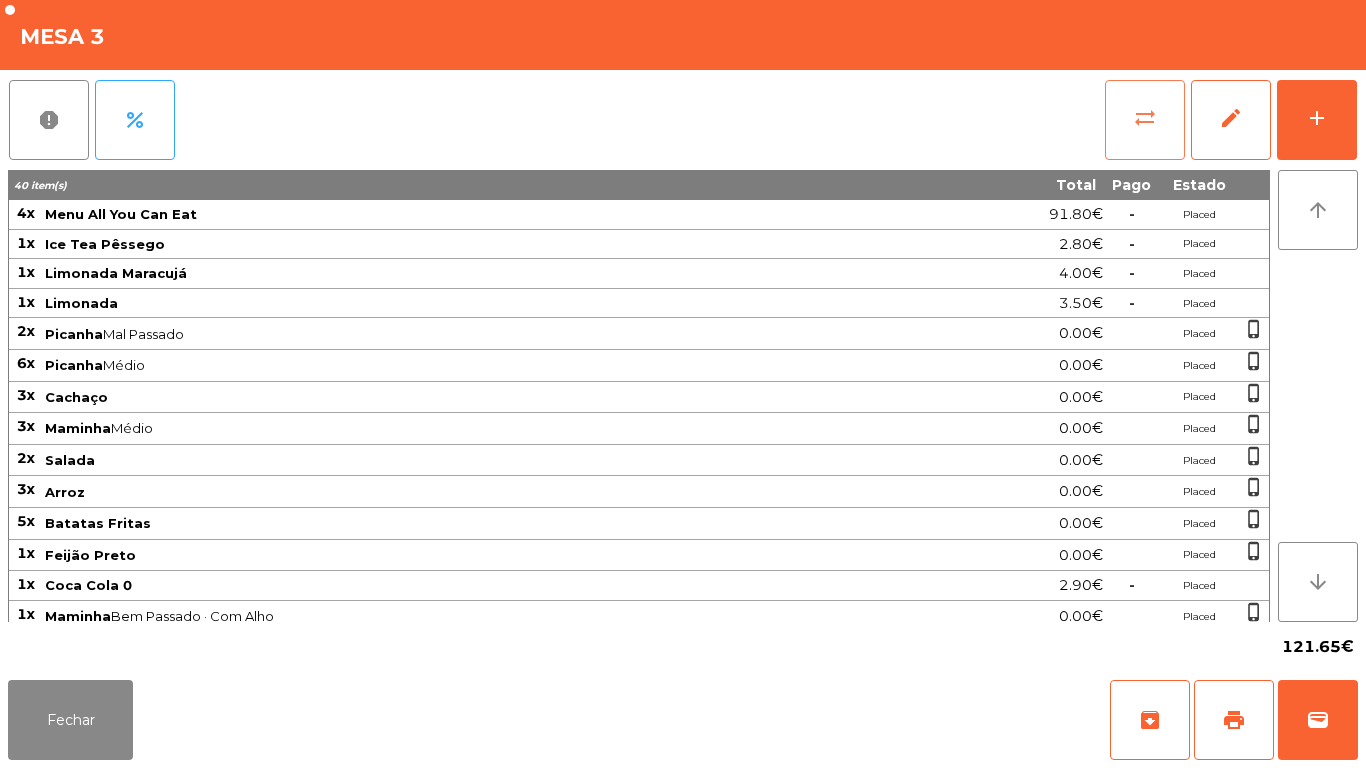 click on "sync_alt" 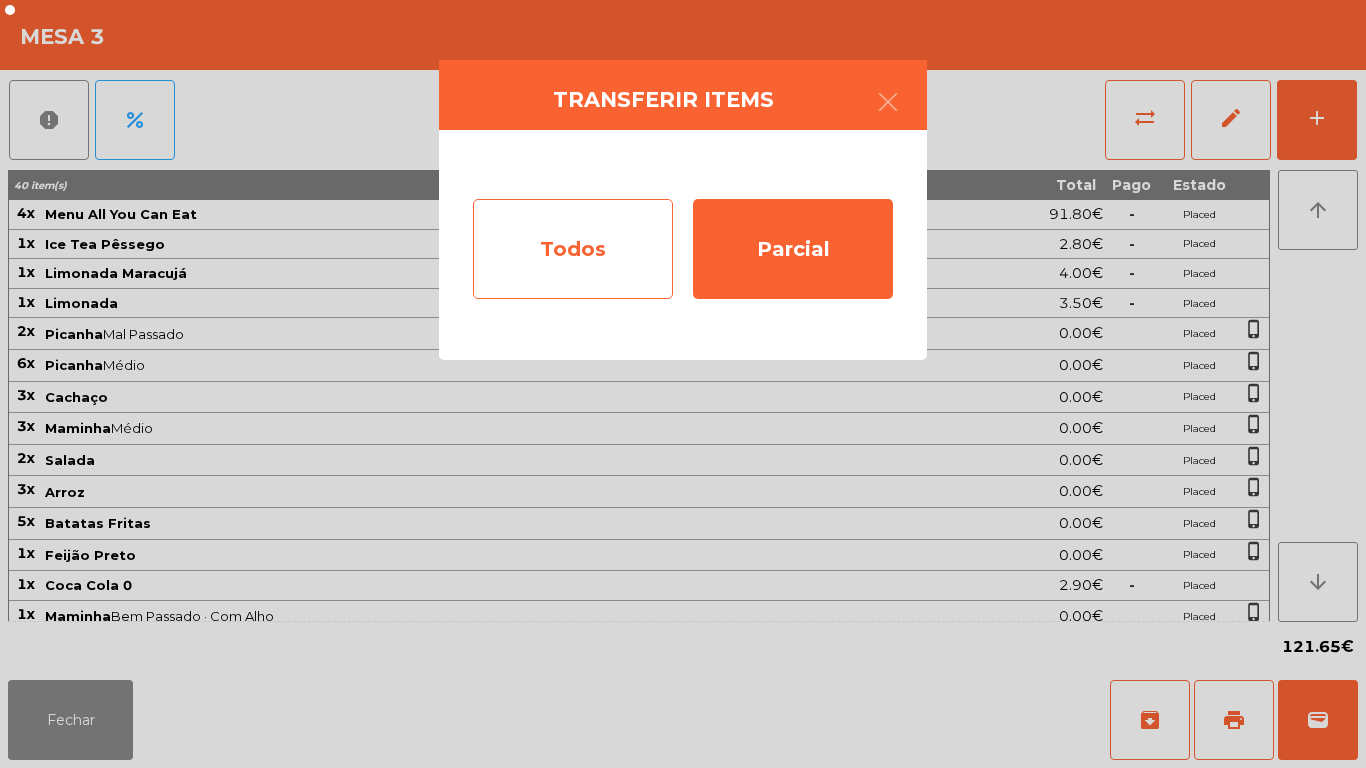 click on "Todos" 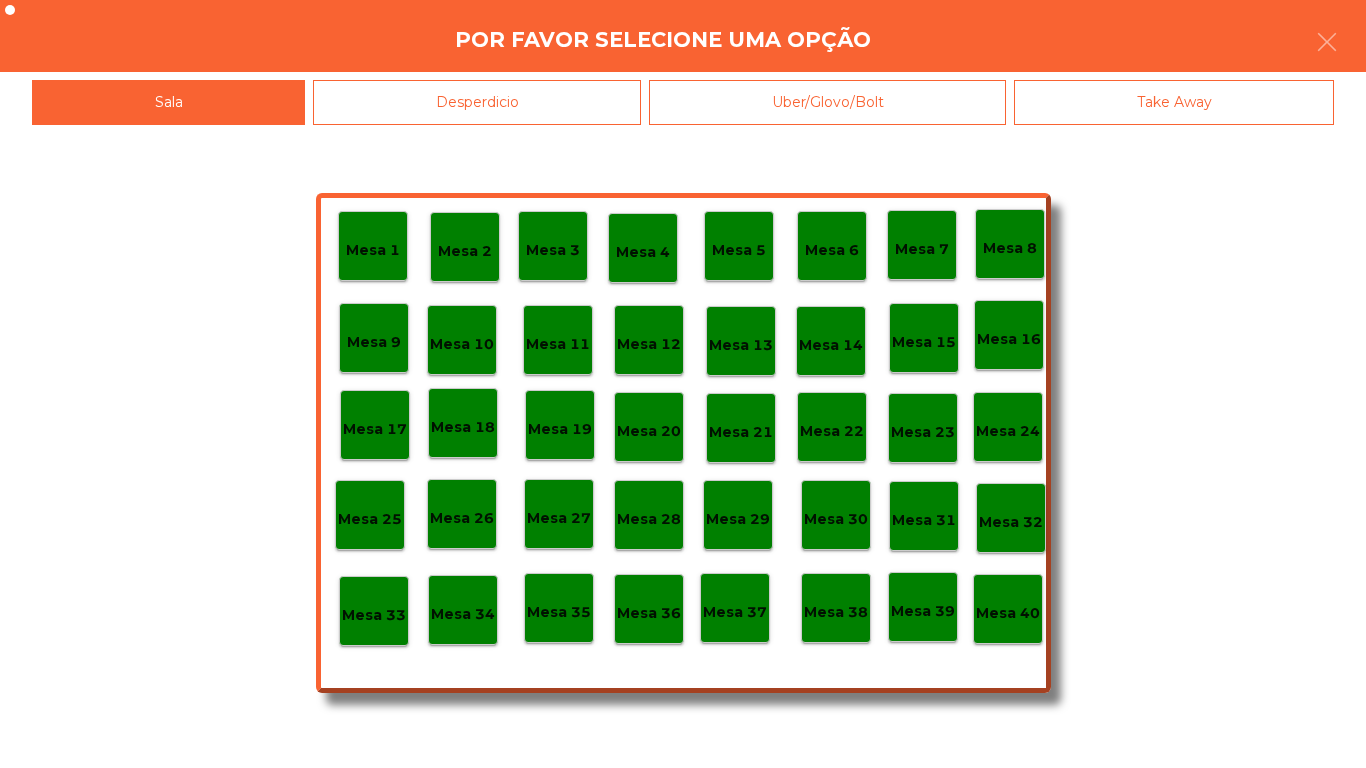 click on "Mesa 39" 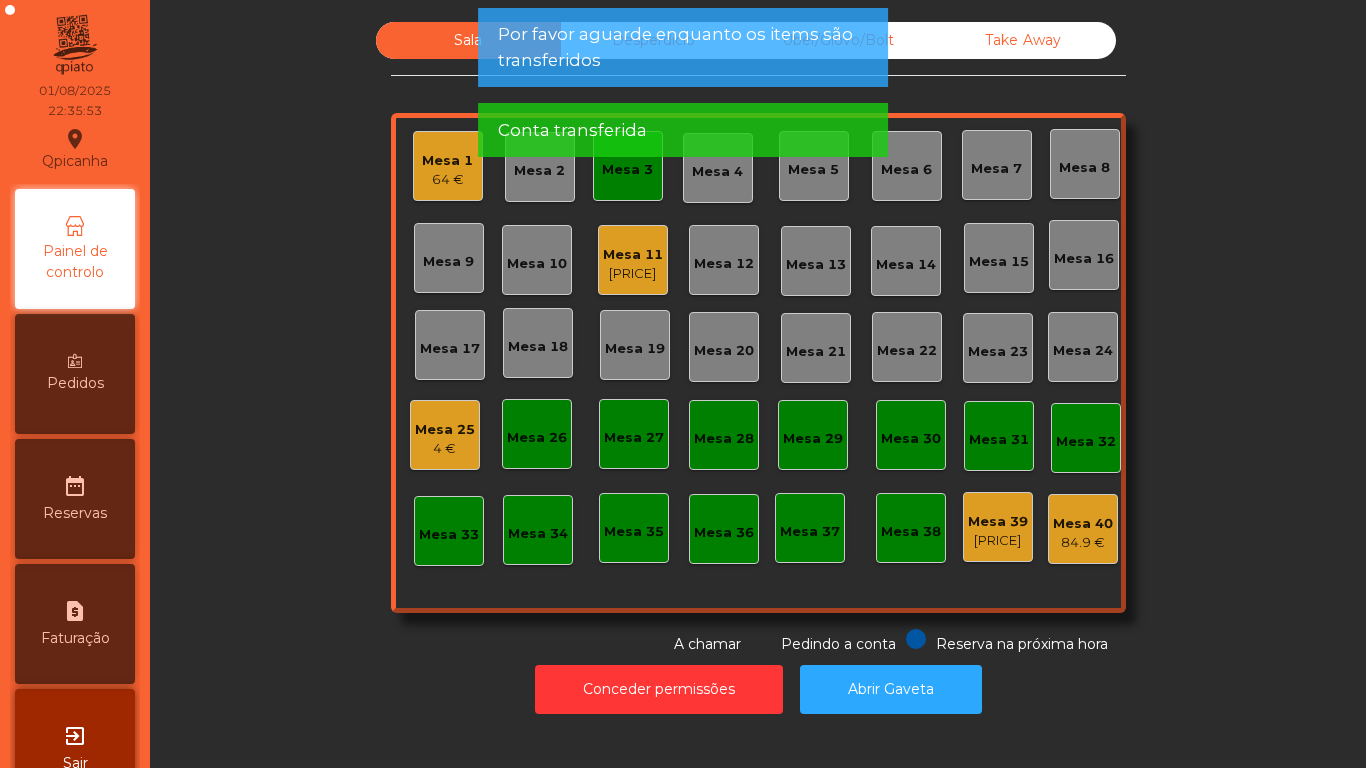click on "Mesa 3" 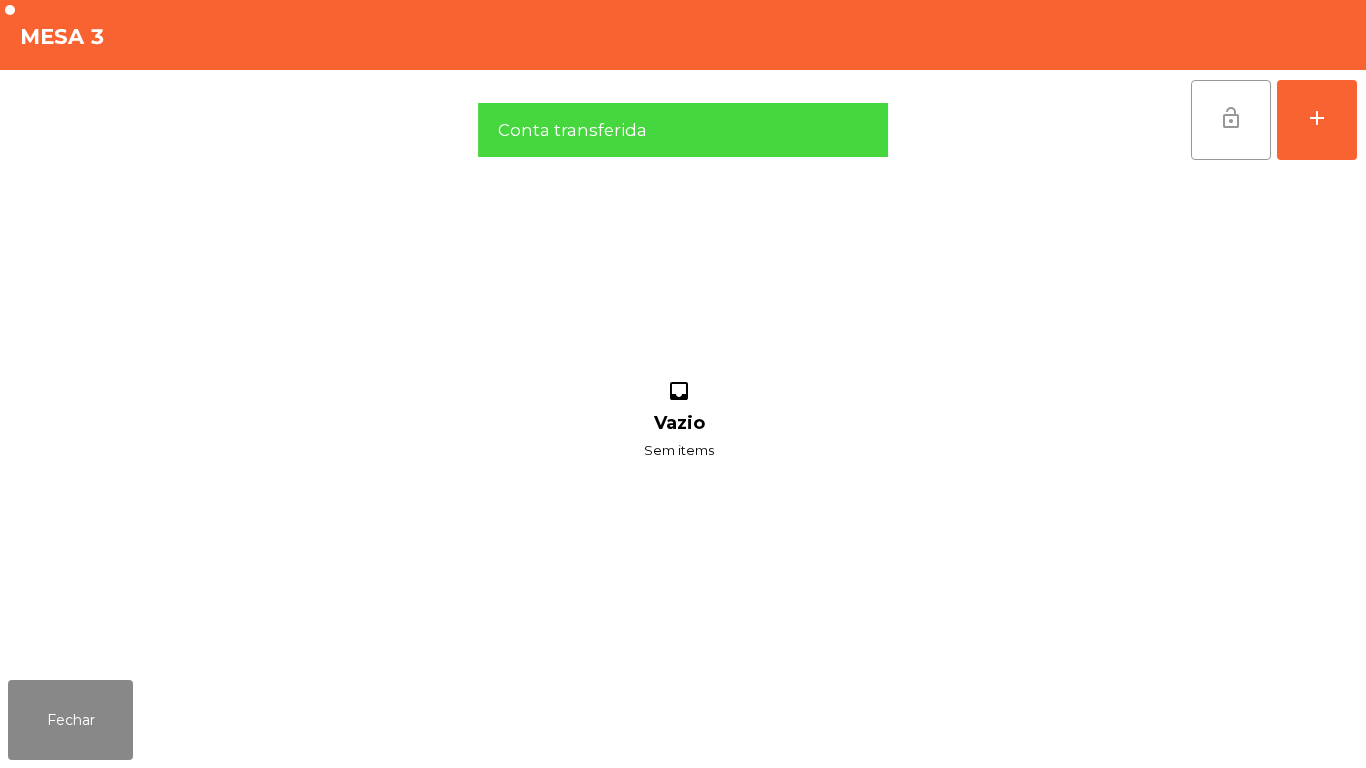 click on "lock_open" 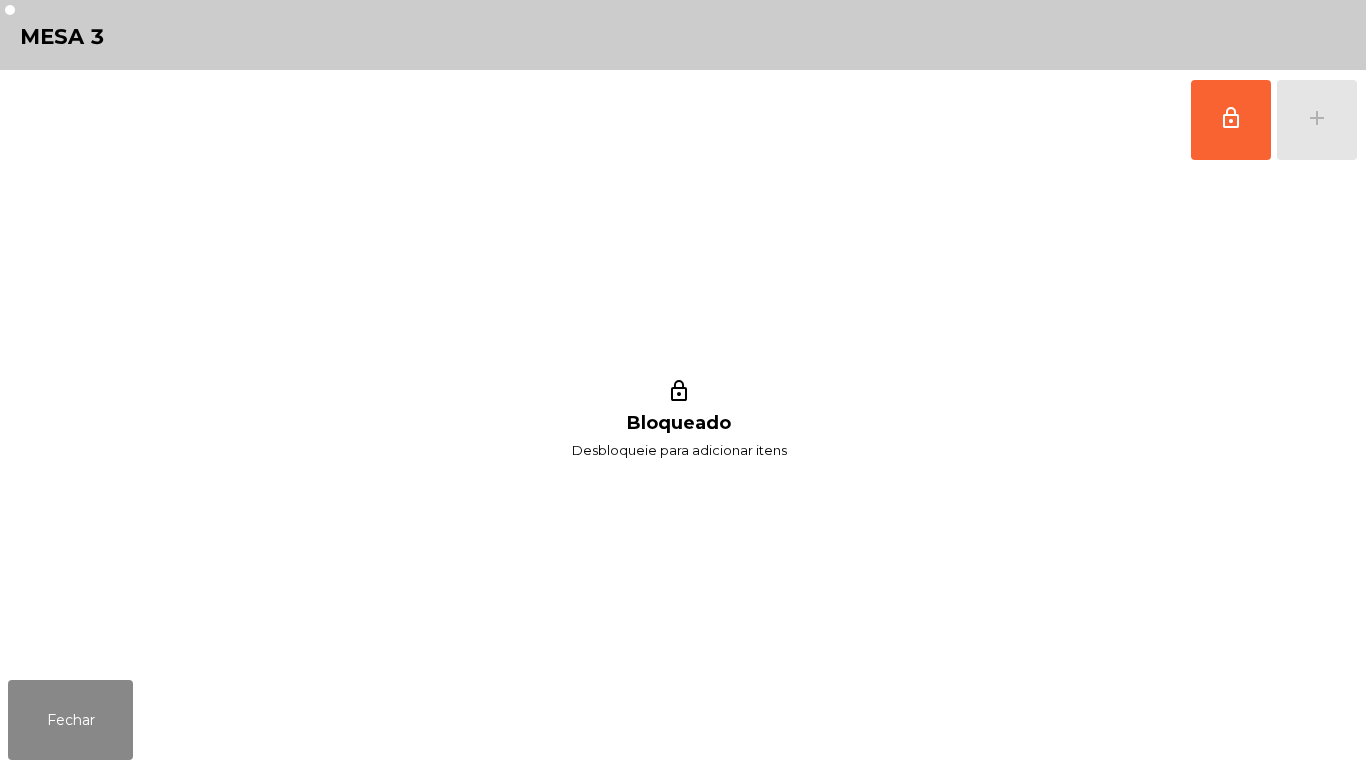 click on "Fechar" 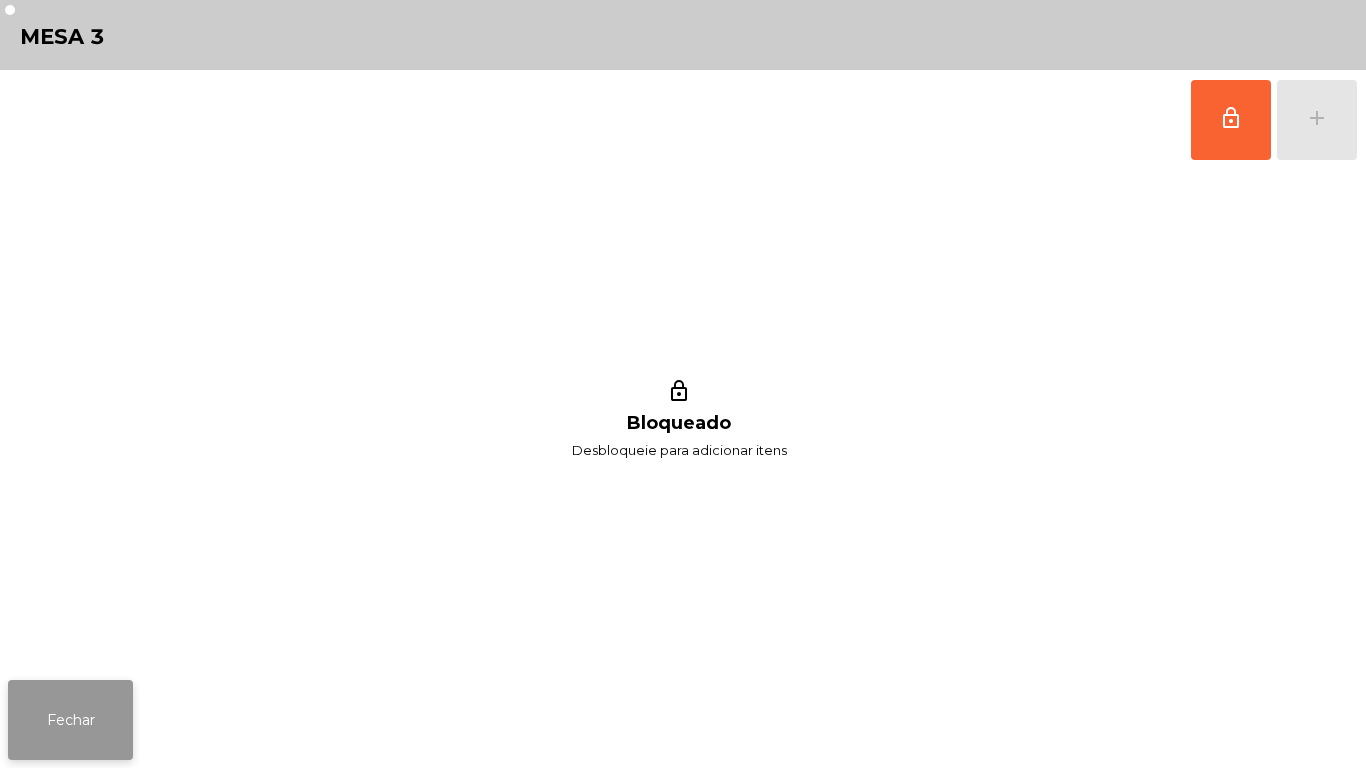 click on "Fechar" 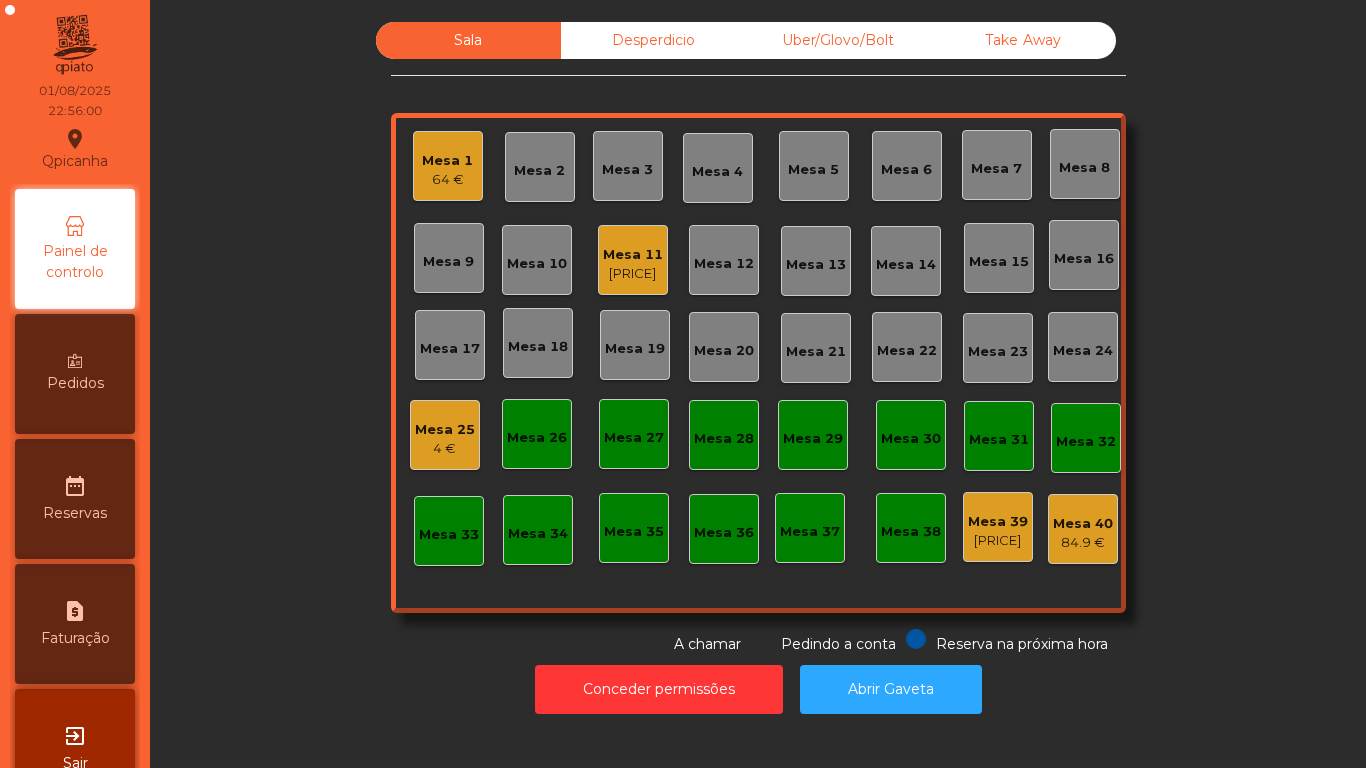click on "Mesa 11 [PRICE]" 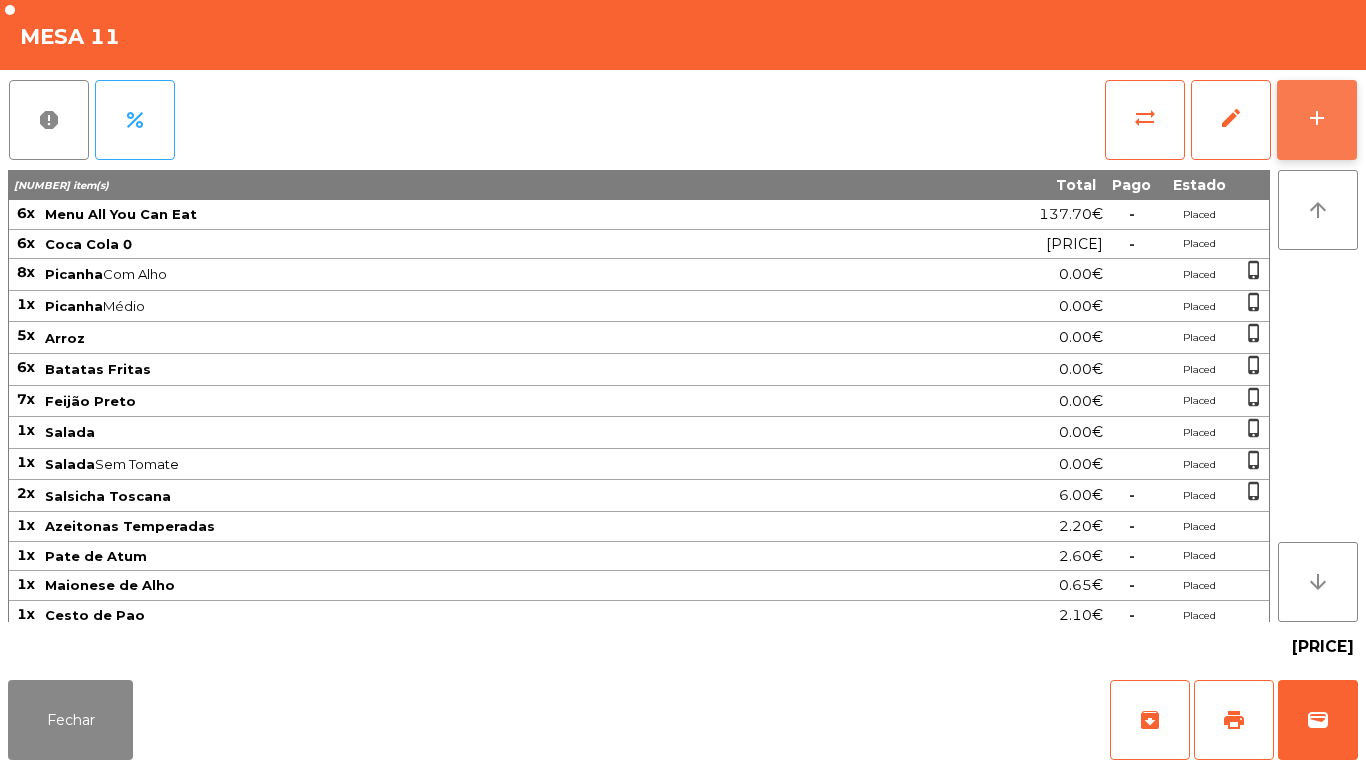 click on "add" 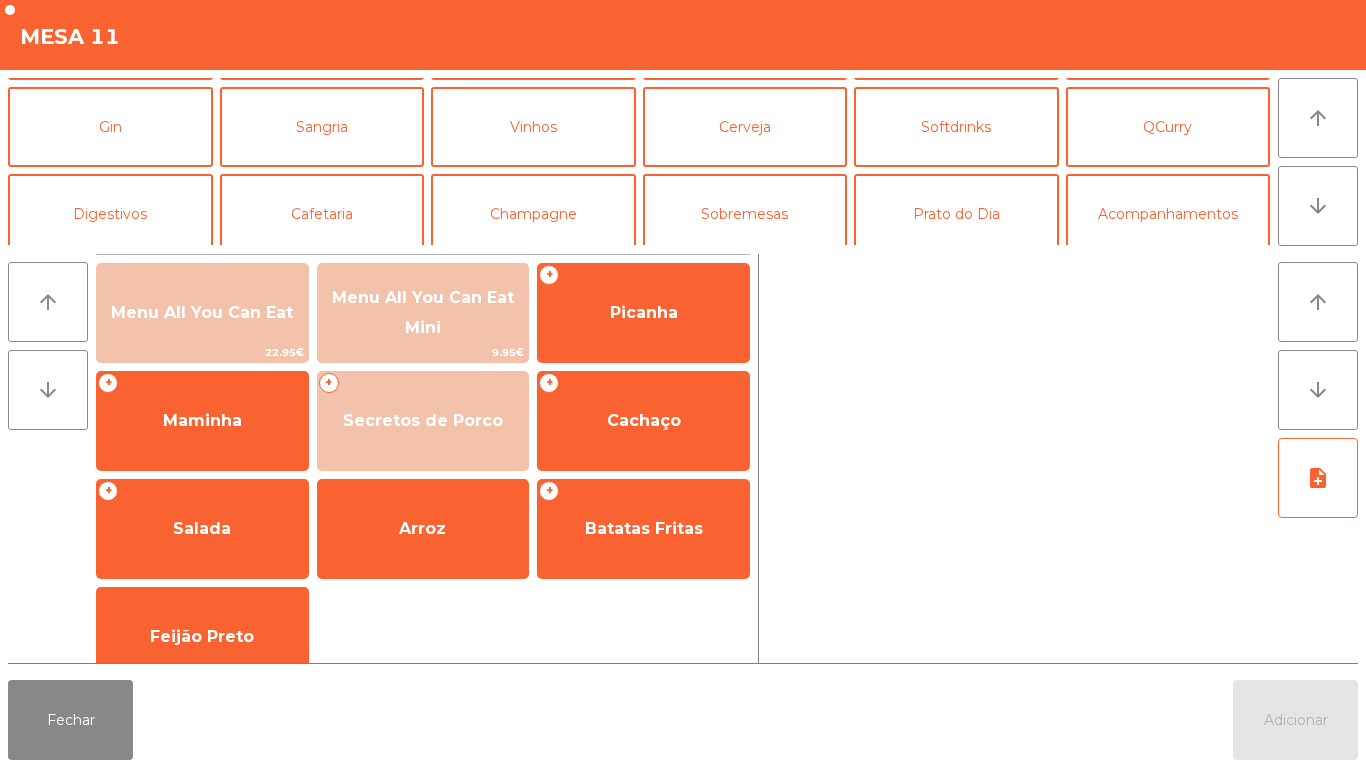scroll, scrollTop: 100, scrollLeft: 0, axis: vertical 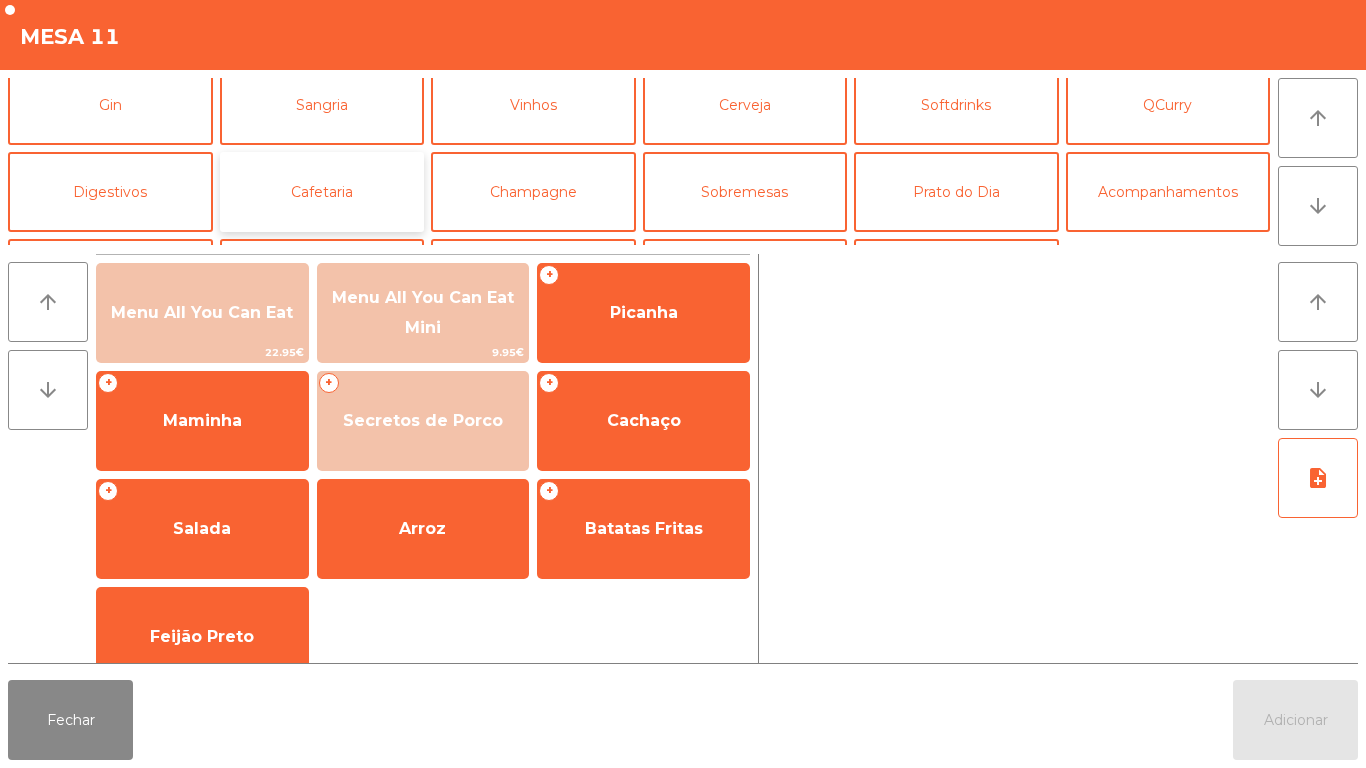 click on "Cafetaria" 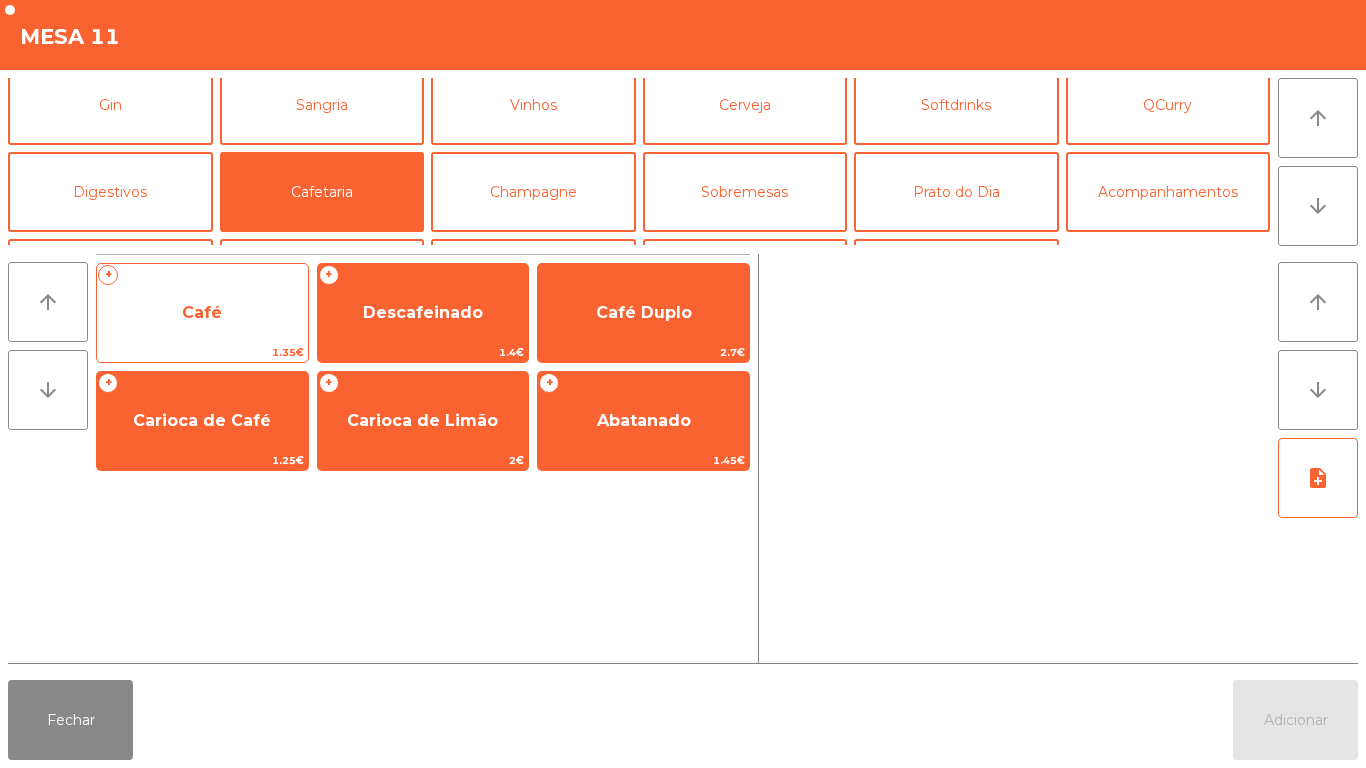 click on "Café" 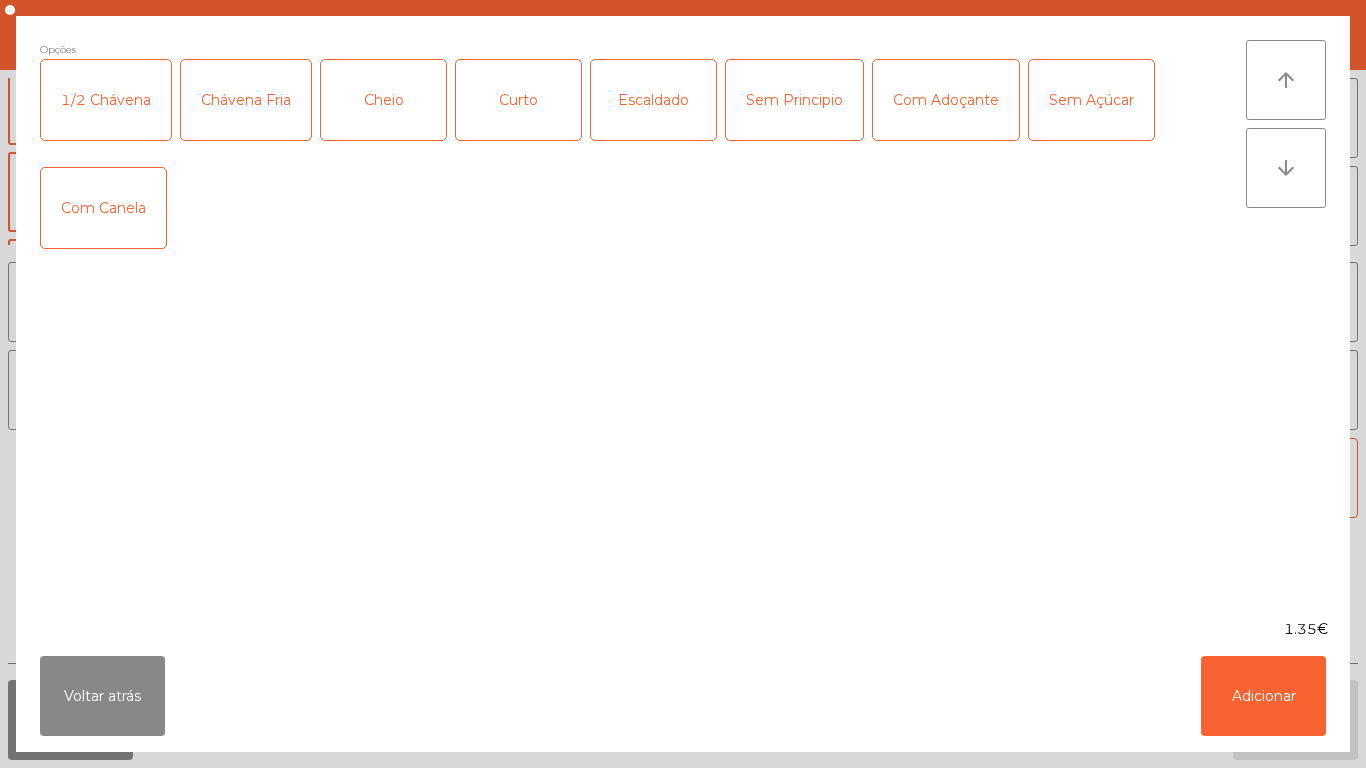 click on "Cheio" 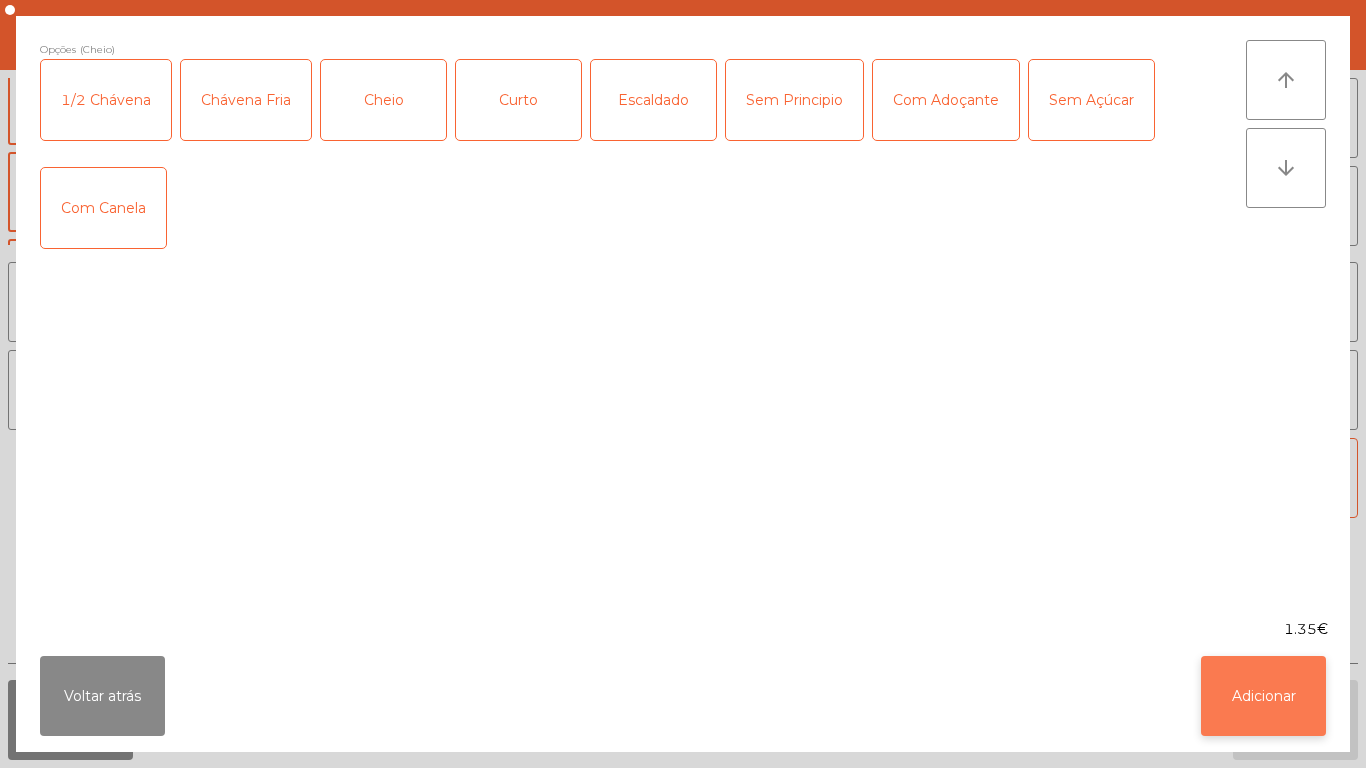 click on "Adicionar" 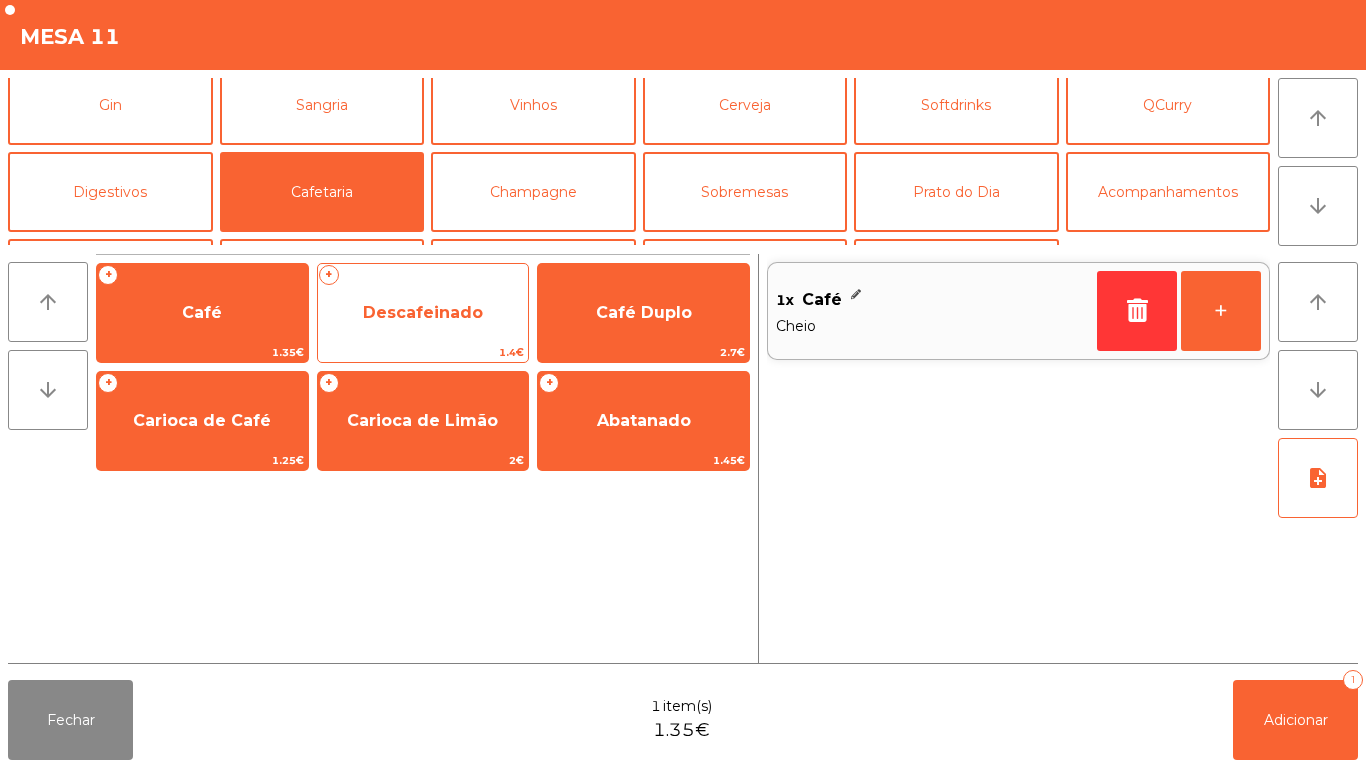 click on "Descafeinado" 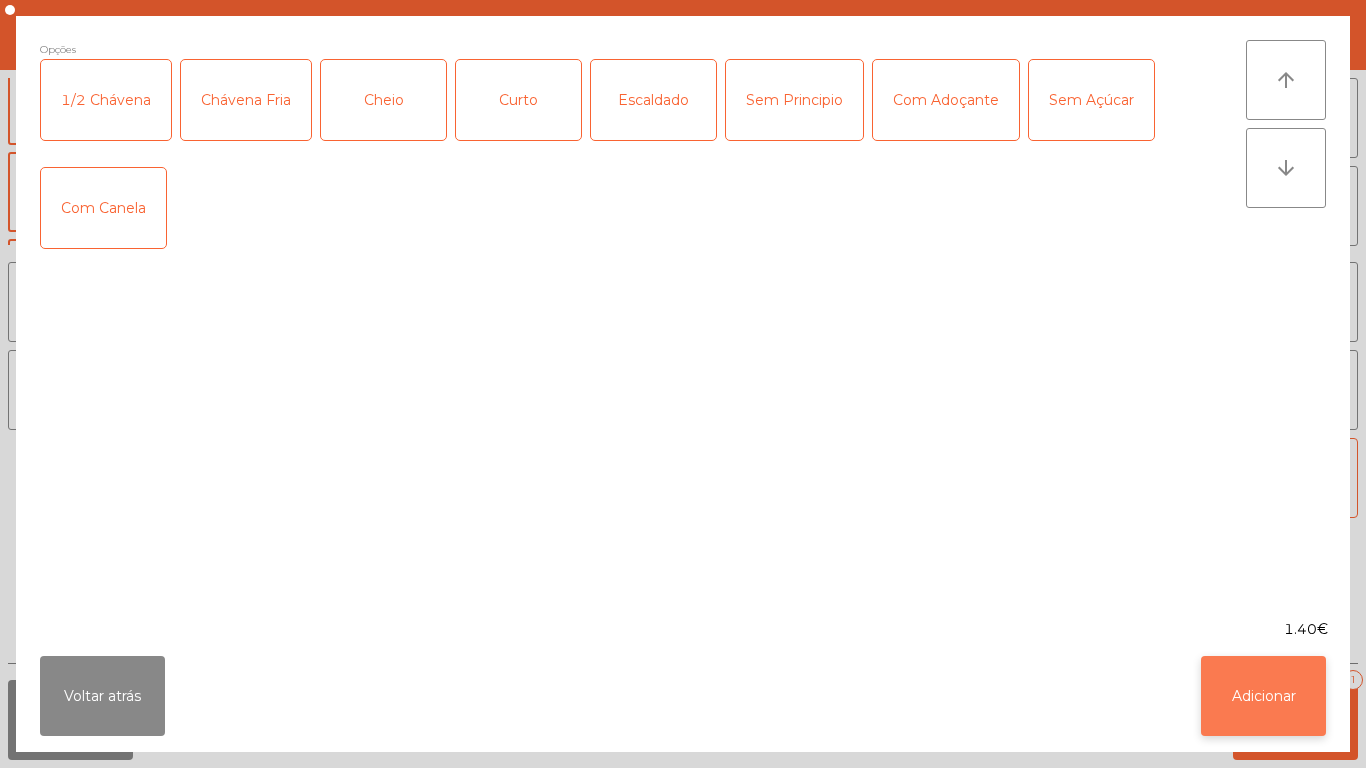 click on "Adicionar" 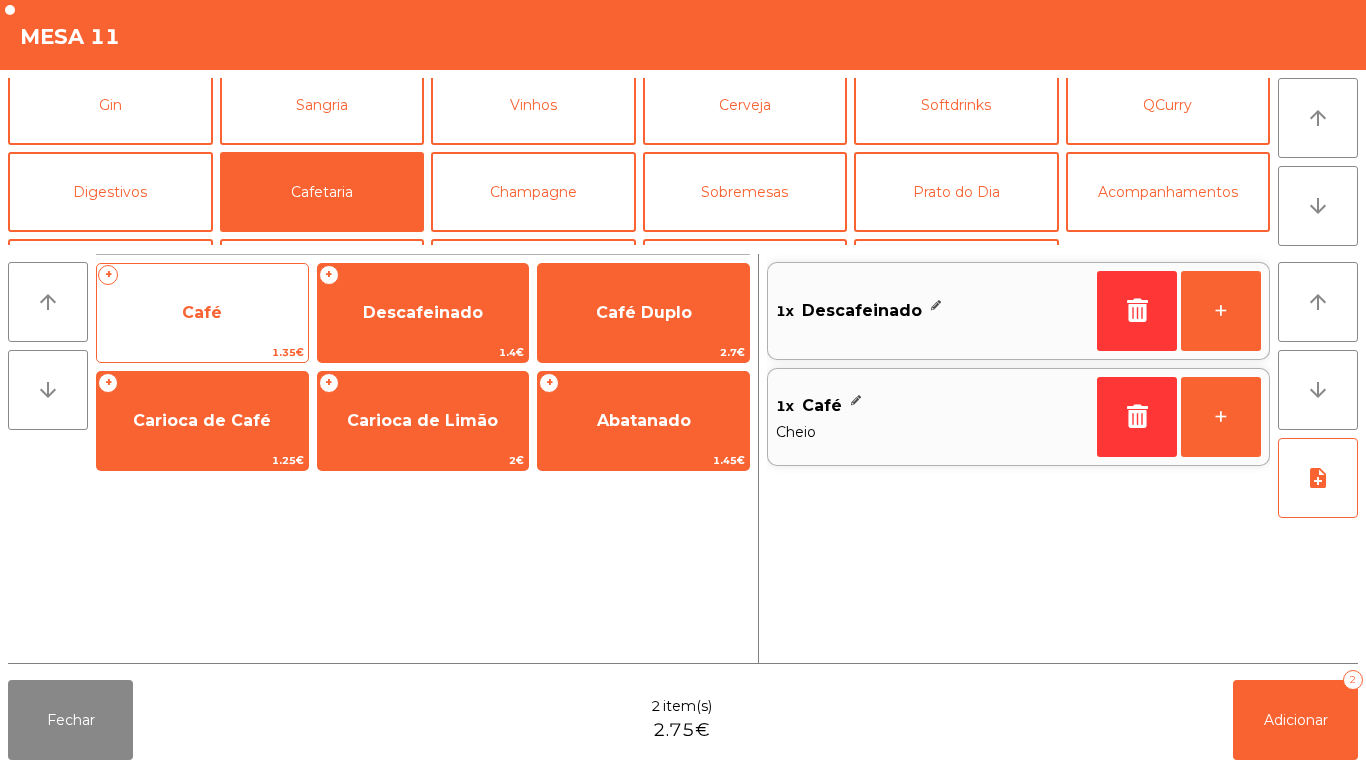 click on "Café" 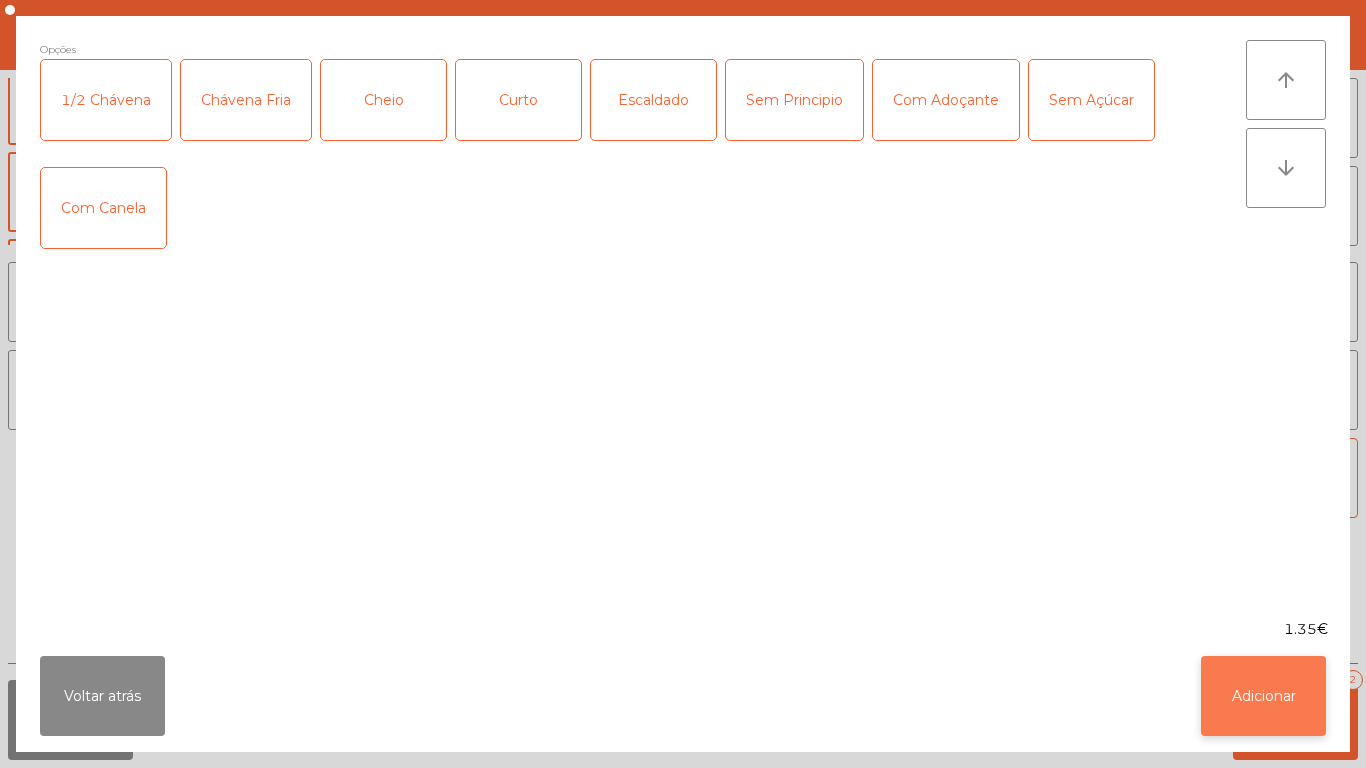 click on "Adicionar" 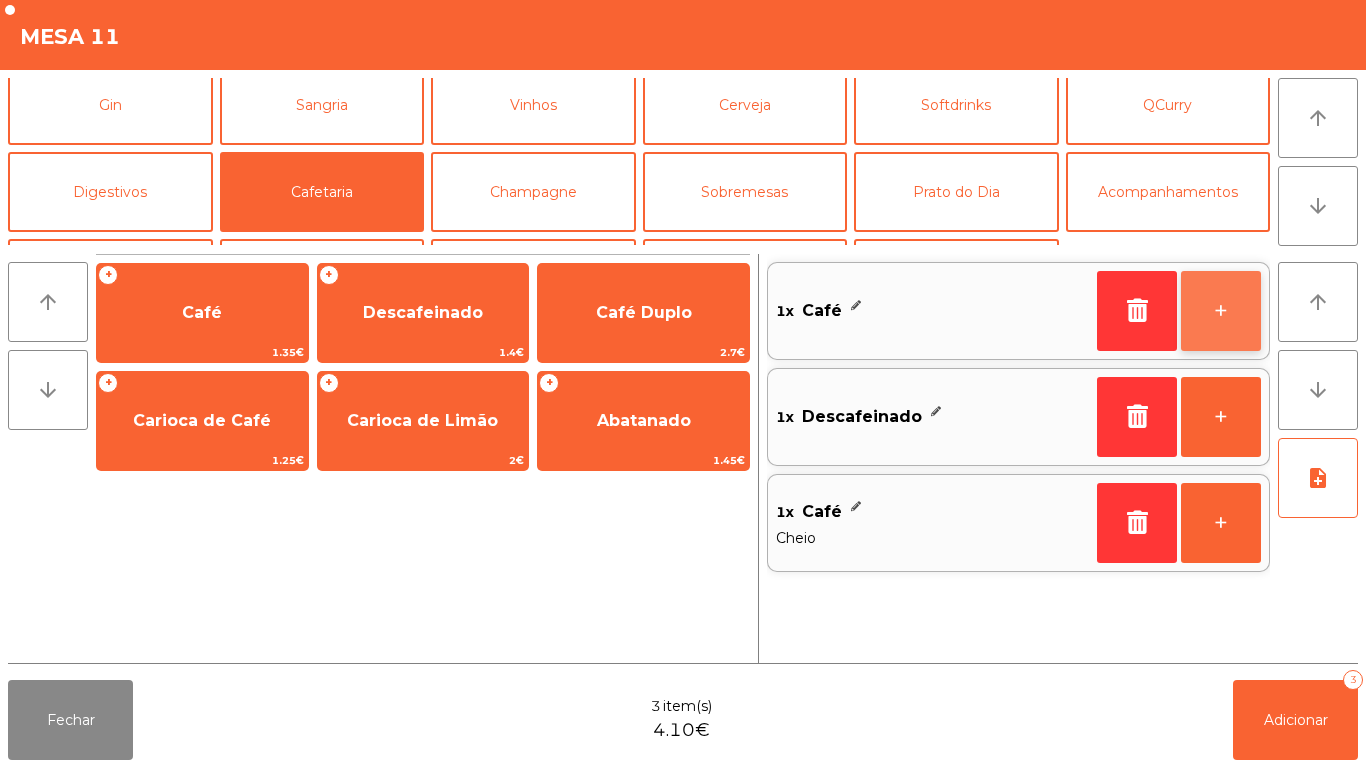 click on "+" 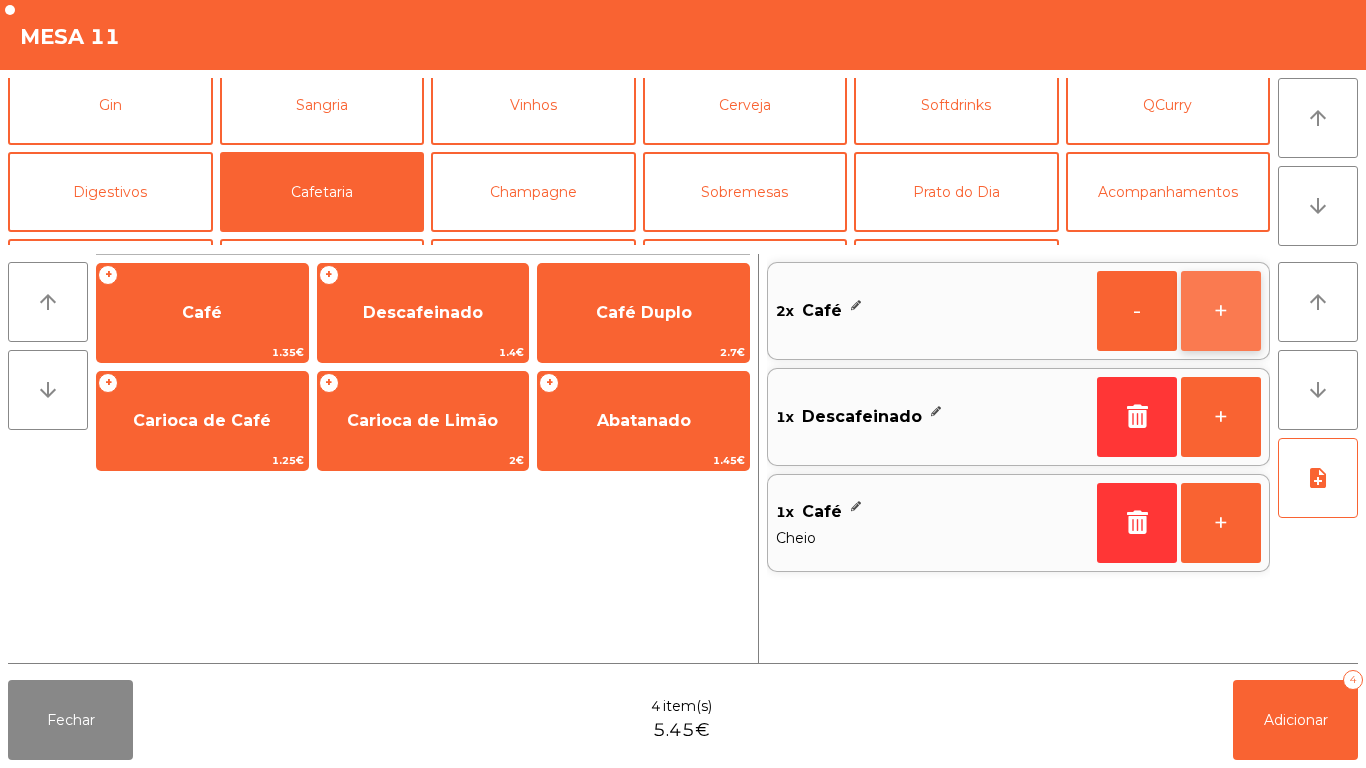 click on "+" 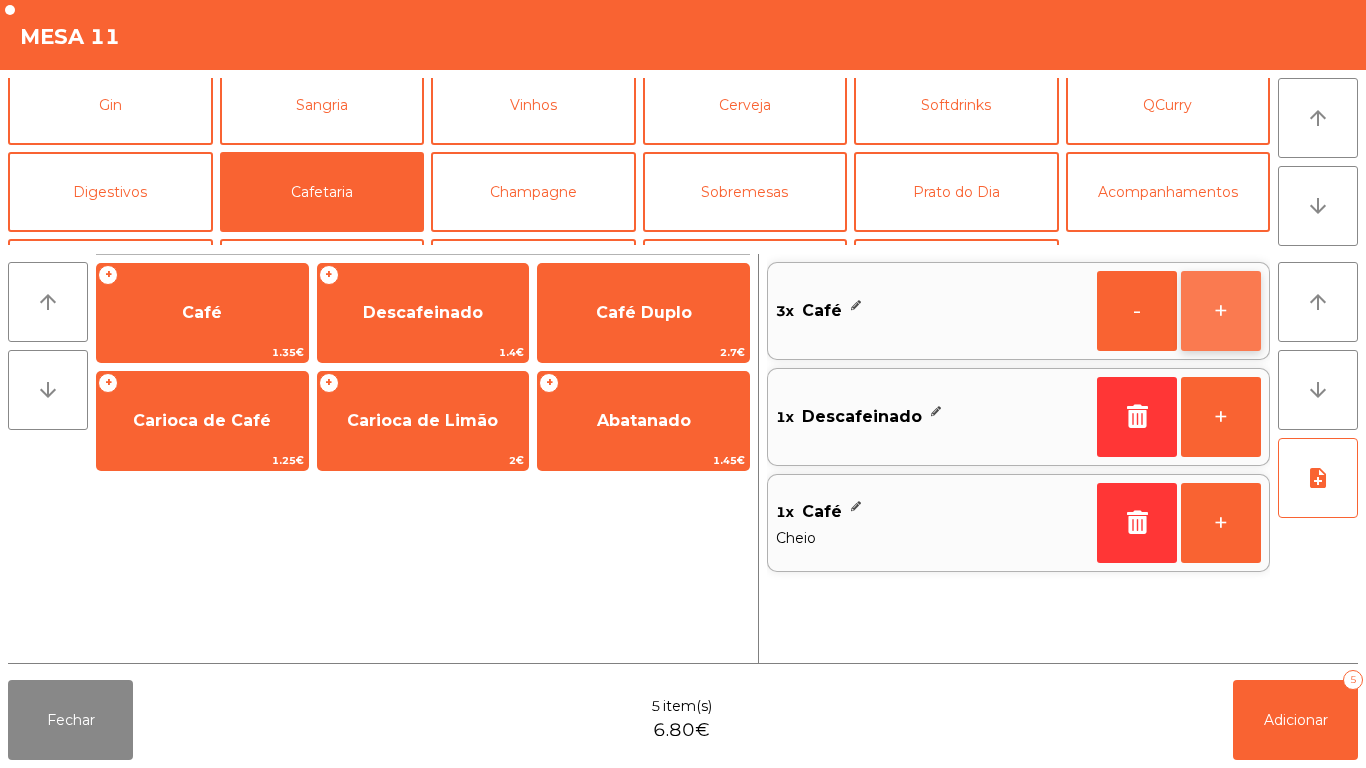 click on "+" 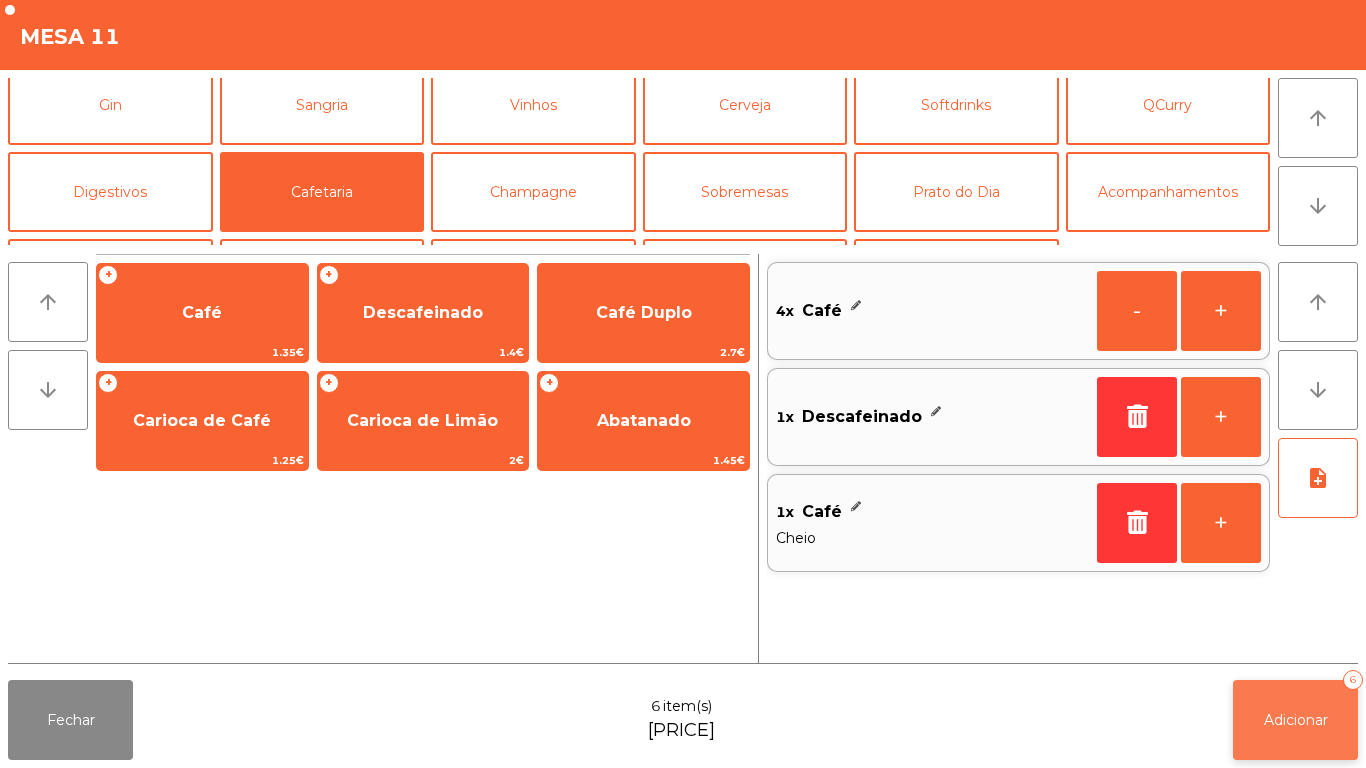click on "Adicionar   6" 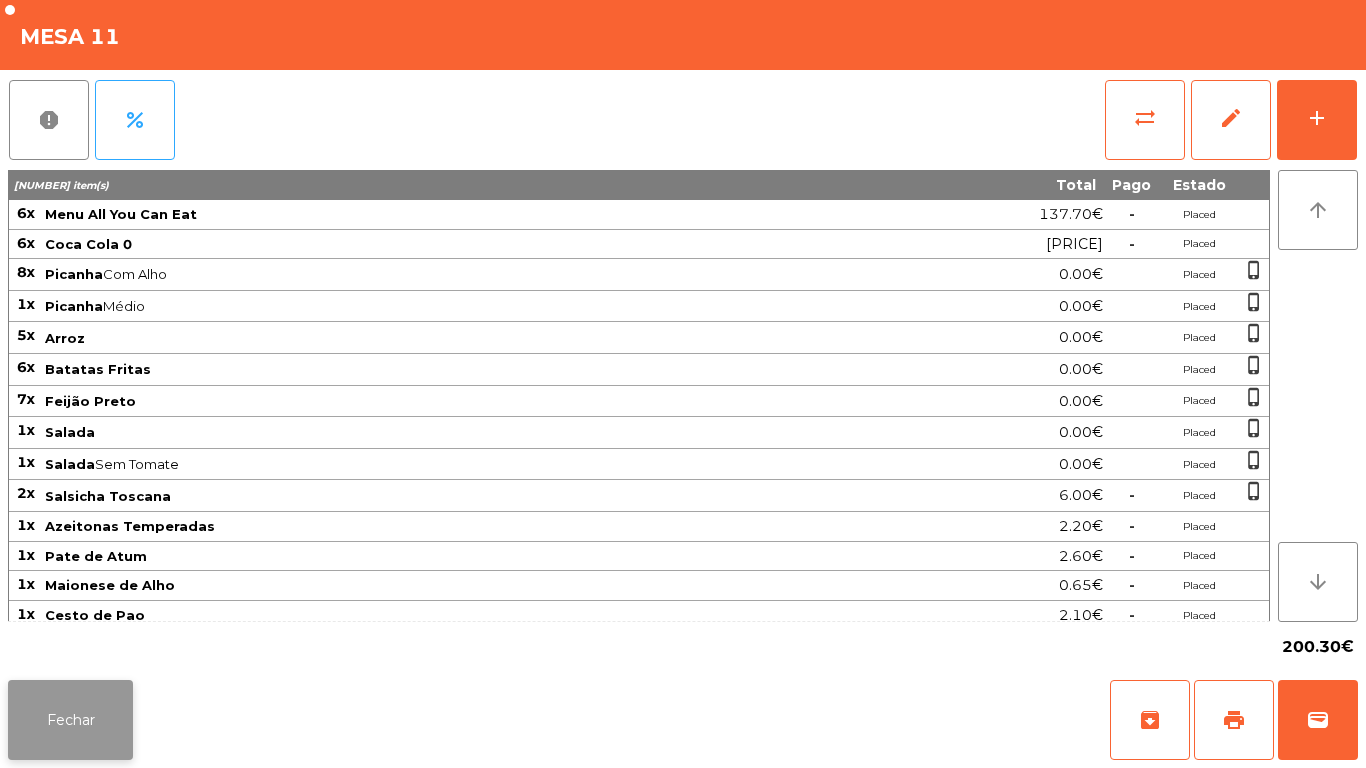 click on "Fechar" 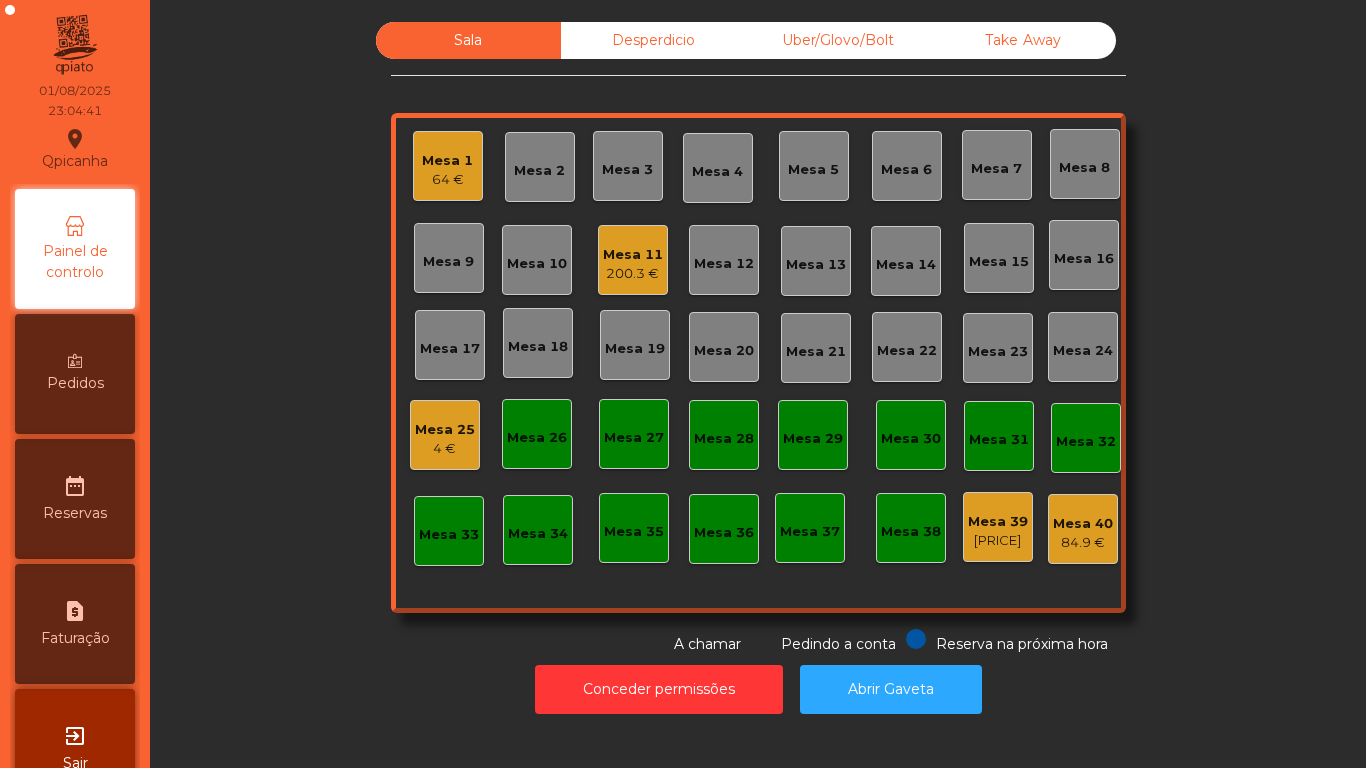 click on "64 €" 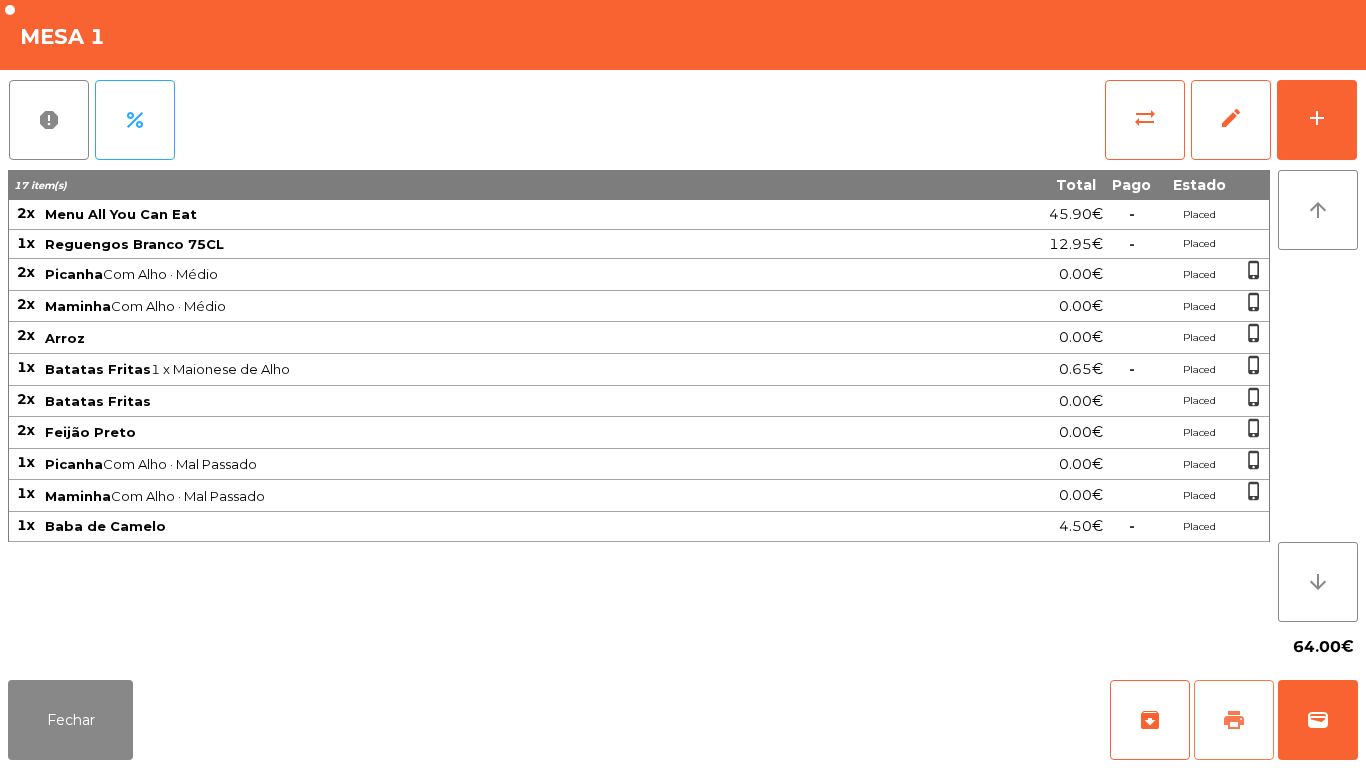 click on "print" 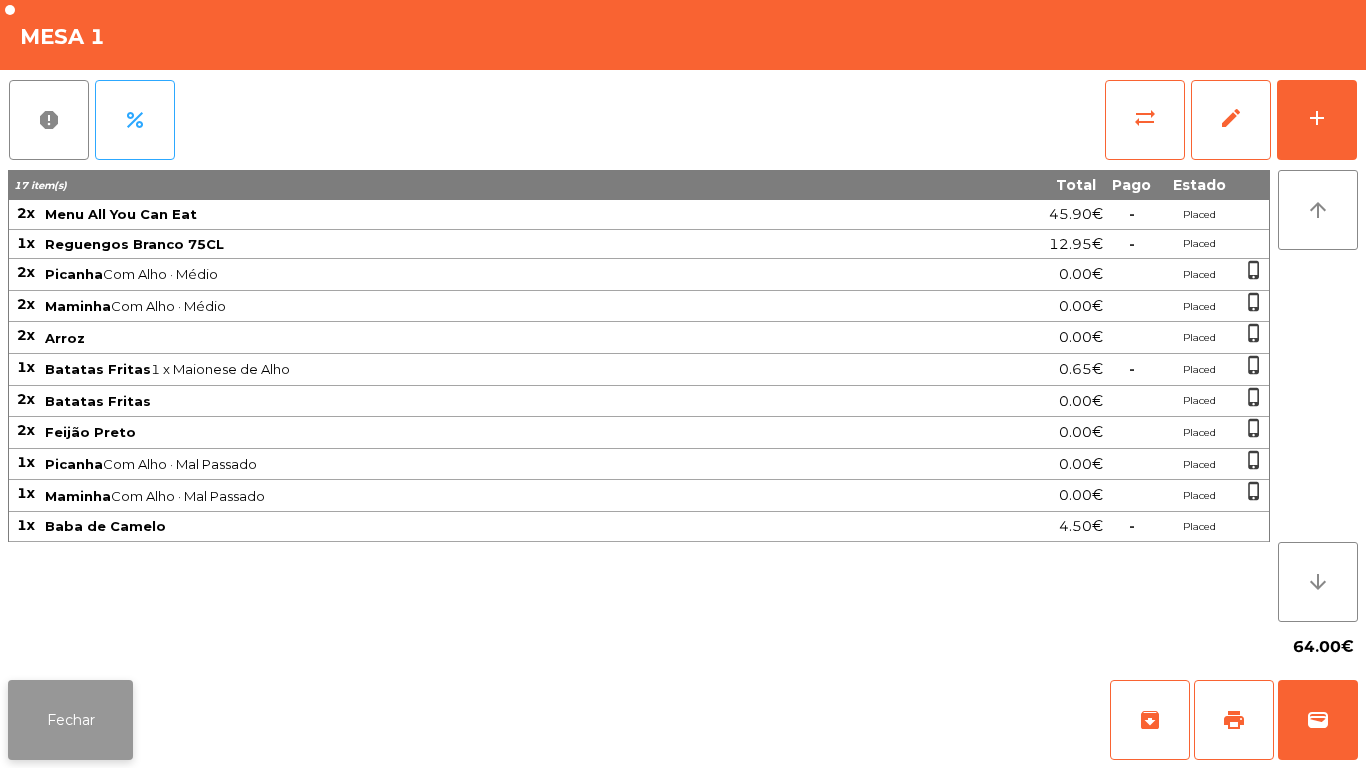 click on "Fechar" 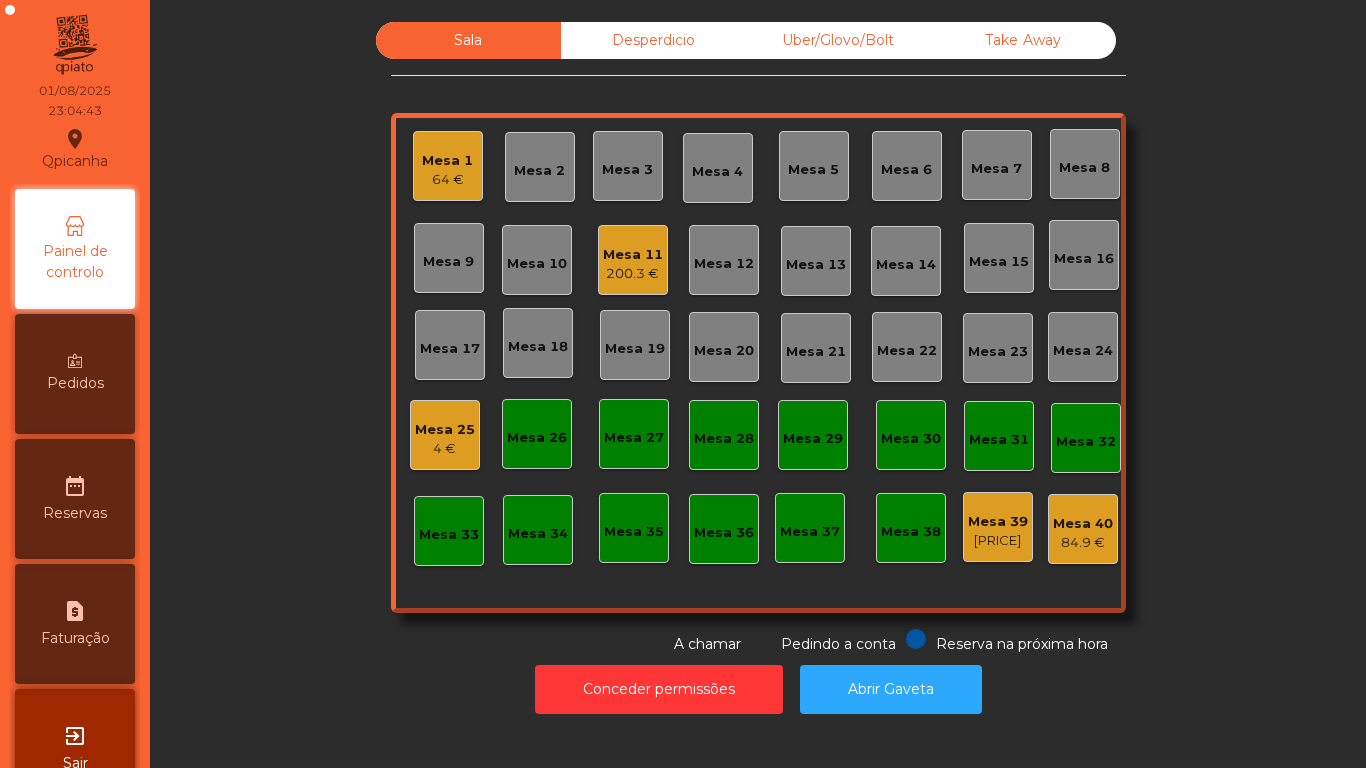 click on "Mesa 25   4 €" 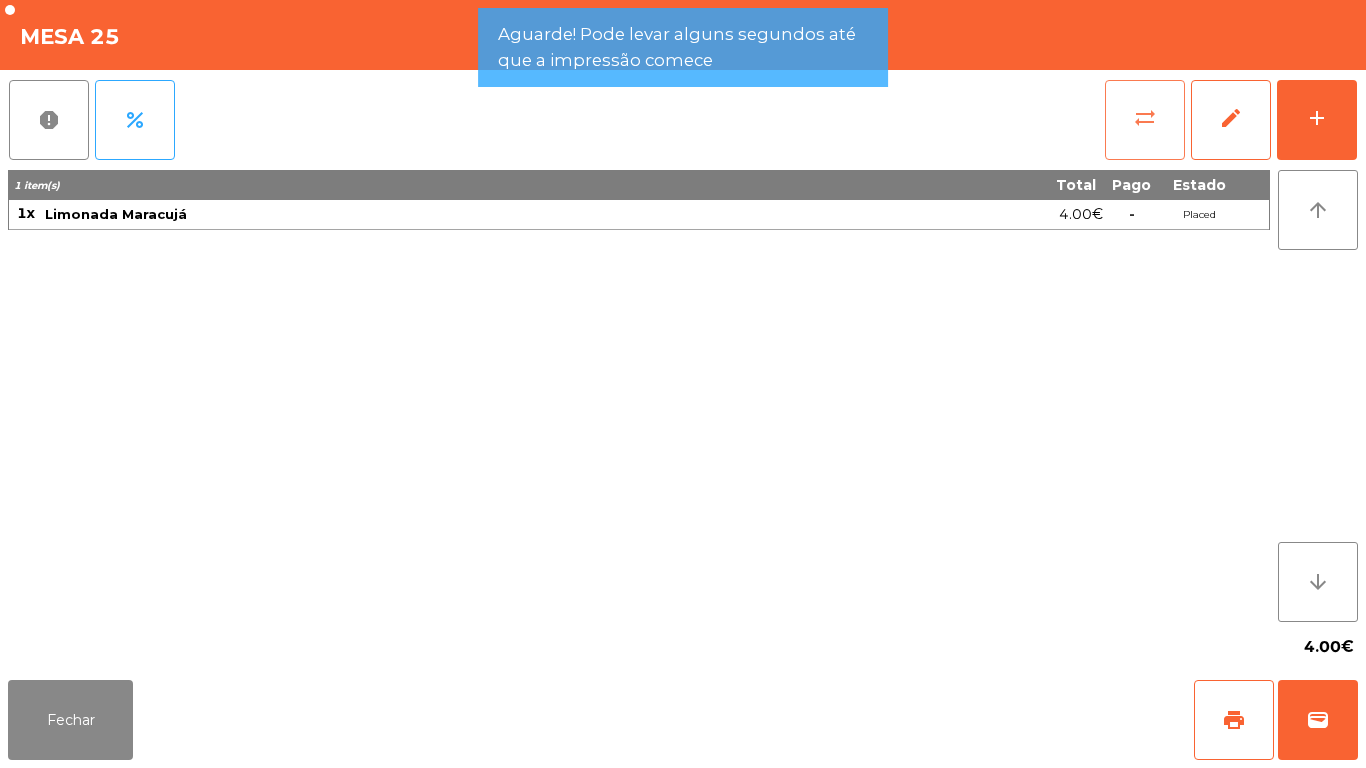 click on "sync_alt" 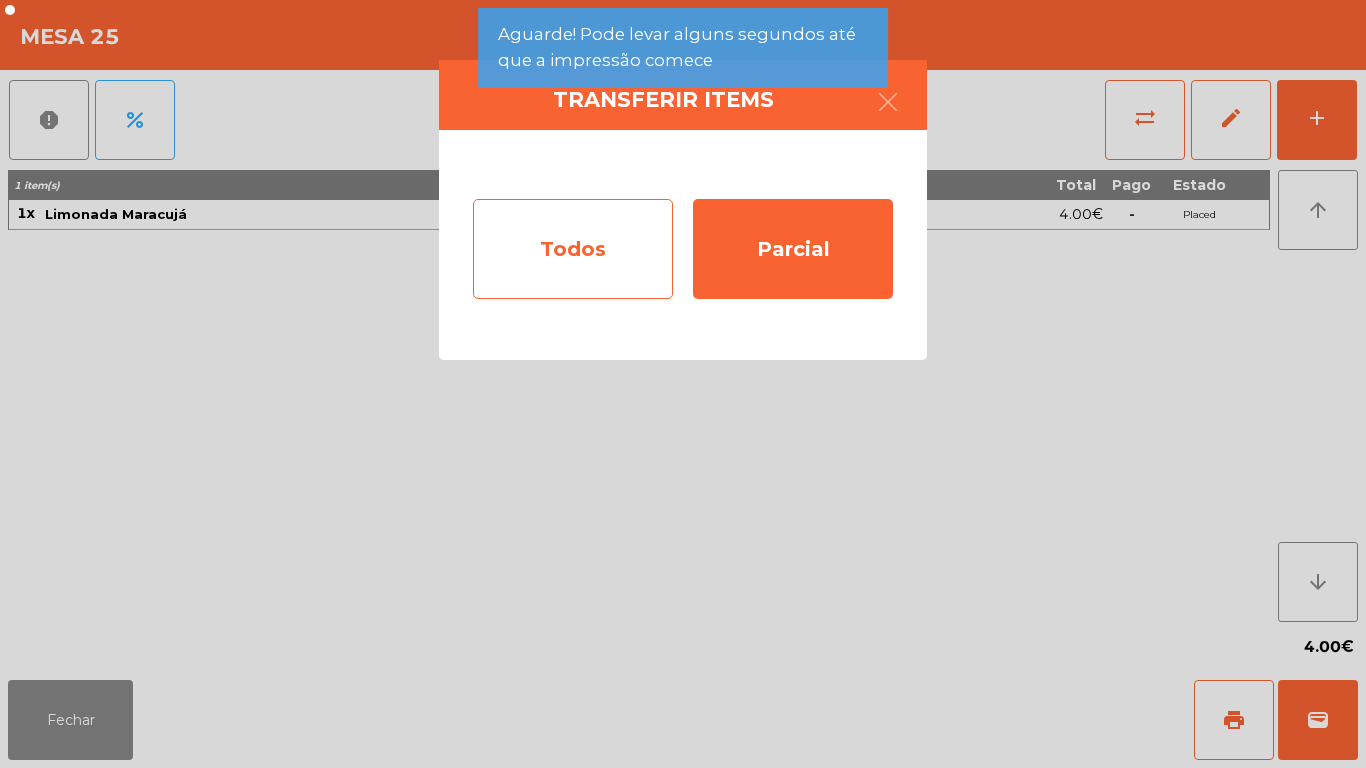 click on "Todos" 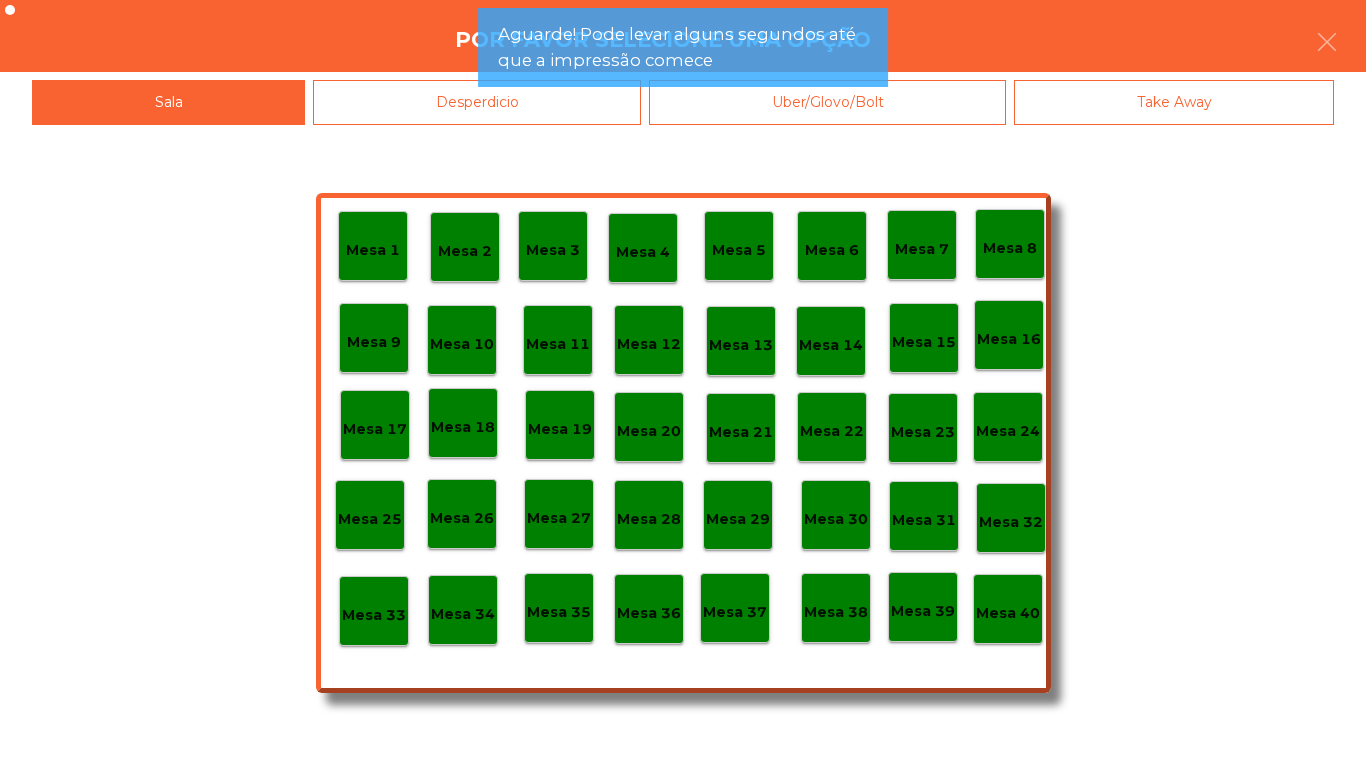 click on "Desperdicio" 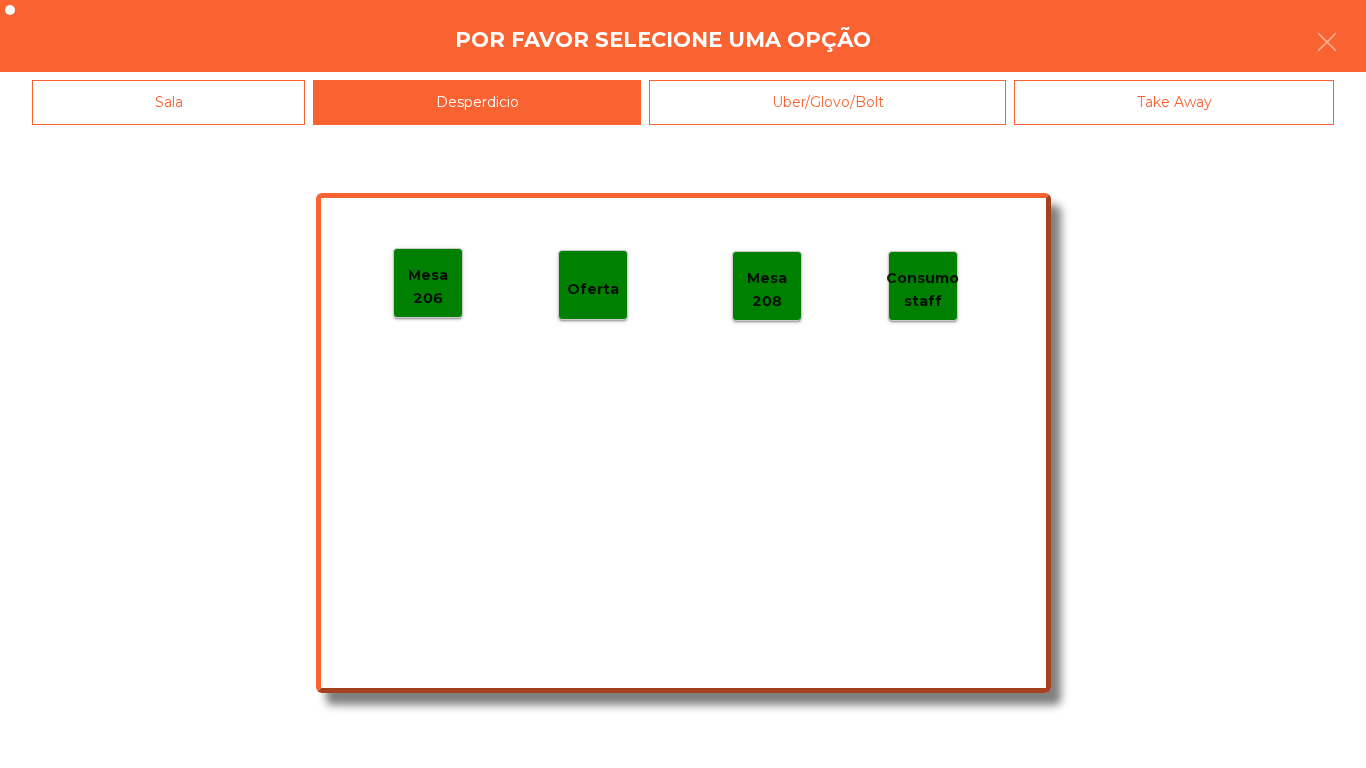 click on "Mesa 206" 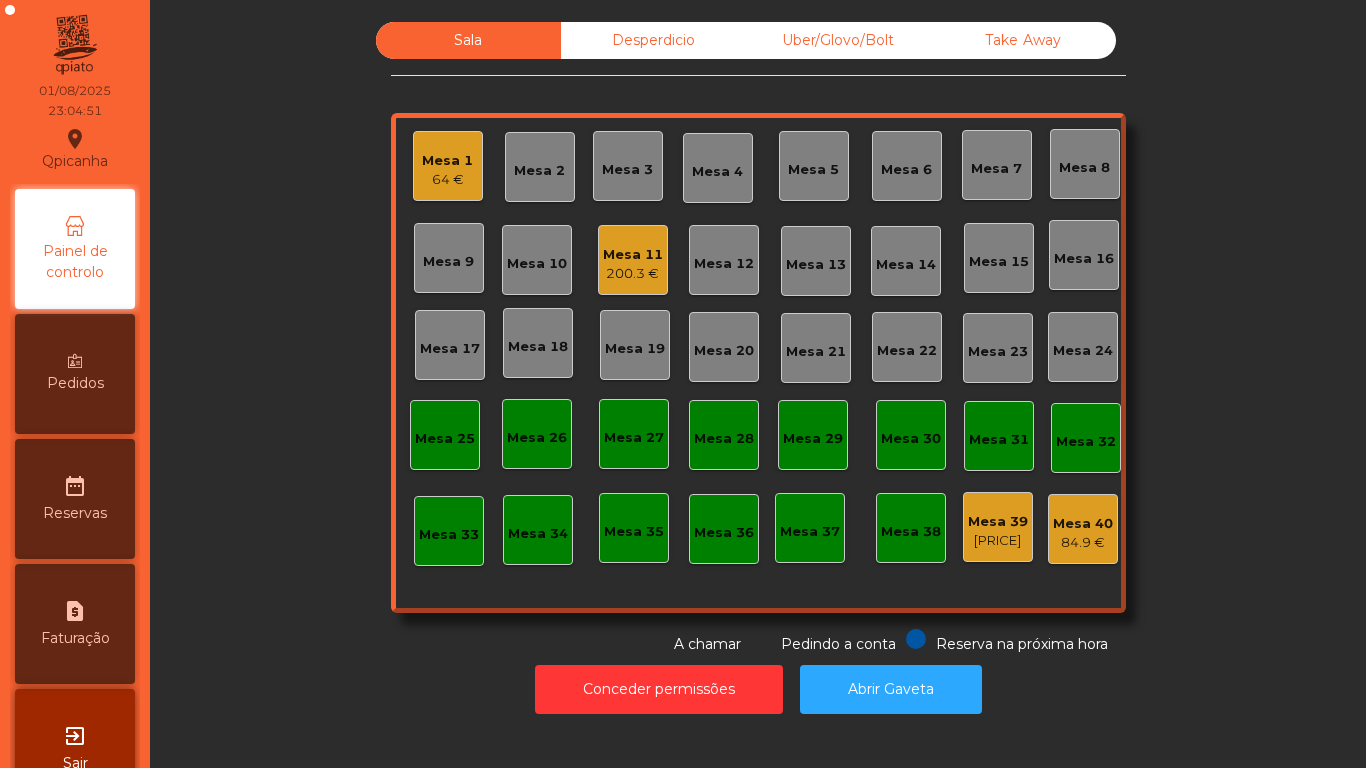 click on "64 €" 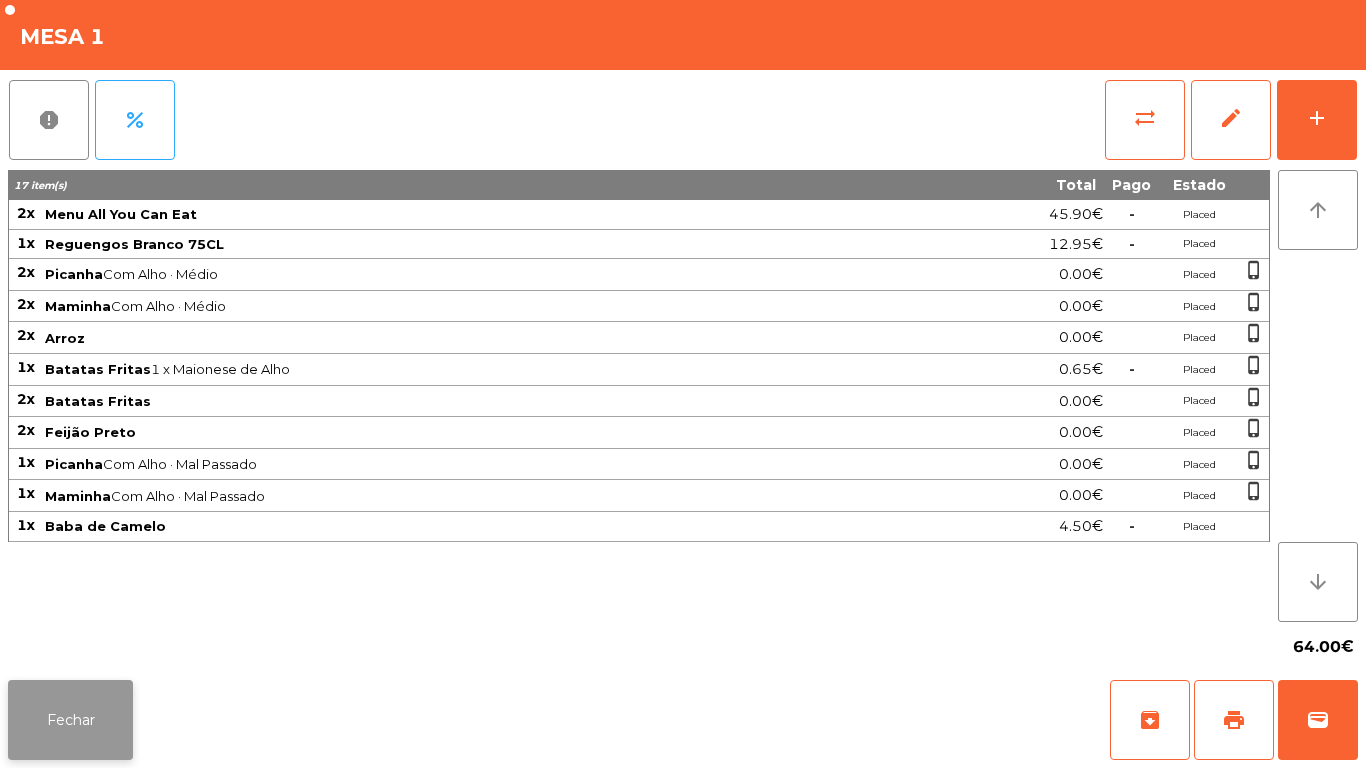 click on "Fechar" 